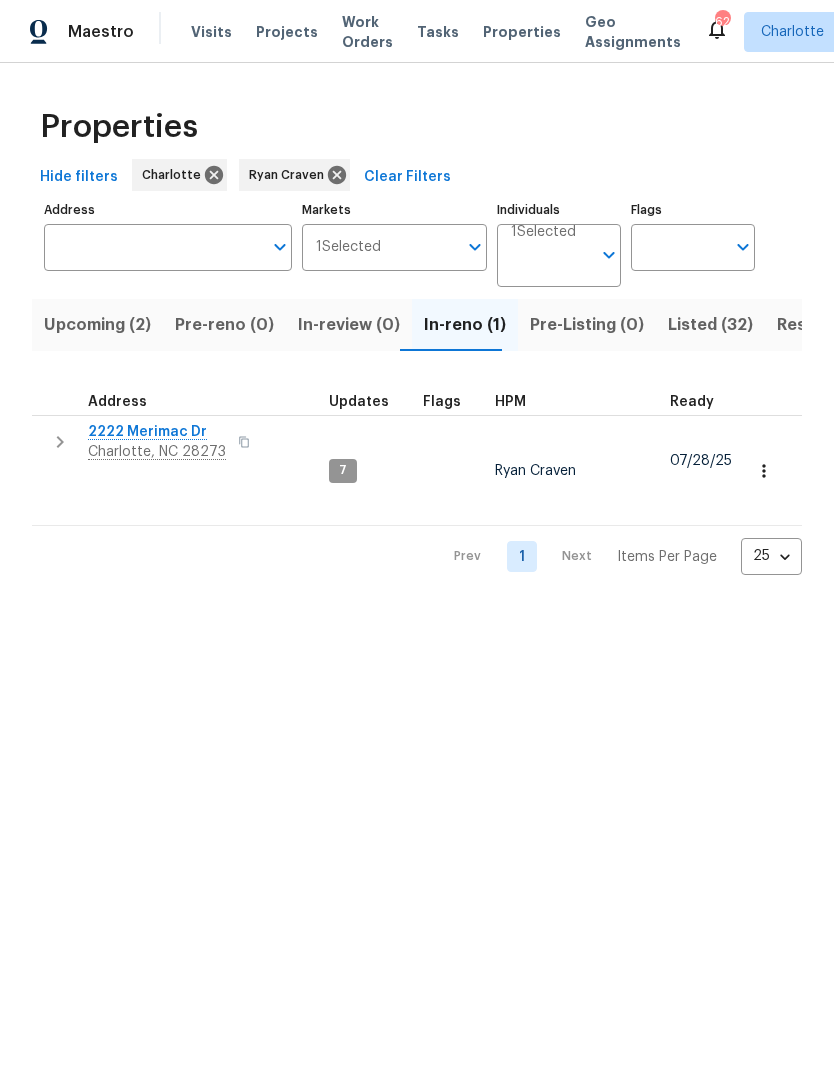 scroll, scrollTop: -8, scrollLeft: 0, axis: vertical 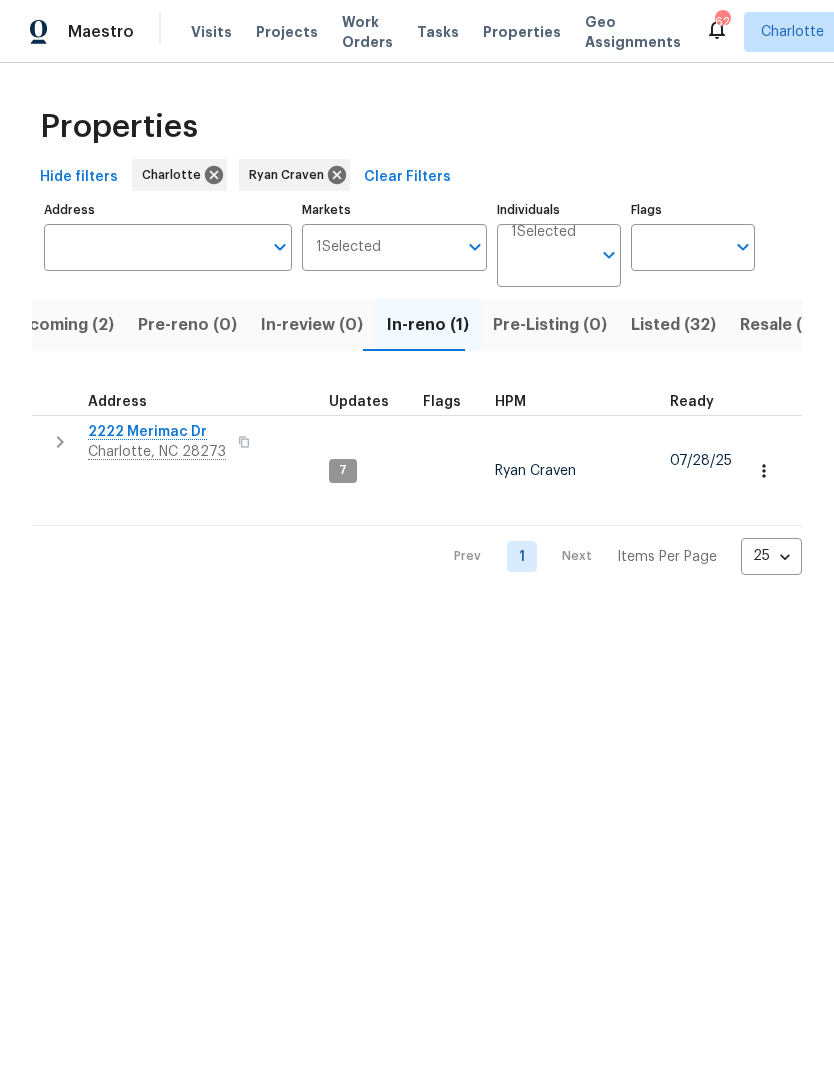 click at bounding box center (60, 442) 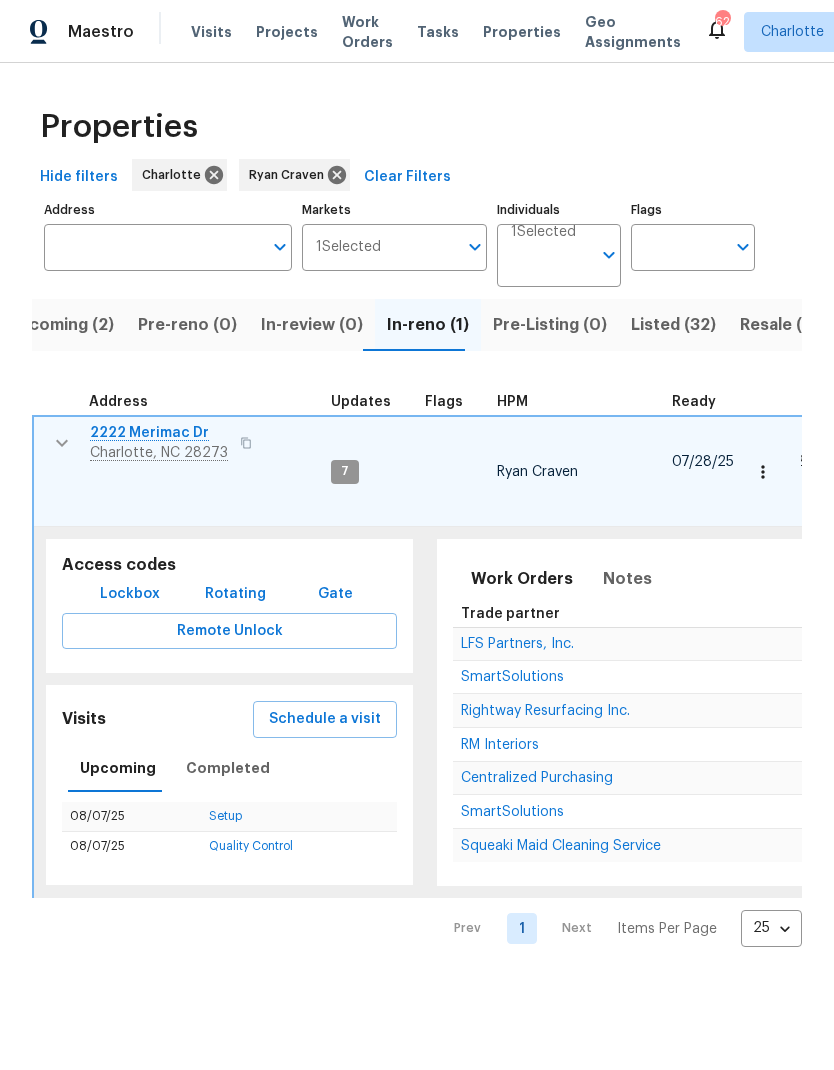 scroll, scrollTop: 0, scrollLeft: 0, axis: both 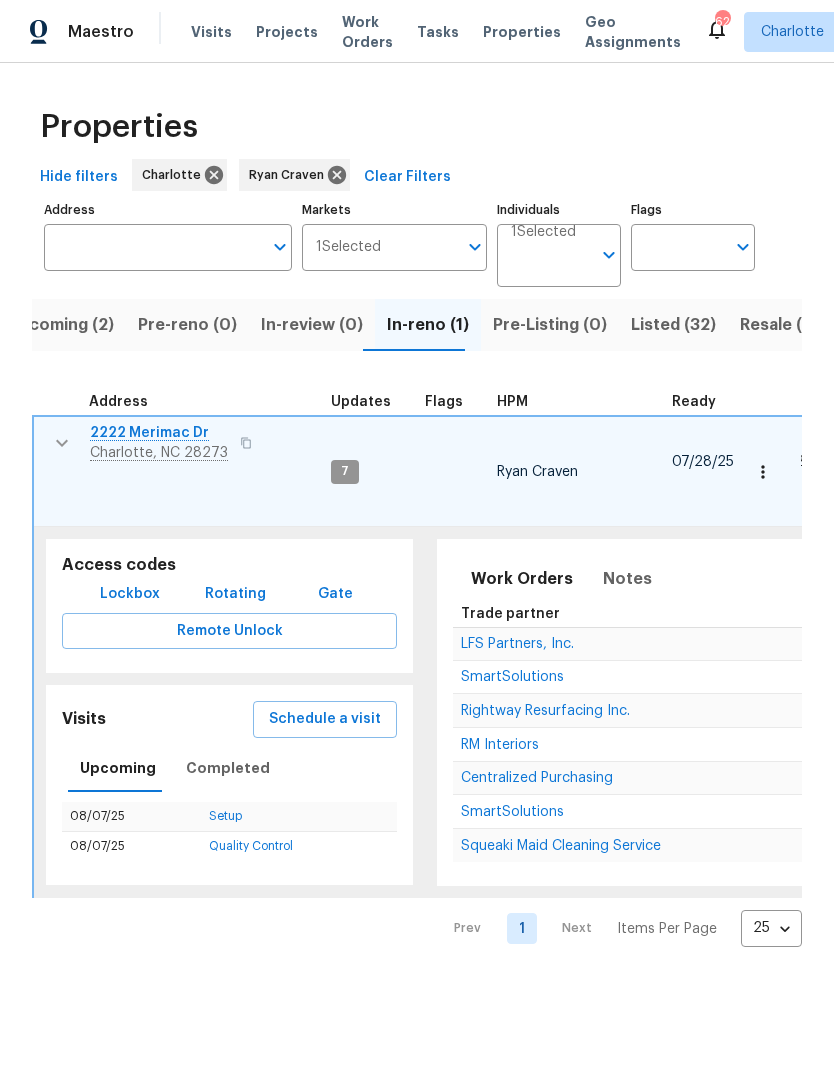 click on "LFS Partners, Inc." at bounding box center (517, 644) 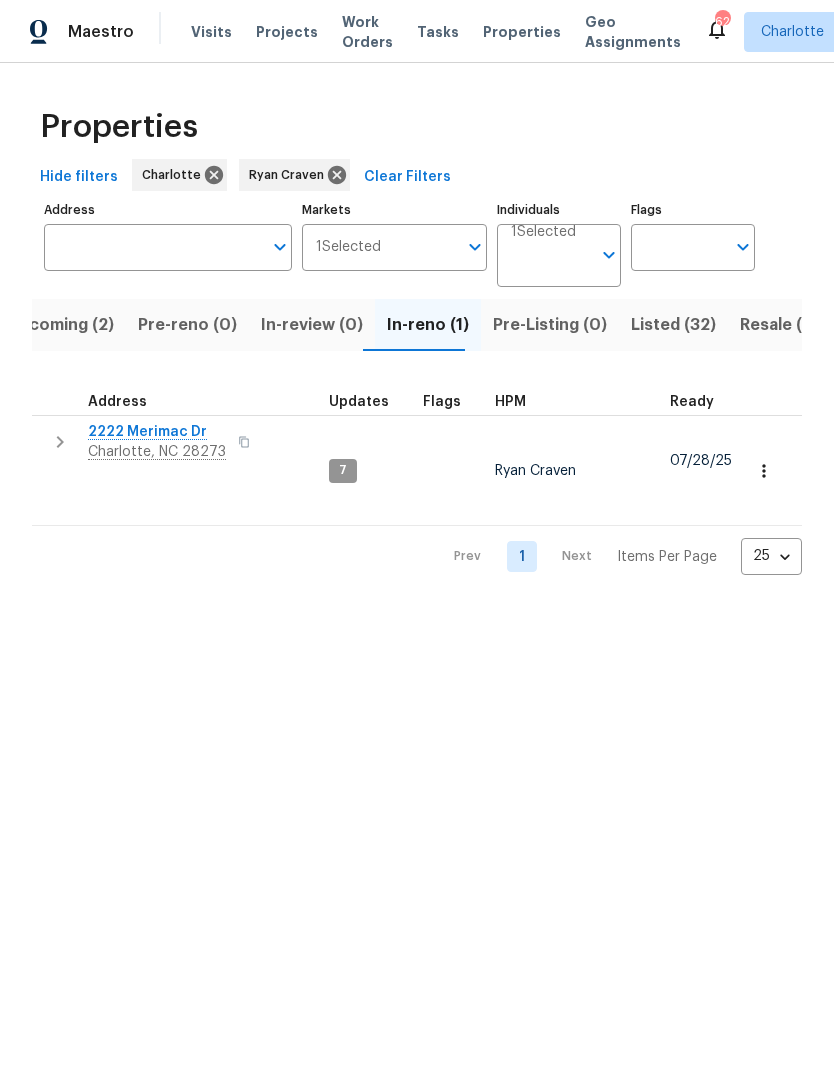 click on "Resale (2)" at bounding box center [779, 325] 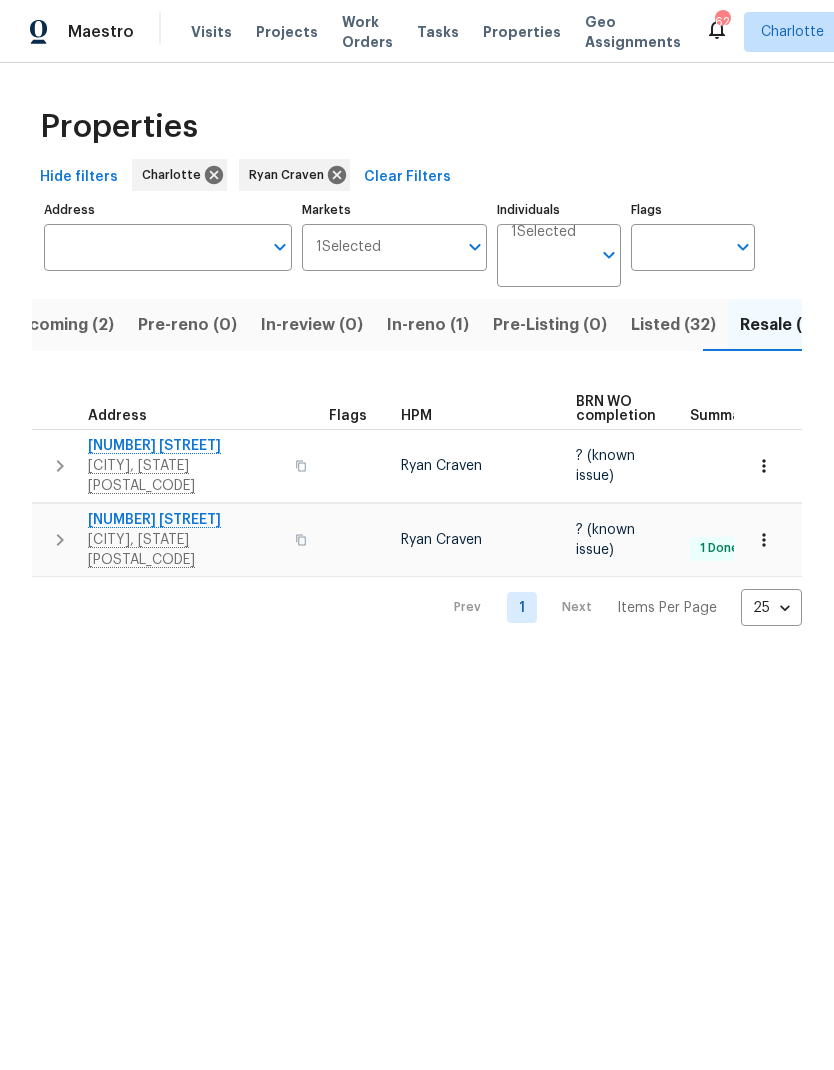 click on "In-reno (1)" at bounding box center (428, 325) 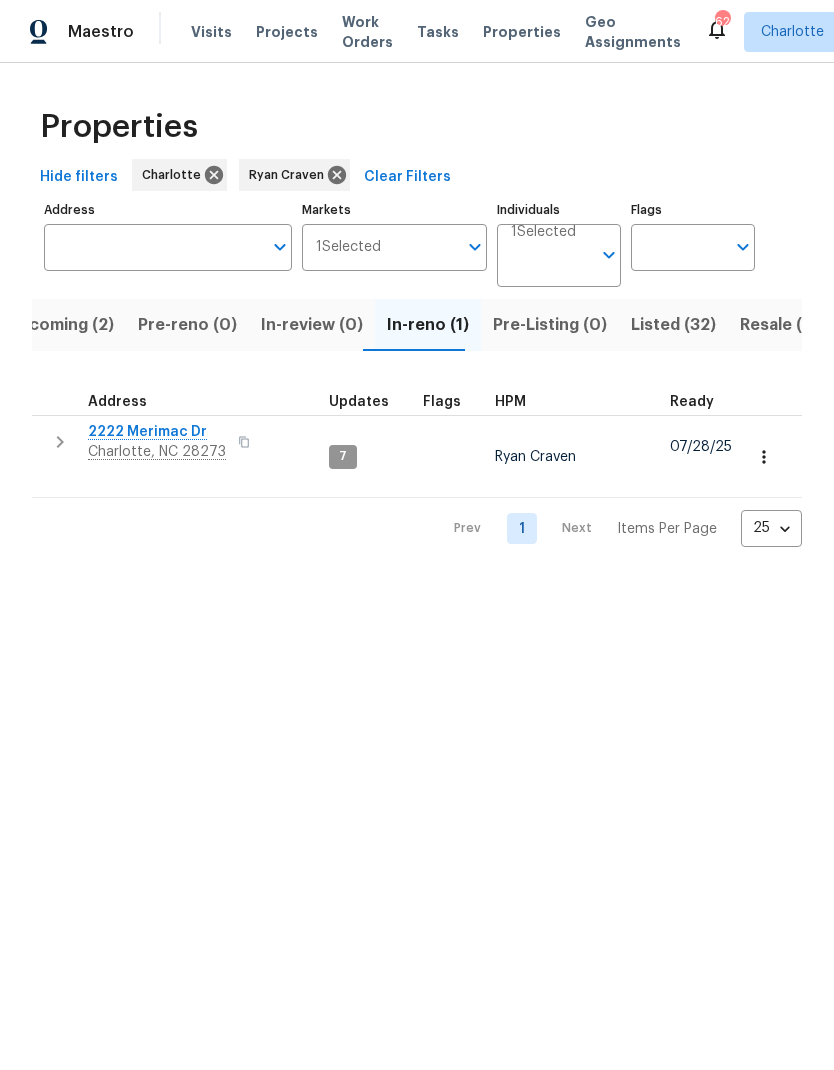 click on "Upcoming (2)" at bounding box center [60, 325] 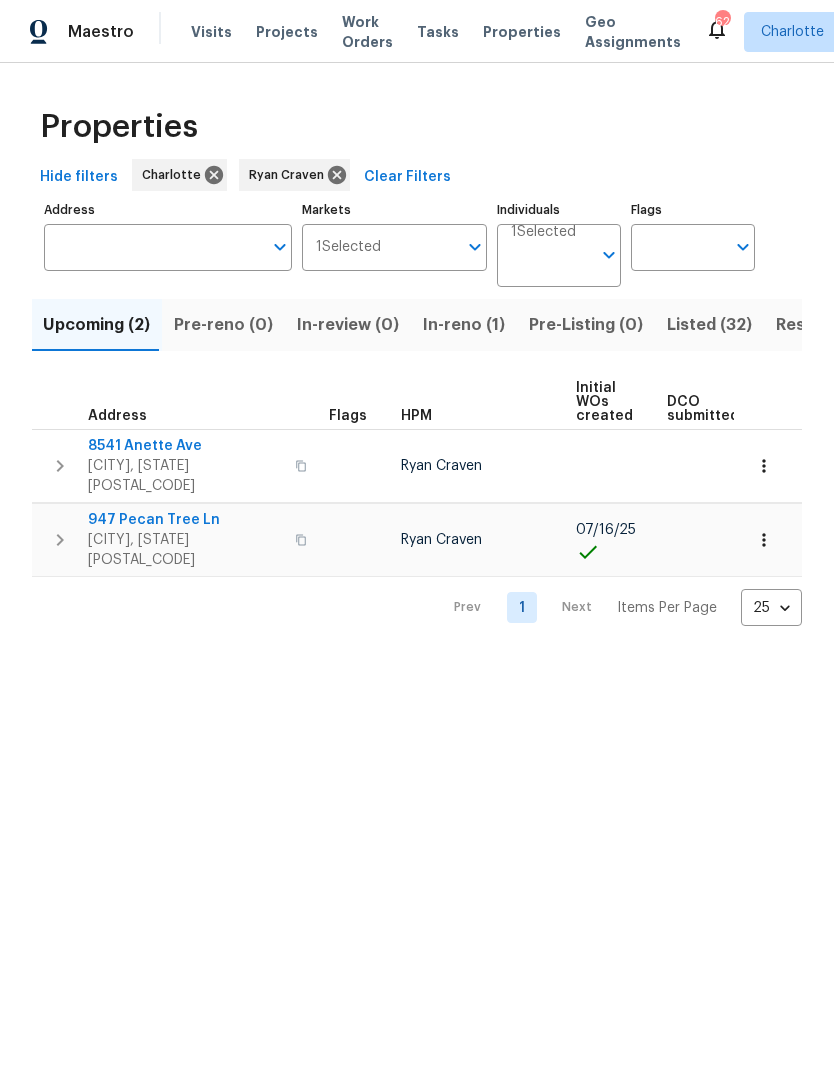 scroll, scrollTop: 0, scrollLeft: 0, axis: both 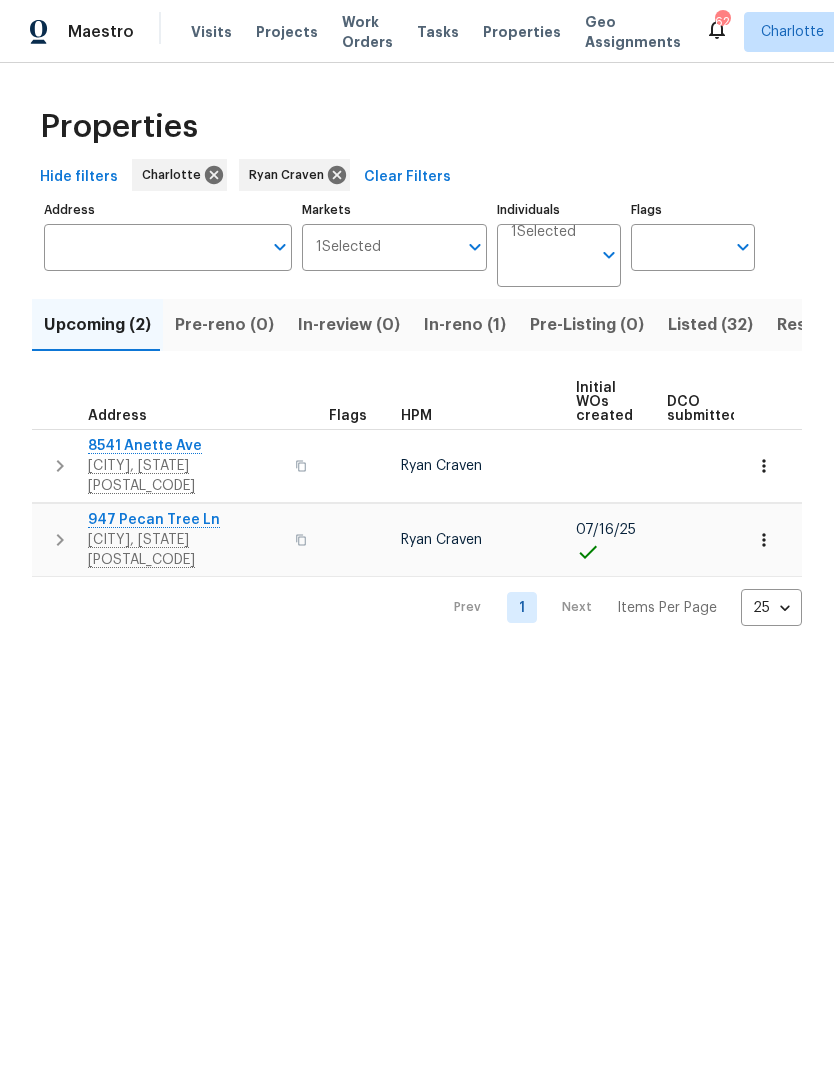 click on "In-reno (1)" at bounding box center (465, 325) 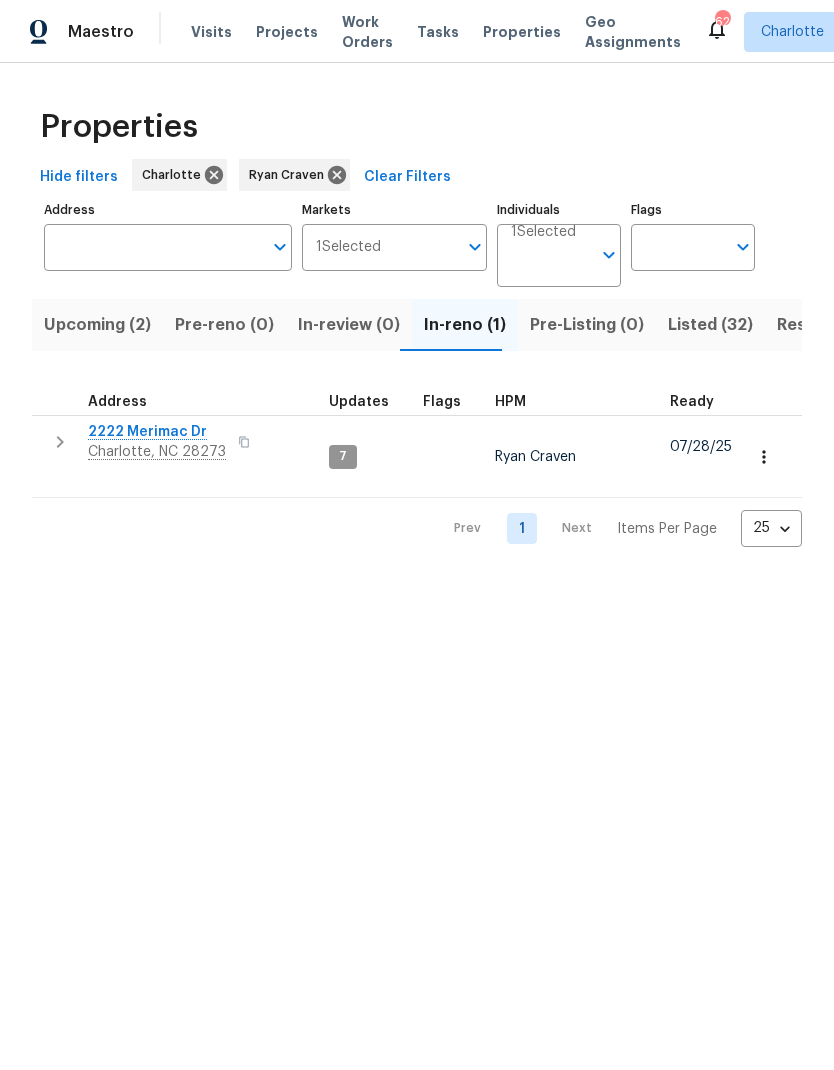 click on "Listed (32)" at bounding box center (710, 325) 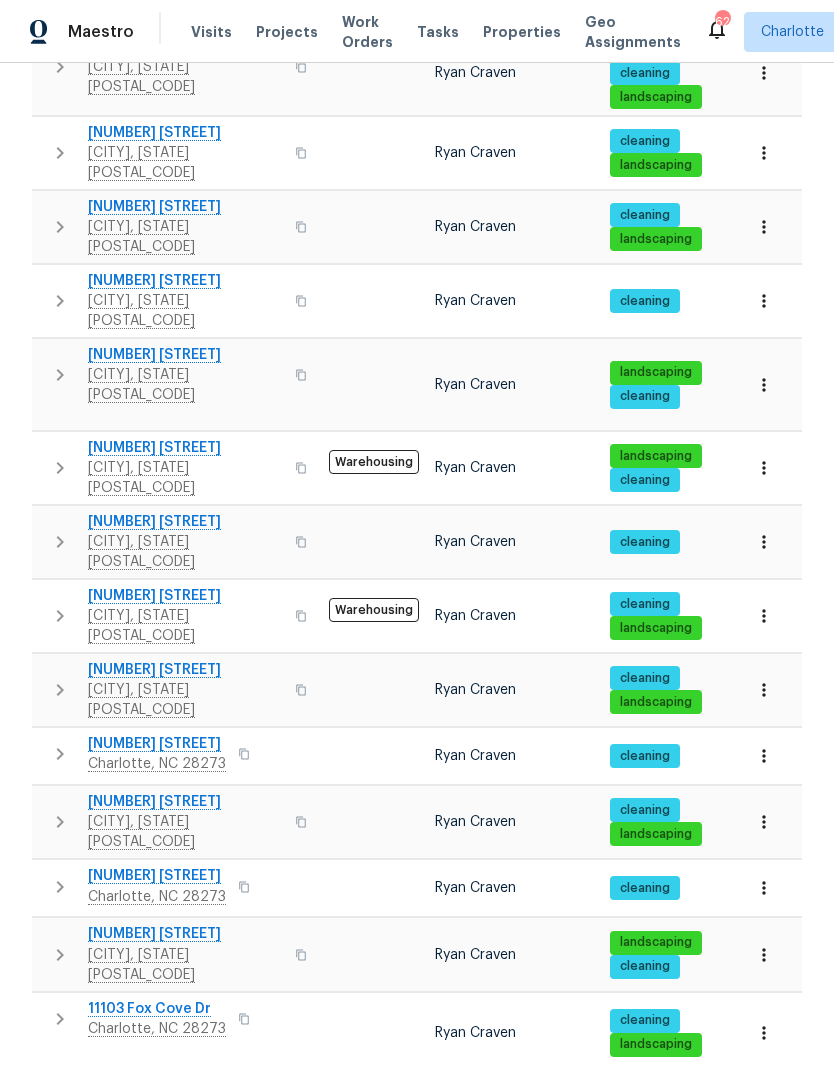 scroll, scrollTop: 923, scrollLeft: 0, axis: vertical 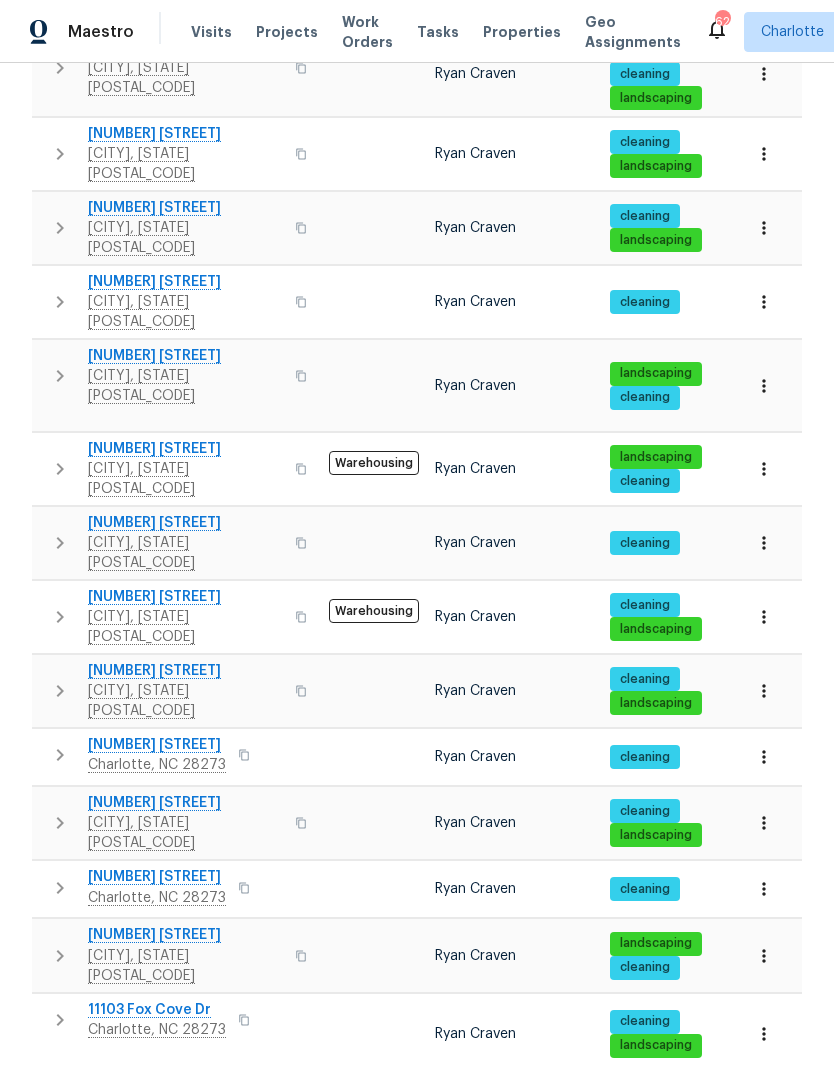 click on "2" at bounding box center [522, 1402] 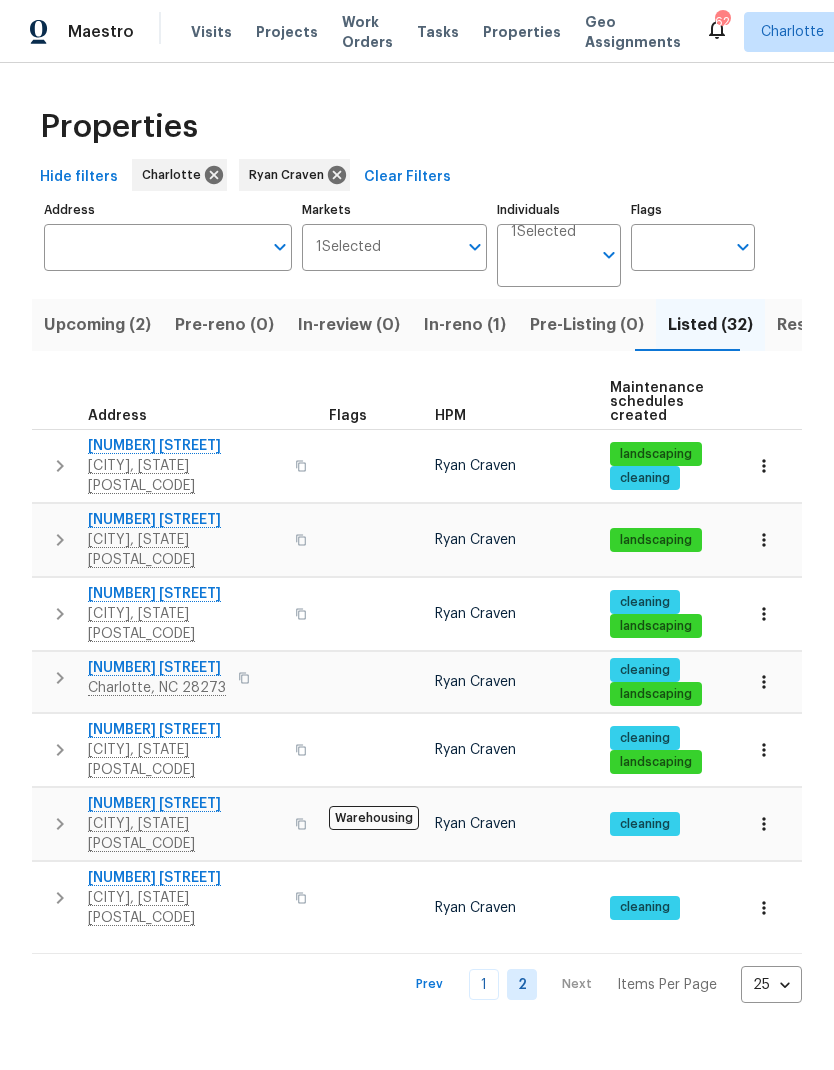 scroll, scrollTop: 16, scrollLeft: 0, axis: vertical 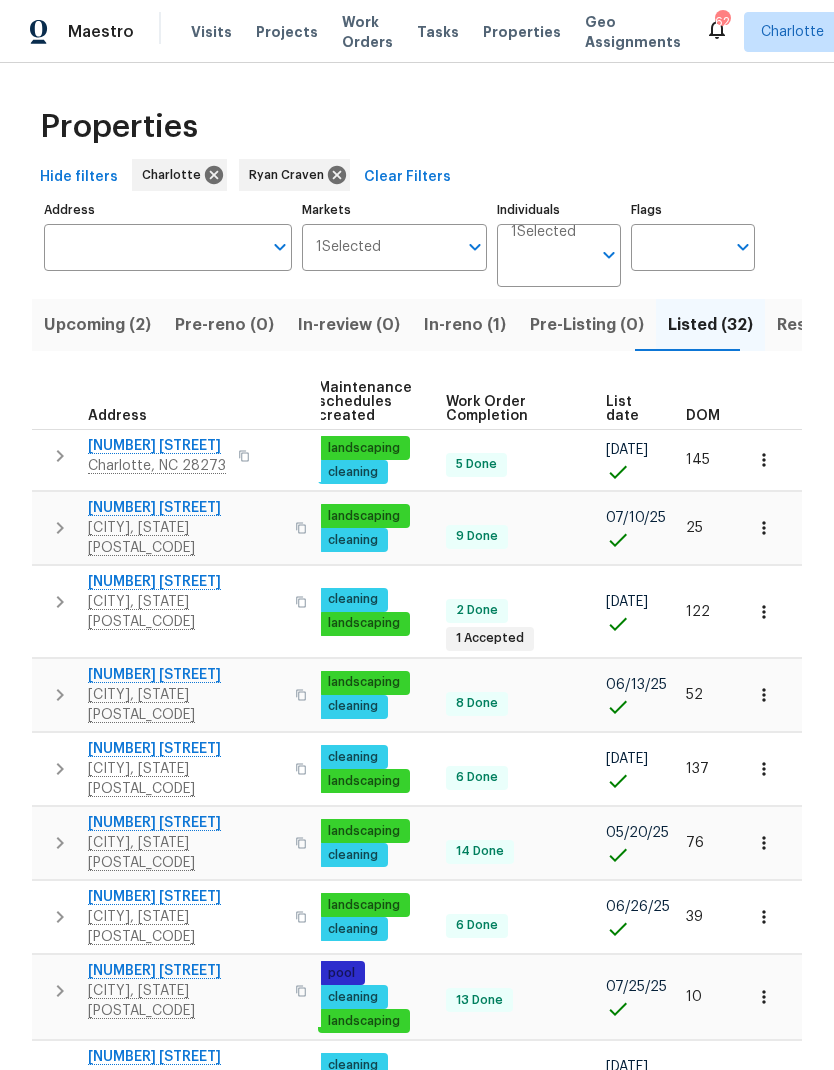 click on "DOM" at bounding box center [703, 416] 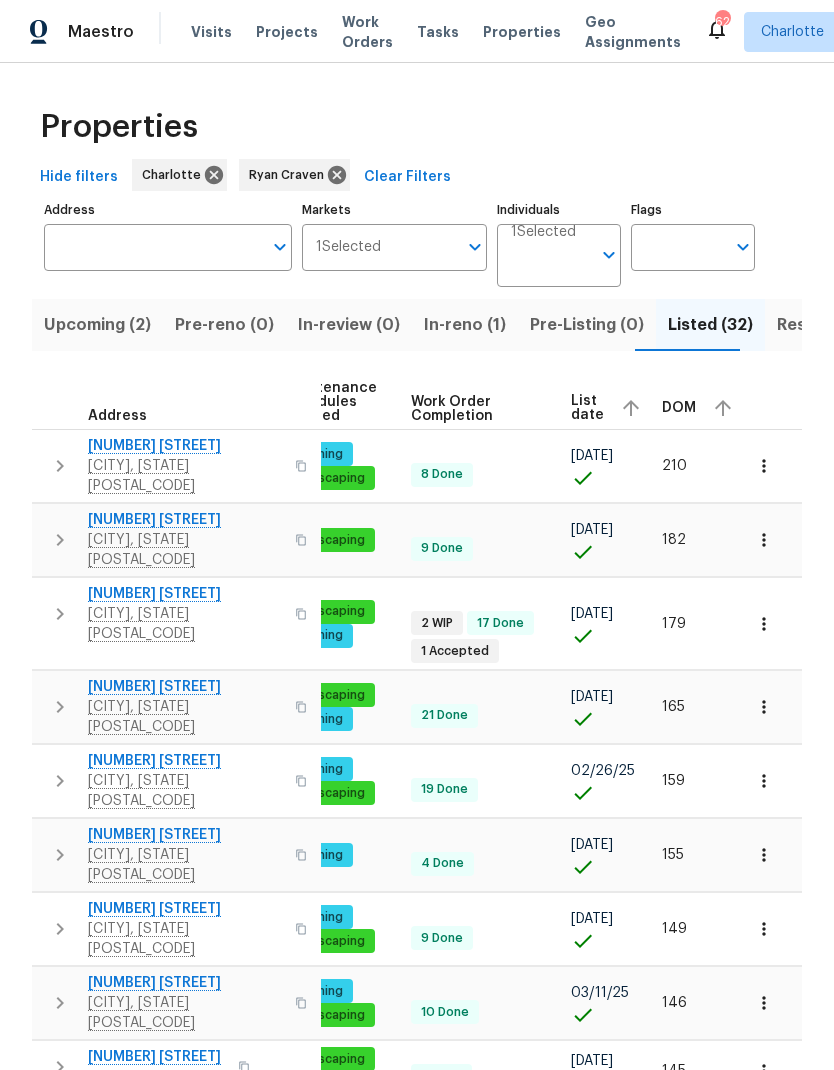 scroll, scrollTop: 0, scrollLeft: 326, axis: horizontal 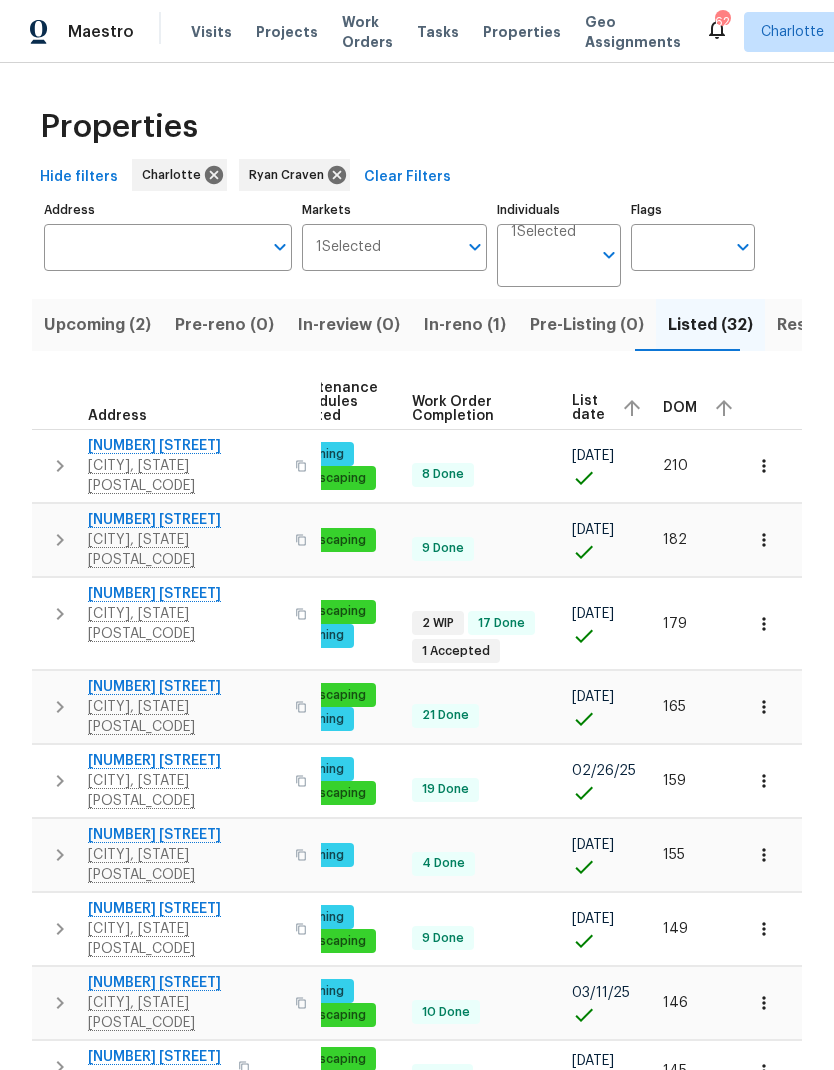 click on "Address" at bounding box center [176, 402] 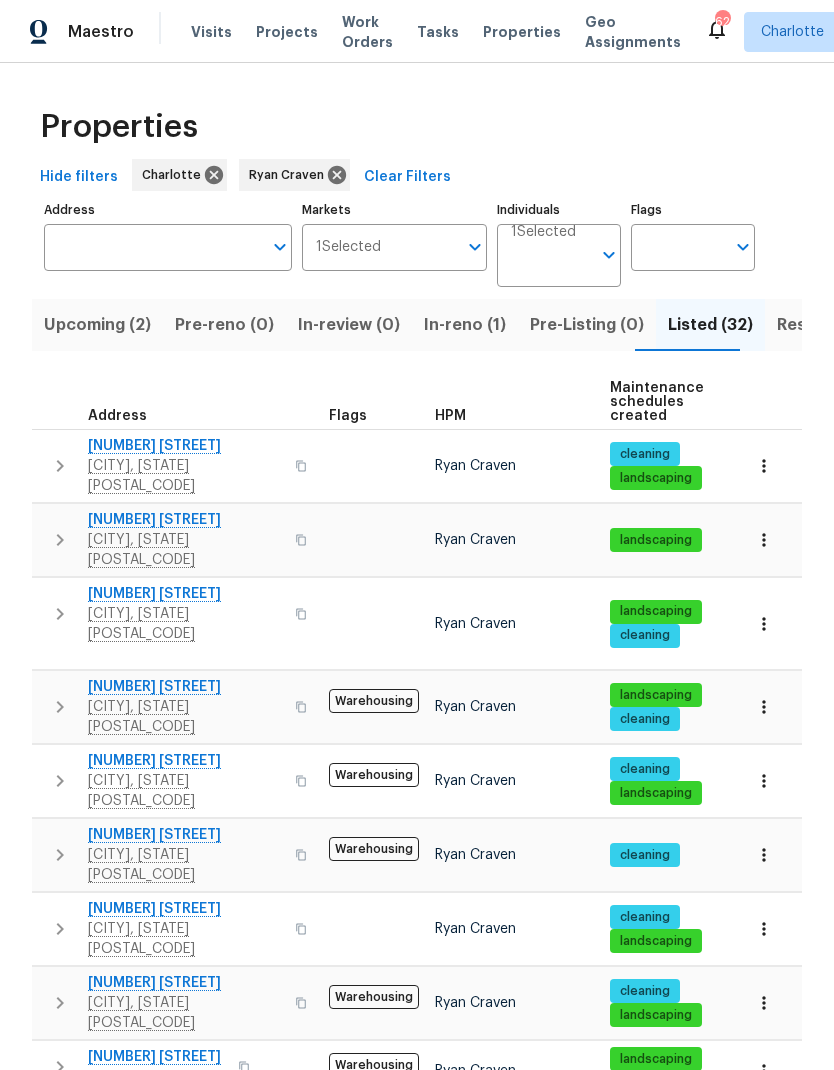 scroll, scrollTop: 0, scrollLeft: 0, axis: both 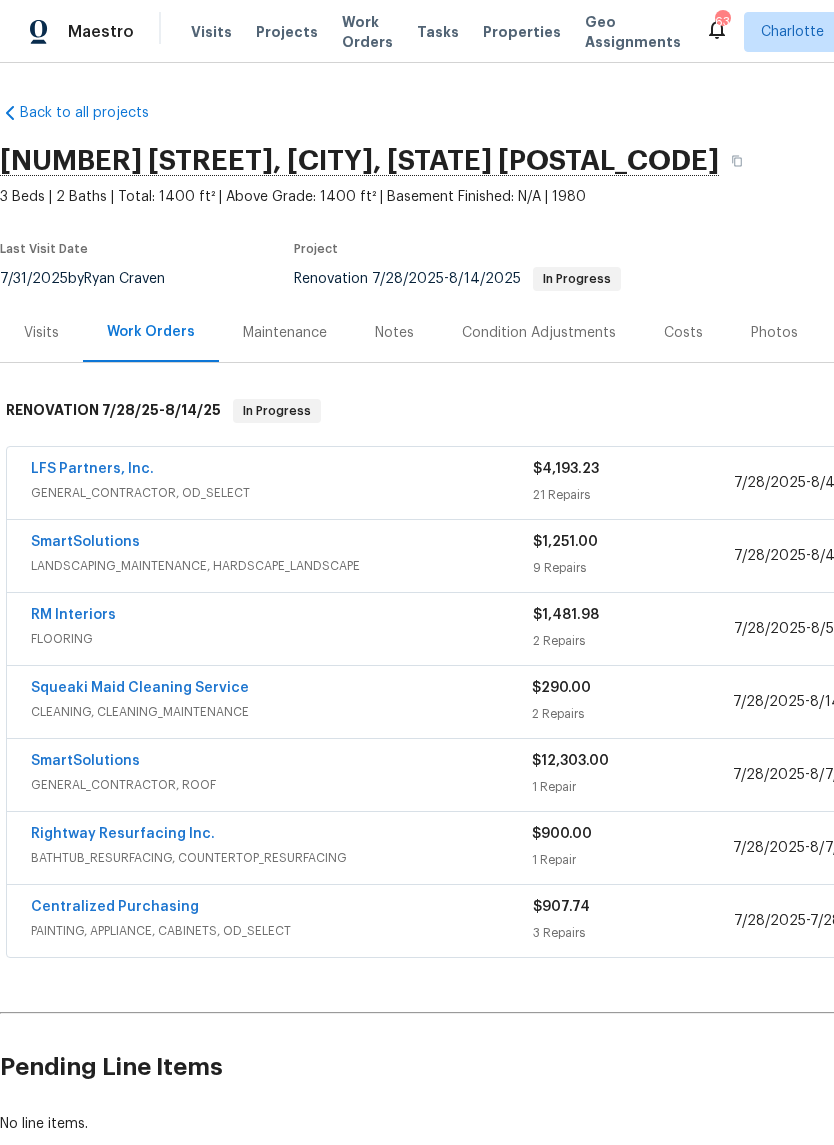 click on "LFS Partners, Inc." at bounding box center [92, 469] 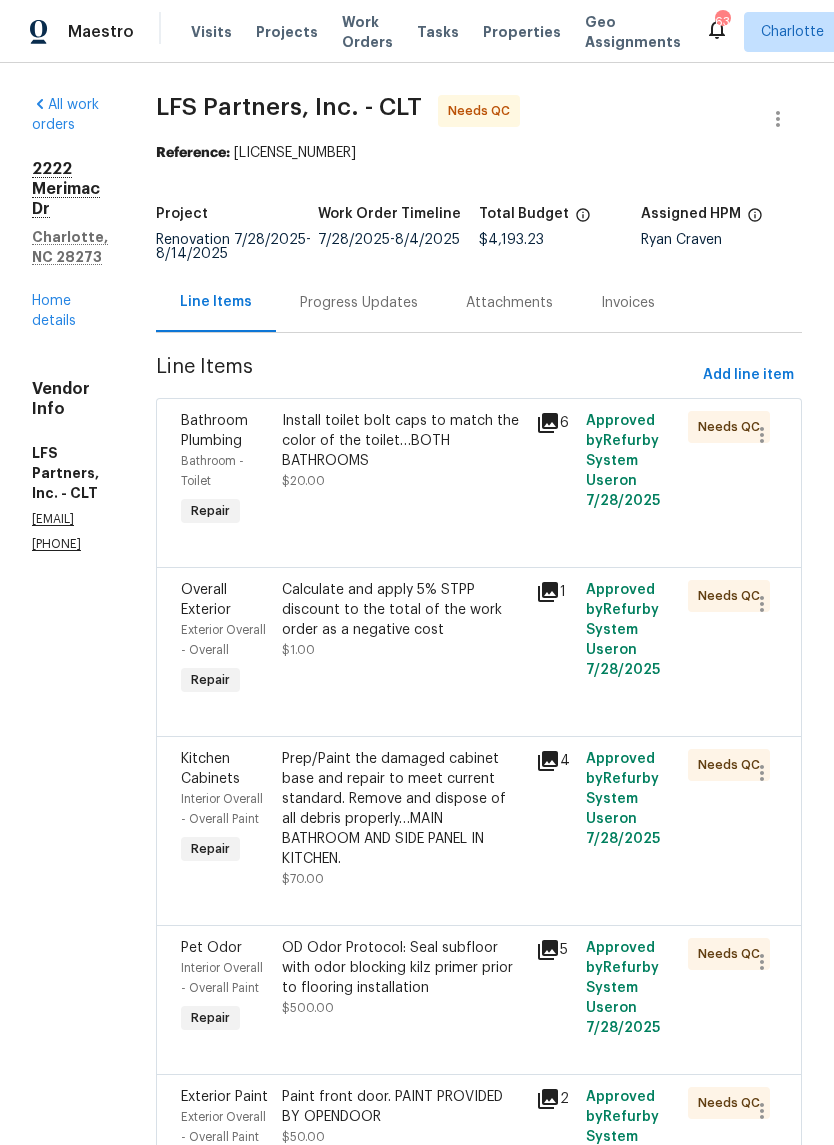 click on "Install toilet bolt caps to match the color of the toilet…BOTH BATHROOMS $20.00" at bounding box center [402, 471] 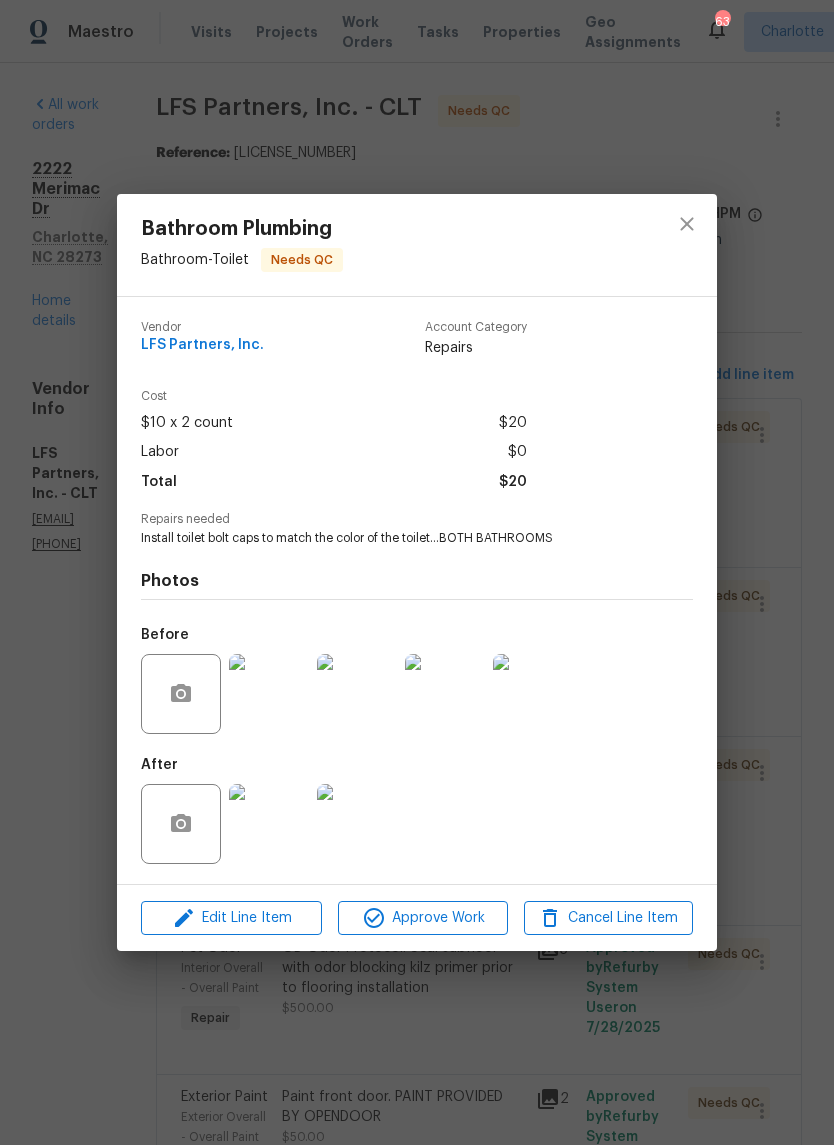 click at bounding box center [269, 824] 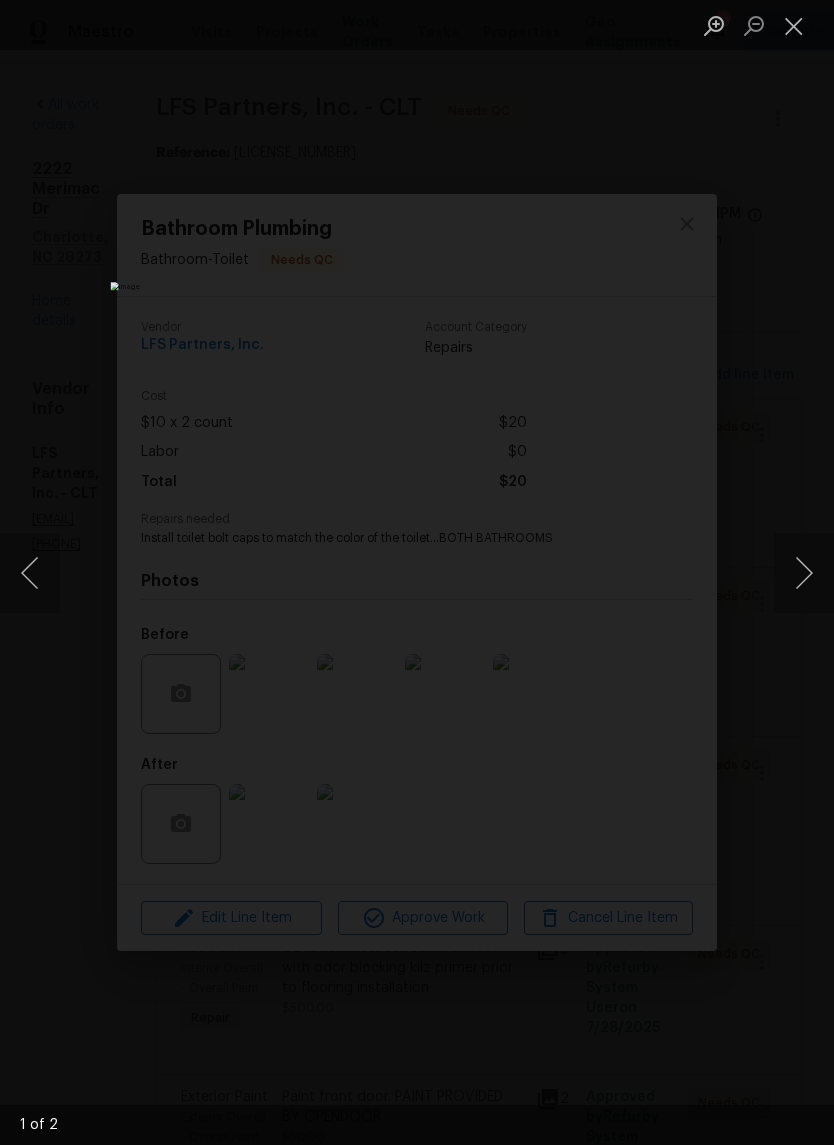 click at bounding box center (417, 572) 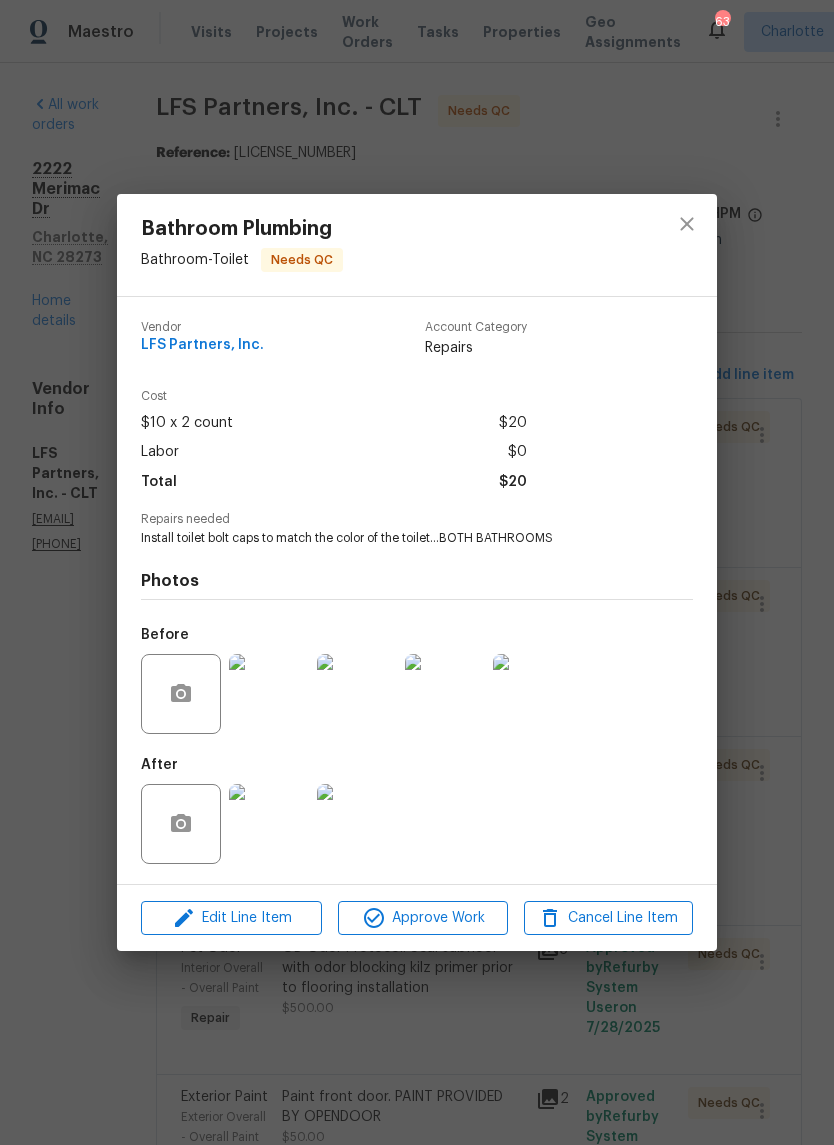 click at bounding box center [269, 824] 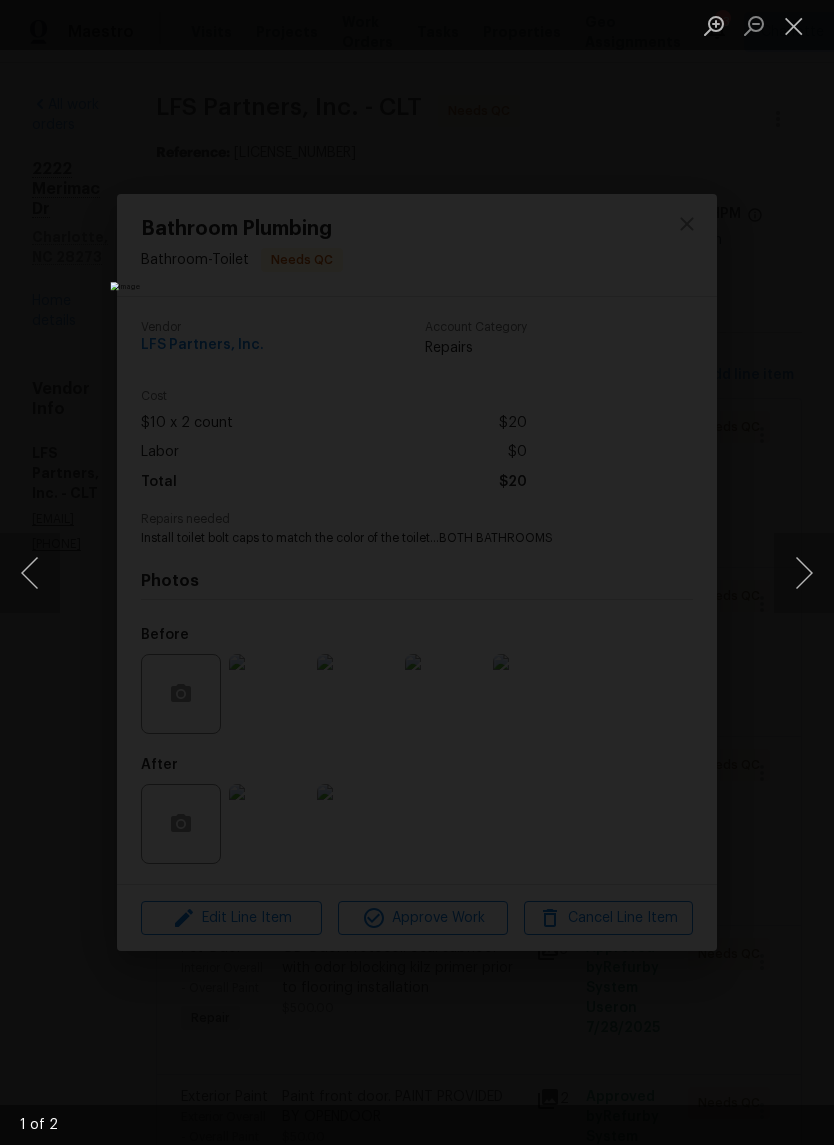click at bounding box center [804, 573] 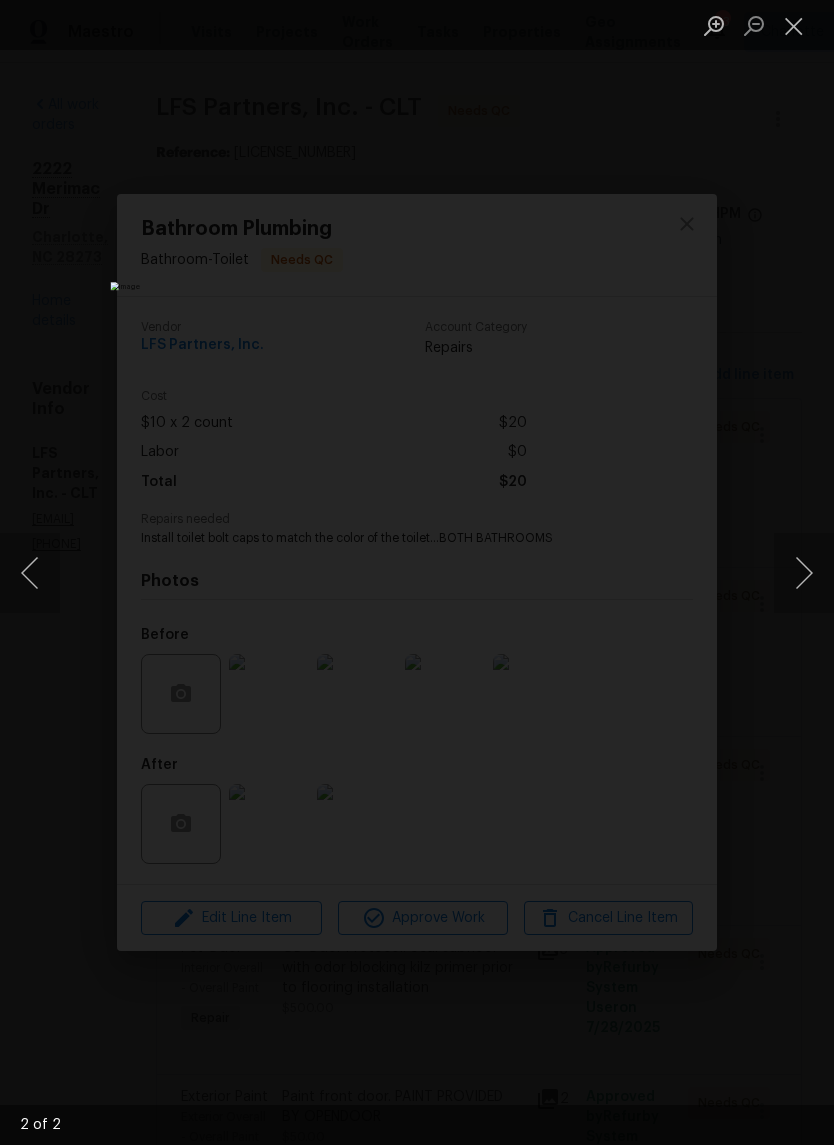 click at bounding box center [804, 573] 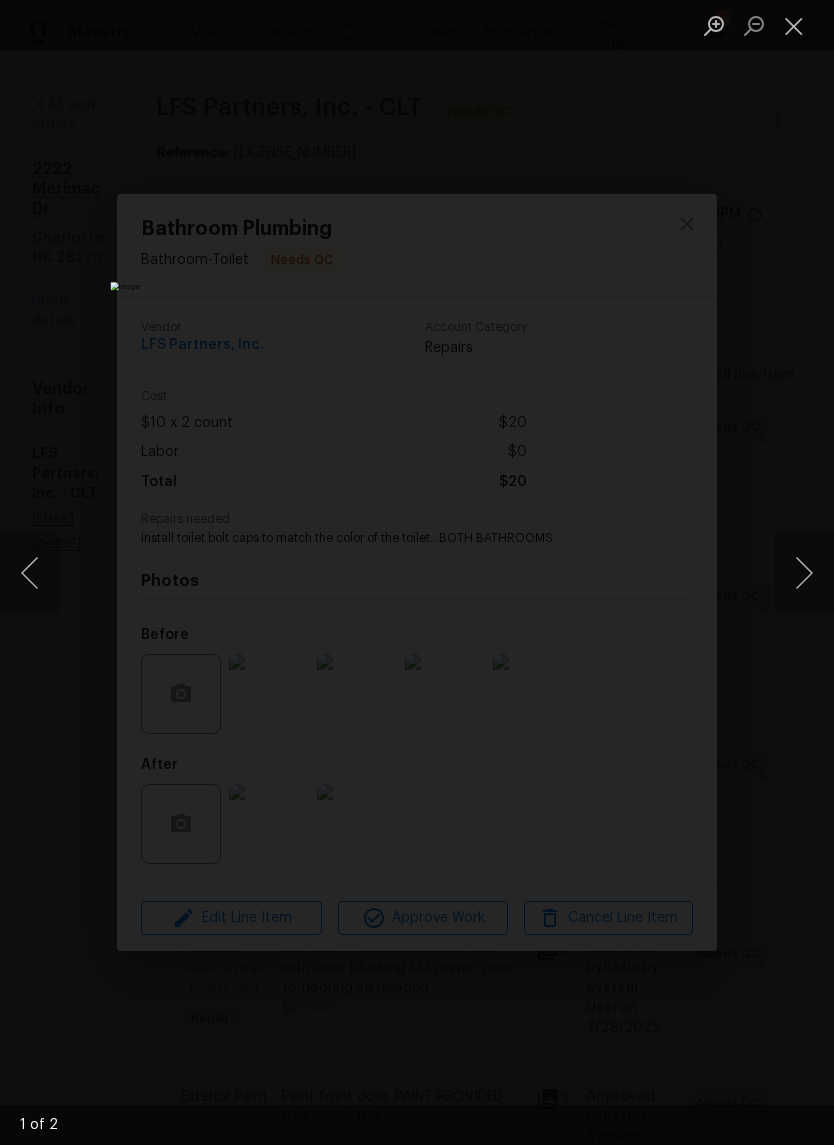 click at bounding box center [804, 573] 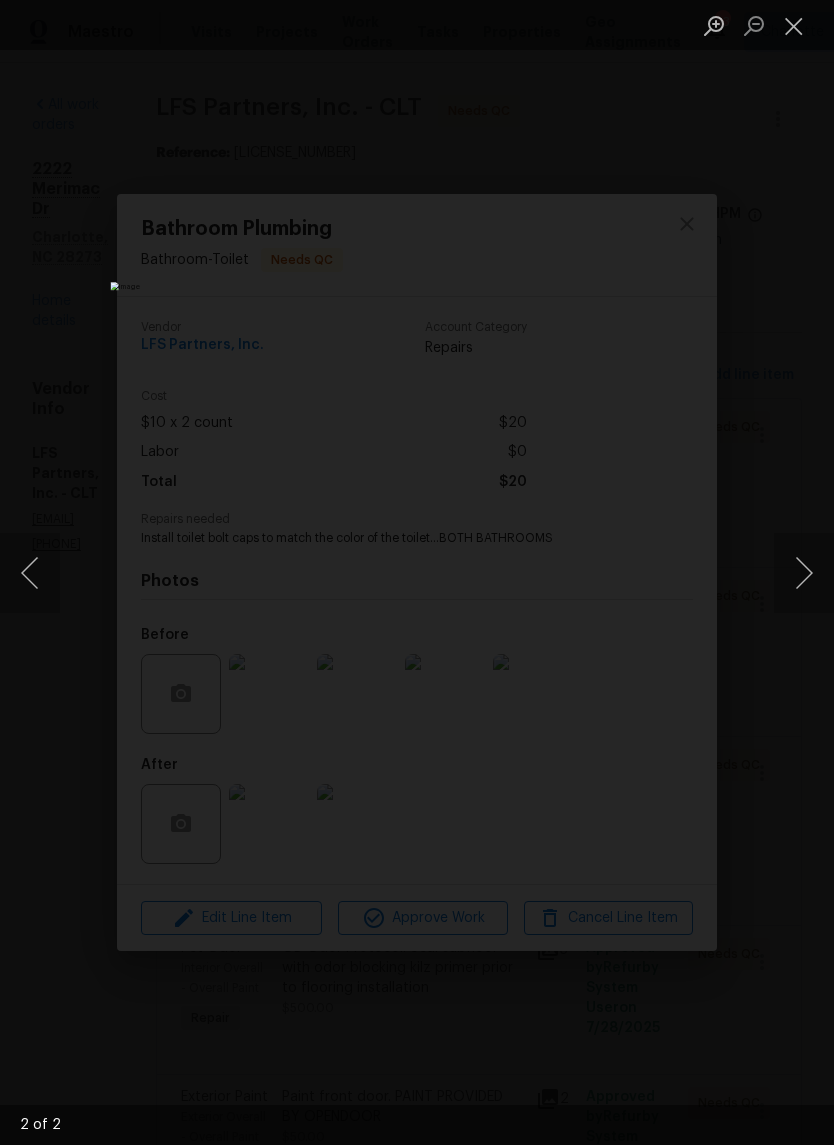 click at bounding box center (804, 573) 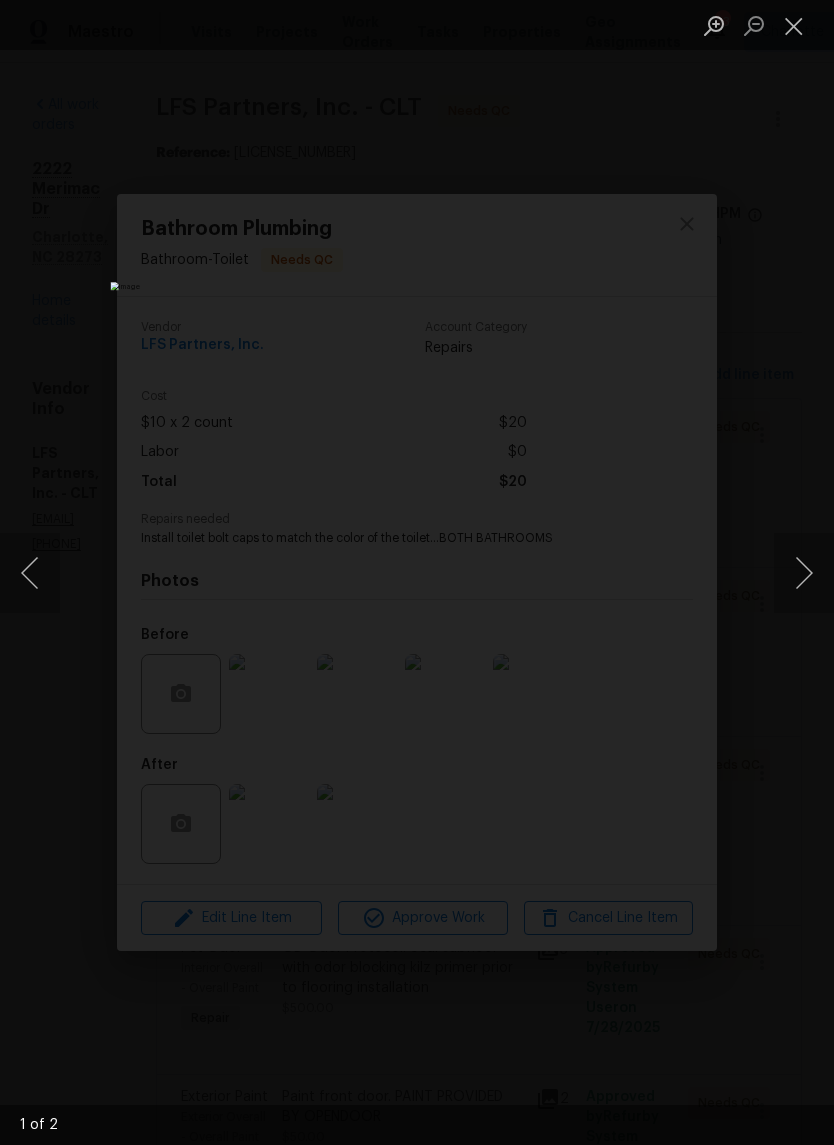 click at bounding box center (804, 573) 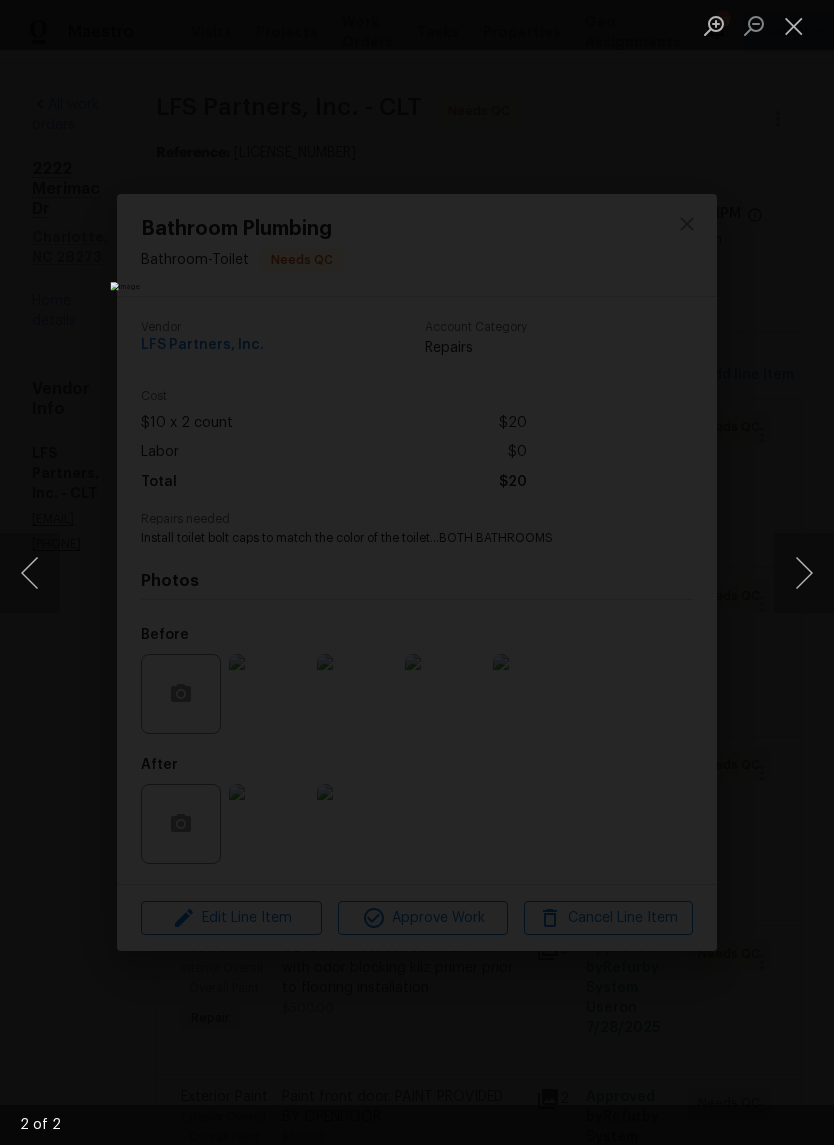 click at bounding box center (794, 25) 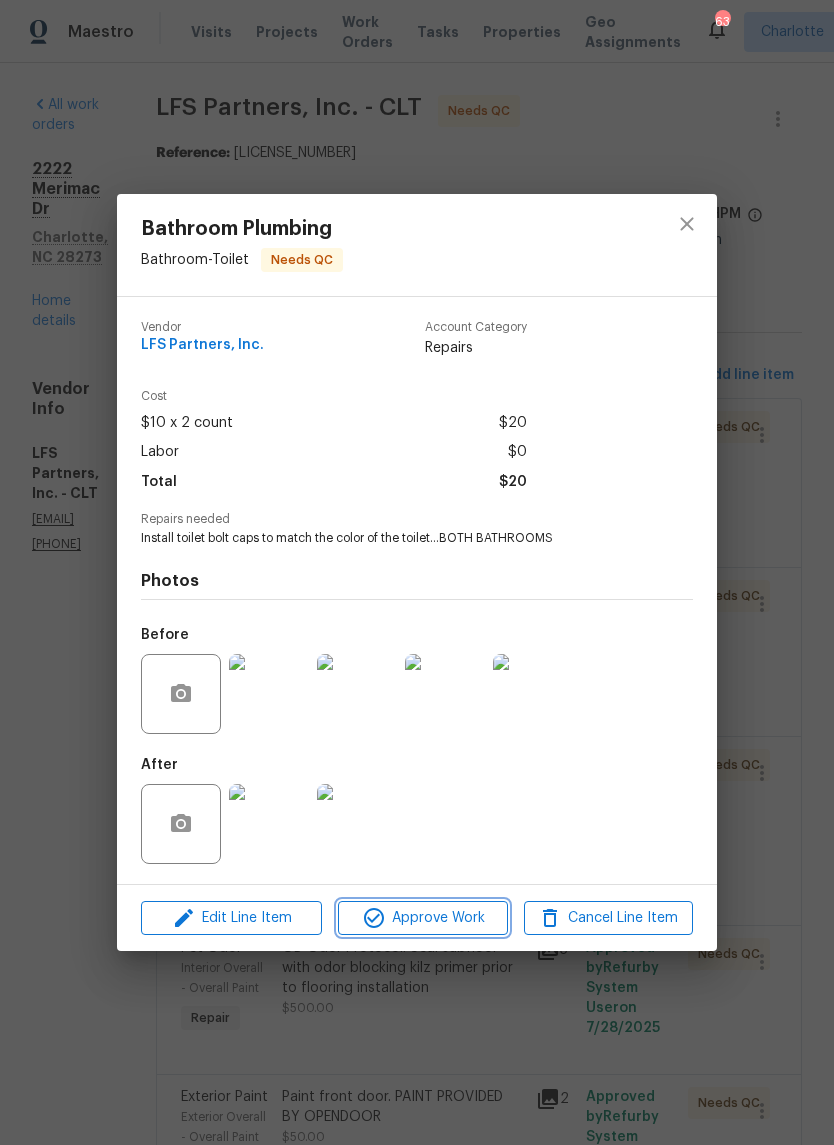 click on "Approve Work" at bounding box center [422, 918] 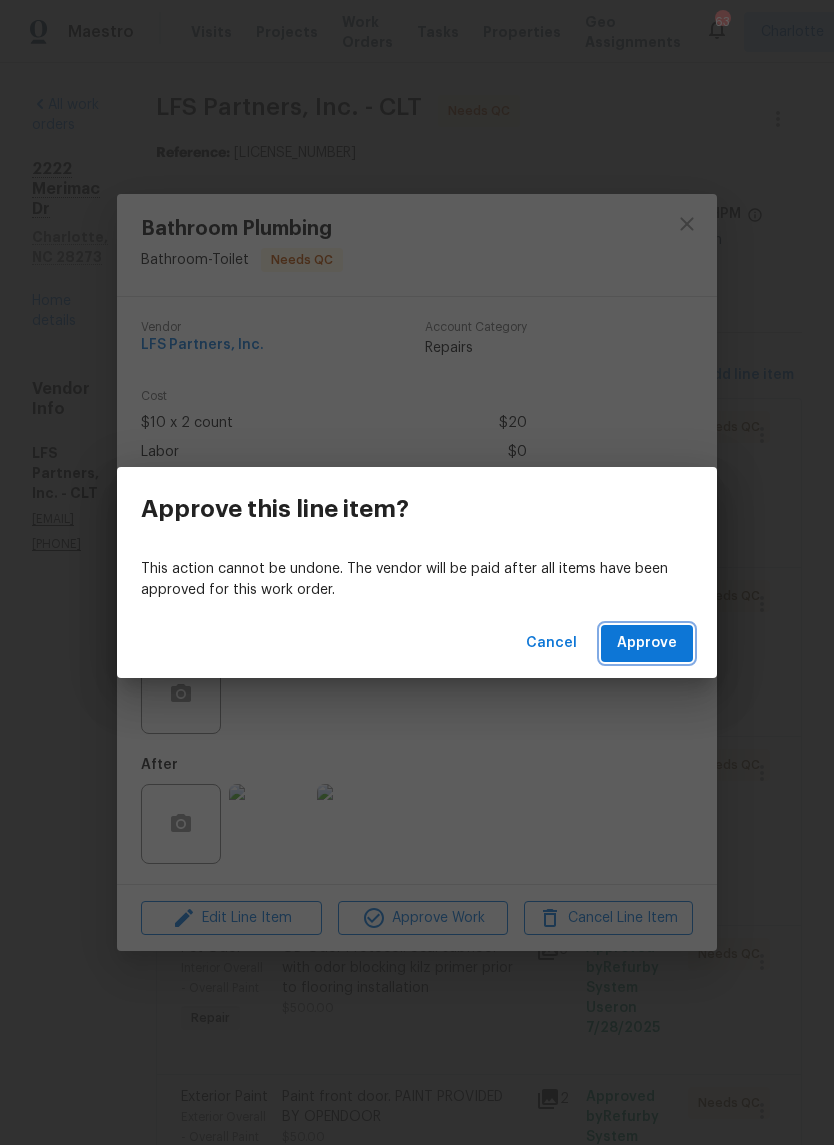 click on "Approve" at bounding box center (647, 643) 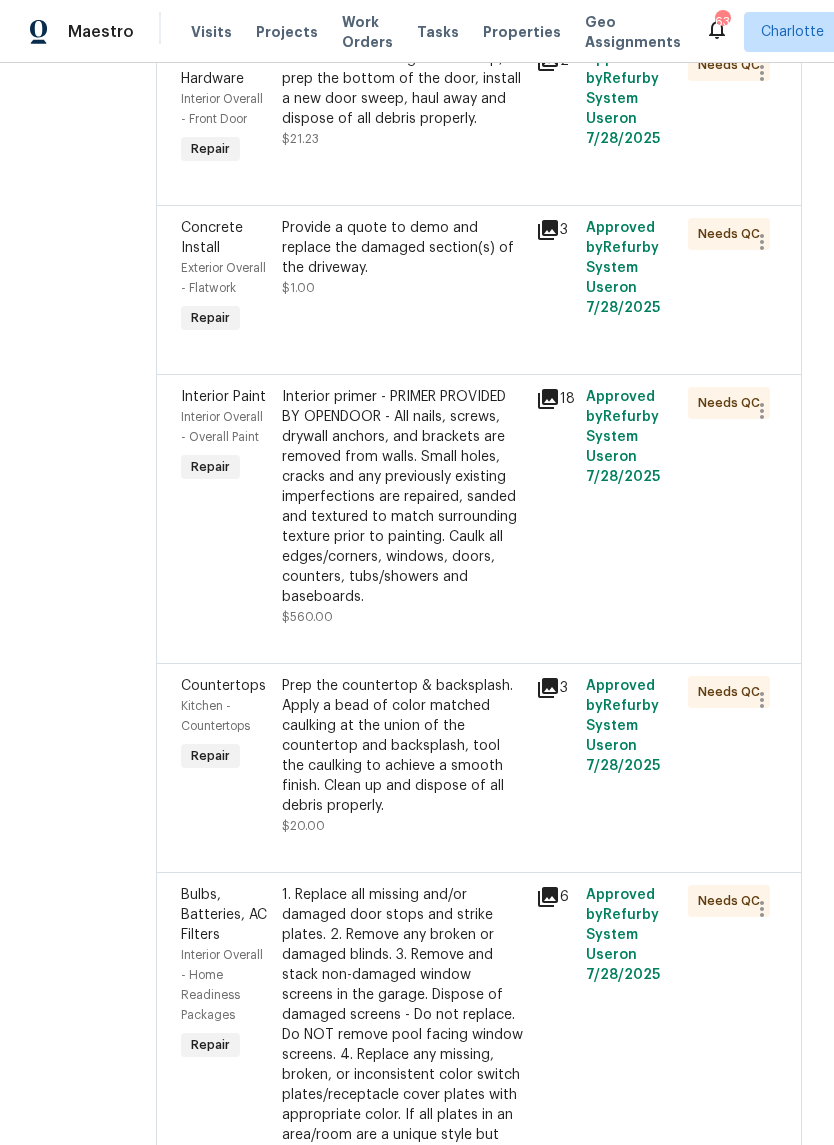 scroll, scrollTop: 1524, scrollLeft: 0, axis: vertical 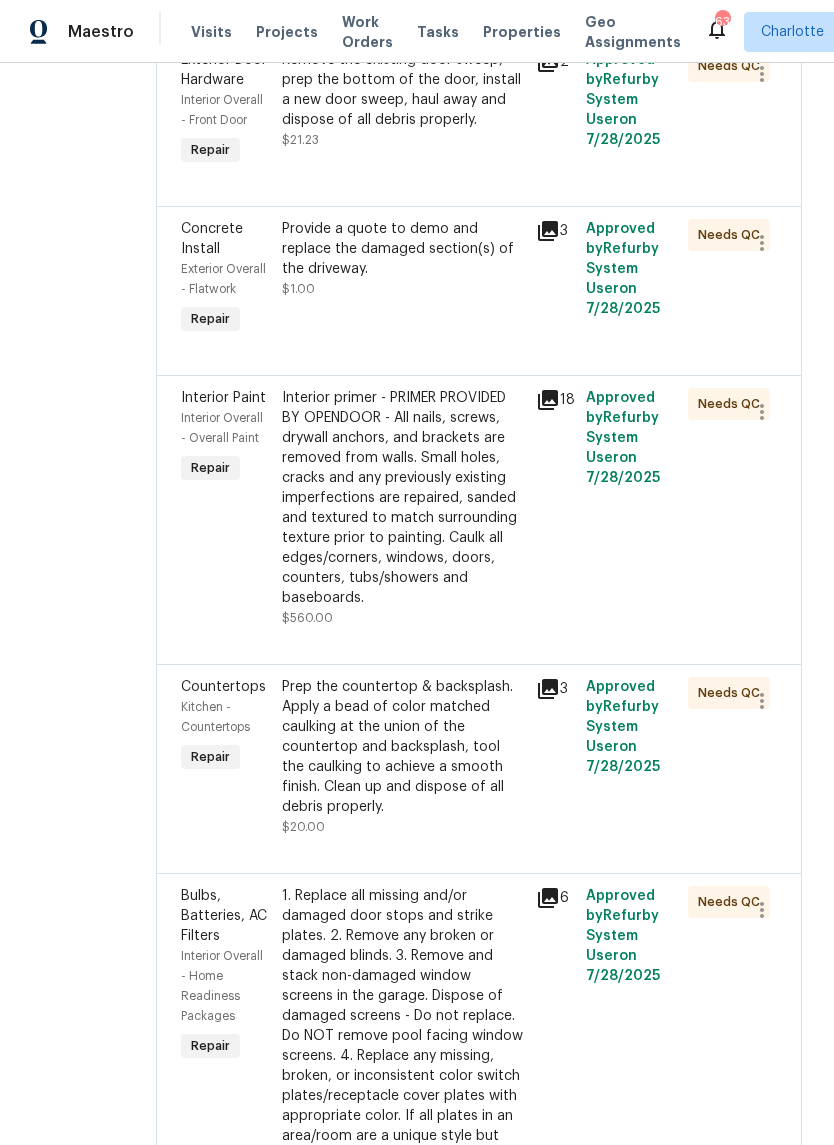 click 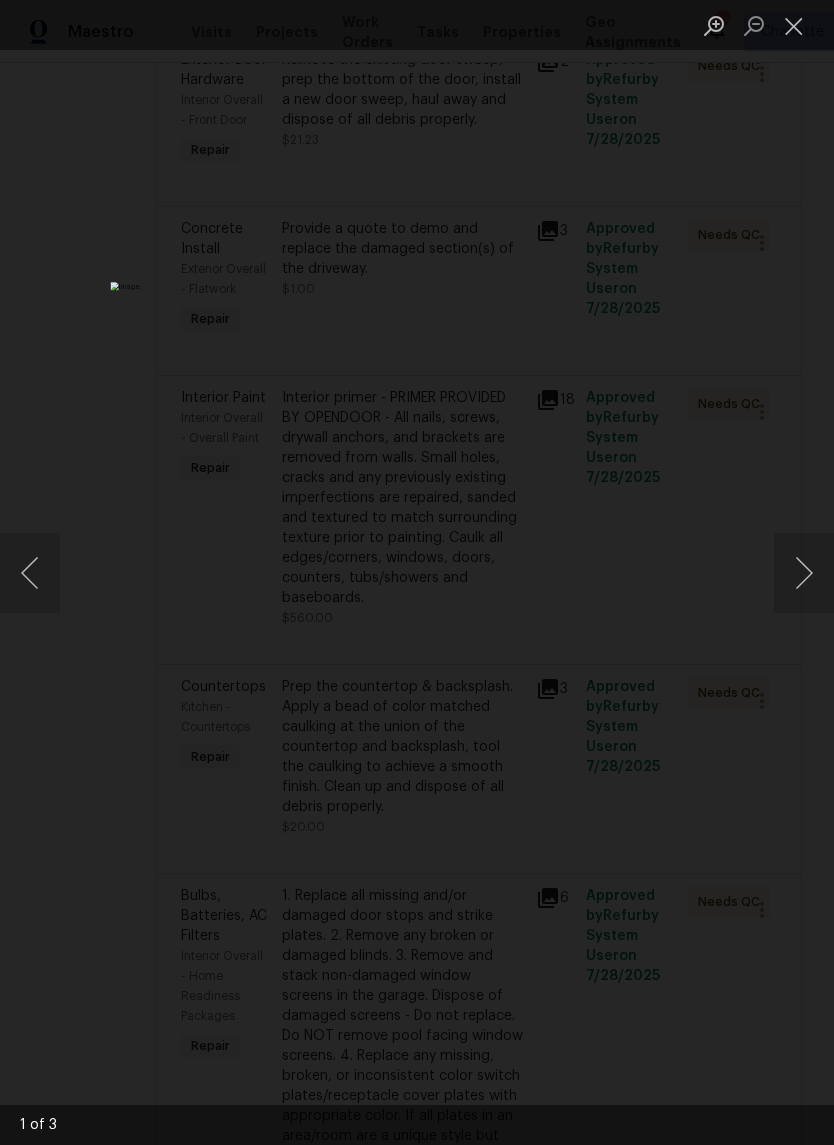 click at bounding box center (804, 573) 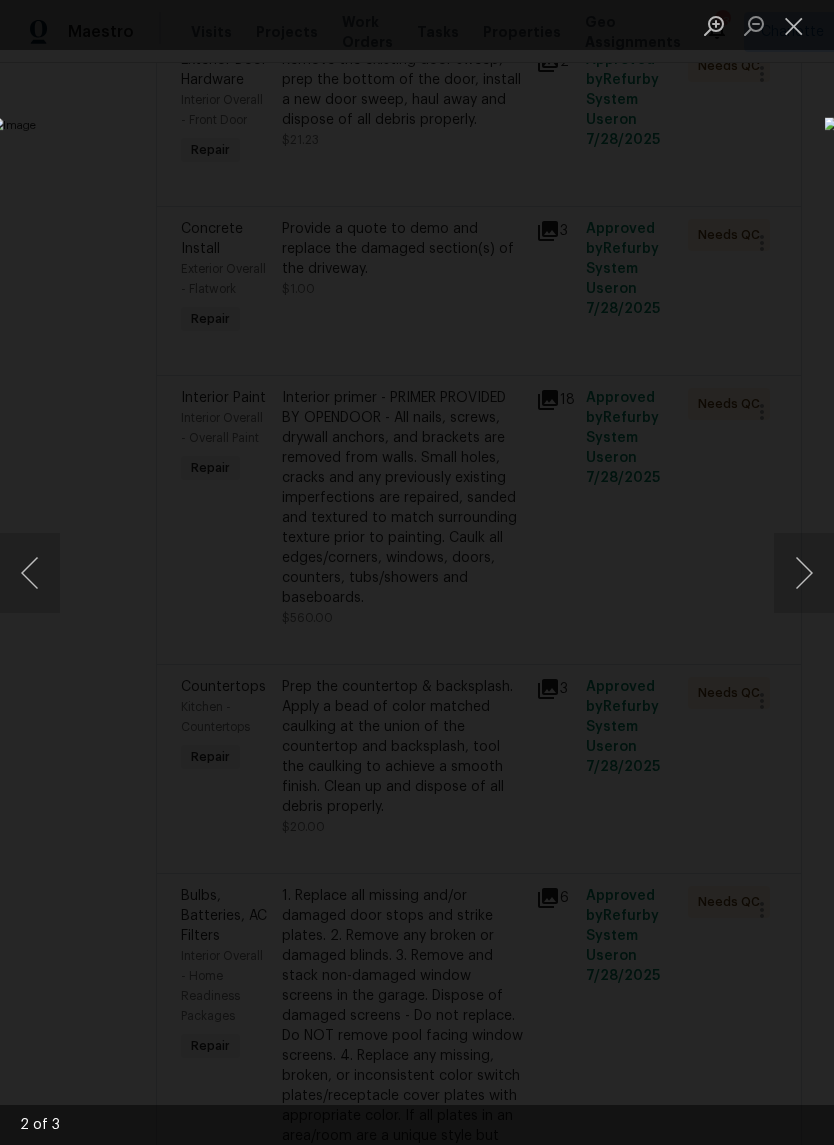click at bounding box center [804, 573] 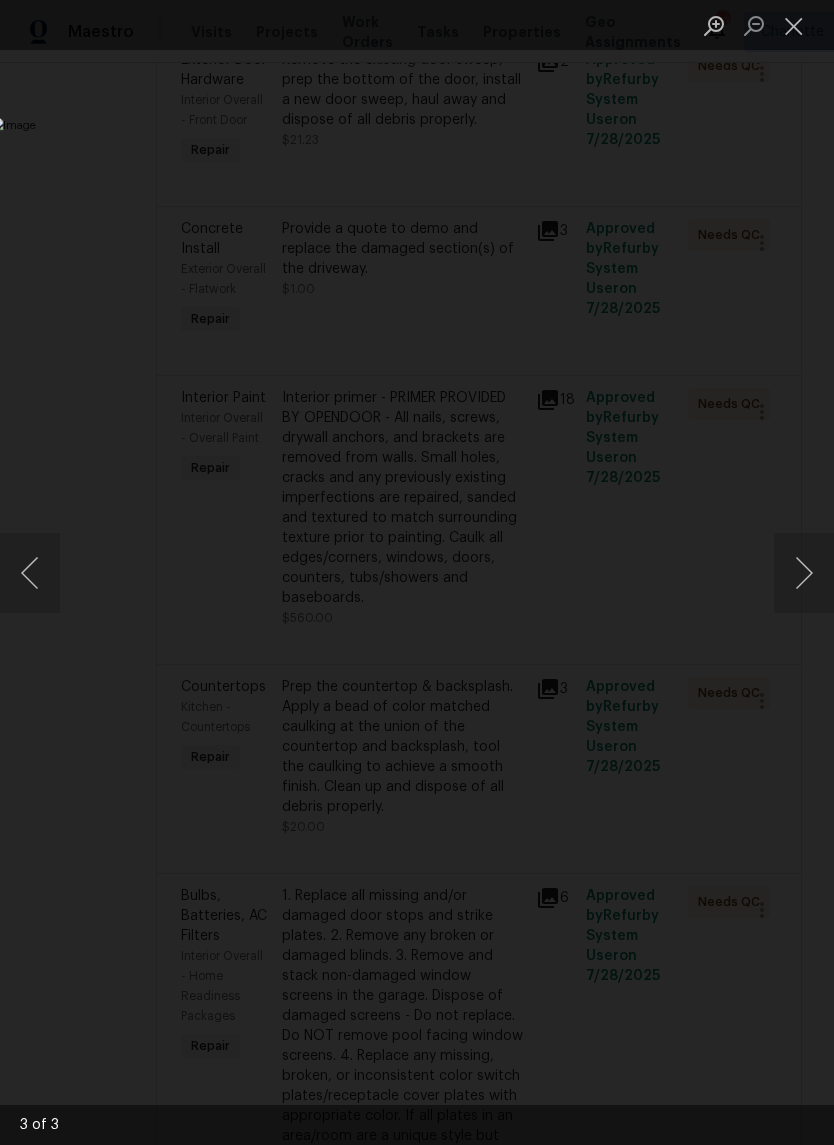 click at bounding box center [804, 573] 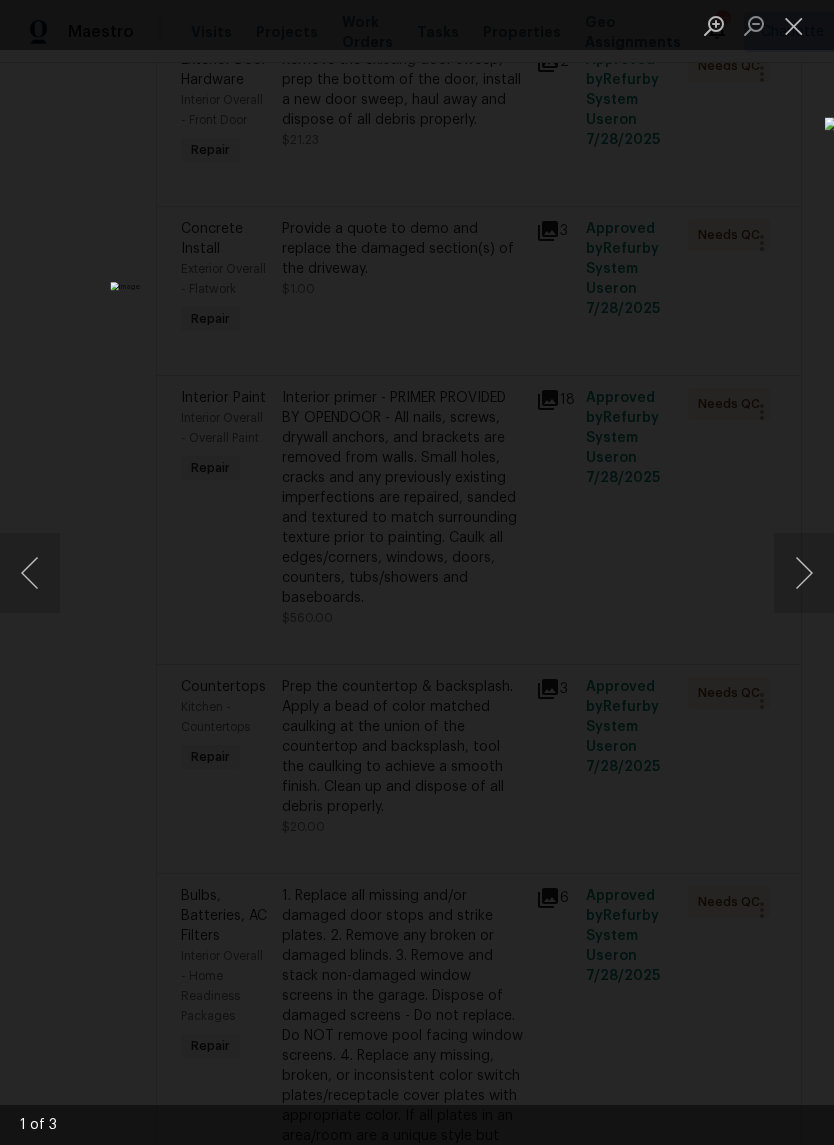 click at bounding box center [794, 25] 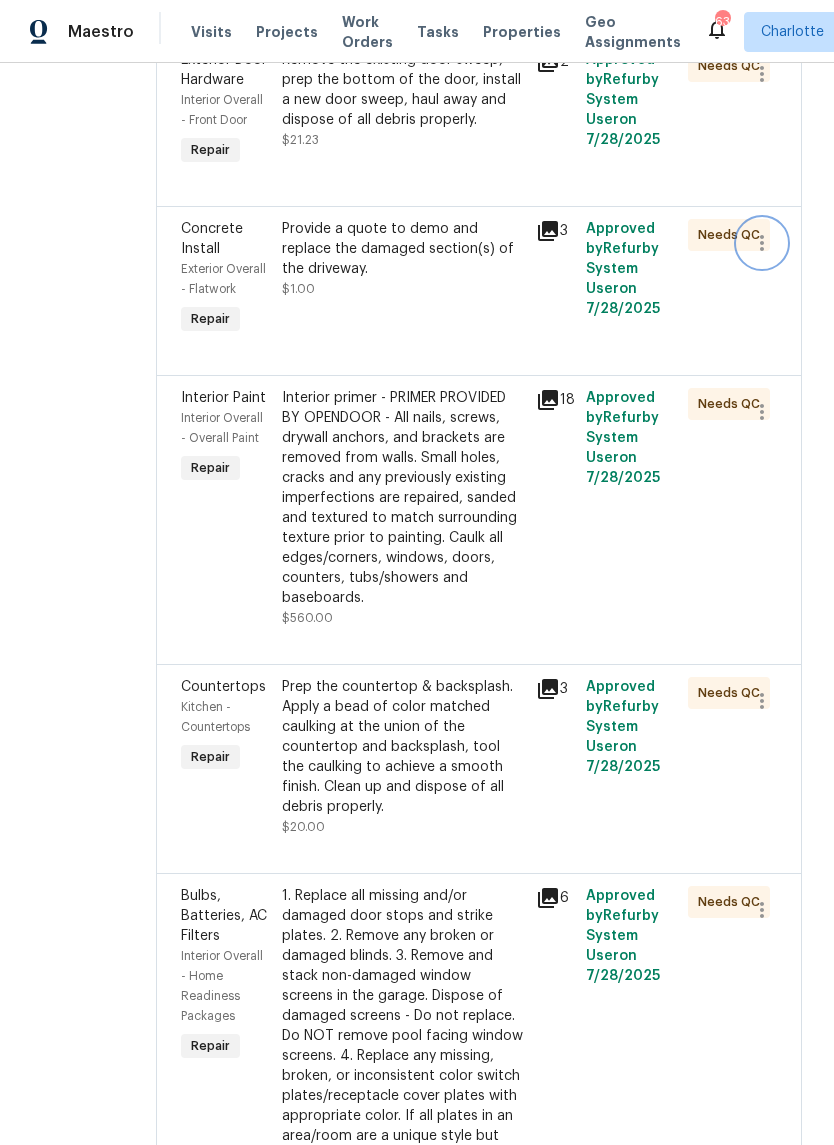 click 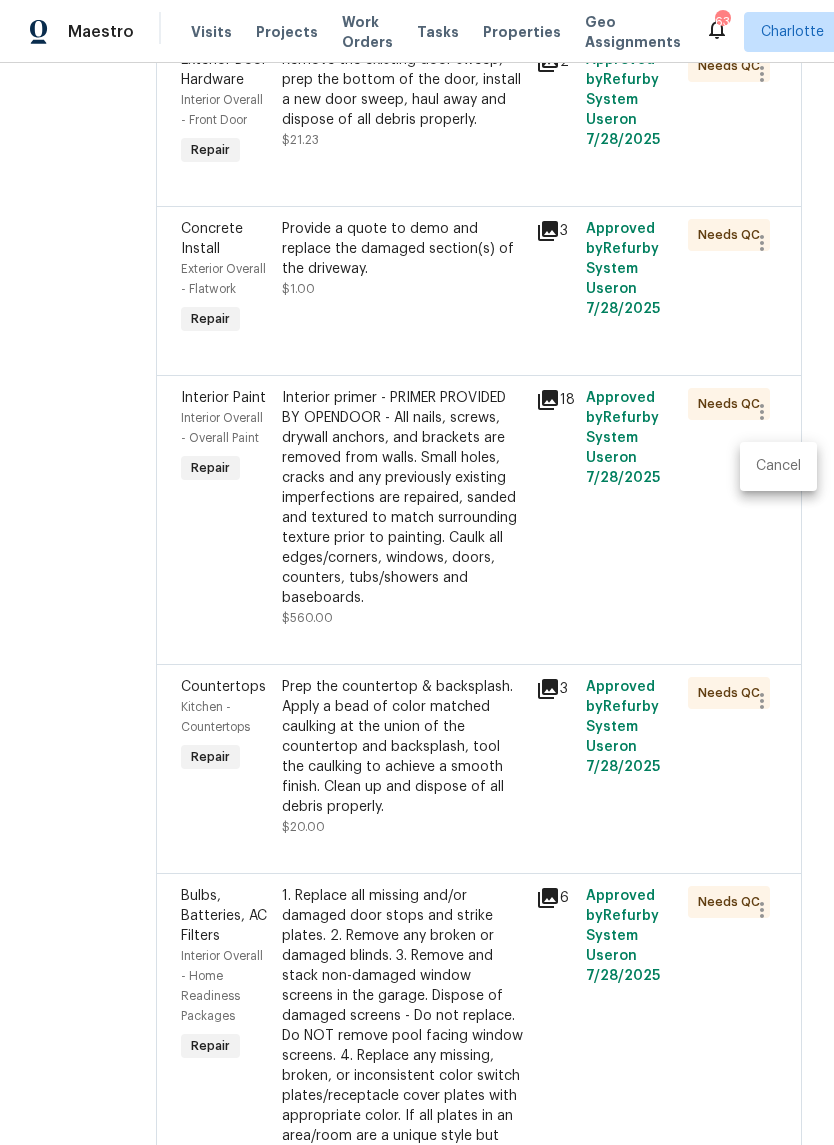 click on "Cancel" at bounding box center (778, 466) 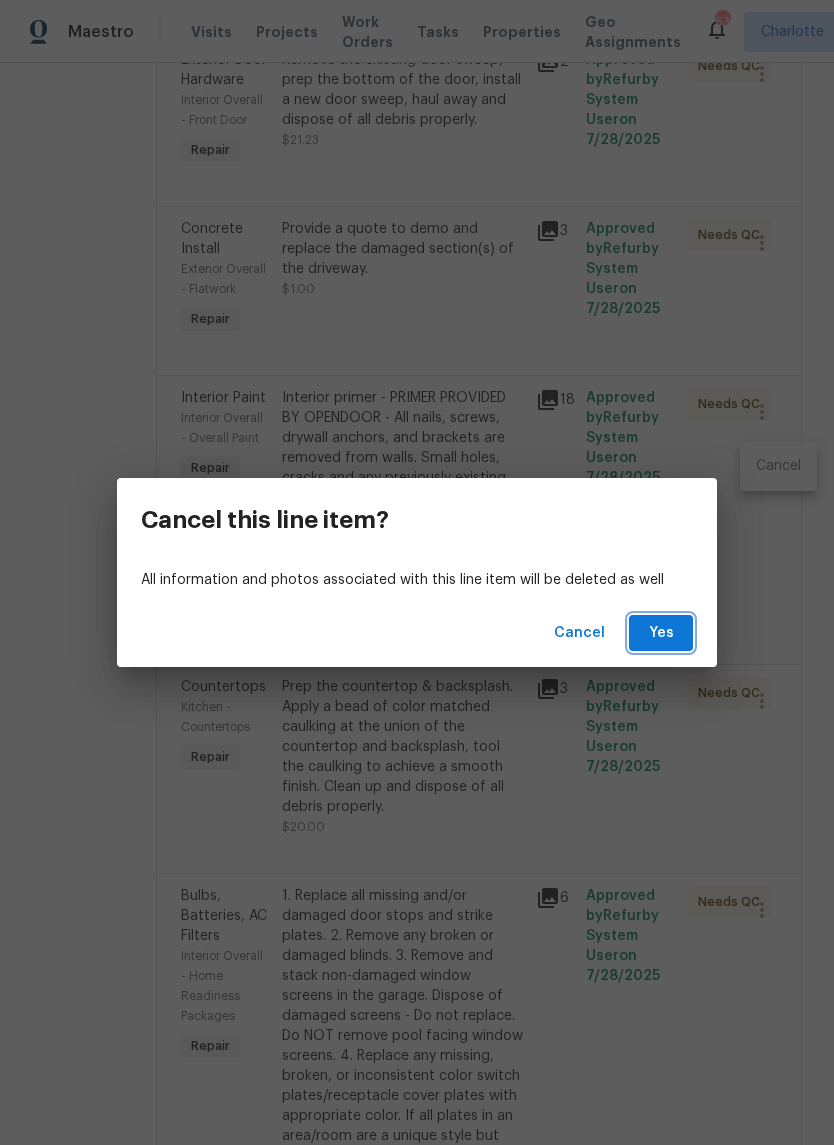 click on "Yes" at bounding box center (661, 633) 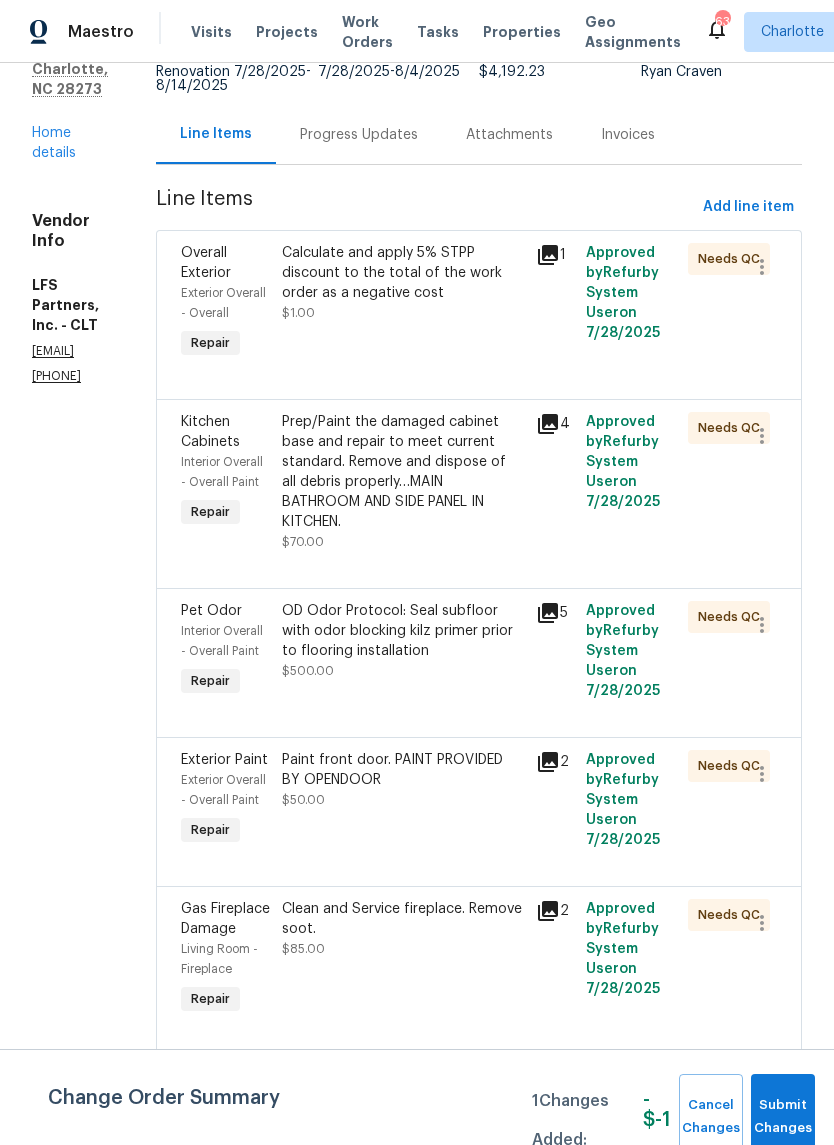 scroll, scrollTop: 169, scrollLeft: 0, axis: vertical 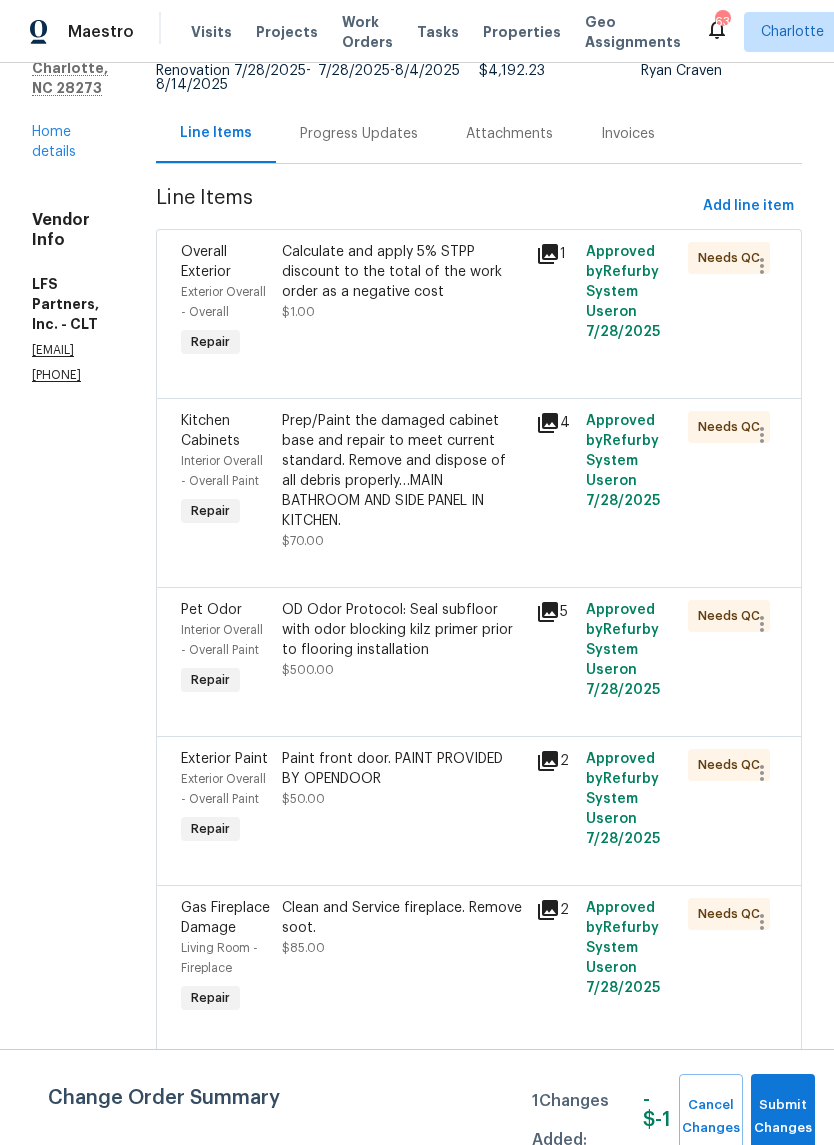 click on "Prep/Paint the damaged cabinet base and repair to meet current standard. Remove and dispose of all debris properly…MAIN BATHROOM AND SIDE PANEL IN KITCHEN." at bounding box center (402, 471) 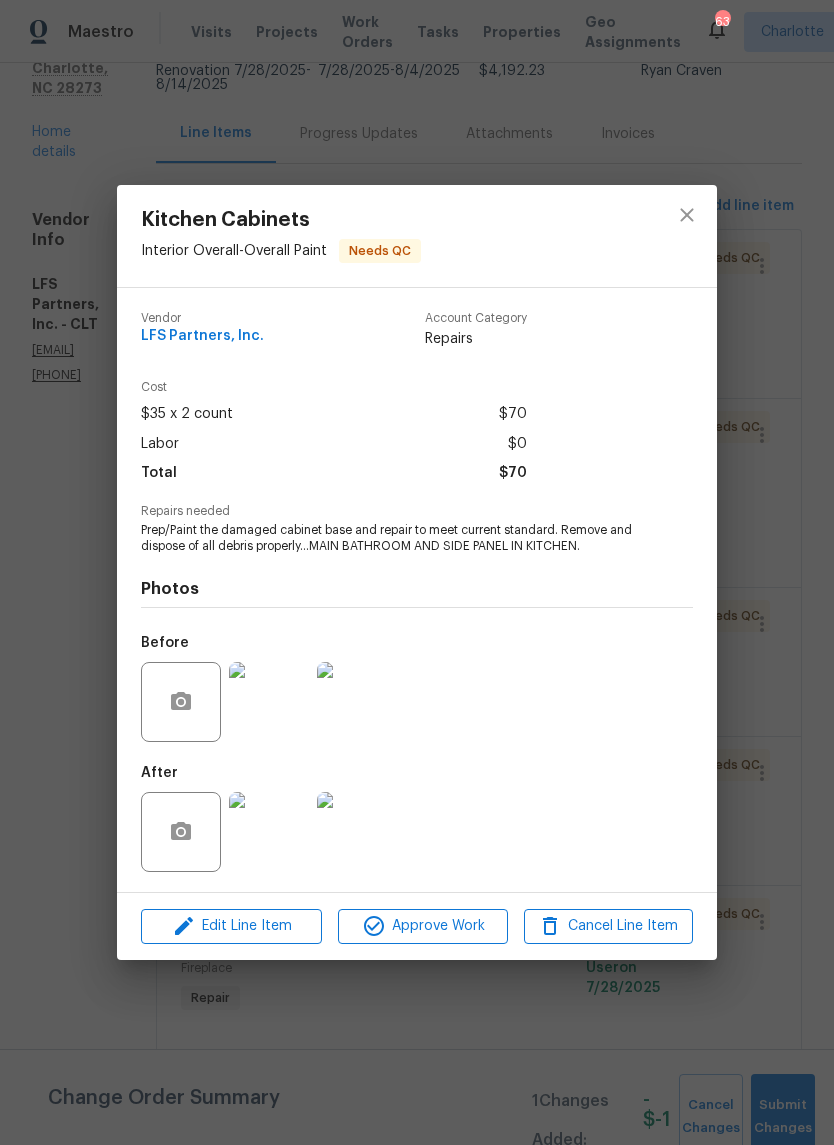 click at bounding box center (269, 832) 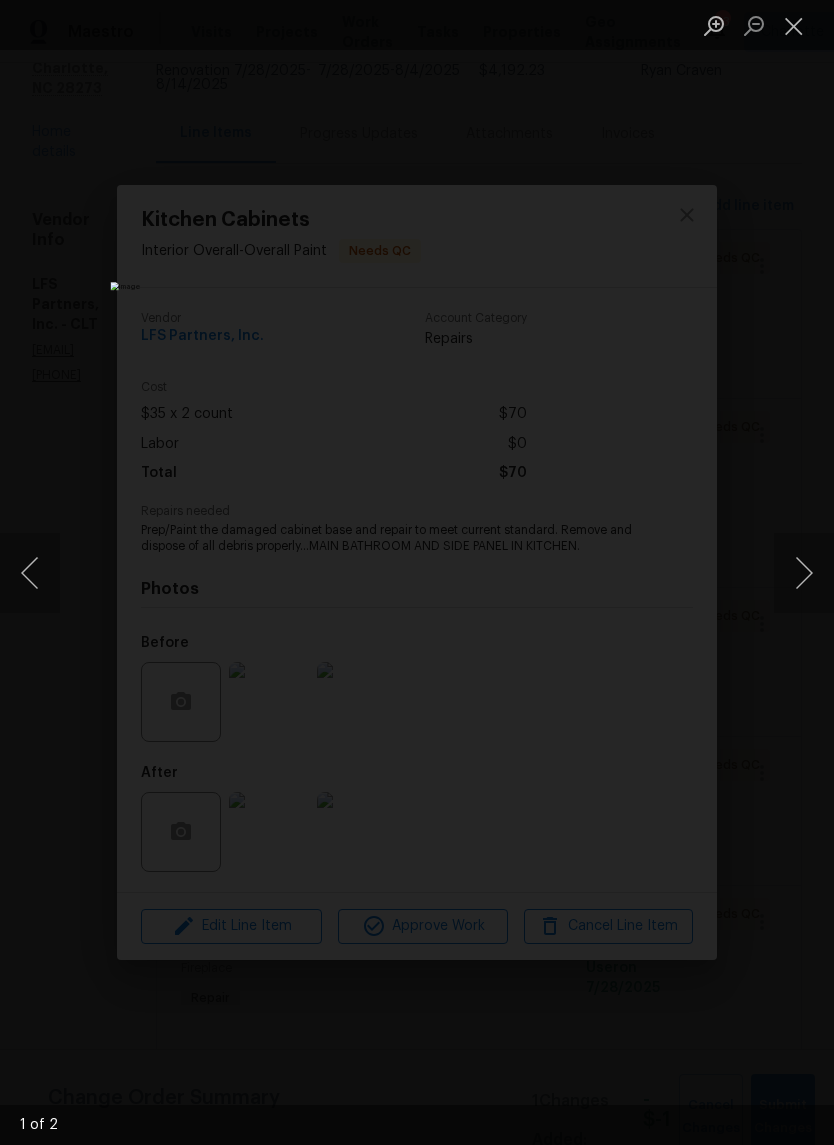 click at bounding box center (804, 573) 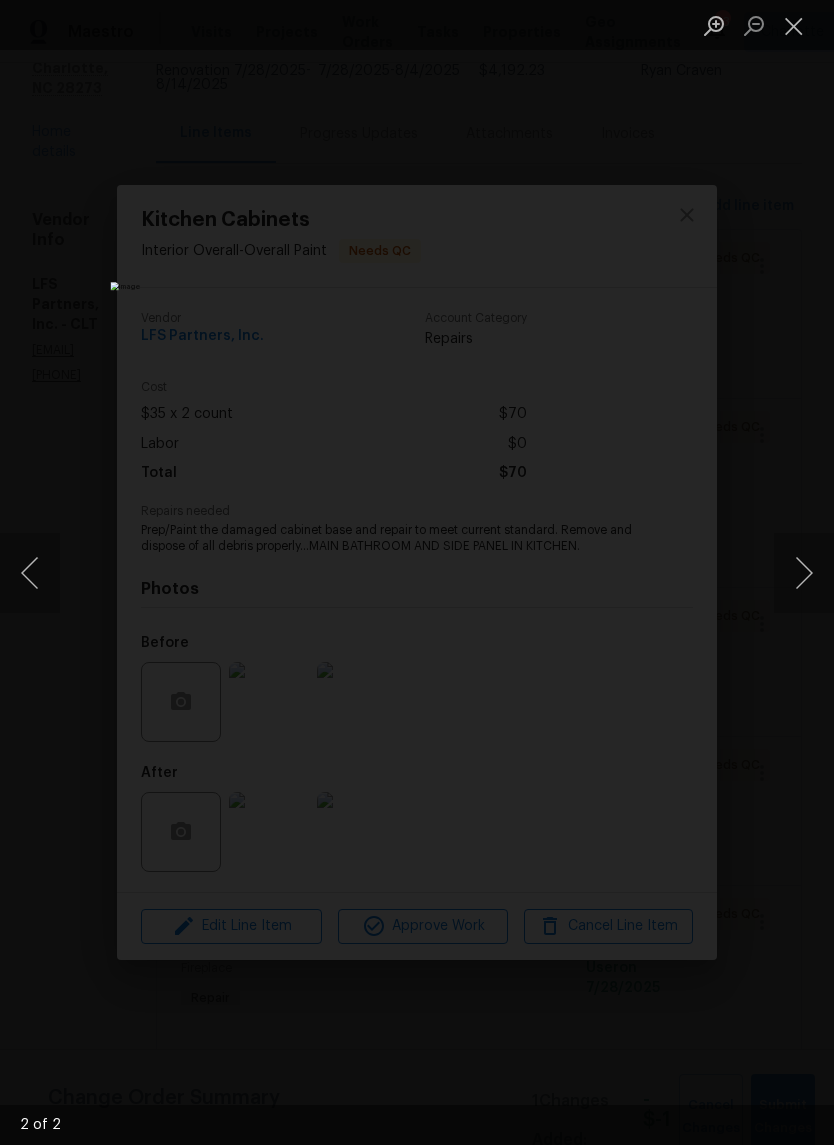 click at bounding box center [804, 573] 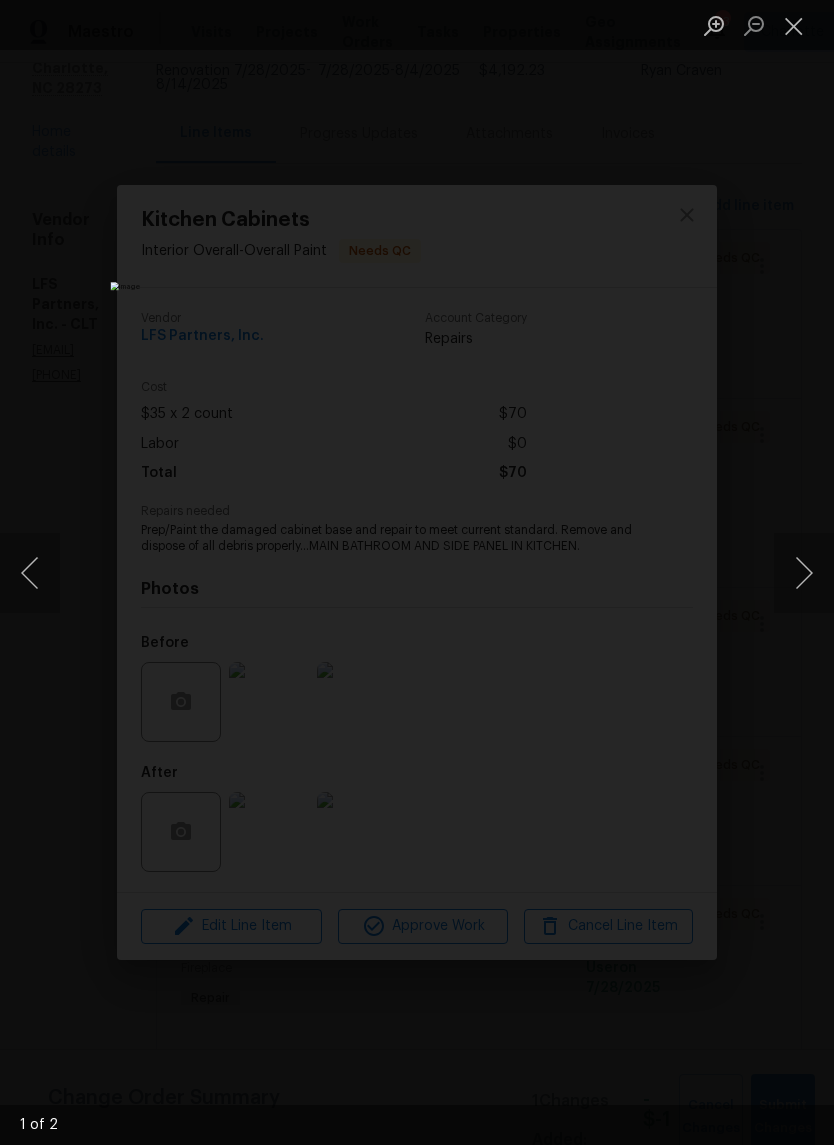 click at bounding box center [804, 573] 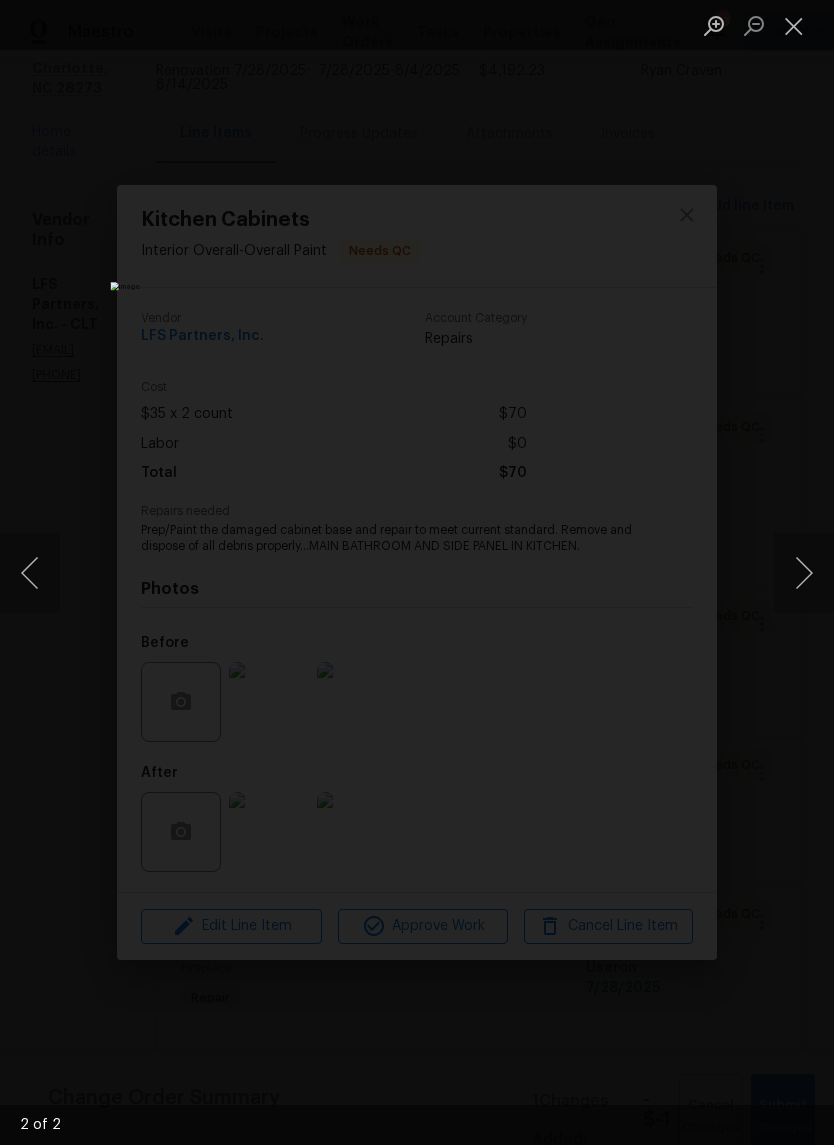 click at bounding box center (804, 573) 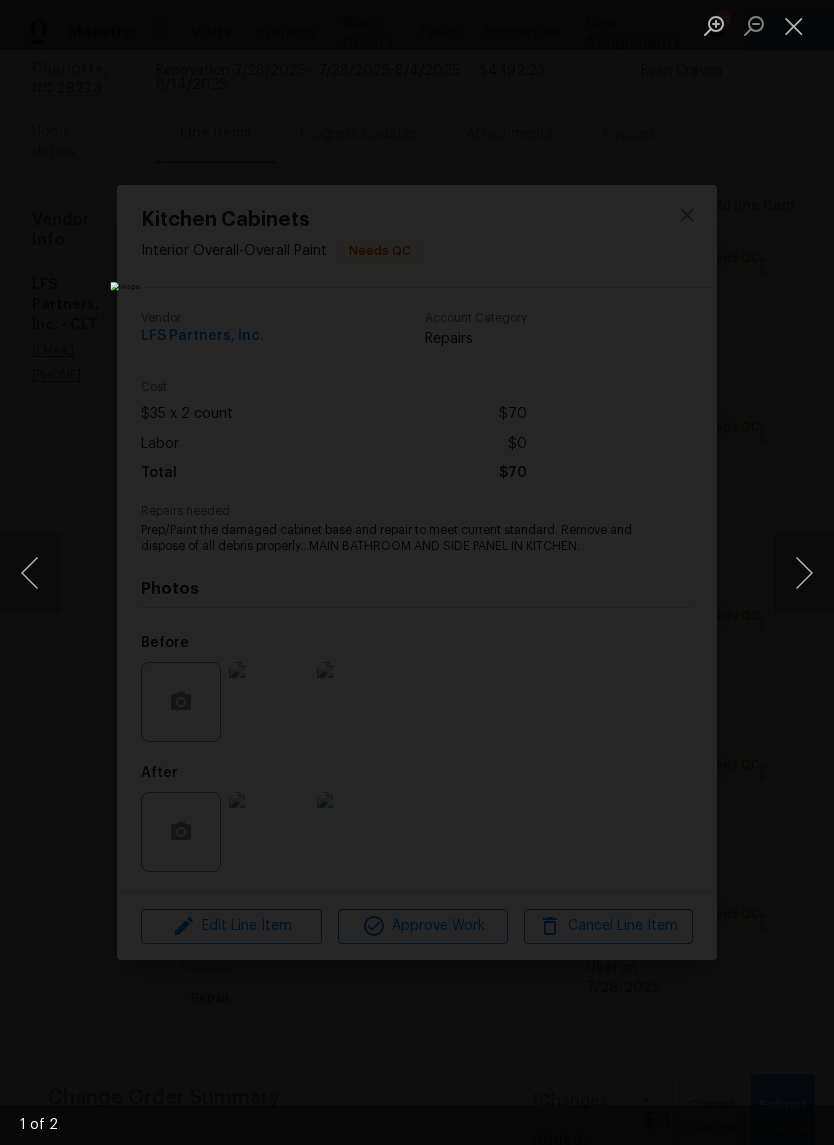 click at bounding box center (804, 573) 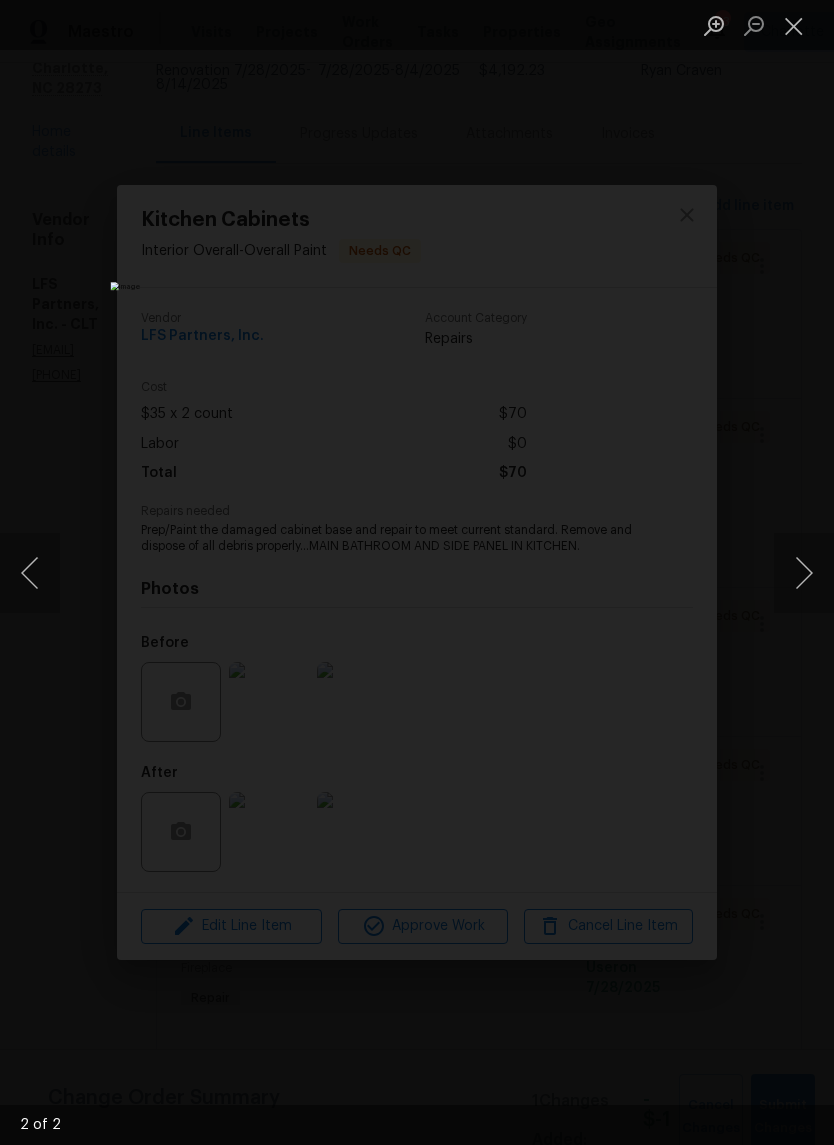 click at bounding box center [804, 573] 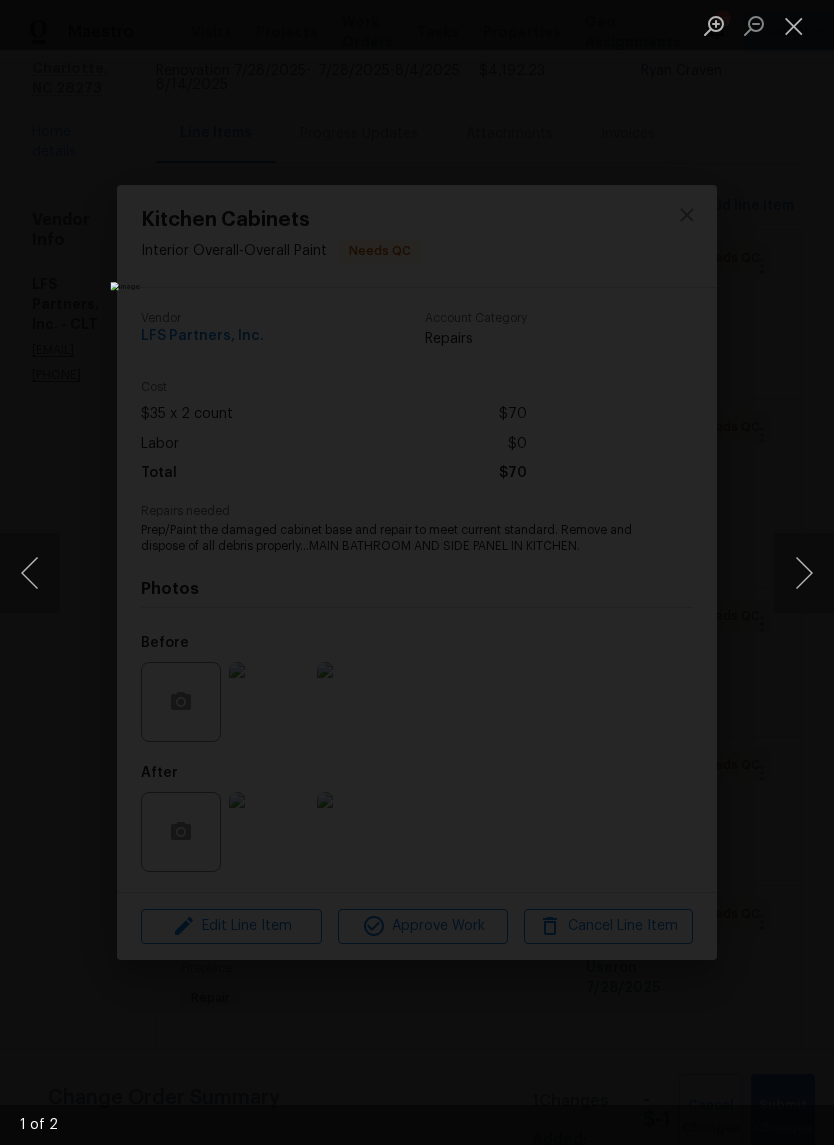 click at bounding box center [794, 25] 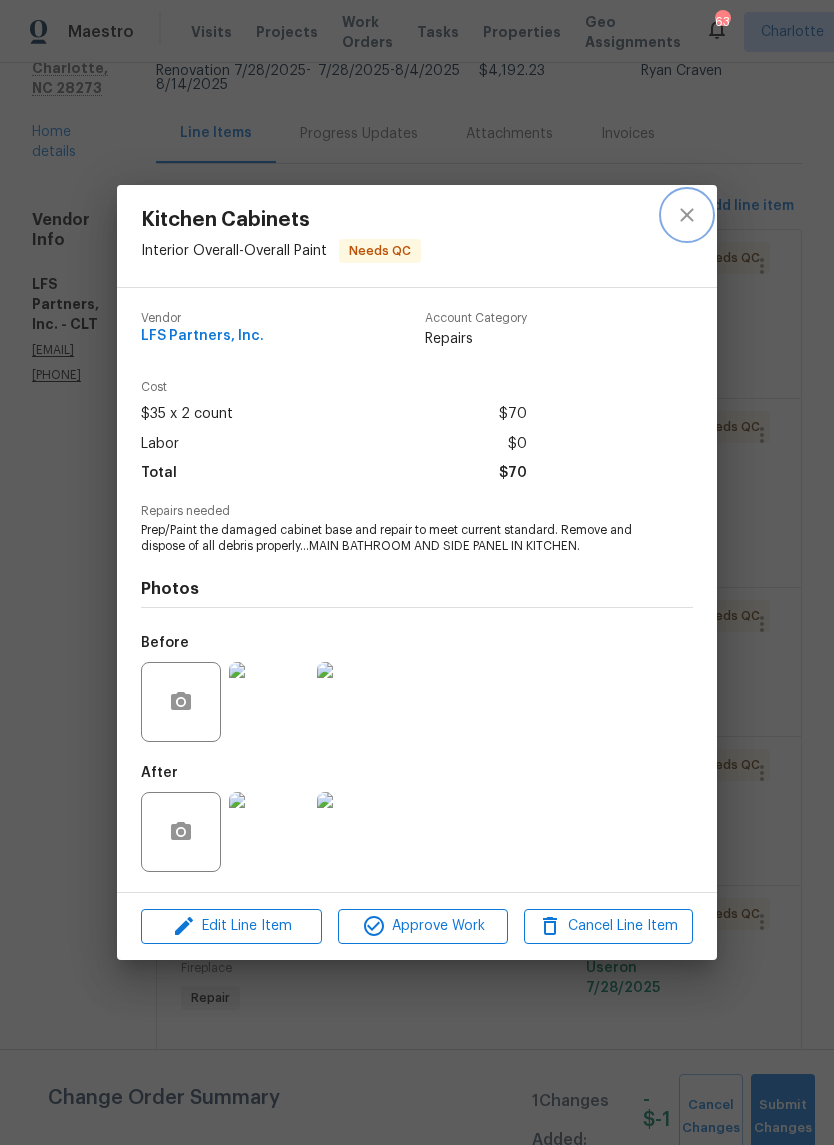 click 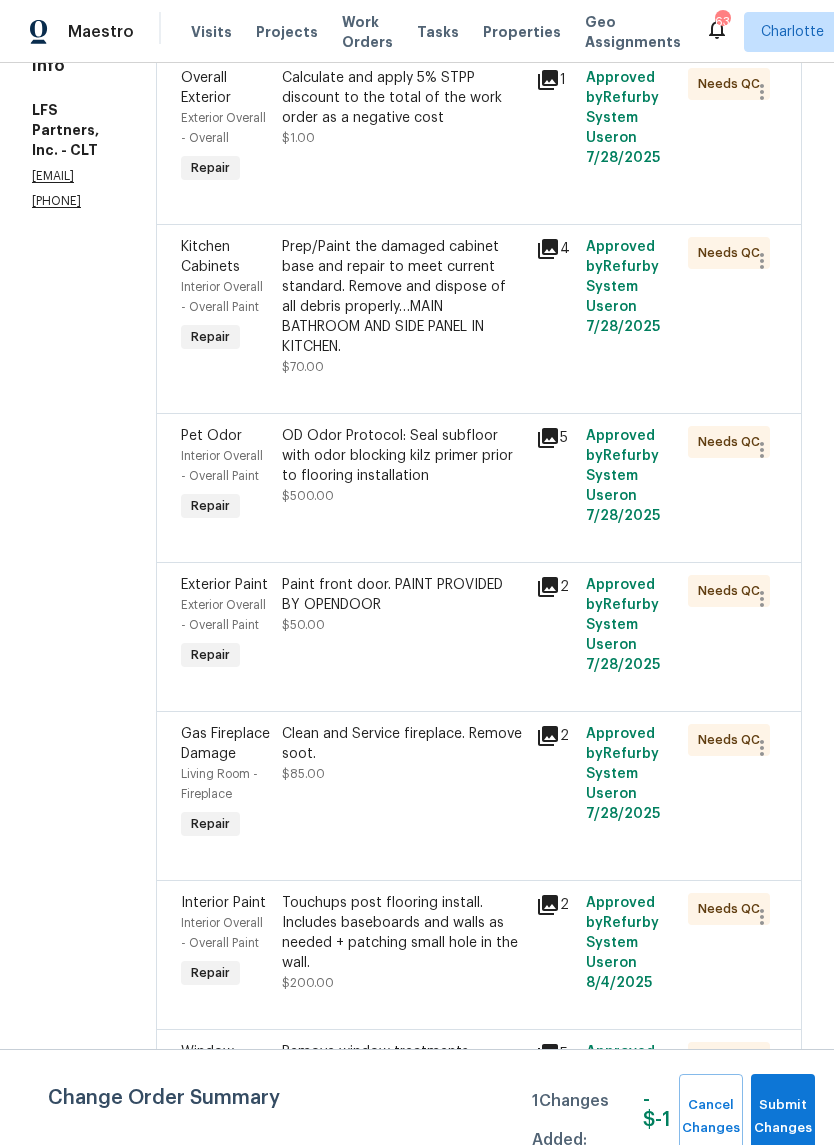 scroll, scrollTop: 393, scrollLeft: 0, axis: vertical 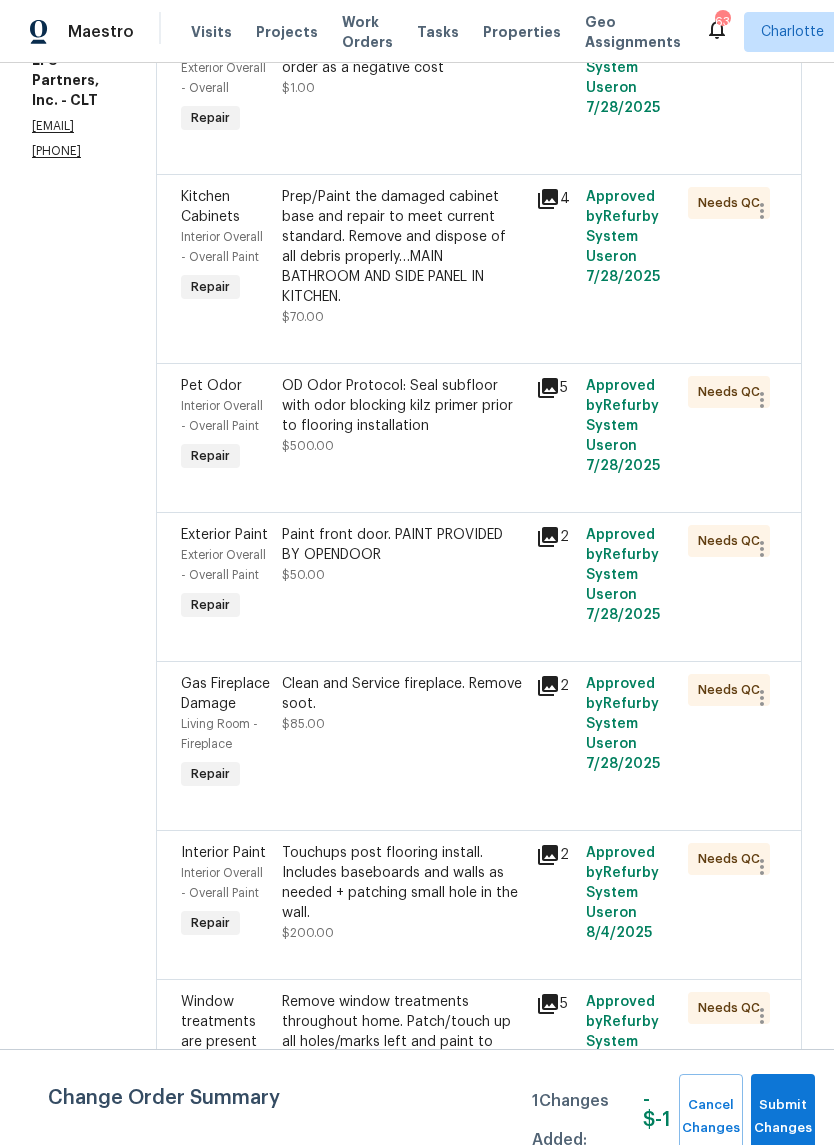 click on "OD Odor Protocol: Seal subfloor with odor blocking kilz primer prior to flooring installation $500.00" at bounding box center (402, 426) 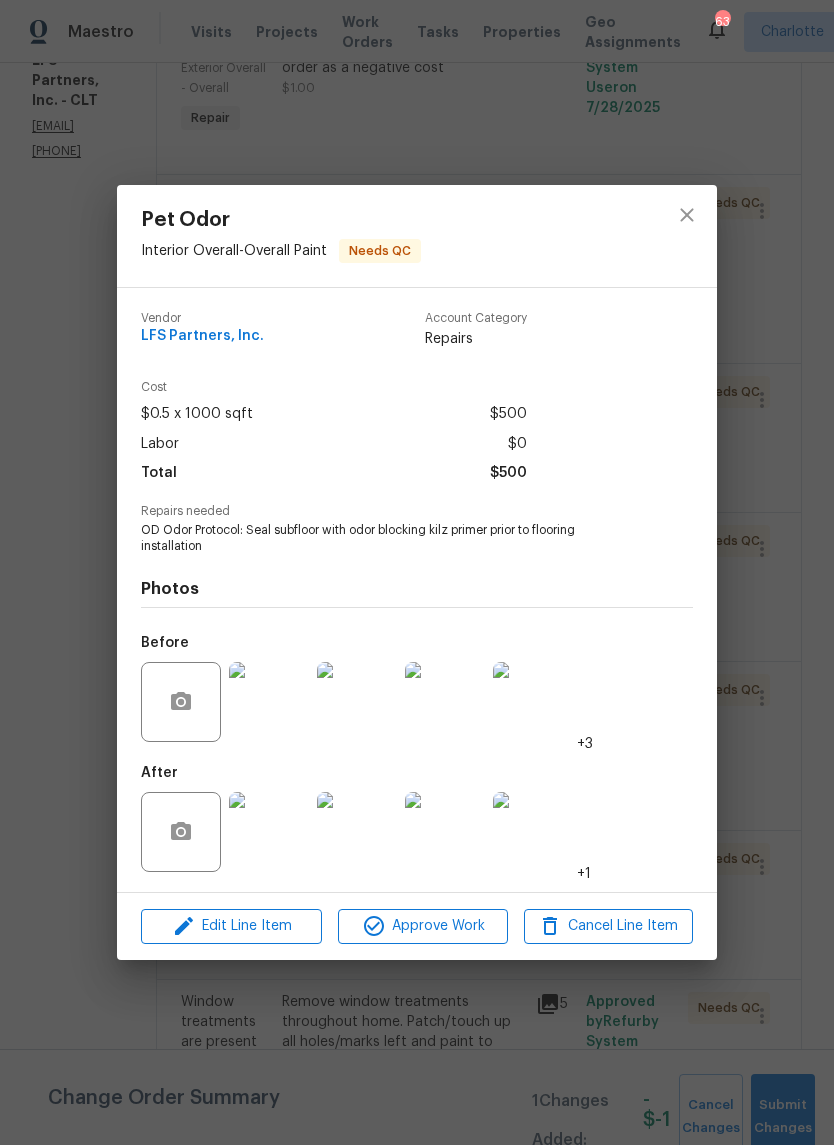 click at bounding box center [269, 832] 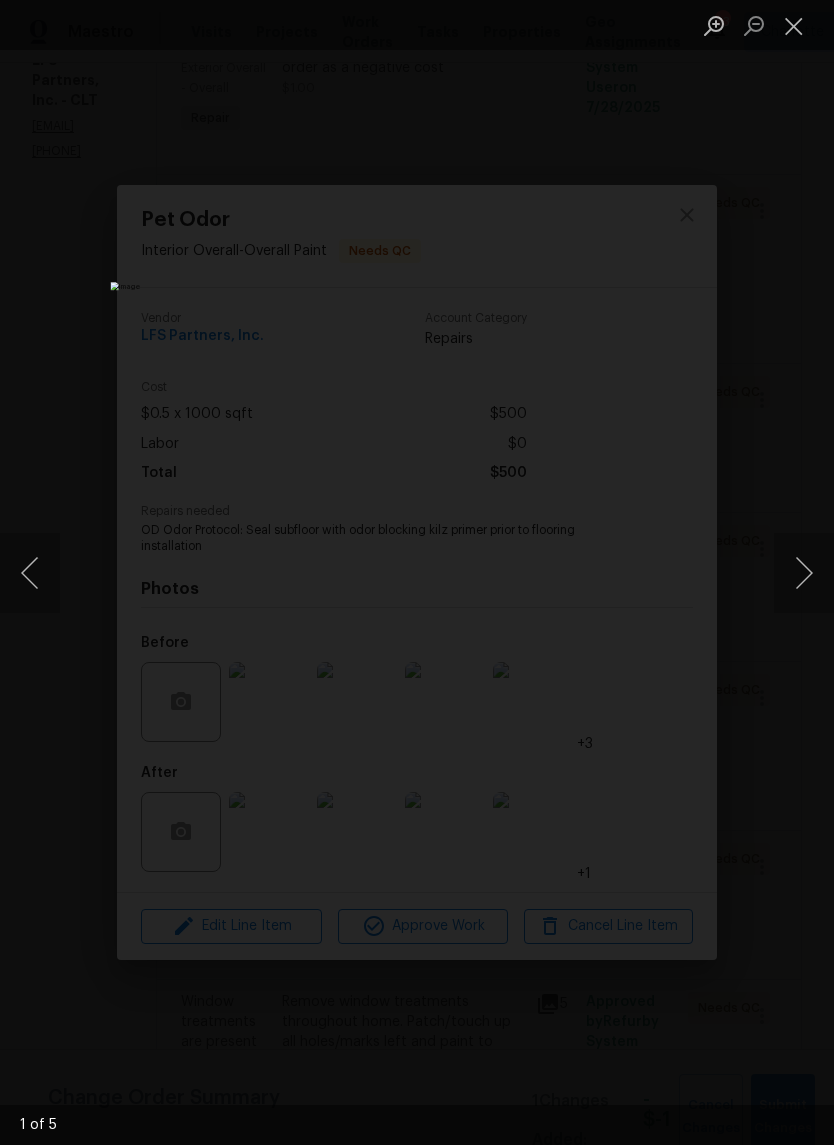 click at bounding box center (804, 573) 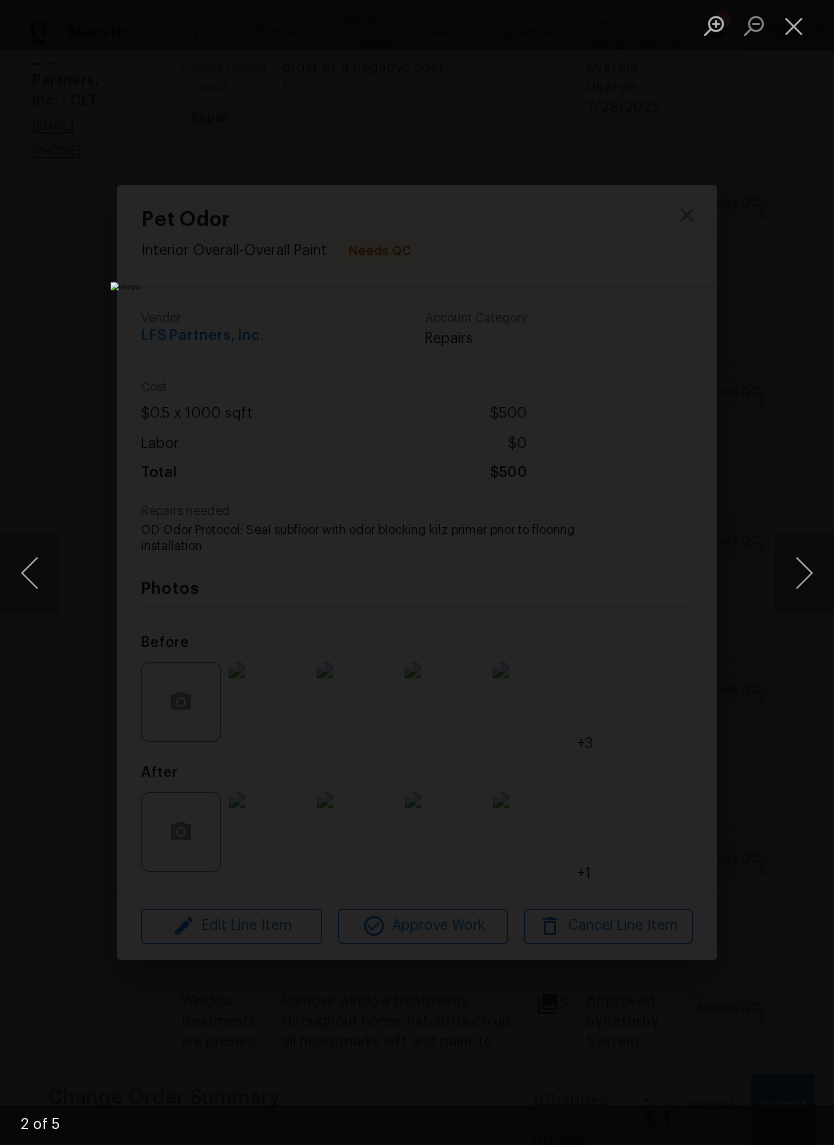click at bounding box center (804, 573) 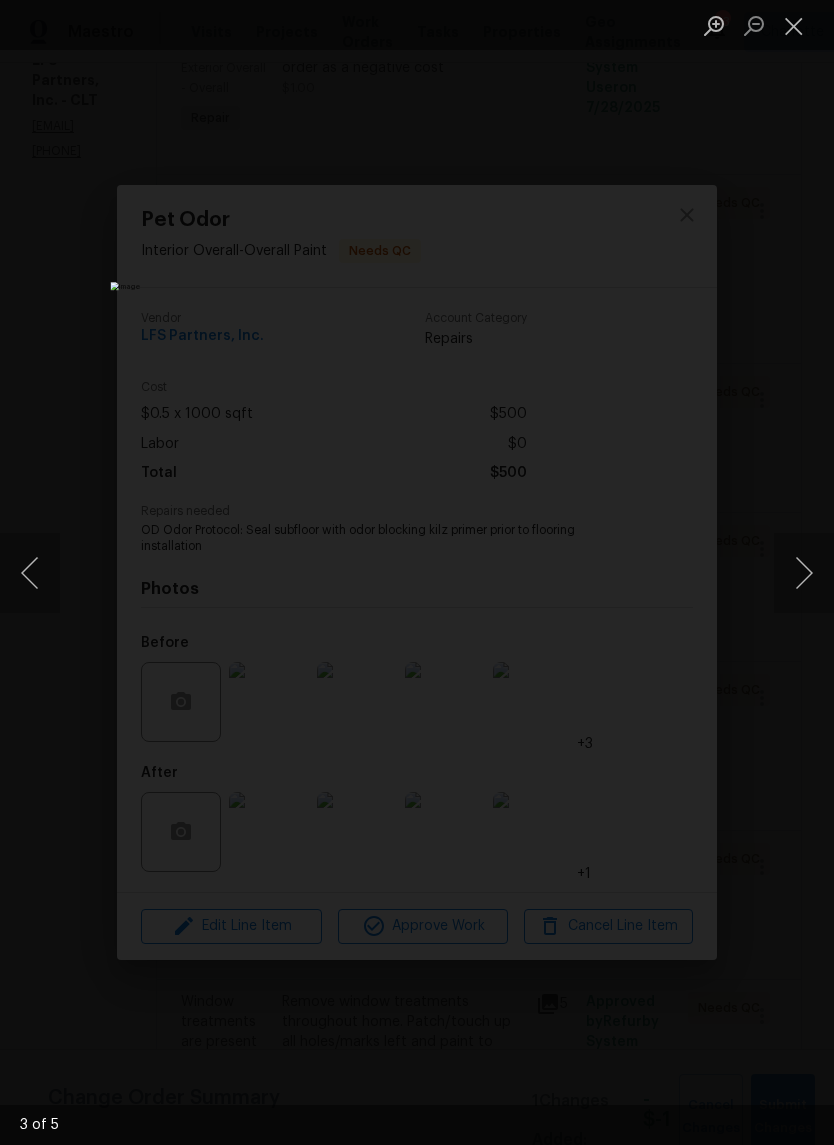 click at bounding box center [804, 573] 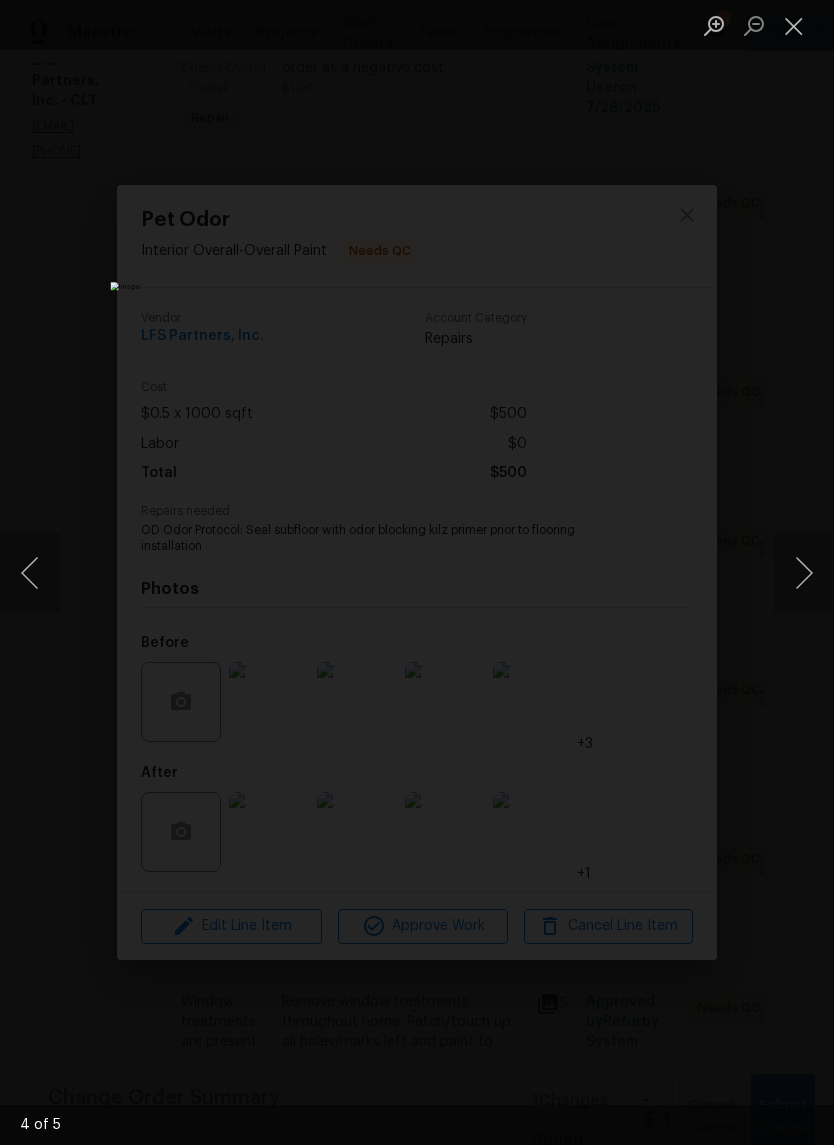 click at bounding box center [804, 573] 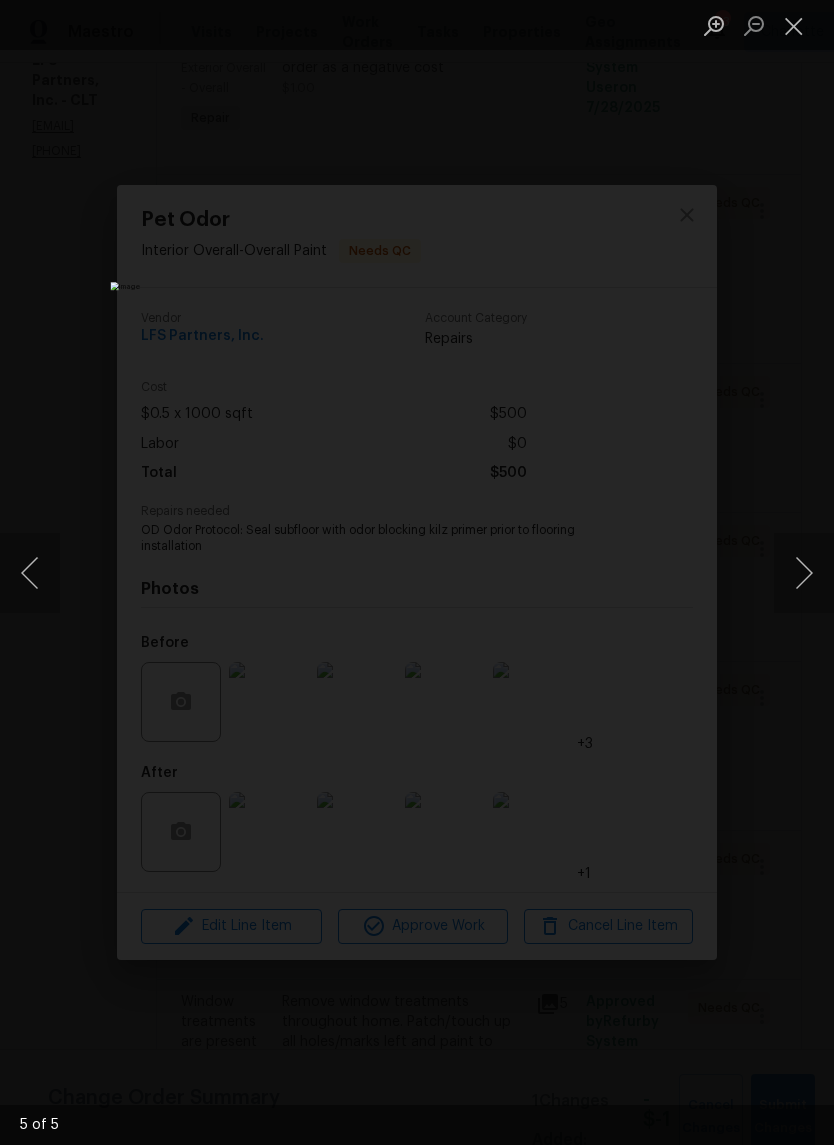 click at bounding box center [794, 25] 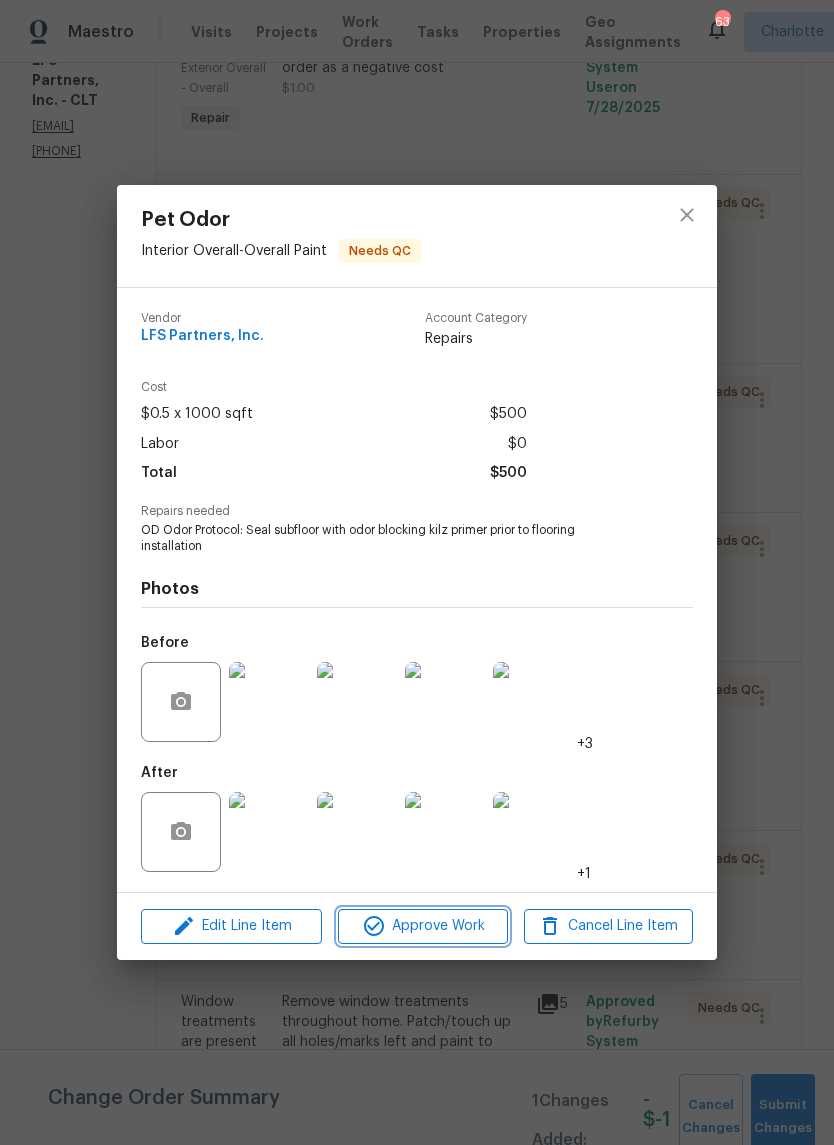 click on "Approve Work" at bounding box center (422, 926) 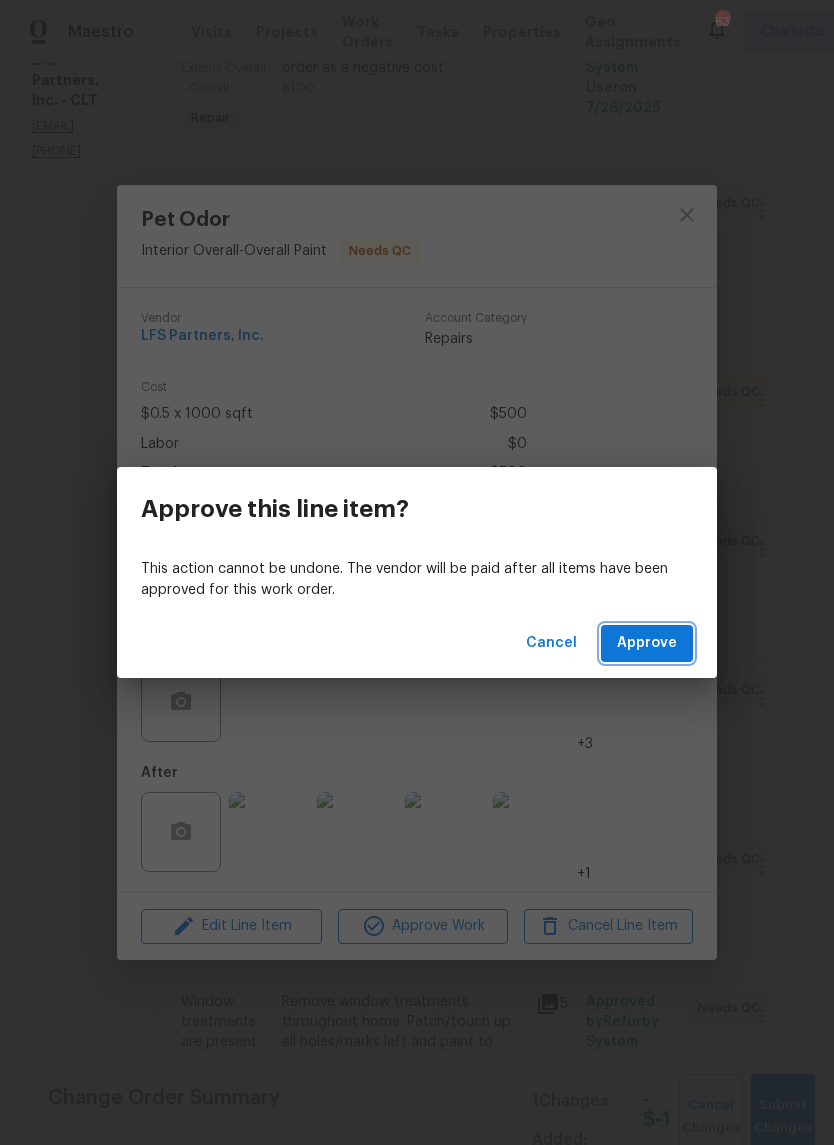 click on "Approve" at bounding box center [647, 643] 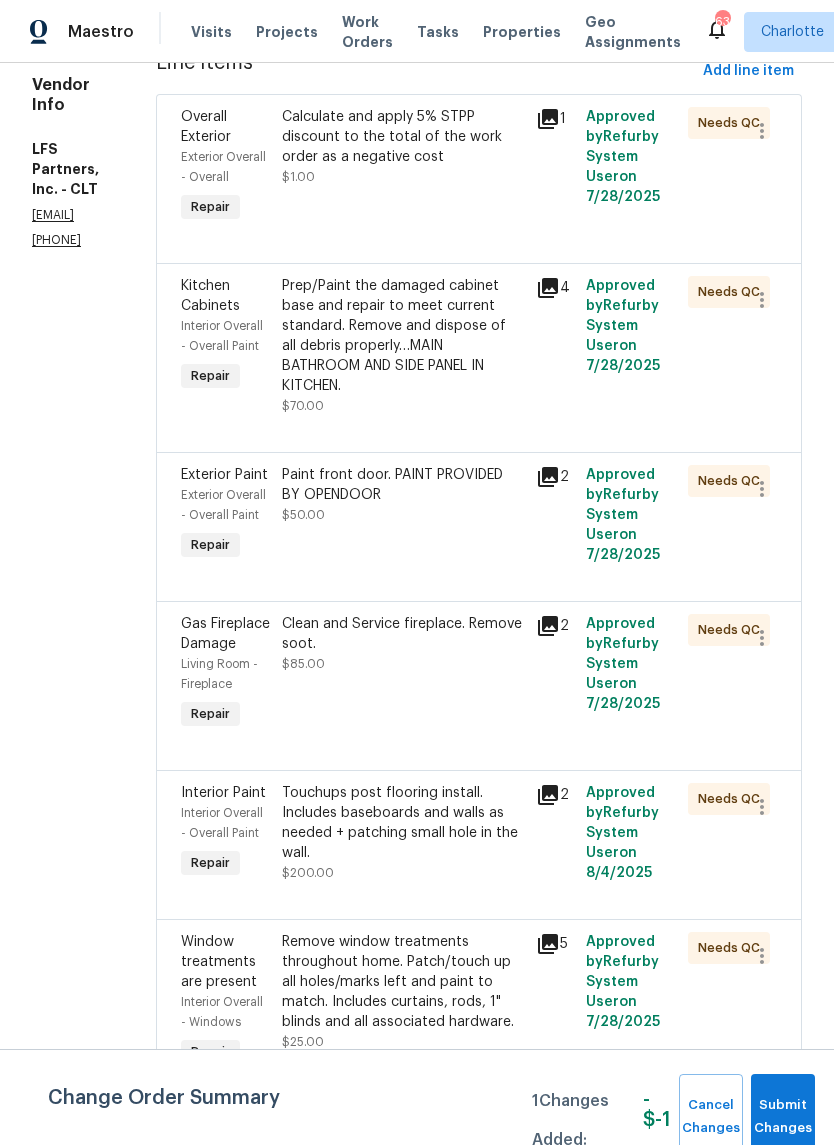 scroll, scrollTop: 416, scrollLeft: 0, axis: vertical 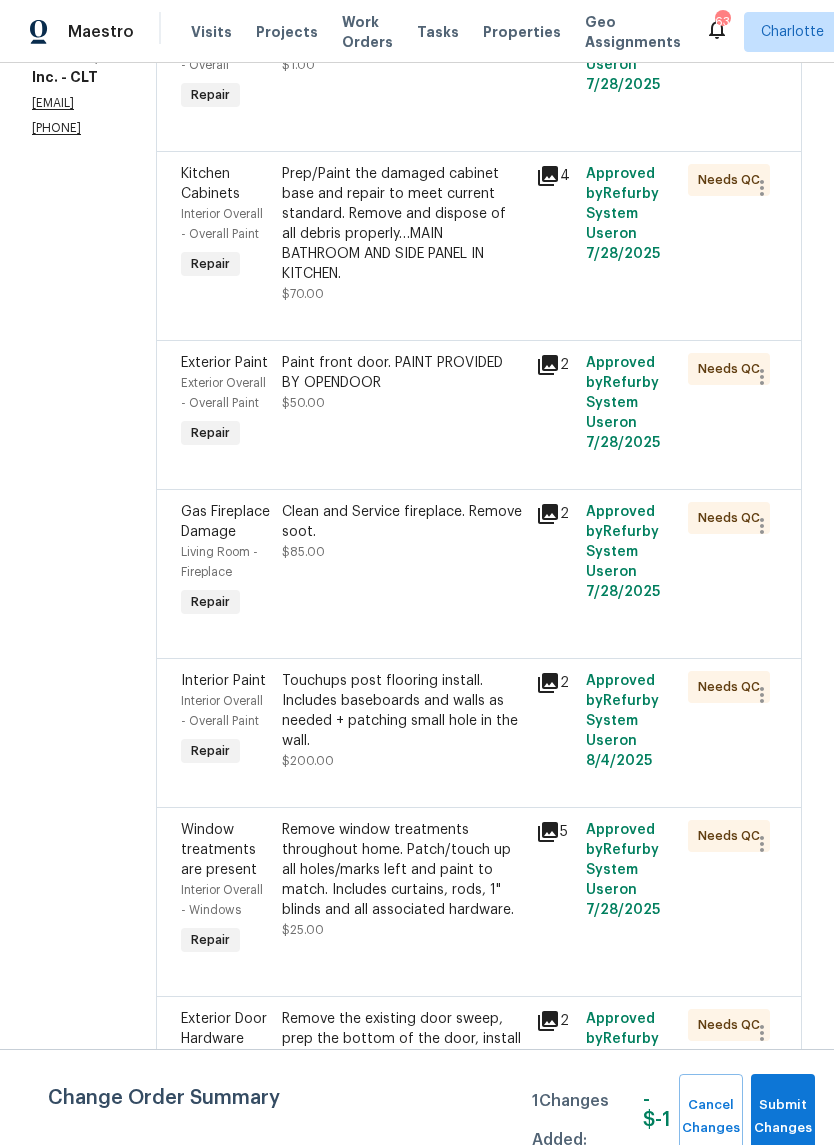 click on "Paint front door. PAINT PROVIDED BY OPENDOOR" at bounding box center [402, 373] 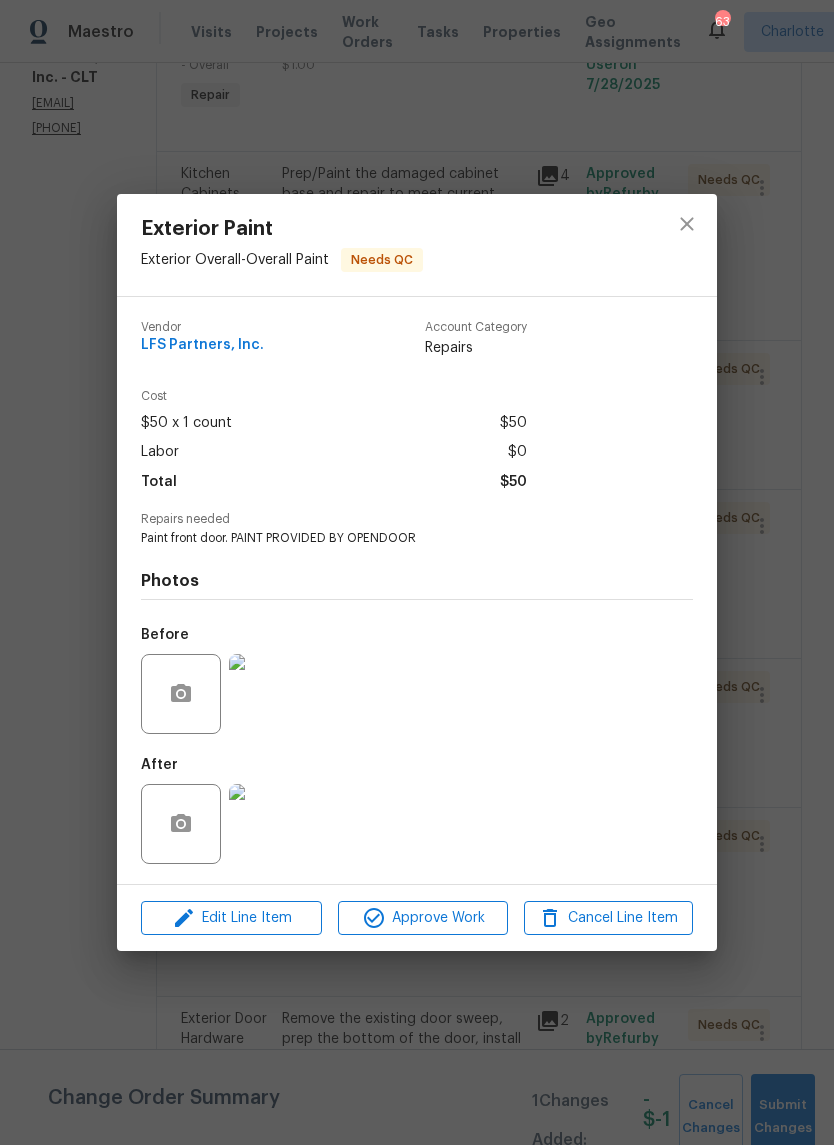click at bounding box center (269, 824) 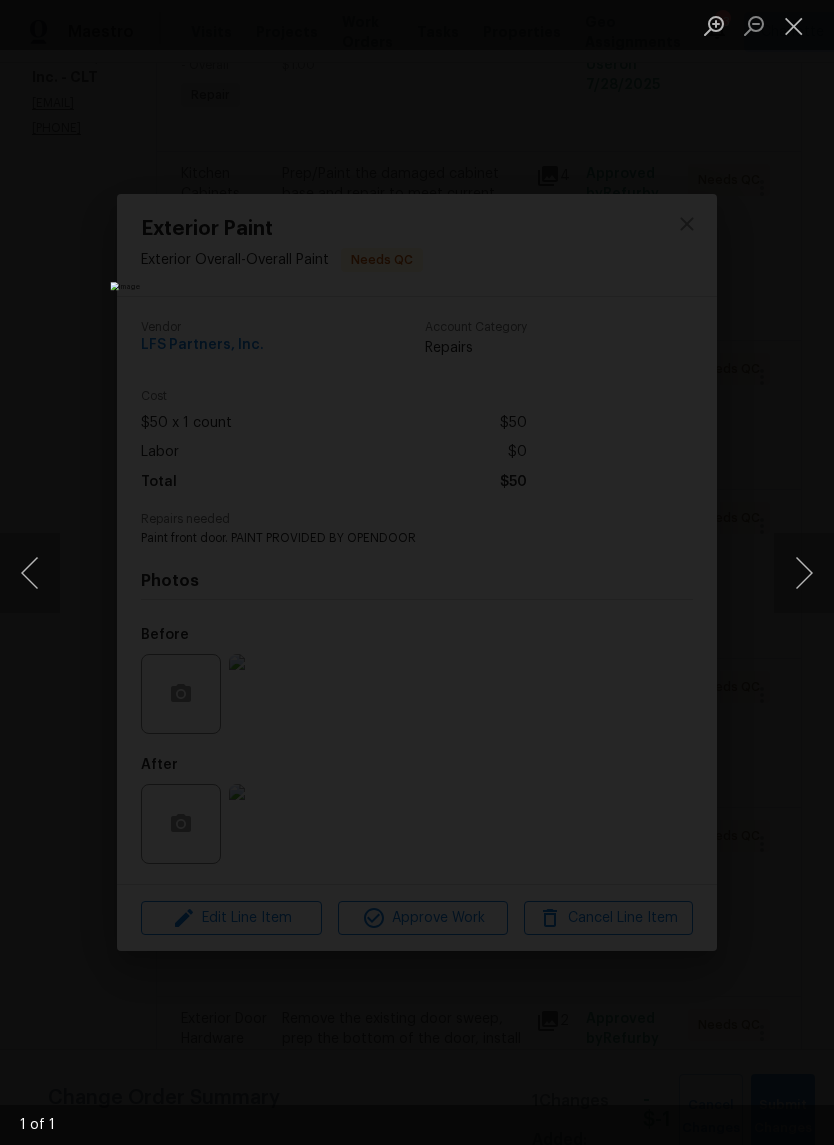 click at bounding box center [804, 573] 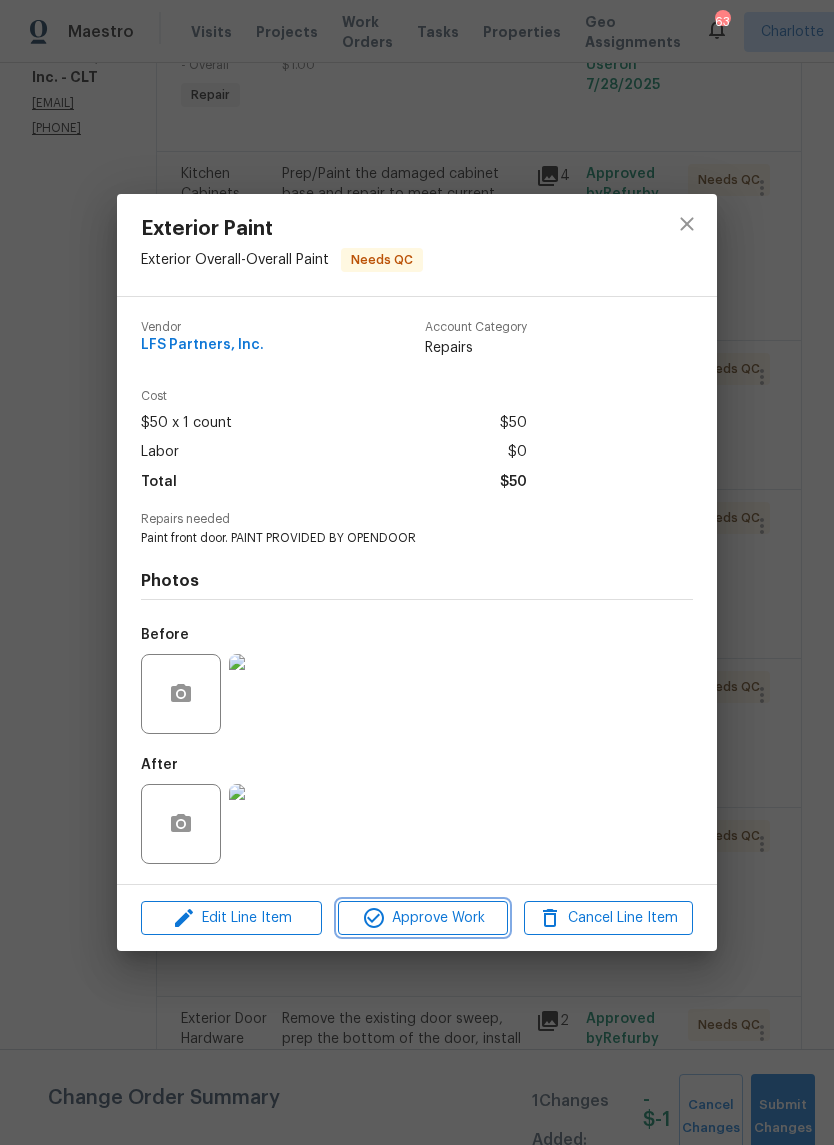 click on "Approve Work" at bounding box center [422, 918] 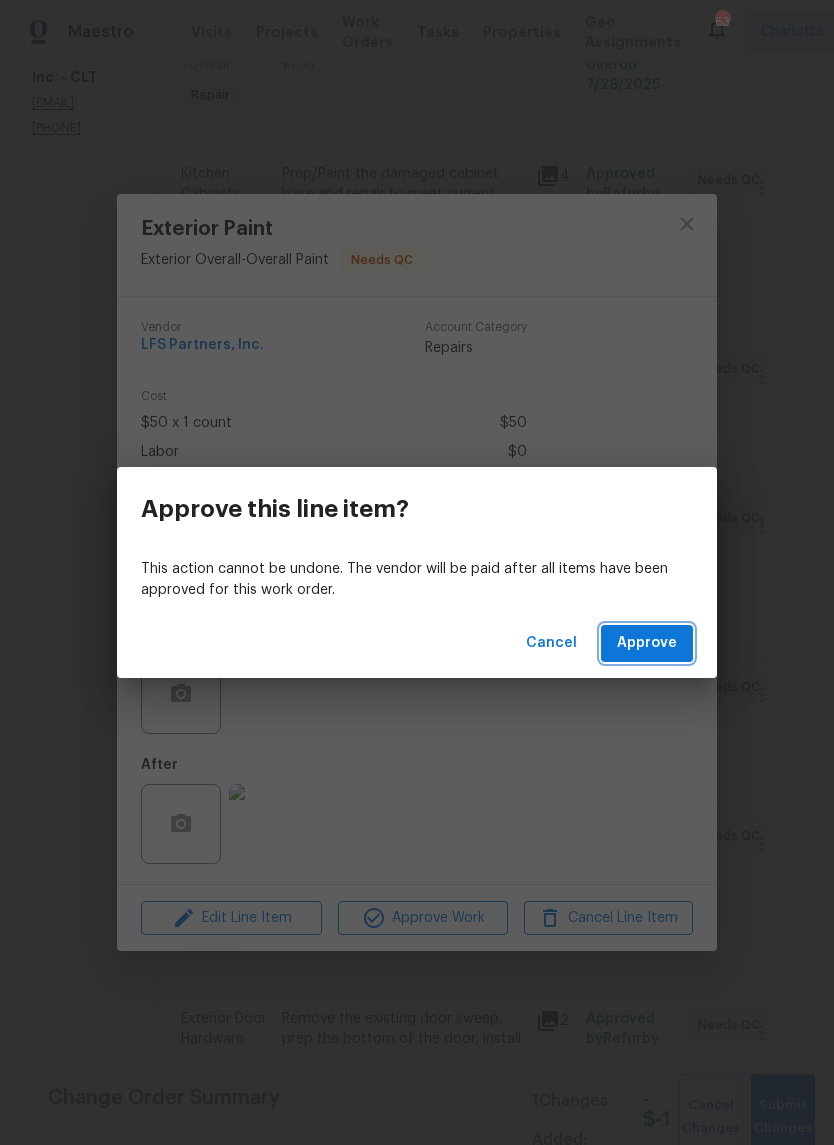 click on "Approve" at bounding box center [647, 643] 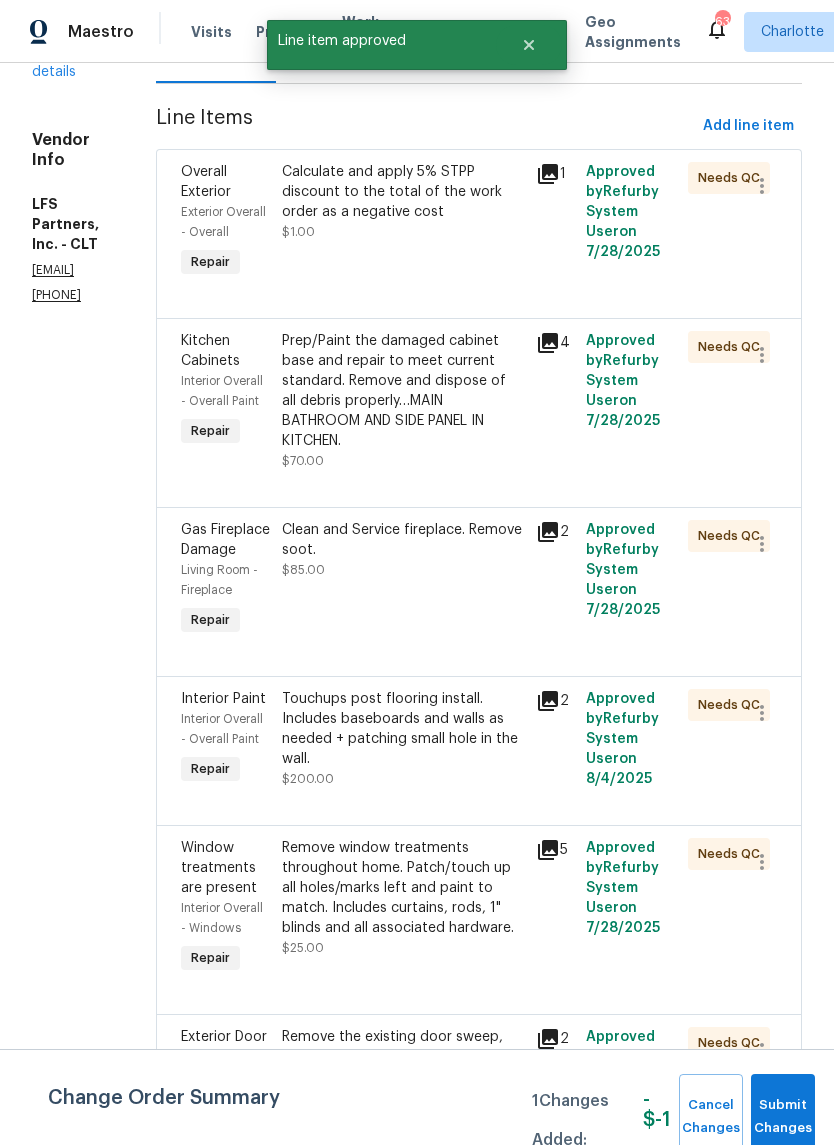 scroll, scrollTop: 244, scrollLeft: 0, axis: vertical 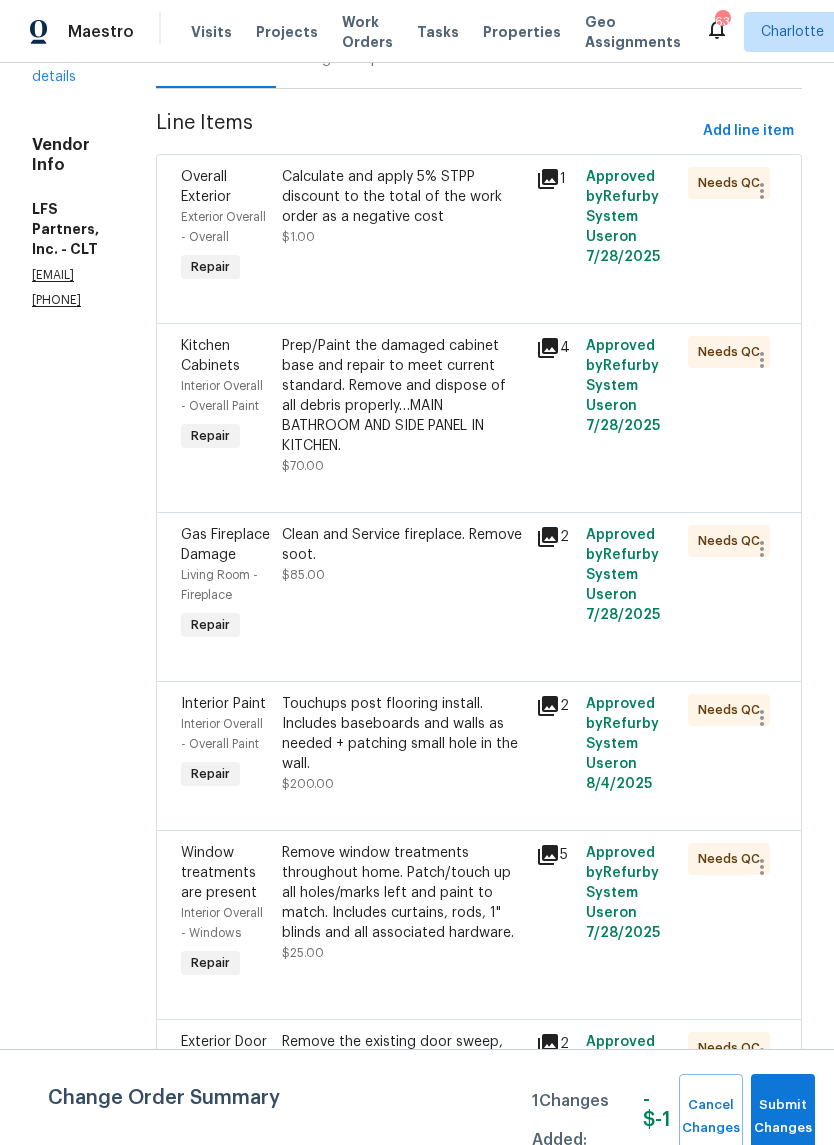 click on "Clean and Service fireplace. Remove soot." at bounding box center [402, 545] 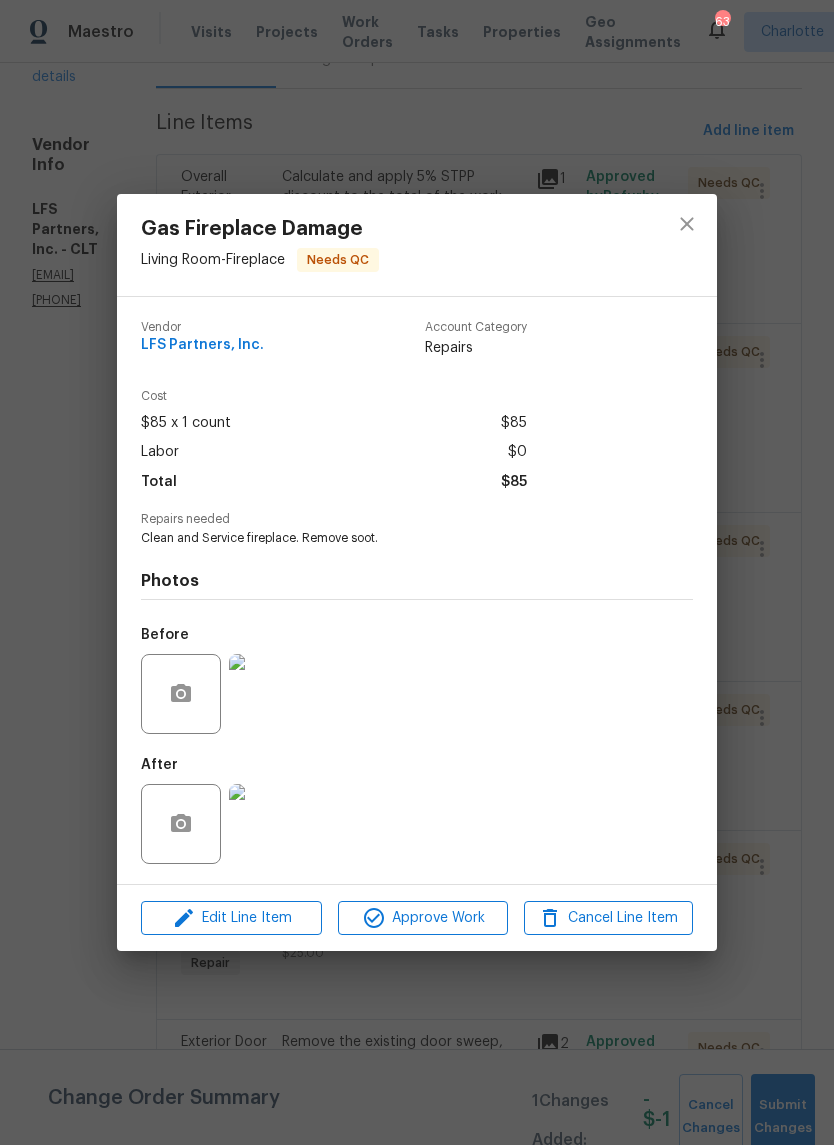click at bounding box center [269, 824] 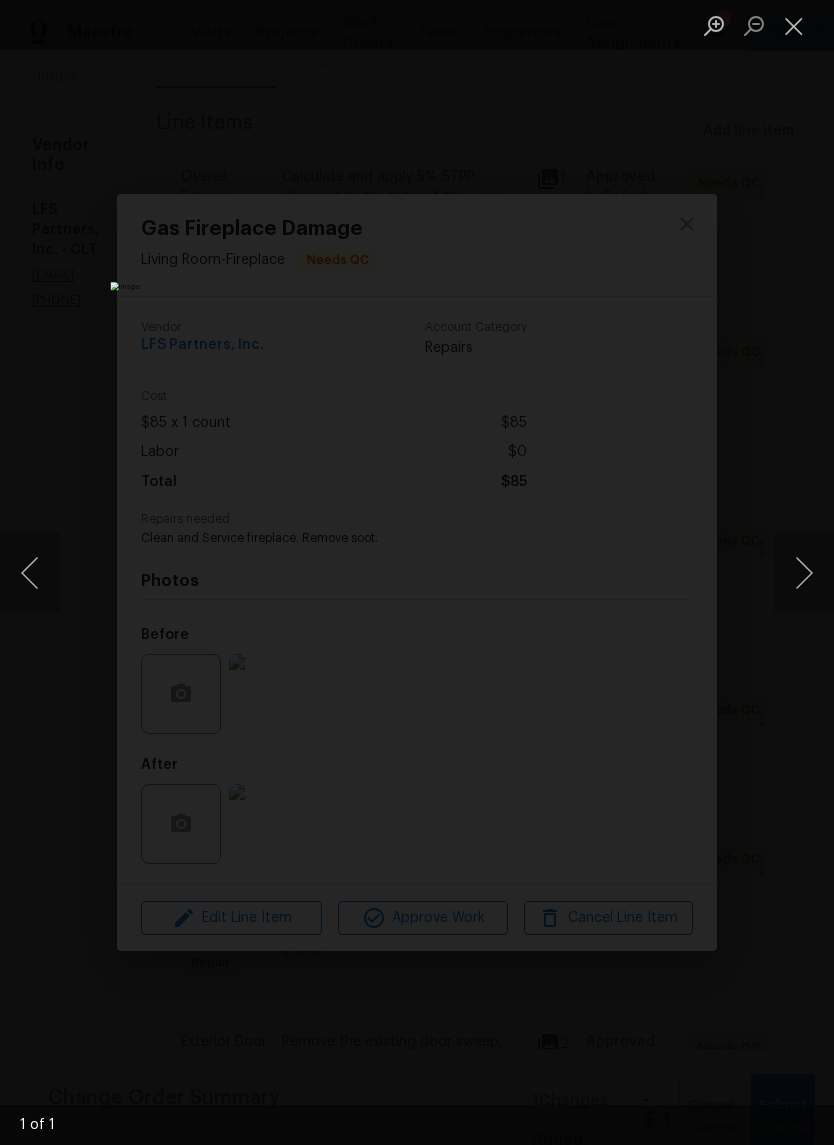 click at bounding box center (417, 572) 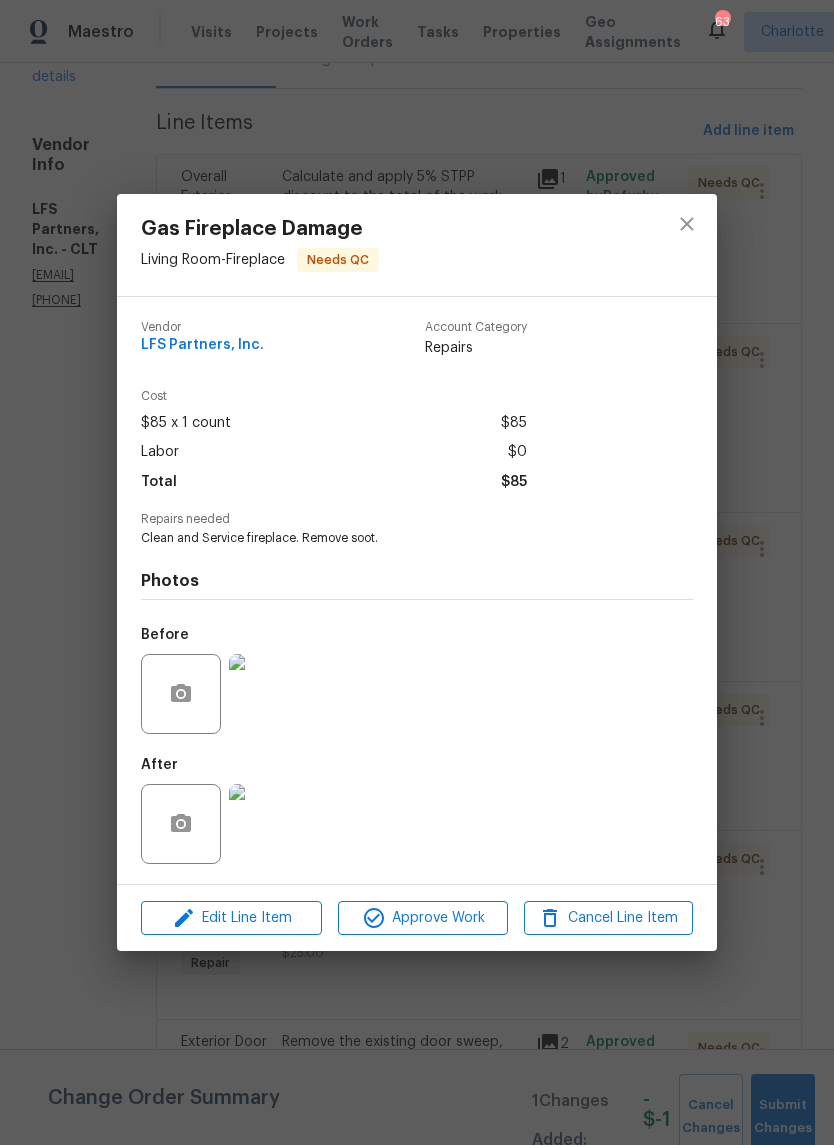 click at bounding box center (269, 694) 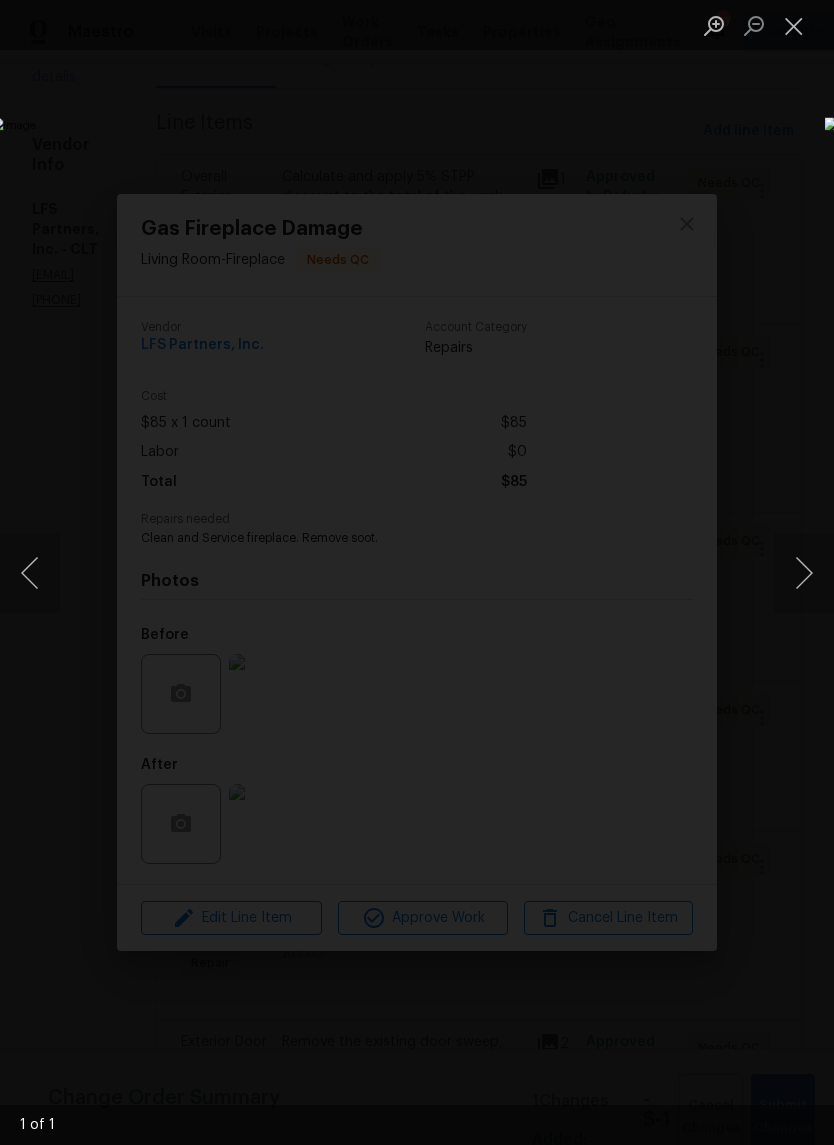 click at bounding box center [804, 573] 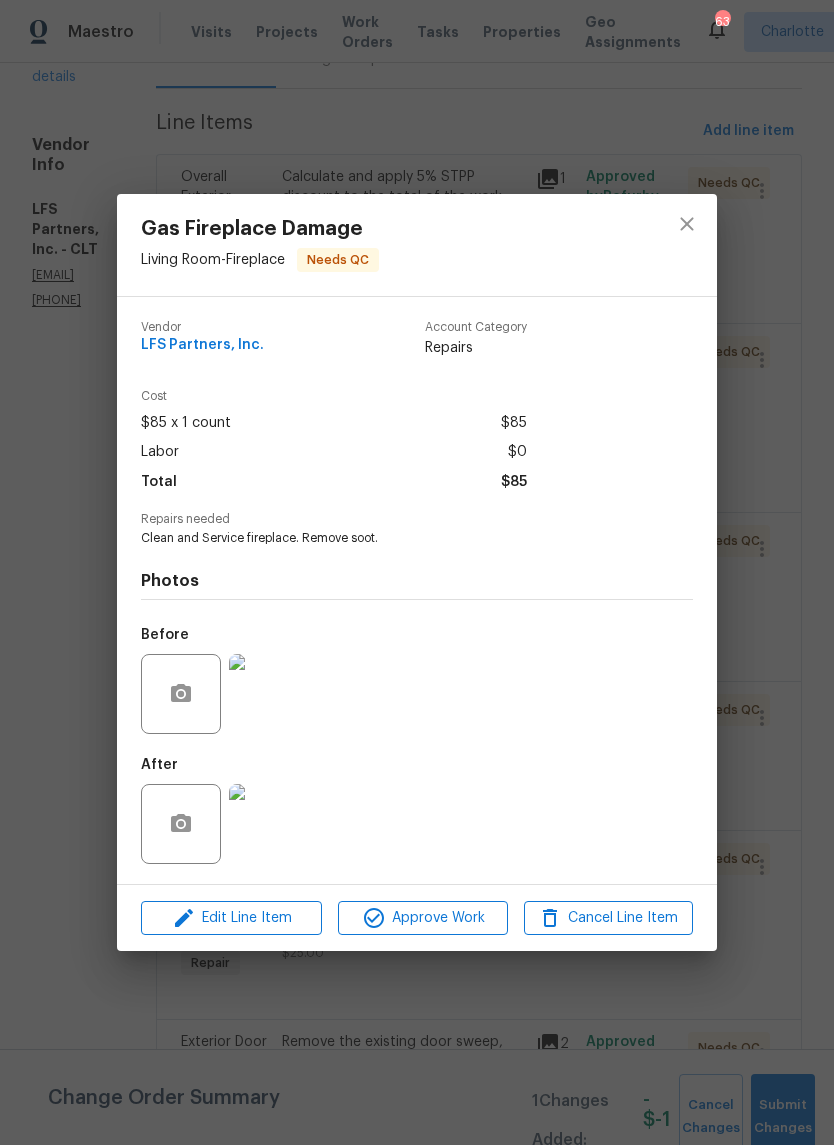 click at bounding box center [269, 824] 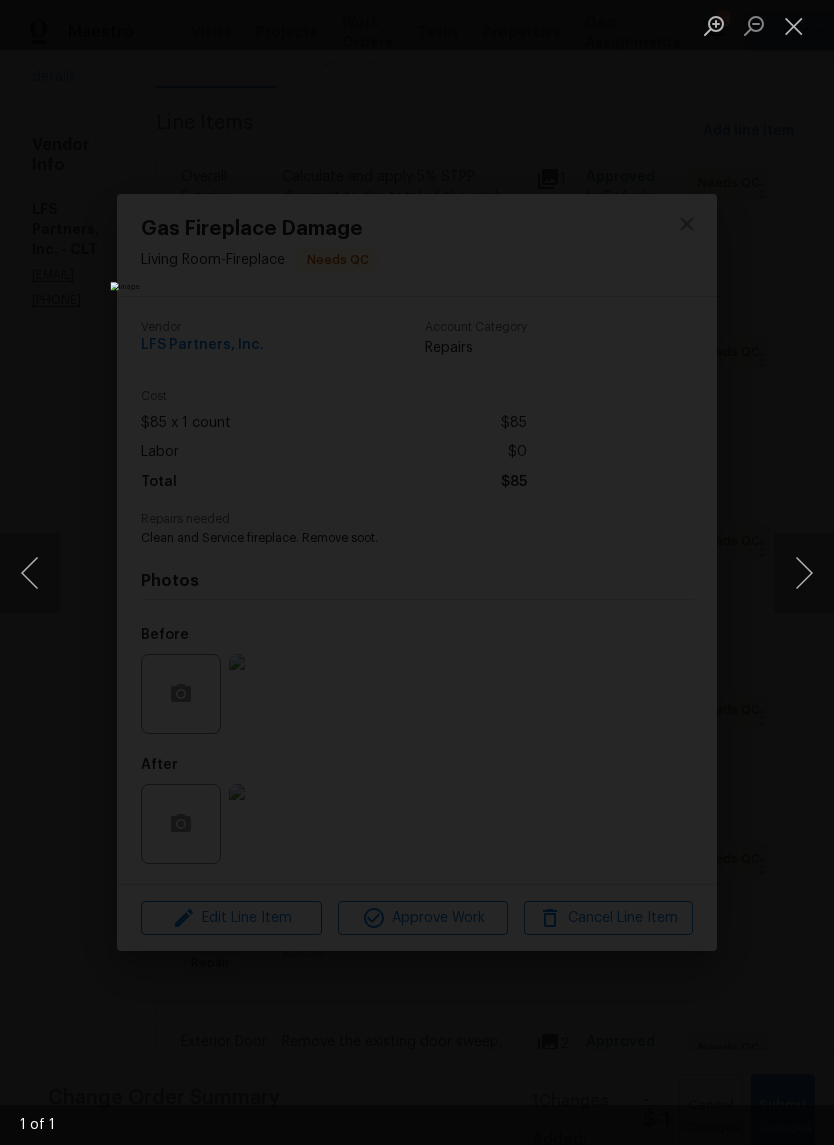 click at bounding box center (794, 25) 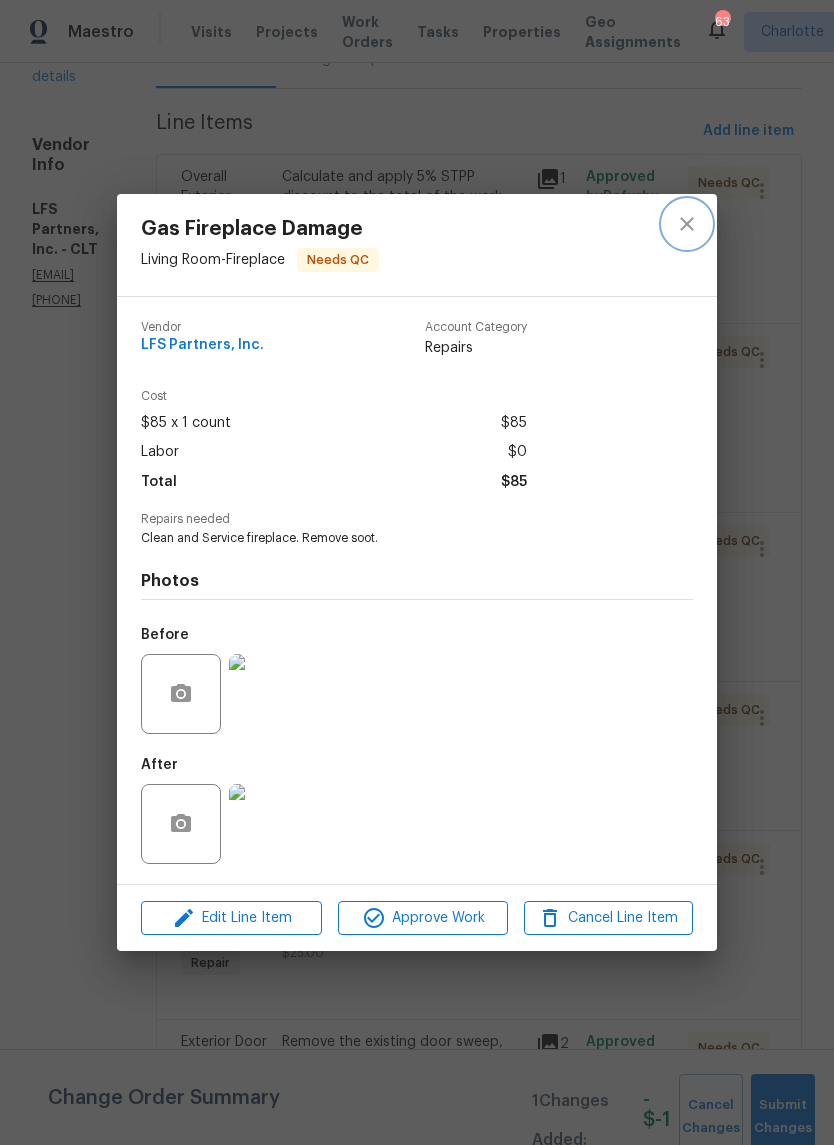 click 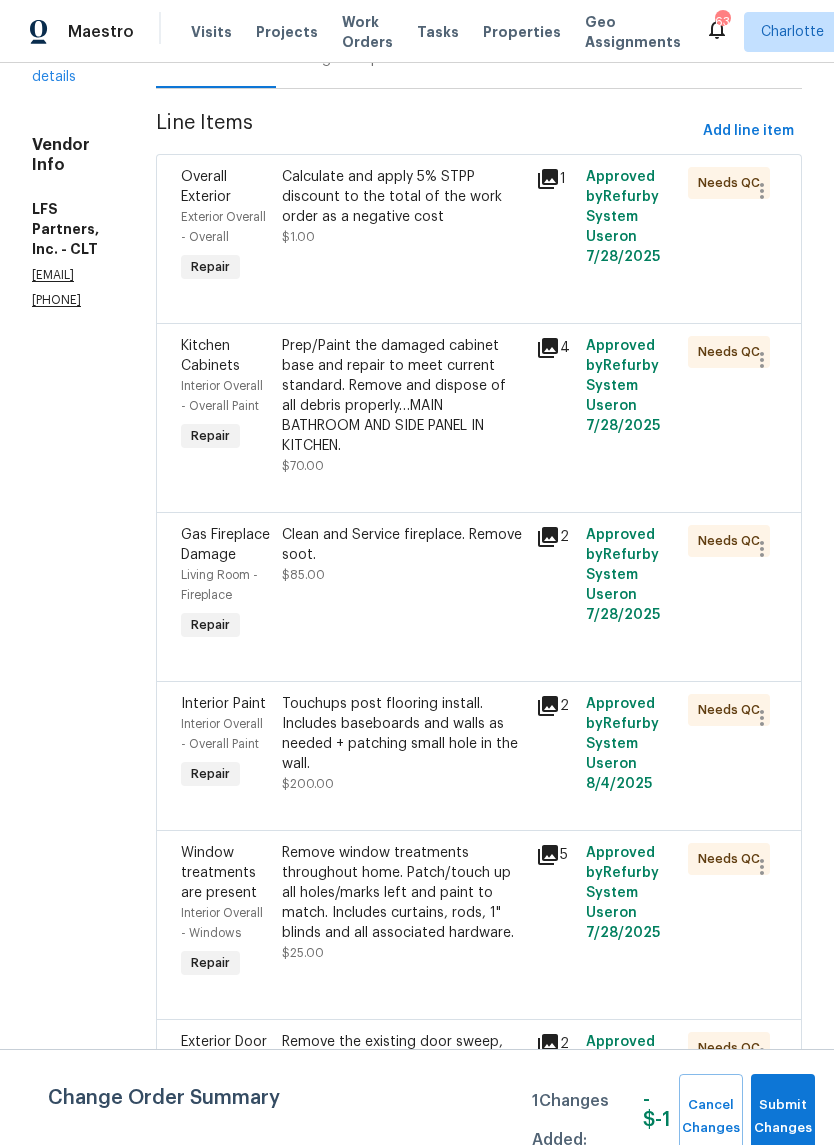 click on "Clean and Service fireplace. Remove soot." at bounding box center [402, 545] 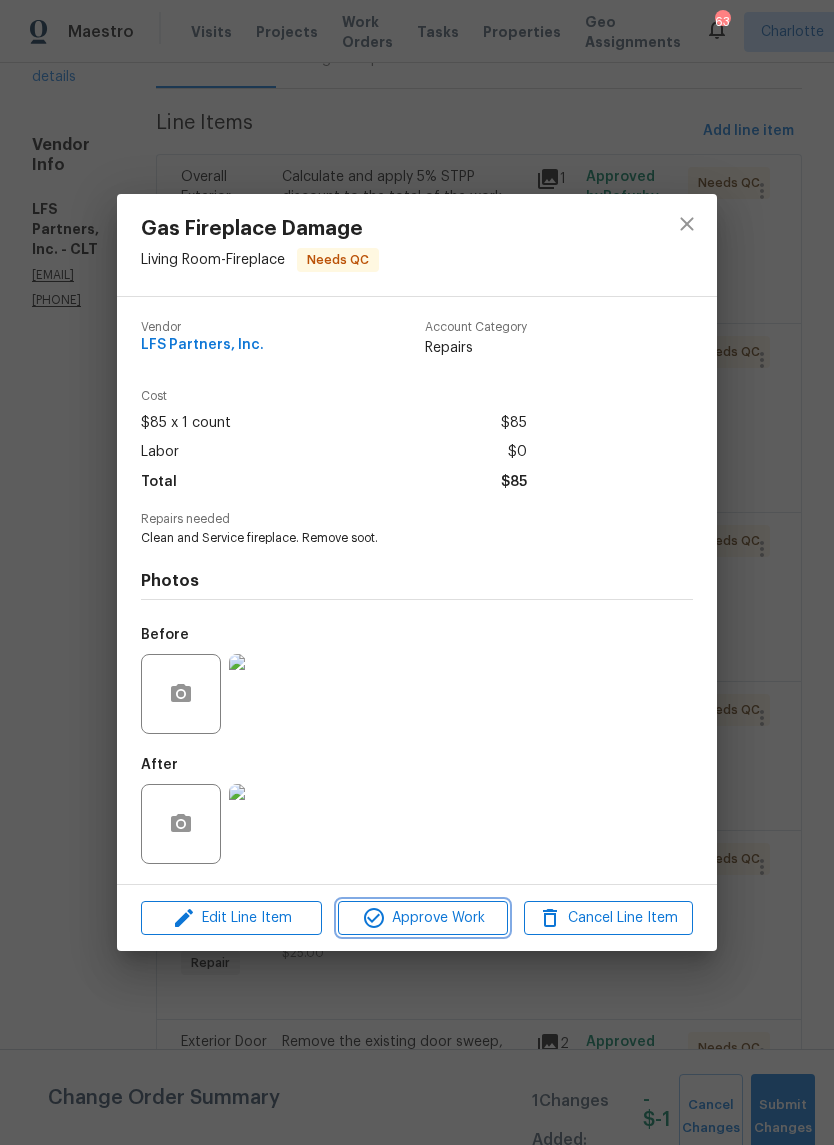 click on "Approve Work" at bounding box center (422, 918) 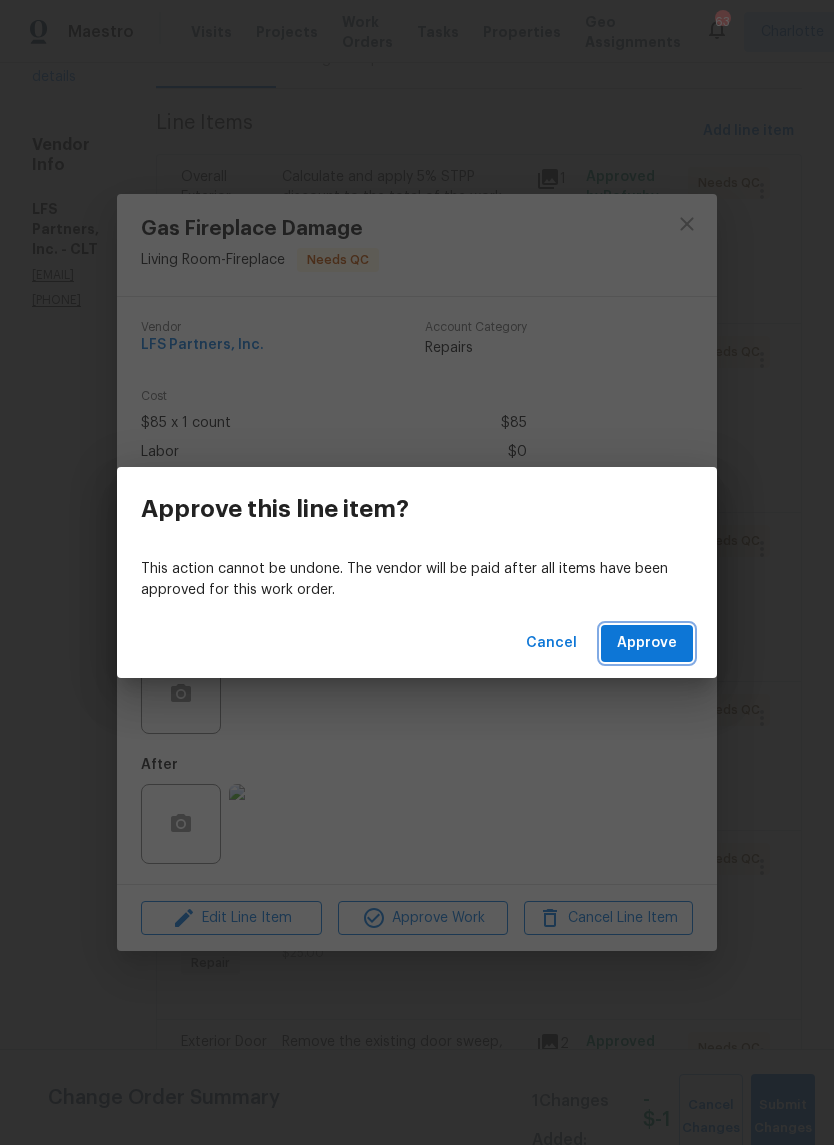 click on "Approve" at bounding box center (647, 643) 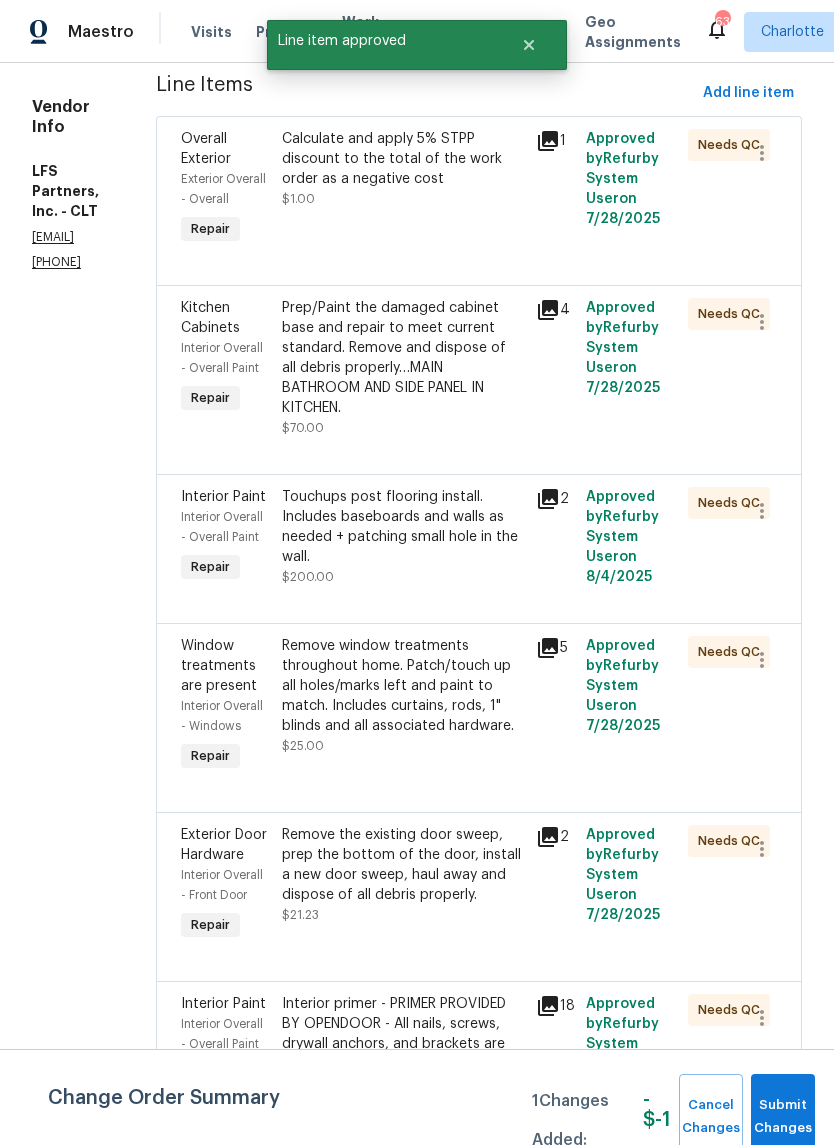 scroll, scrollTop: 295, scrollLeft: 0, axis: vertical 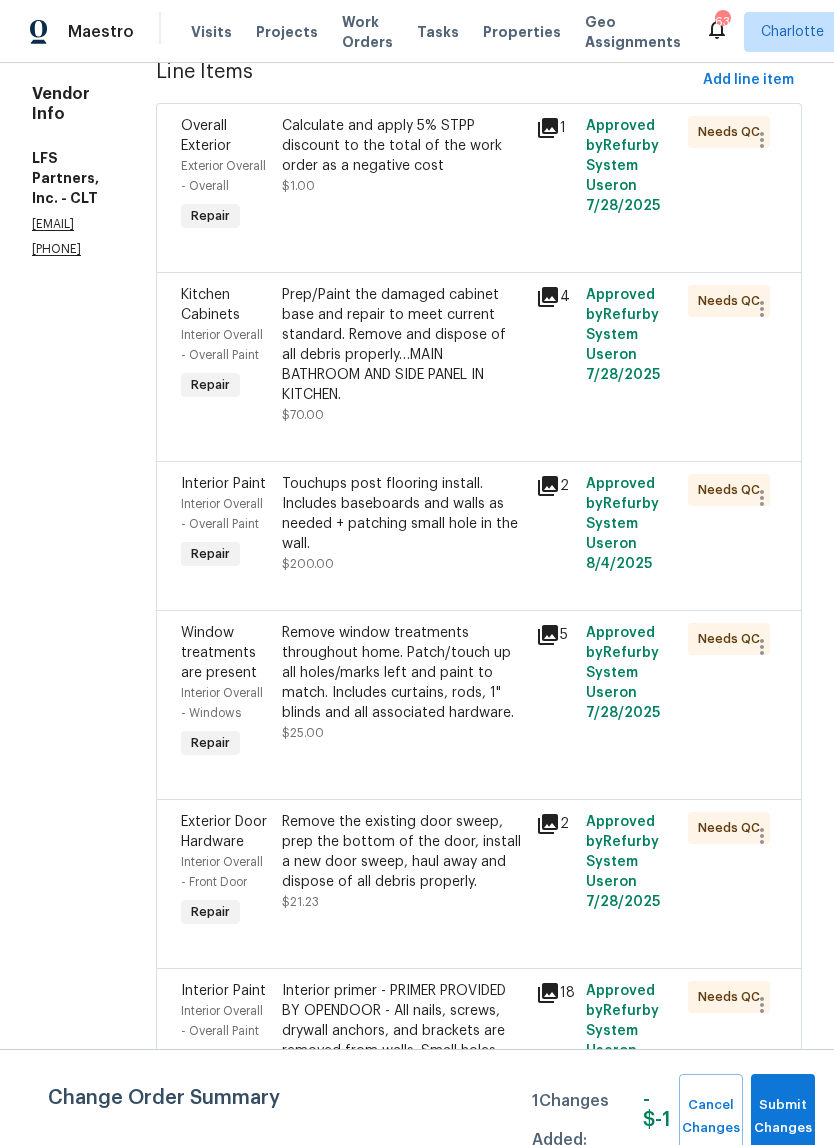 click on "Touchups post flooring install. Includes baseboards and walls as needed + patching small hole in the wall." at bounding box center (402, 514) 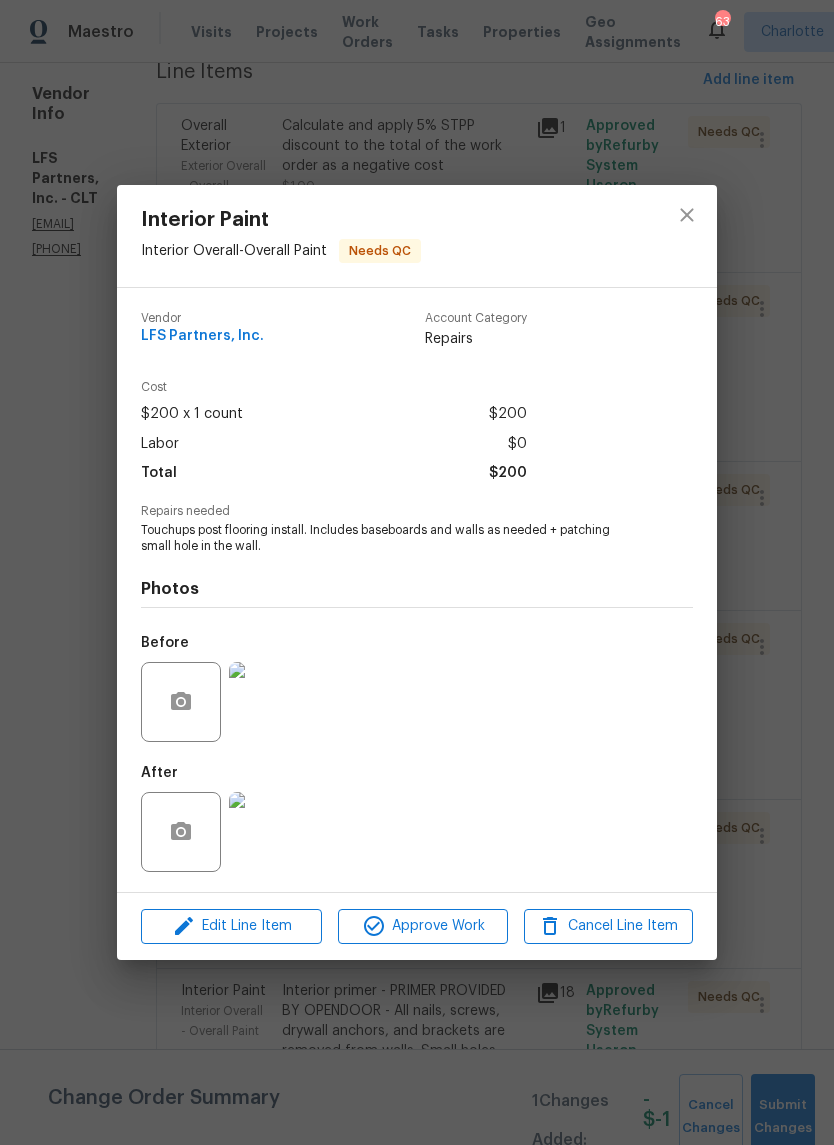 click at bounding box center [269, 832] 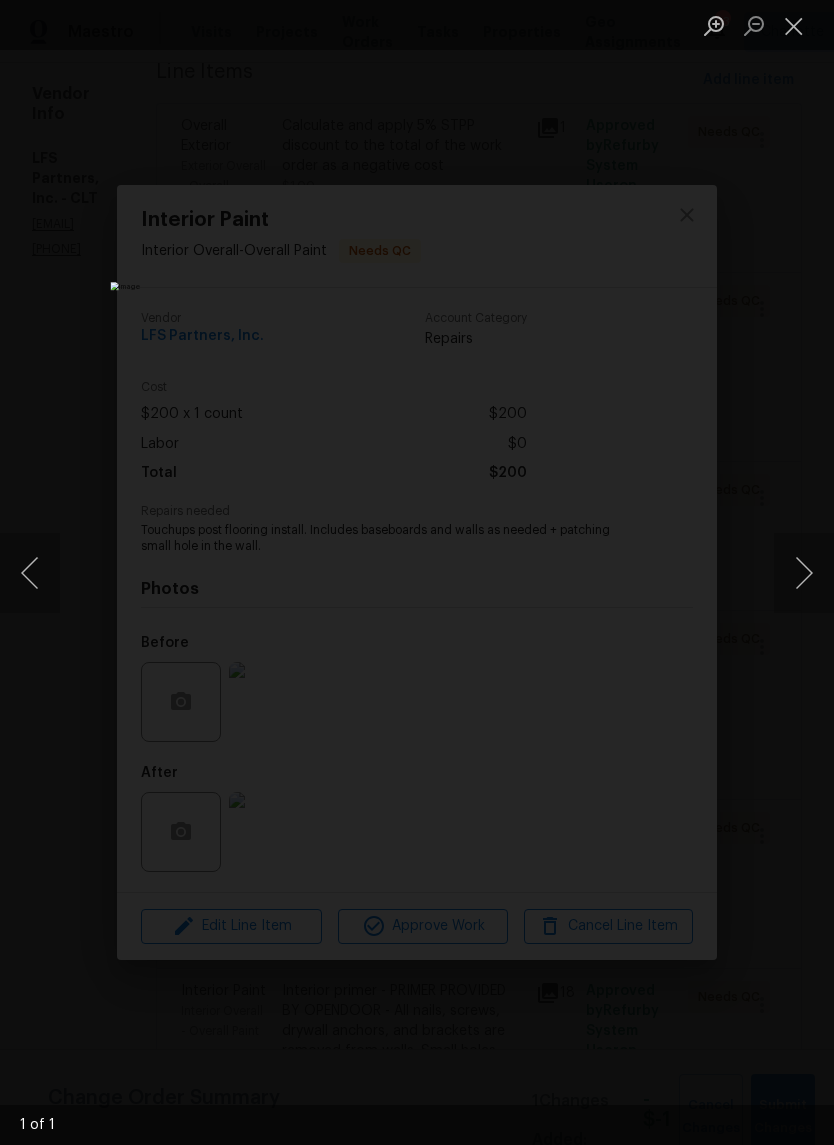 click at bounding box center (804, 573) 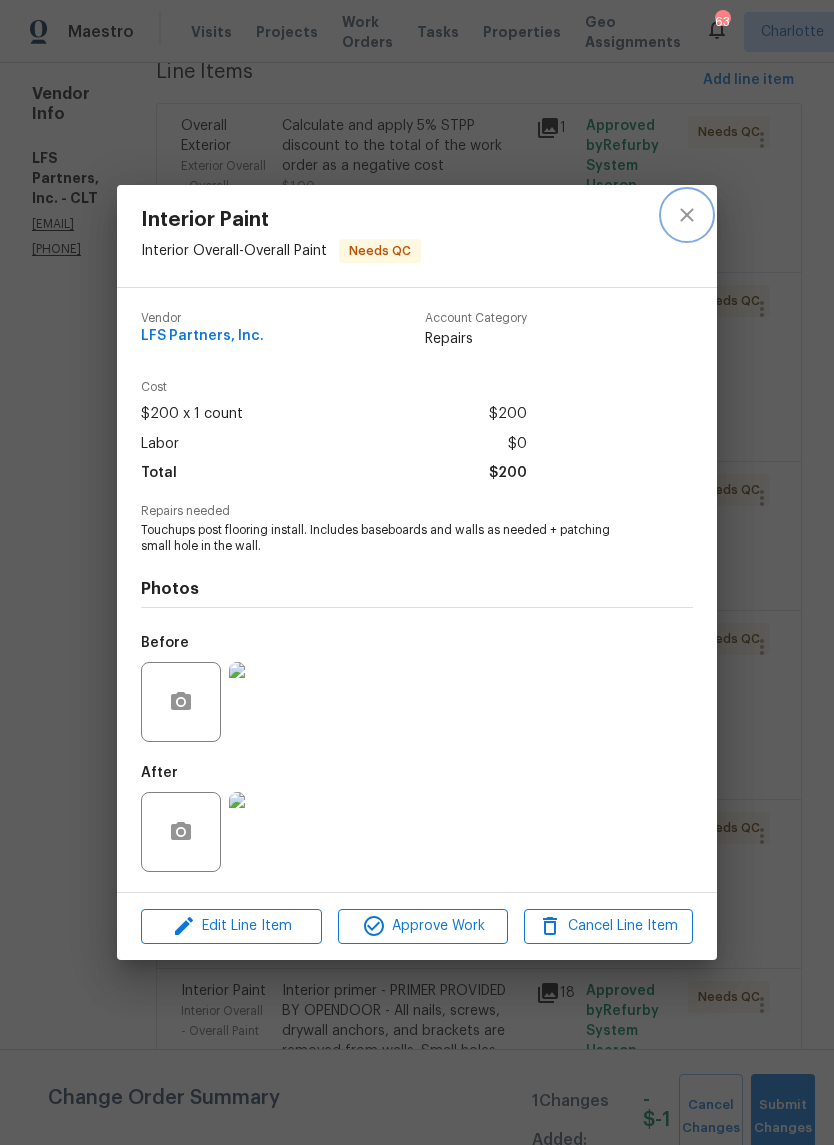 click at bounding box center [687, 215] 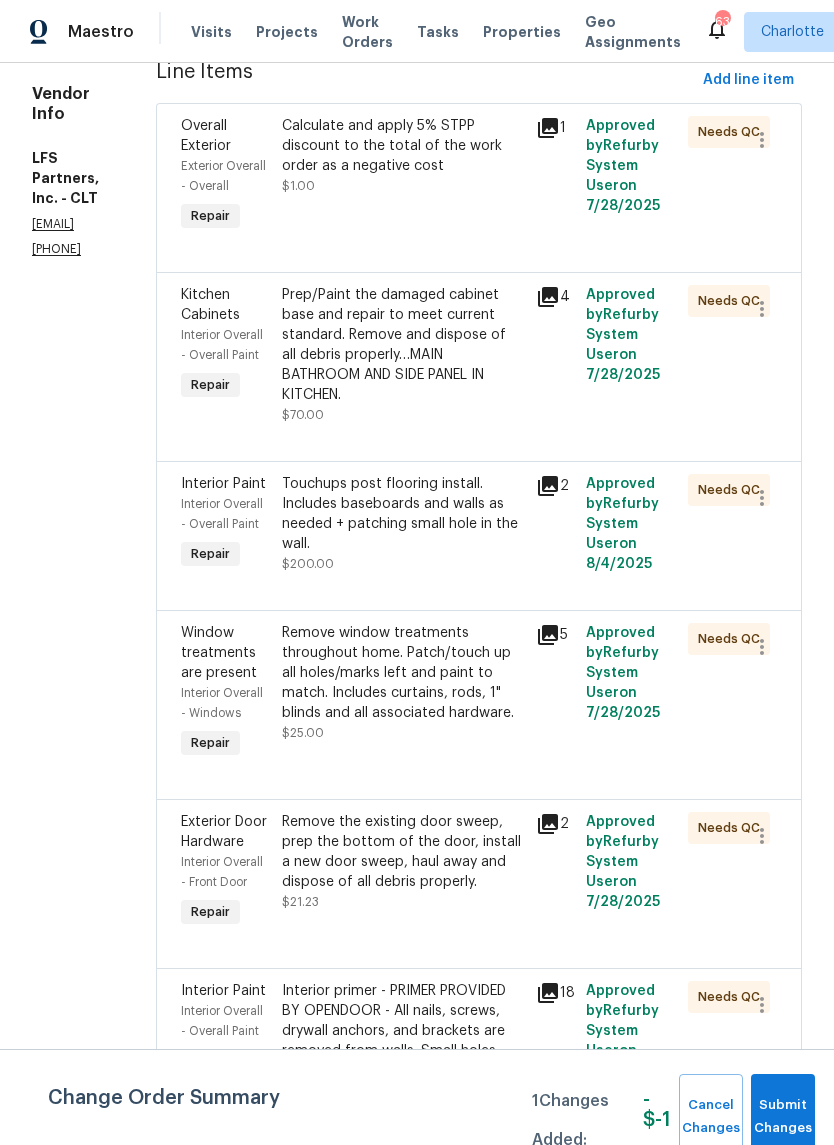 click on "Touchups post flooring install. Includes baseboards and walls as needed + patching small hole in the wall." at bounding box center [402, 514] 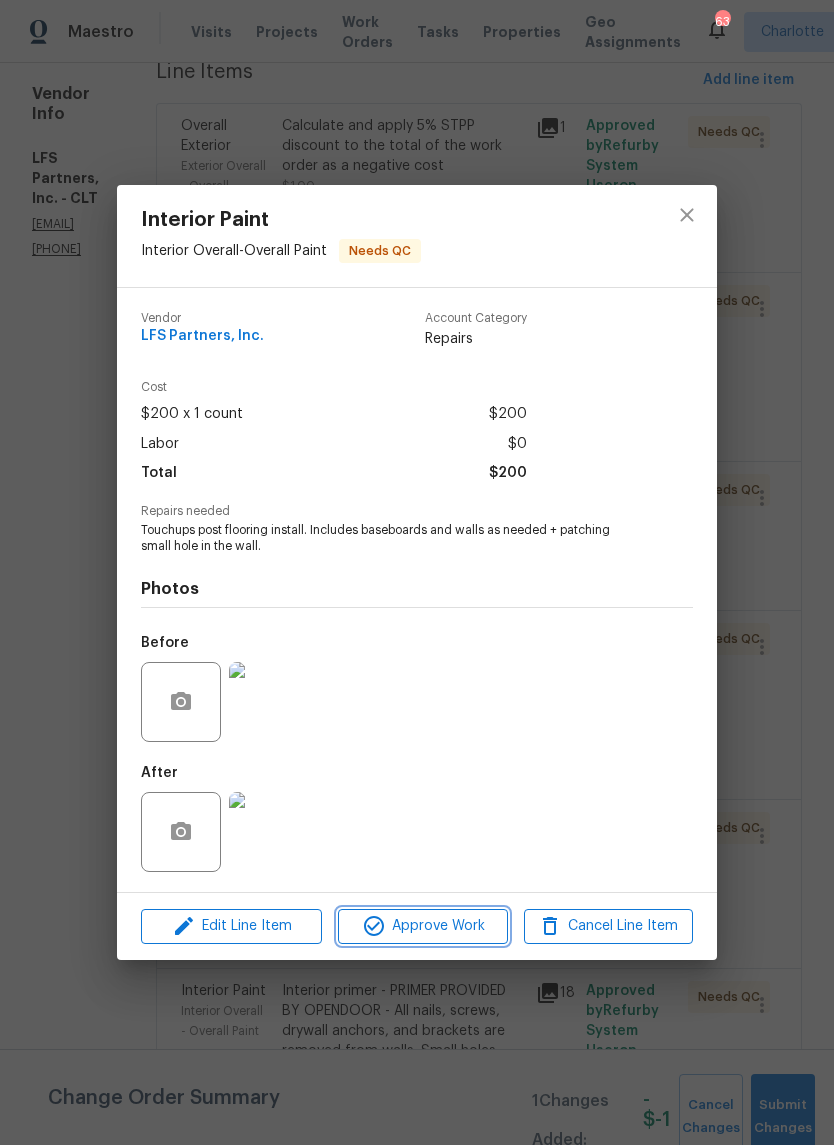 click on "Approve Work" at bounding box center (422, 926) 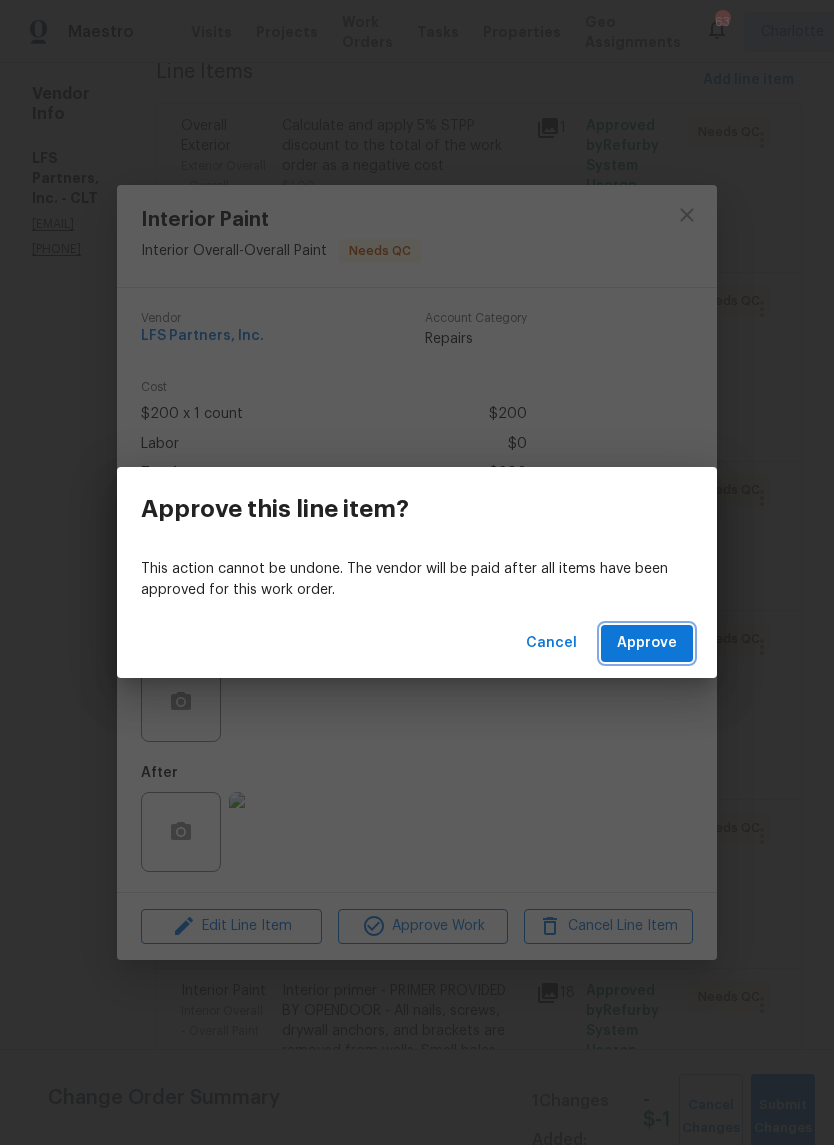 click on "Approve" at bounding box center [647, 643] 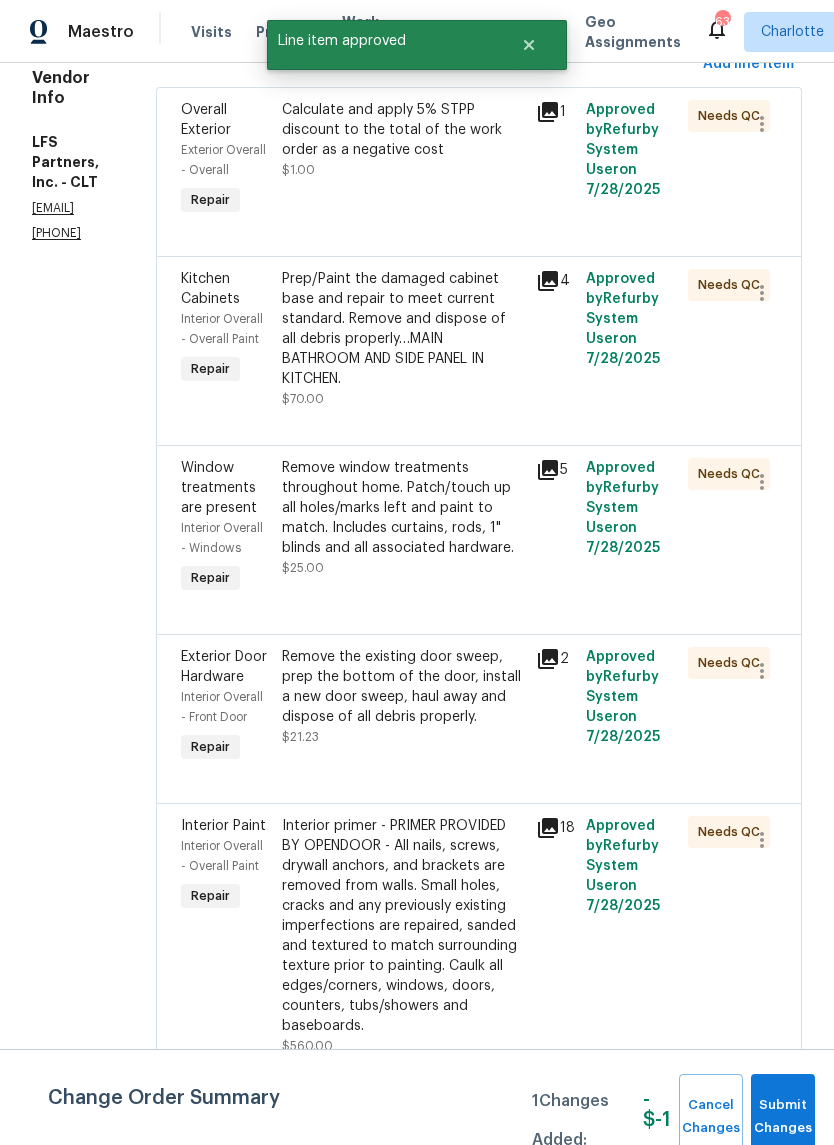 scroll, scrollTop: 337, scrollLeft: 0, axis: vertical 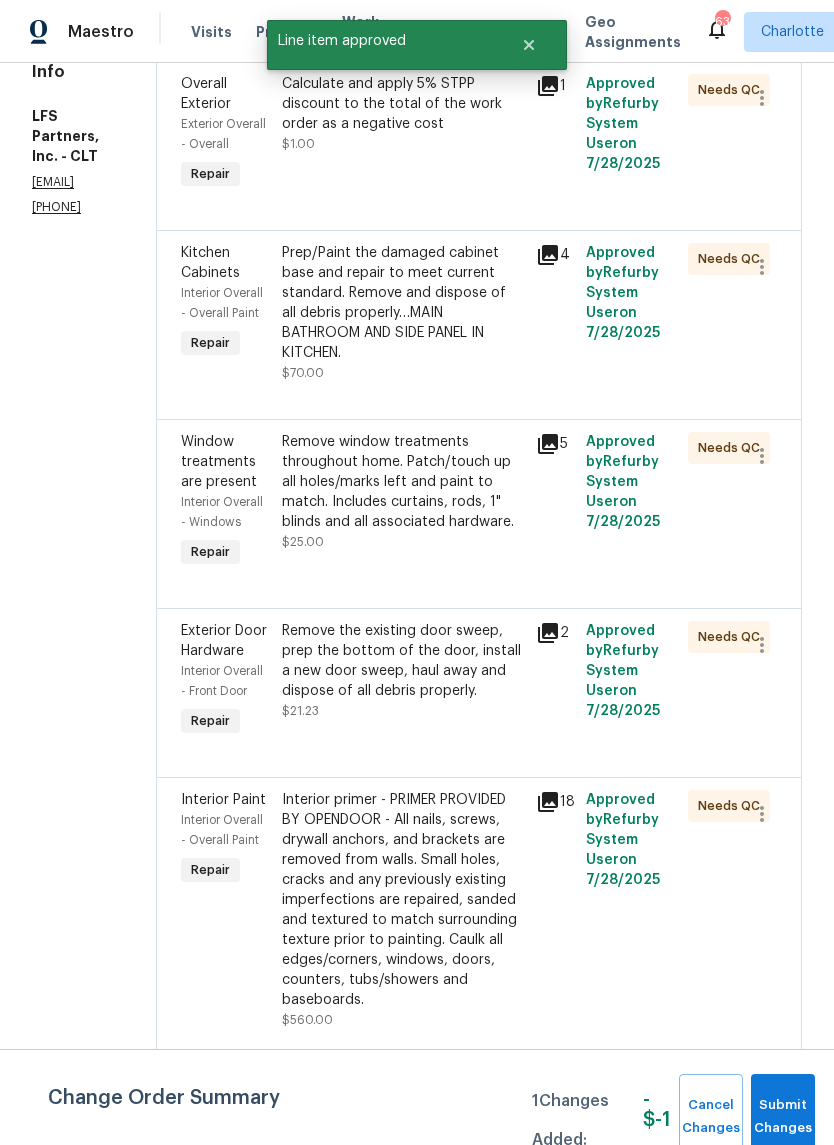 click on "Prep/Paint the damaged cabinet base and repair to meet current standard. Remove and dispose of all debris properly…MAIN BATHROOM AND SIDE PANEL IN KITCHEN." at bounding box center [402, 303] 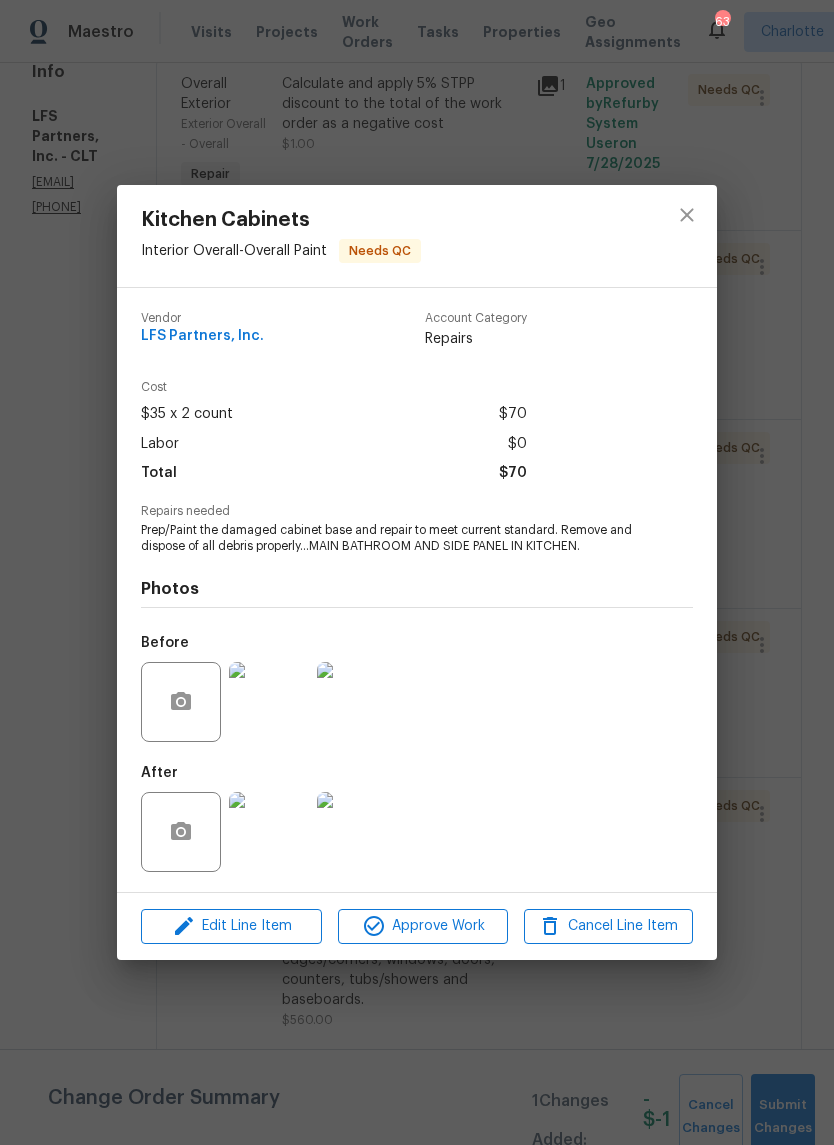 click at bounding box center (357, 702) 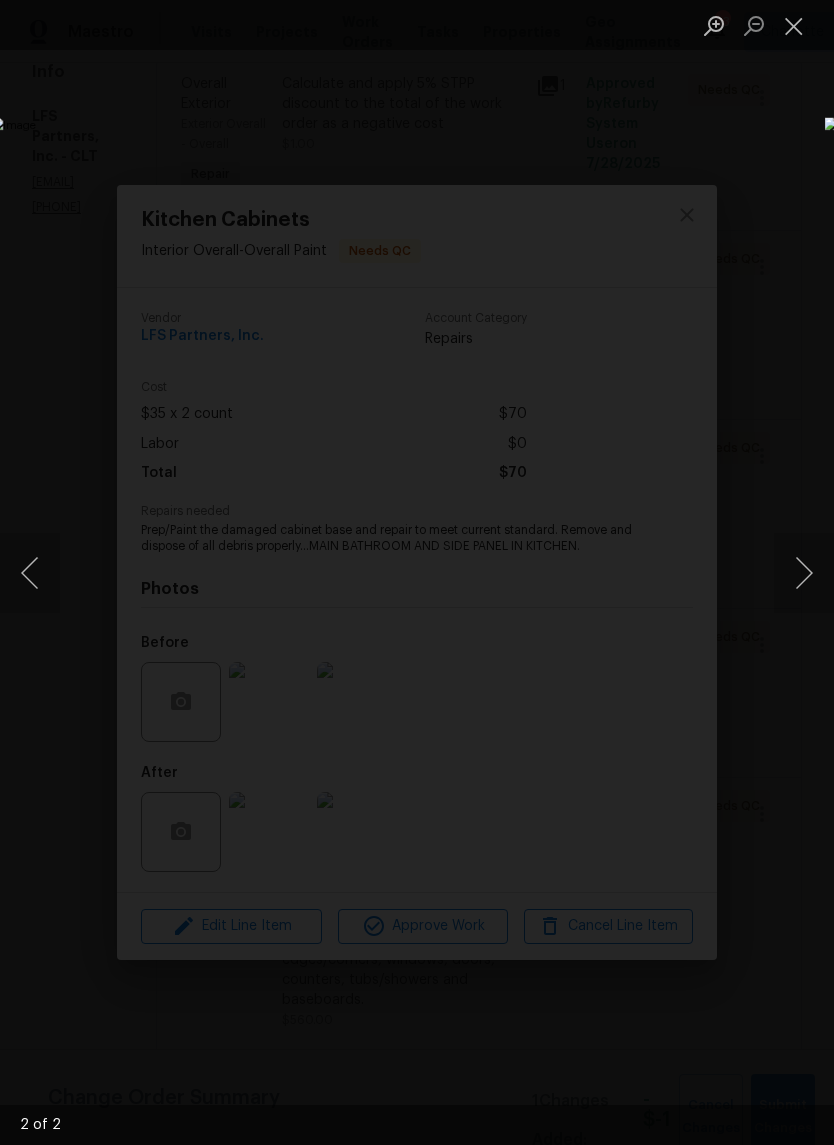 click at bounding box center (794, 25) 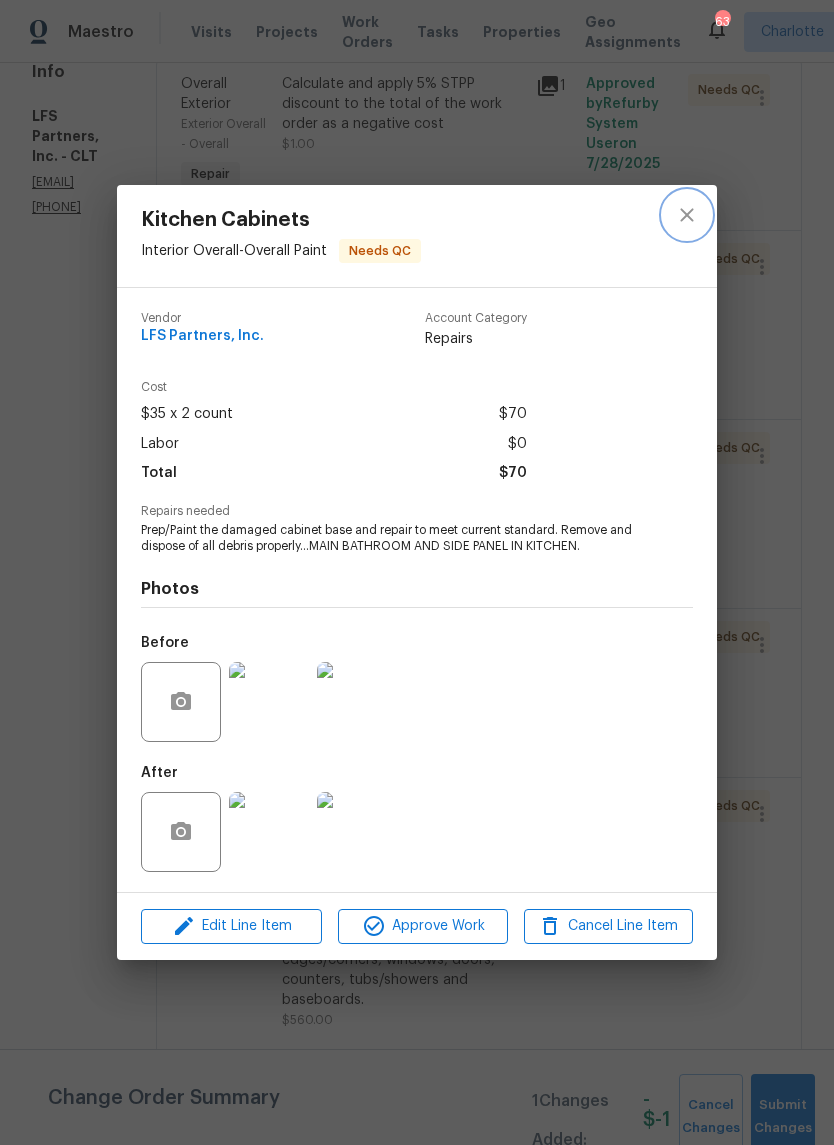 click at bounding box center [687, 215] 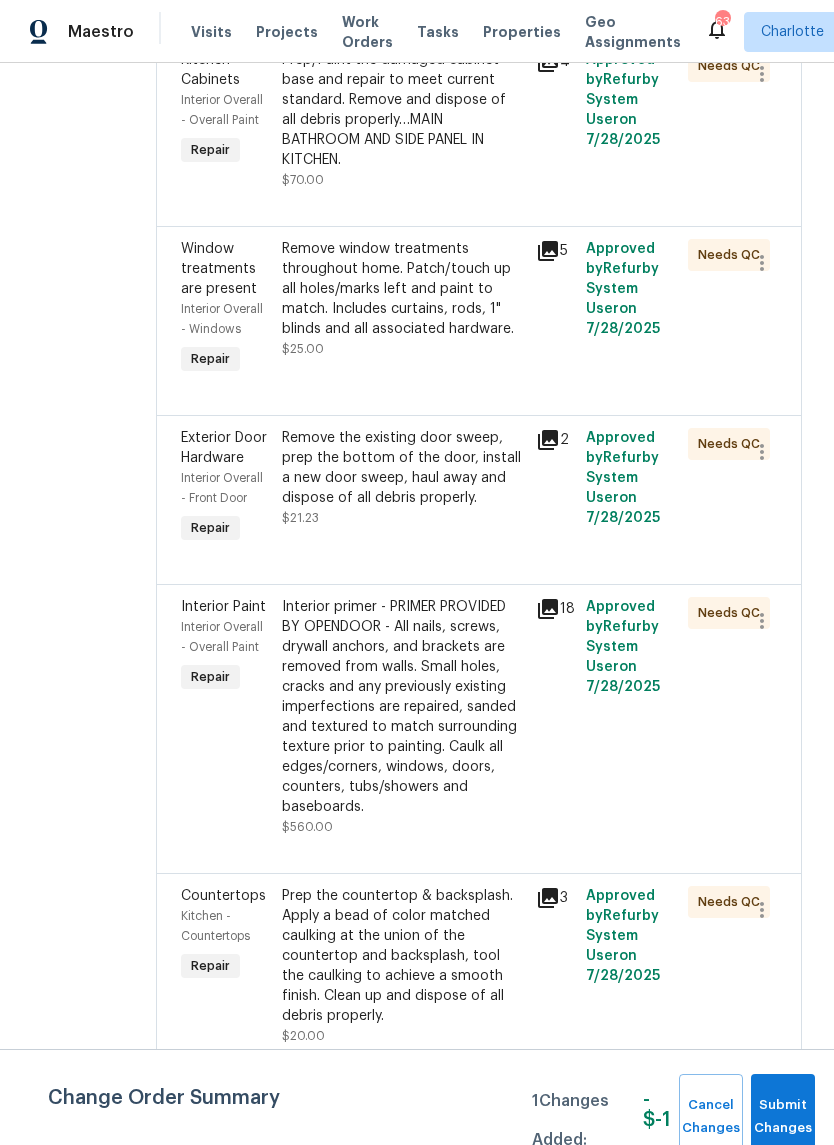 scroll, scrollTop: 537, scrollLeft: 0, axis: vertical 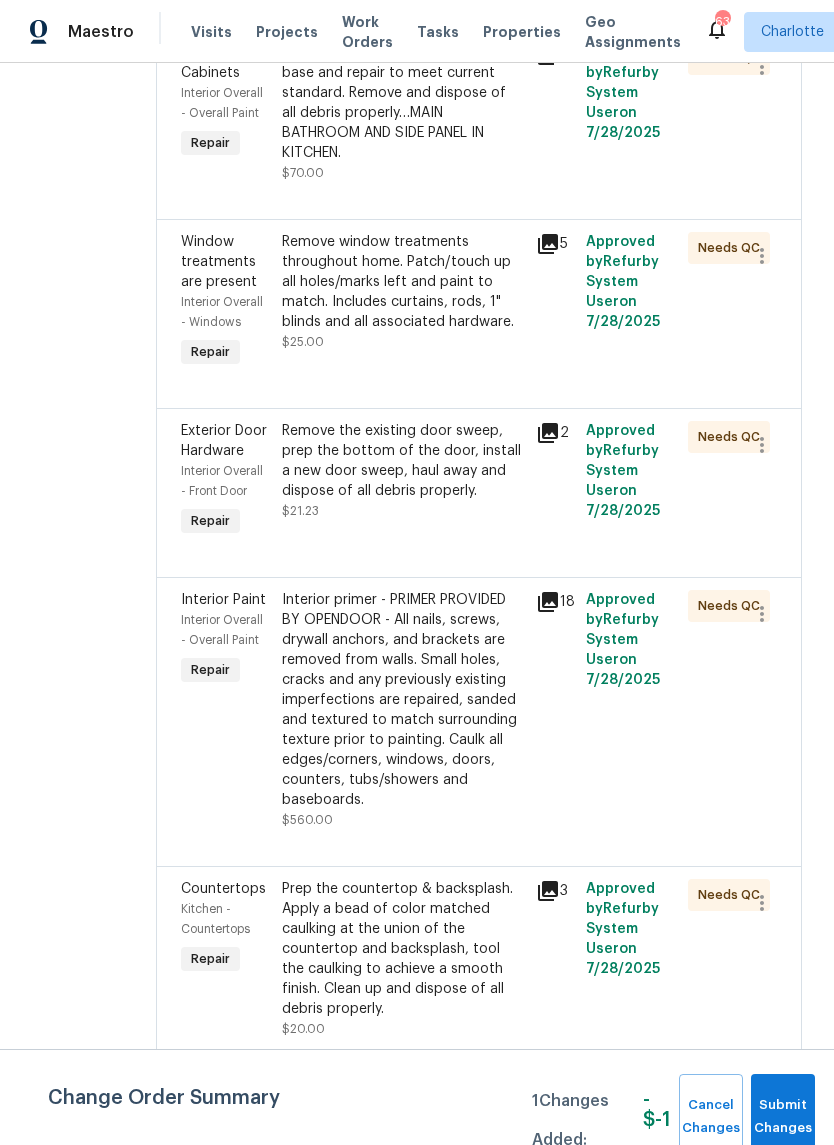 click on "Remove window treatments throughout home. Patch/touch up all holes/marks left and paint to match. Includes curtains, rods,  1" blinds and all associated hardware." at bounding box center (402, 282) 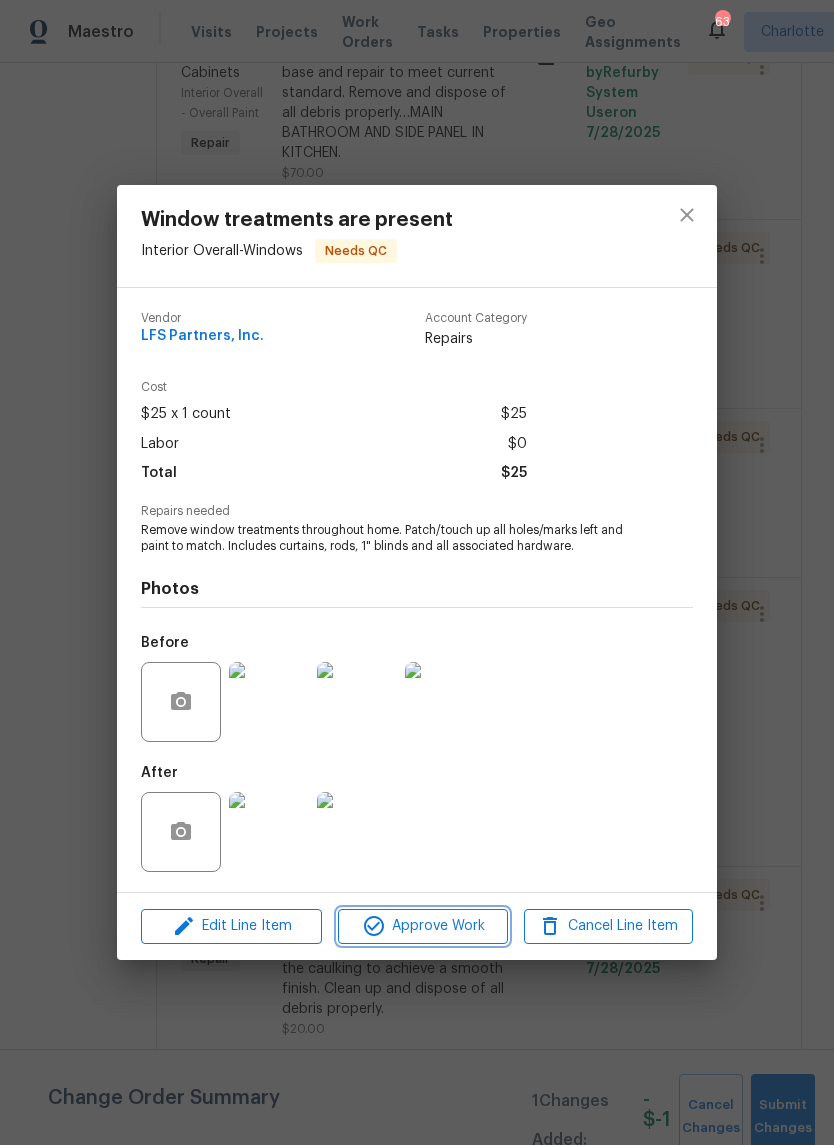 click on "Approve Work" at bounding box center (422, 926) 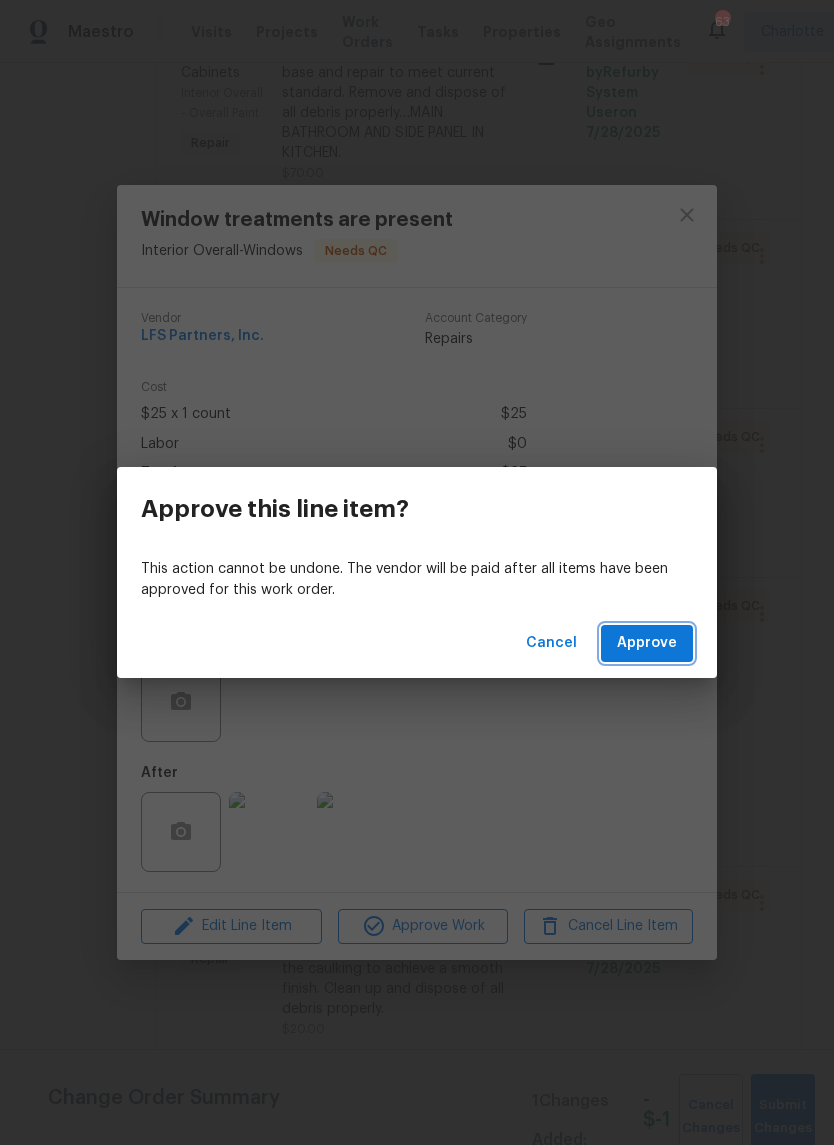 click on "Approve" at bounding box center [647, 643] 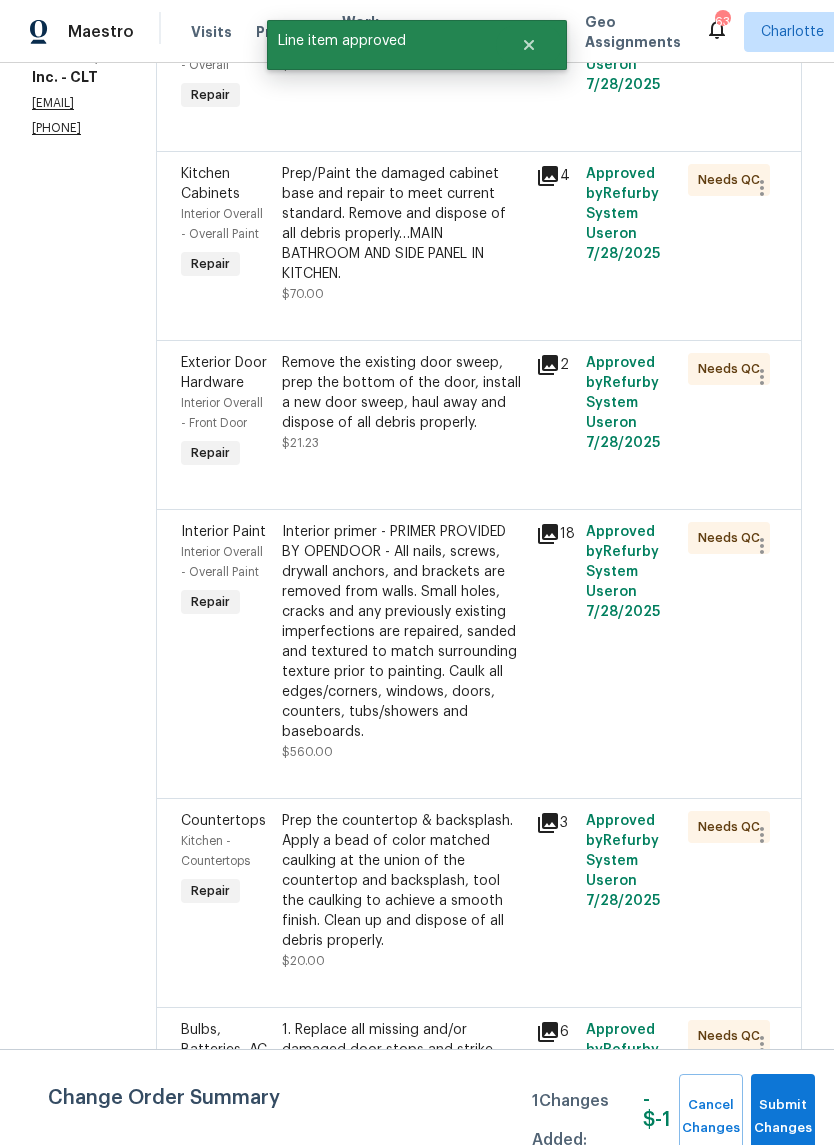 scroll, scrollTop: 442, scrollLeft: 0, axis: vertical 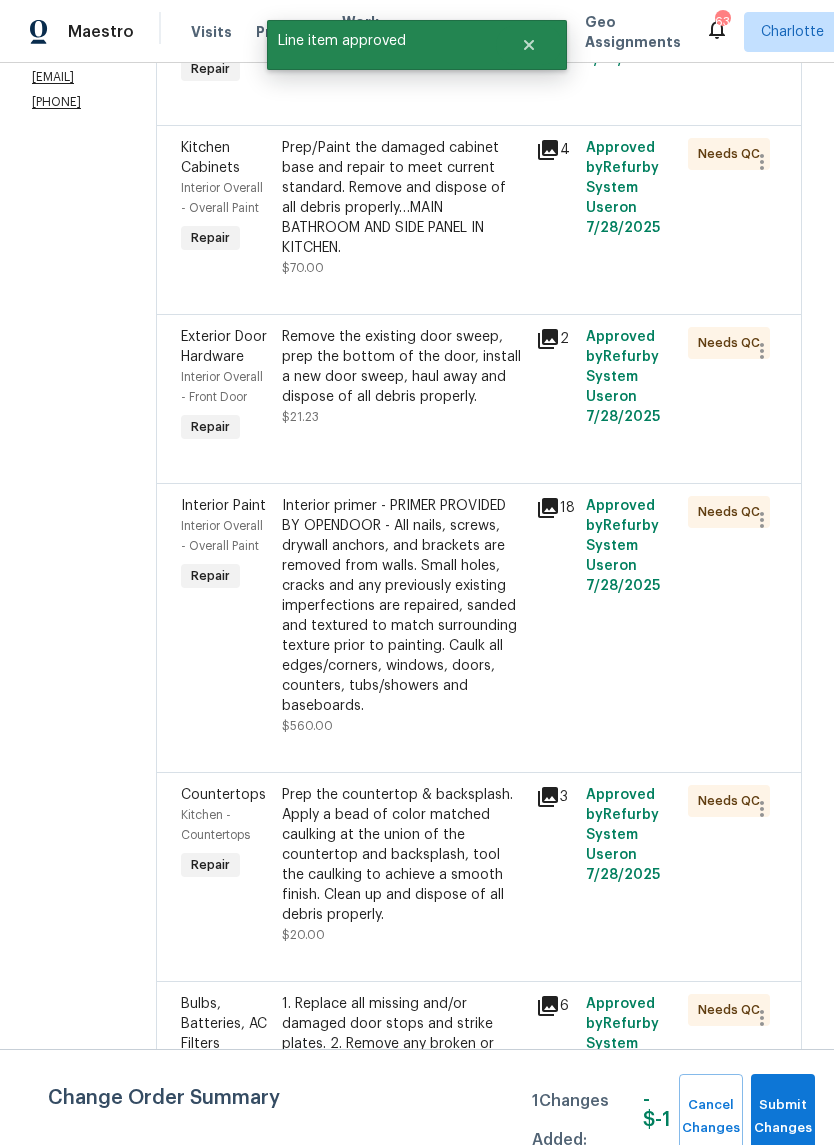 click on "Remove the existing door sweep, prep the bottom of the door, install a new door sweep, haul away and dispose of all debris properly." at bounding box center (402, 367) 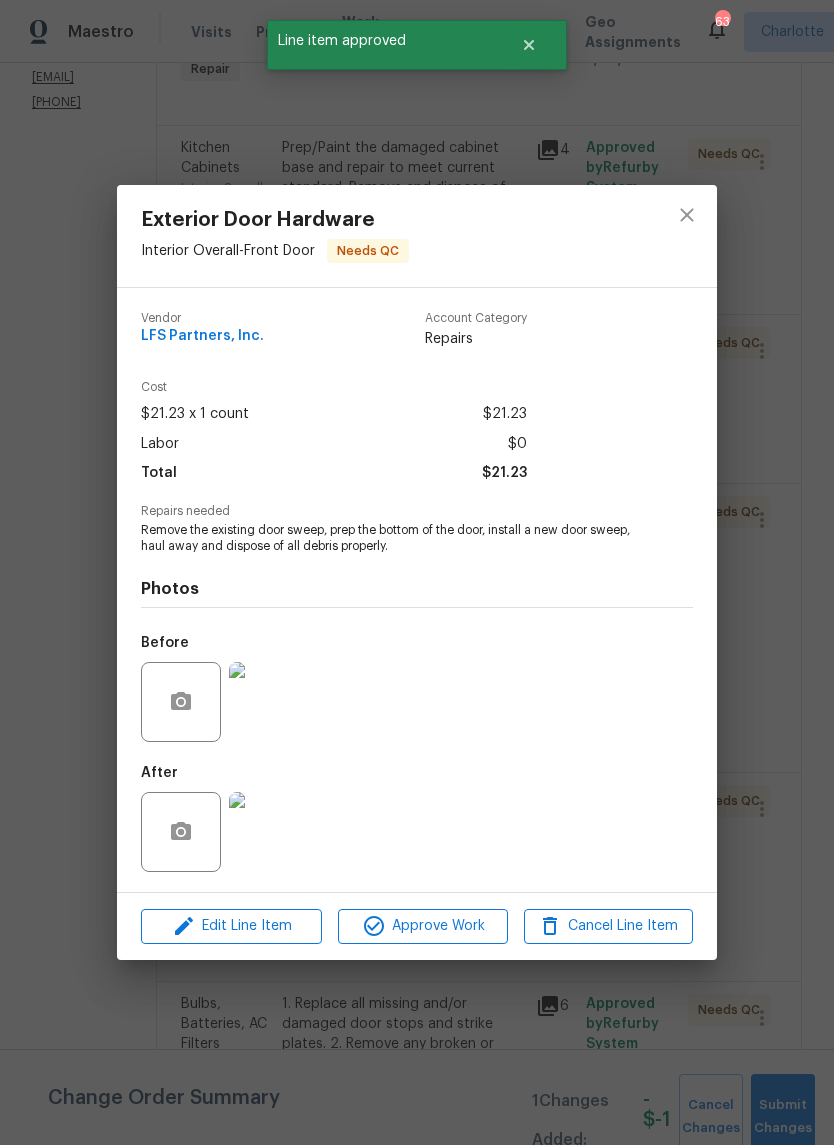click at bounding box center (269, 832) 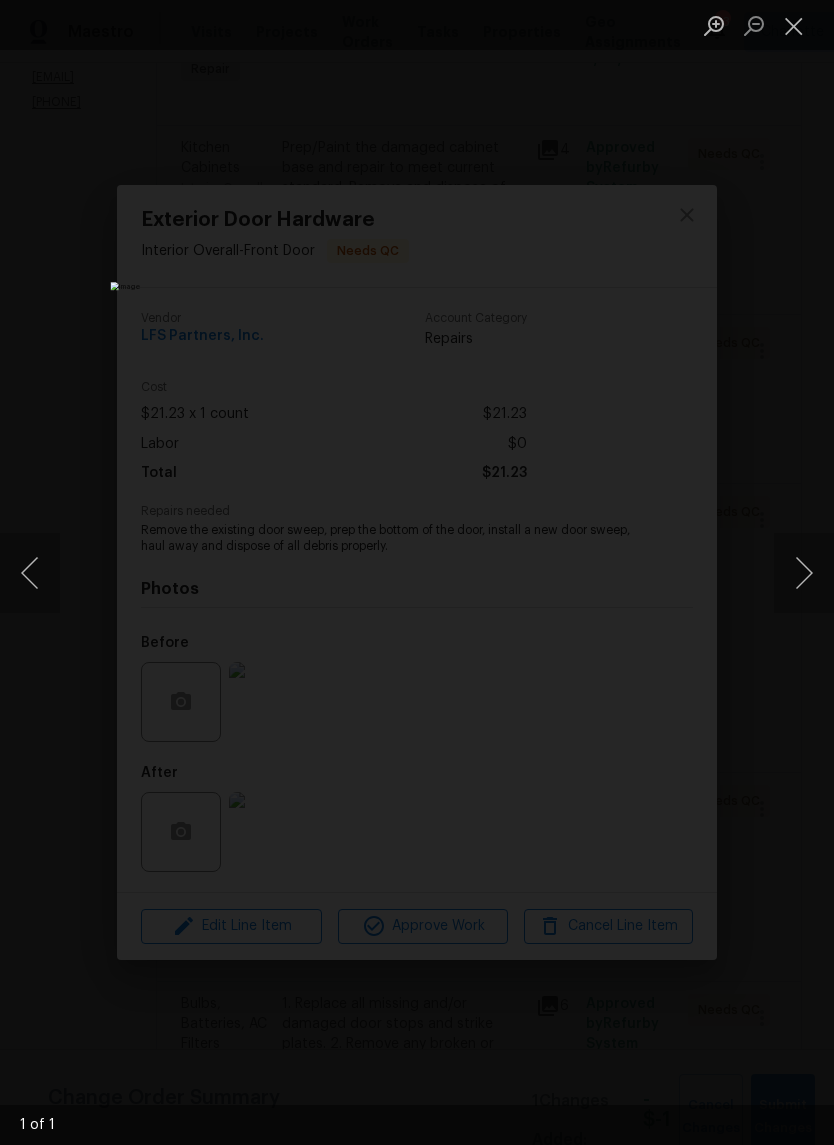 click at bounding box center (804, 573) 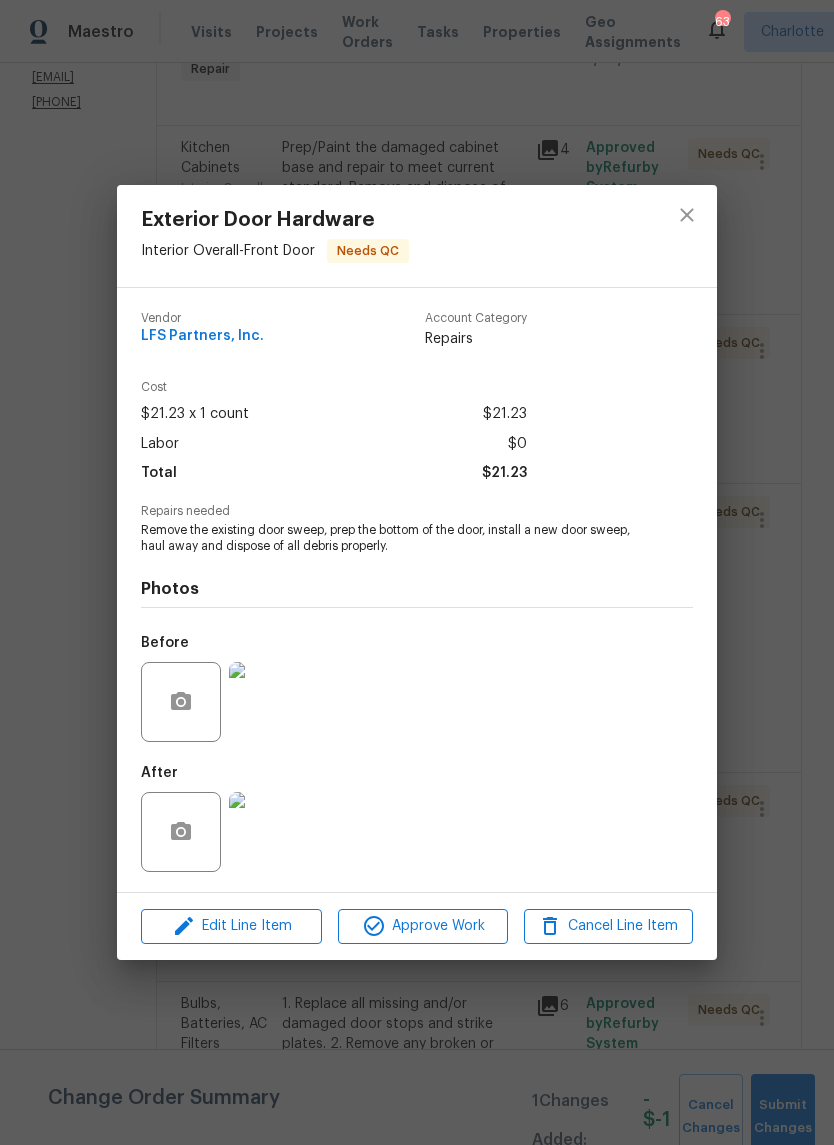 click at bounding box center (269, 702) 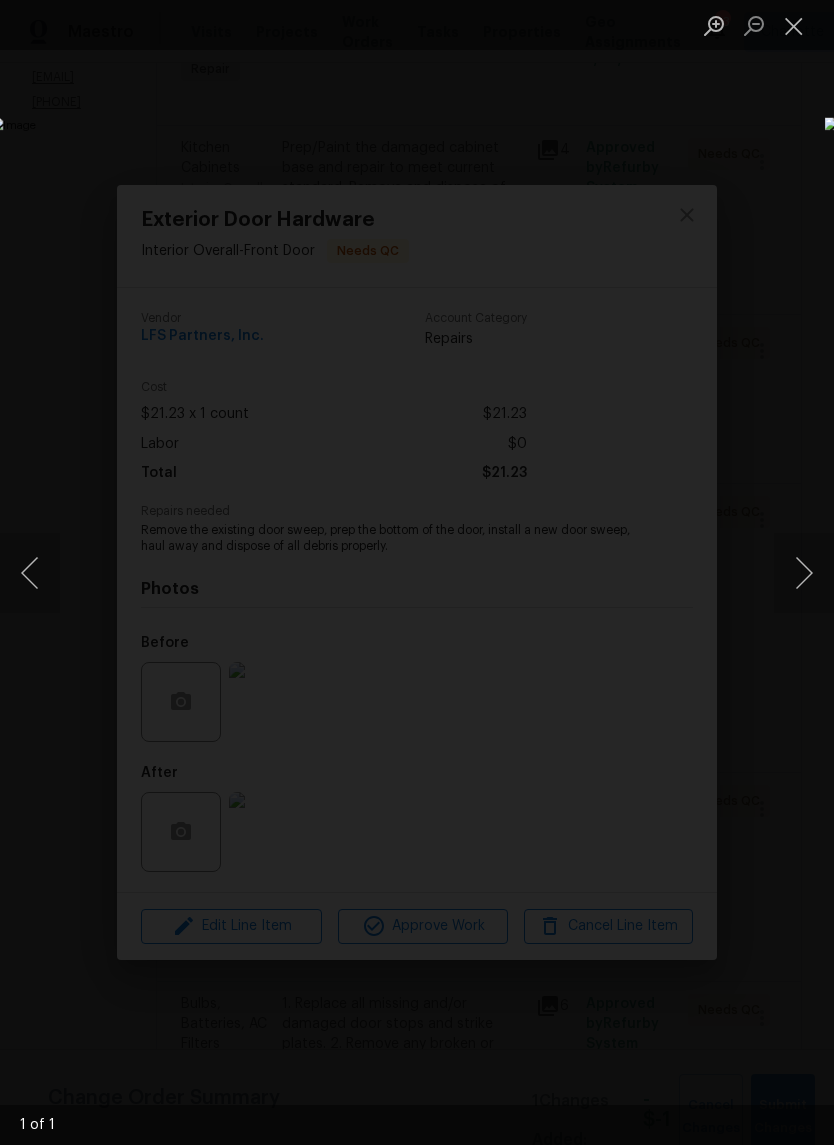 click at bounding box center [417, 572] 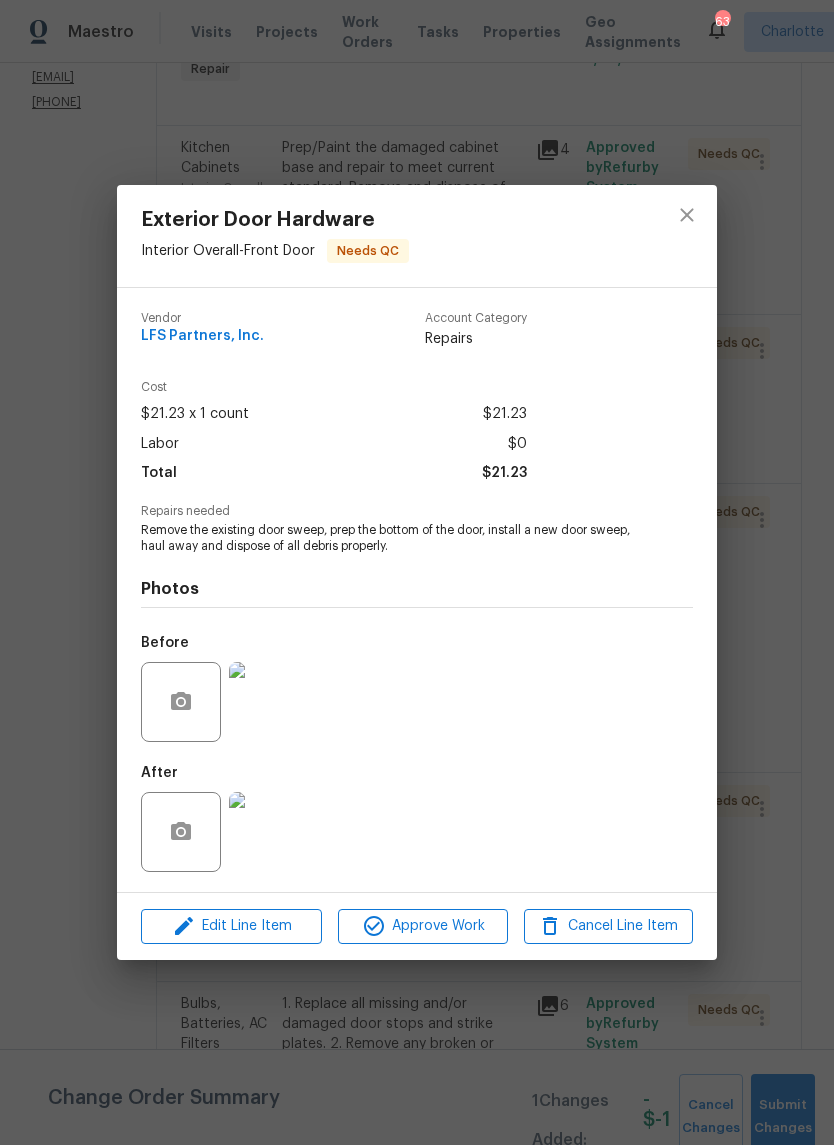 click at bounding box center [269, 832] 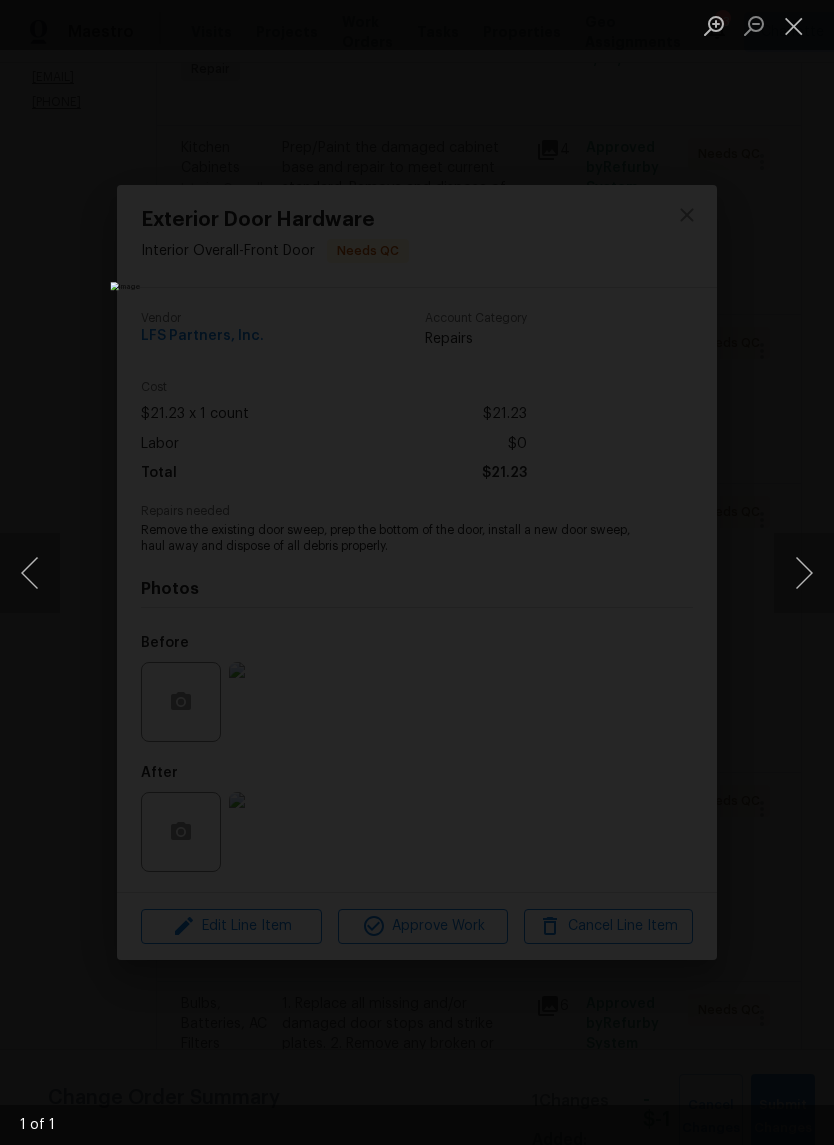 click at bounding box center [794, 25] 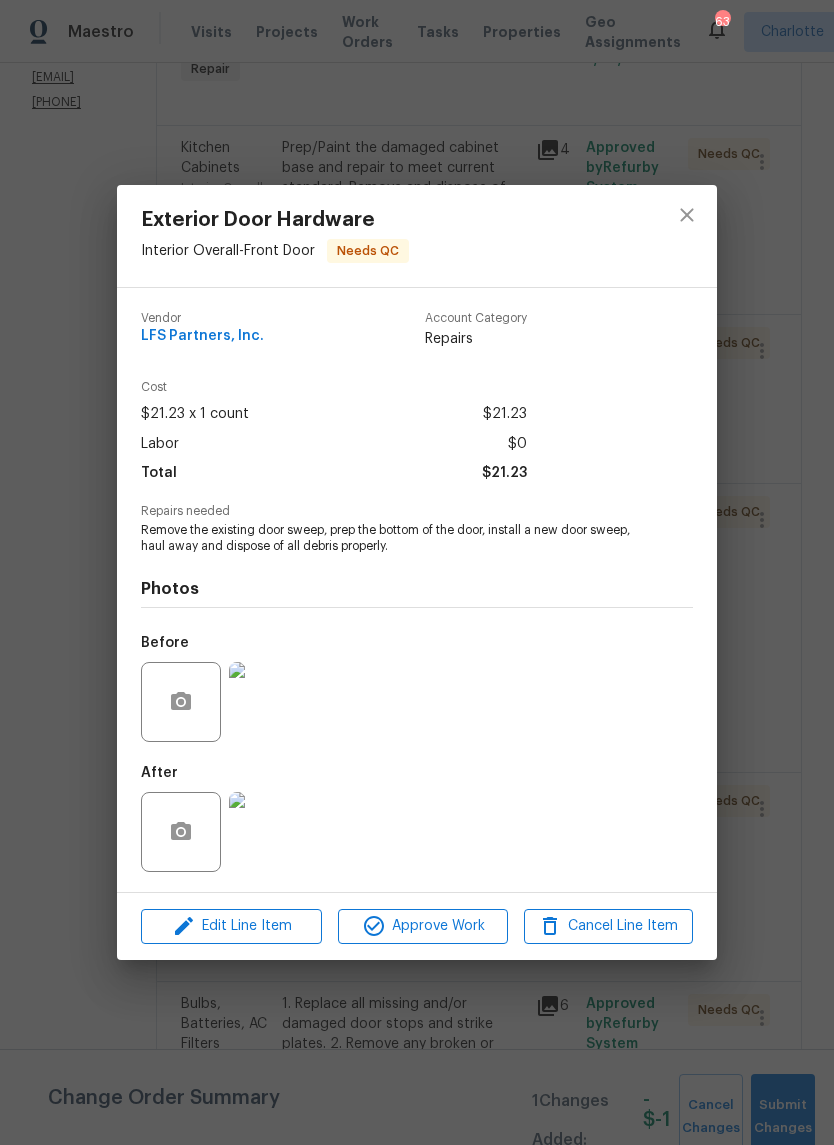 click at bounding box center (687, 236) 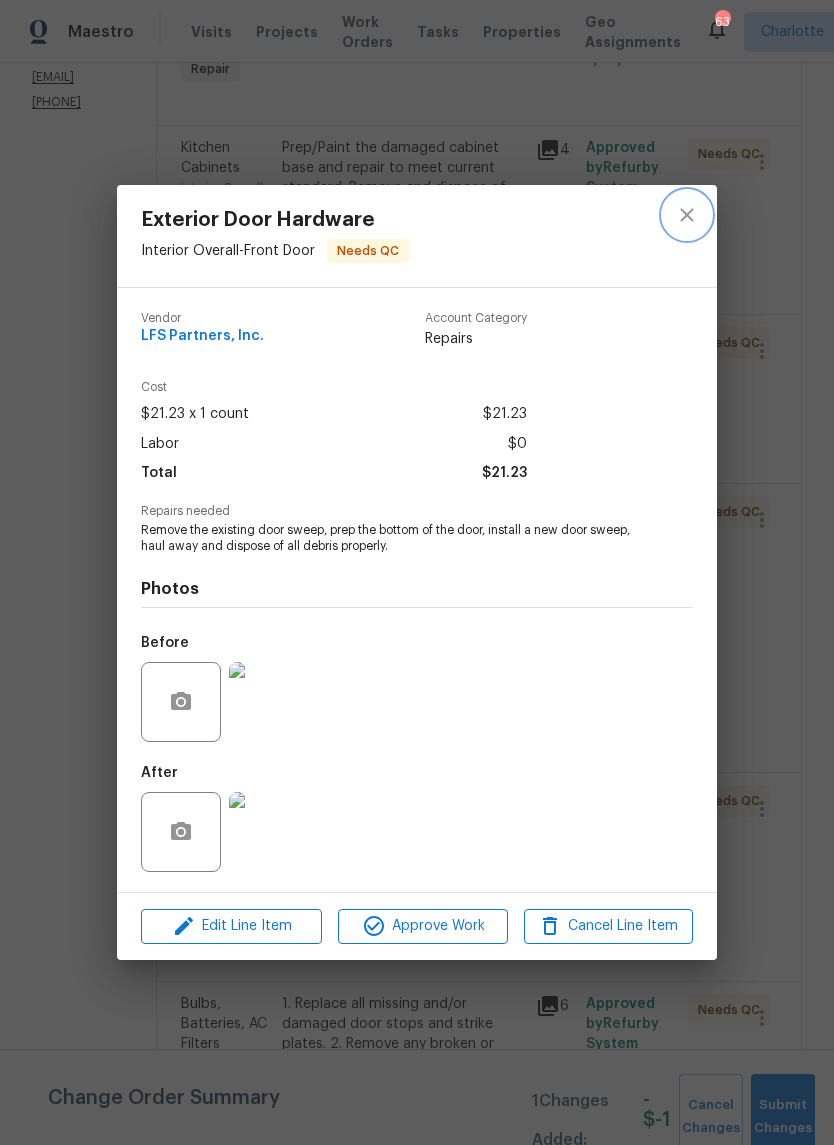 click at bounding box center [687, 215] 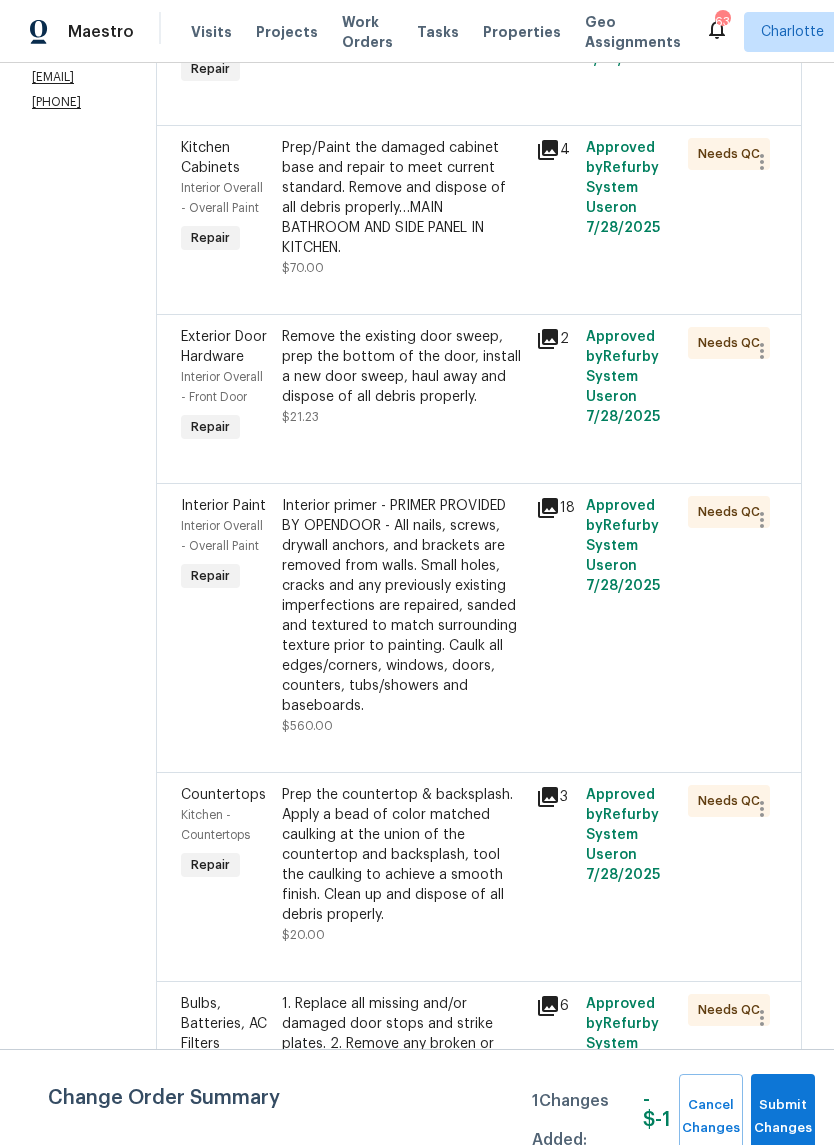 click on "Remove the existing door sweep, prep the bottom of the door, install a new door sweep, haul away and dispose of all debris properly." at bounding box center (402, 367) 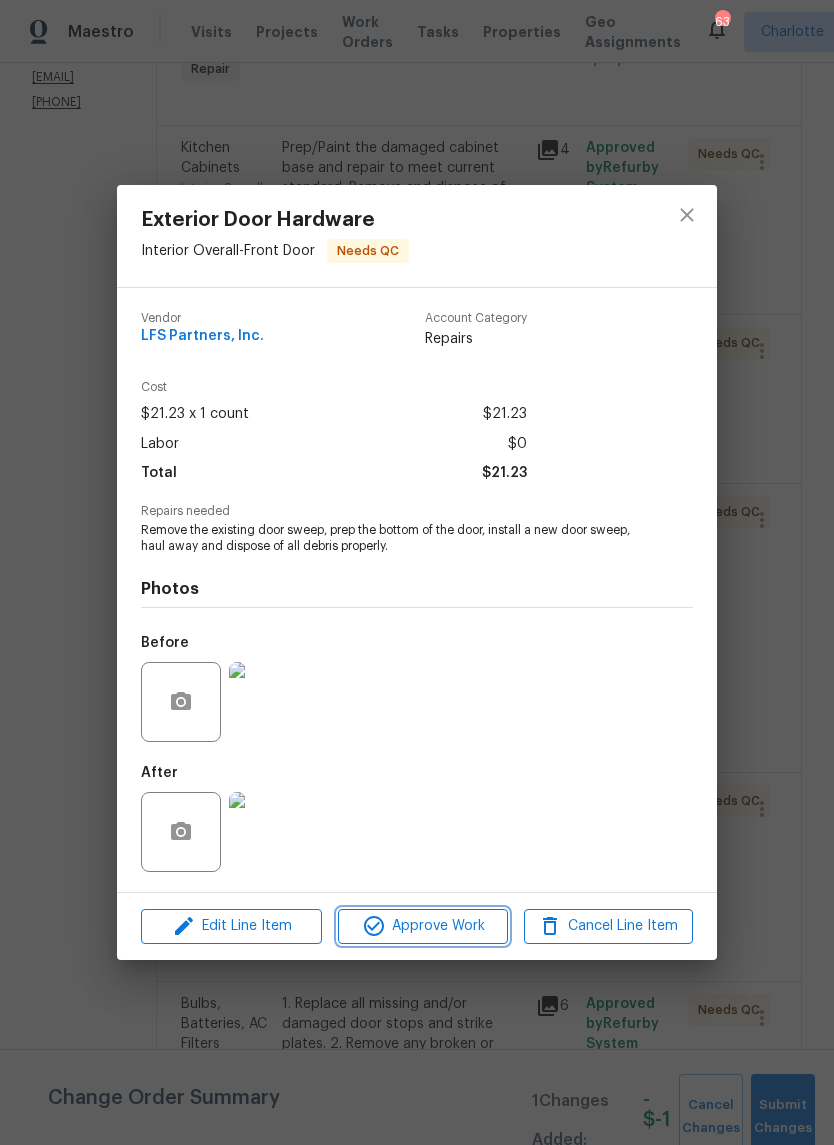 click on "Approve Work" at bounding box center (422, 926) 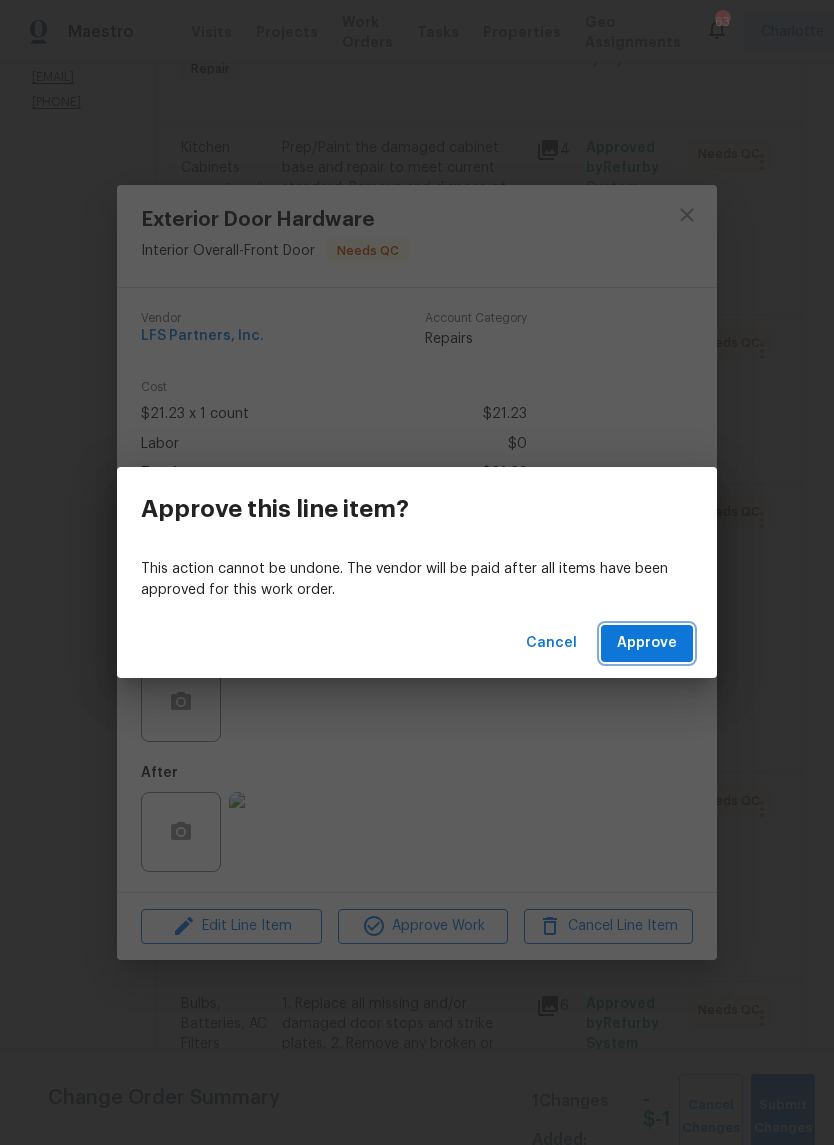 click on "Approve" at bounding box center (647, 643) 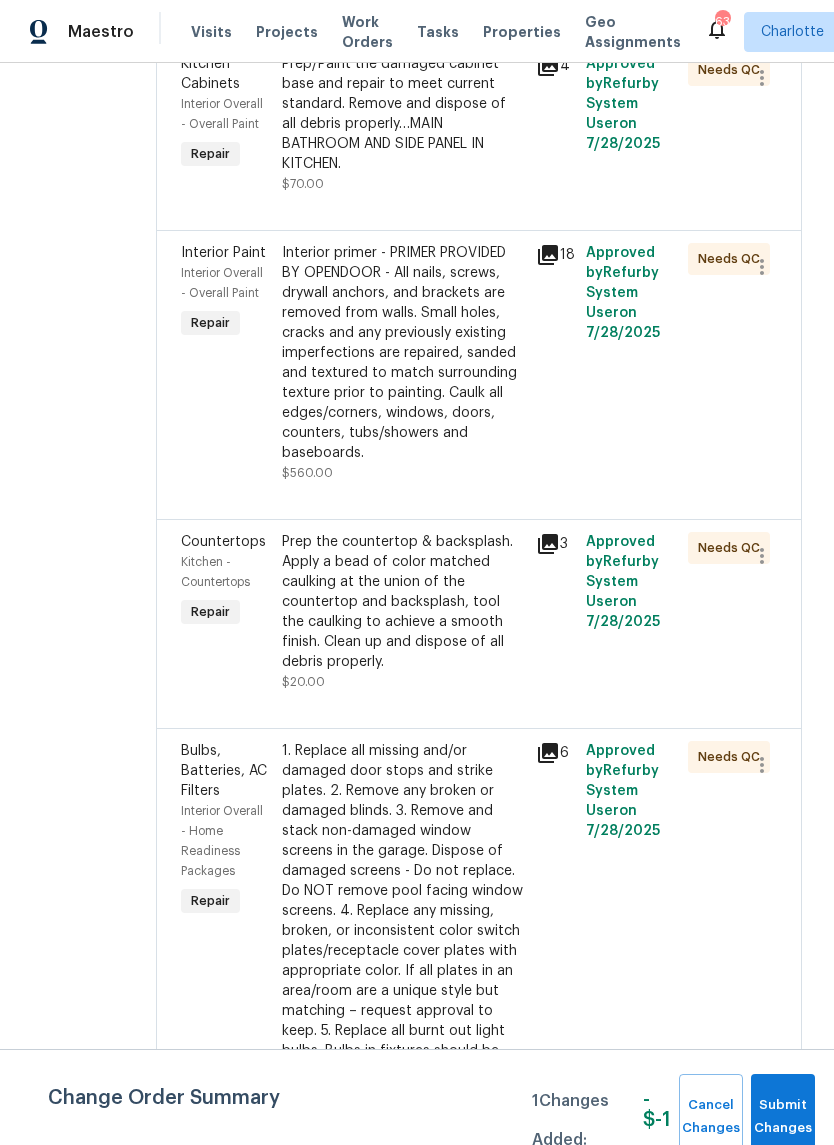 scroll, scrollTop: 539, scrollLeft: 0, axis: vertical 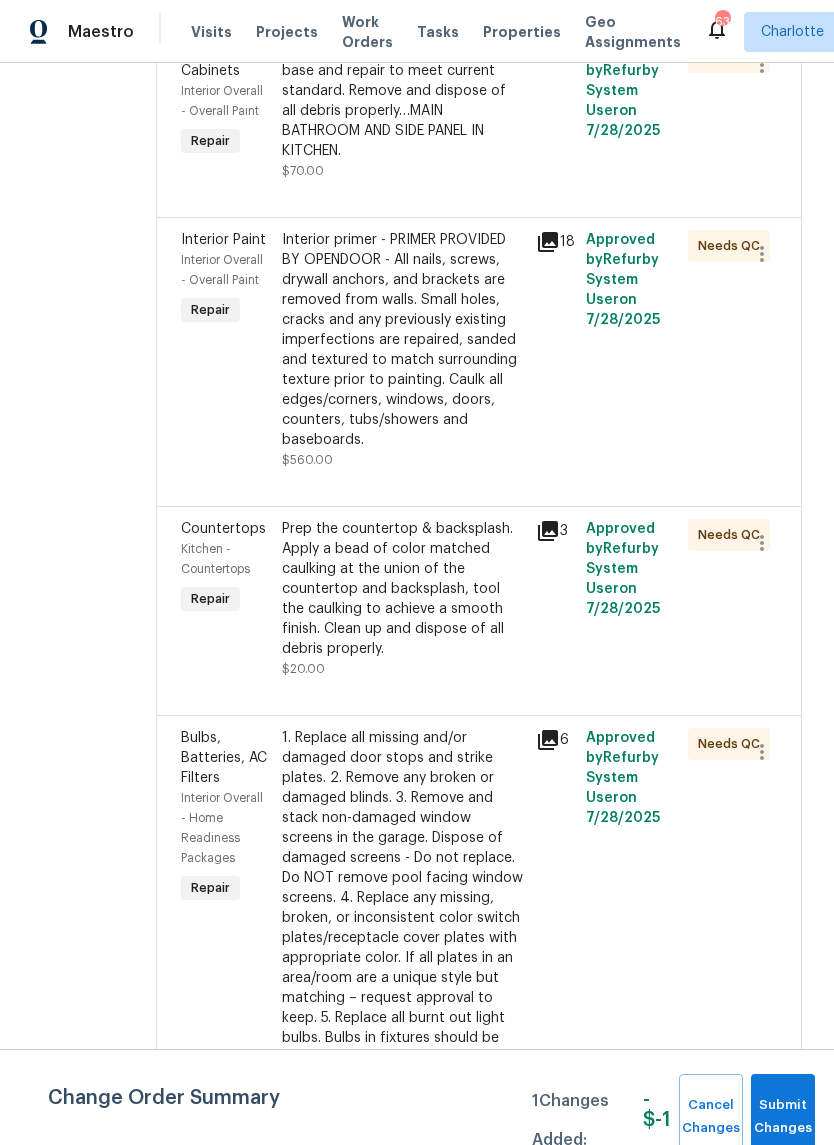 click on "Interior primer - PRIMER PROVIDED BY OPENDOOR - All nails, screws, drywall anchors, and brackets are removed from walls. Small holes, cracks and any previously existing imperfections are repaired, sanded and textured to match surrounding texture prior to painting. Caulk all edges/corners, windows, doors, counters, tubs/showers and baseboards." at bounding box center (402, 340) 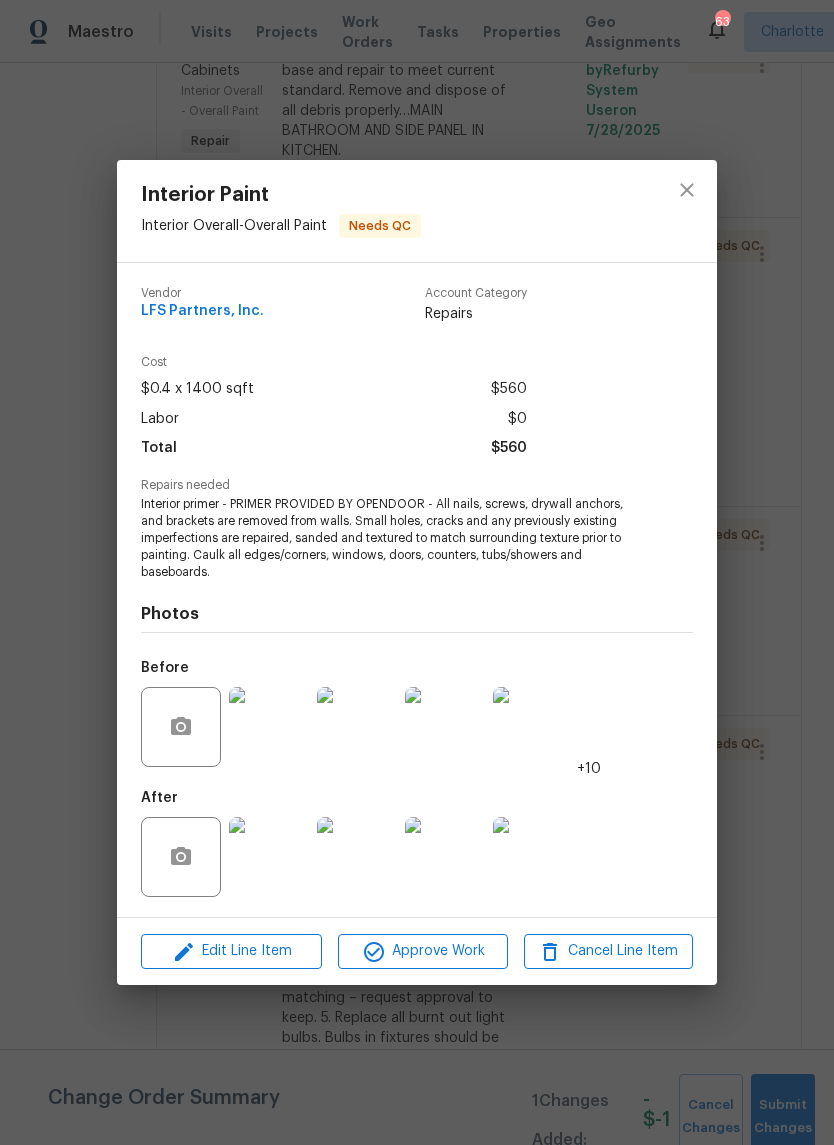 click at bounding box center (269, 857) 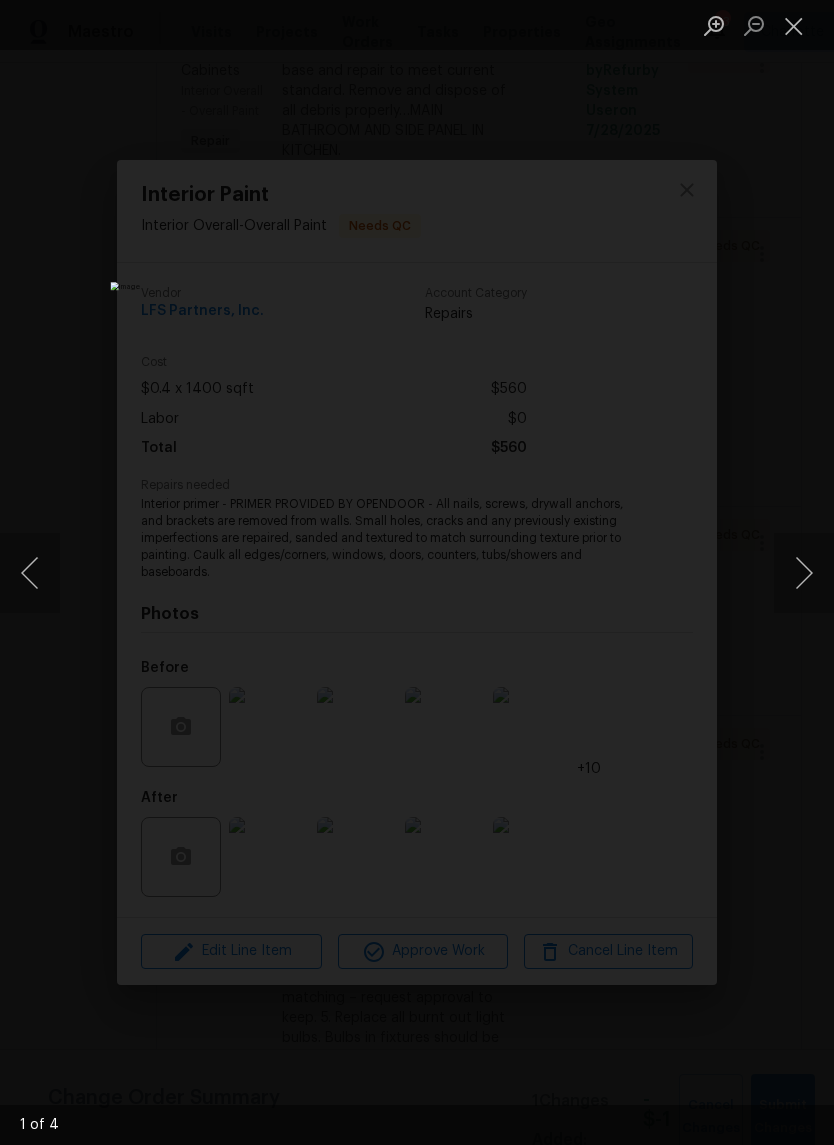 click at bounding box center [804, 573] 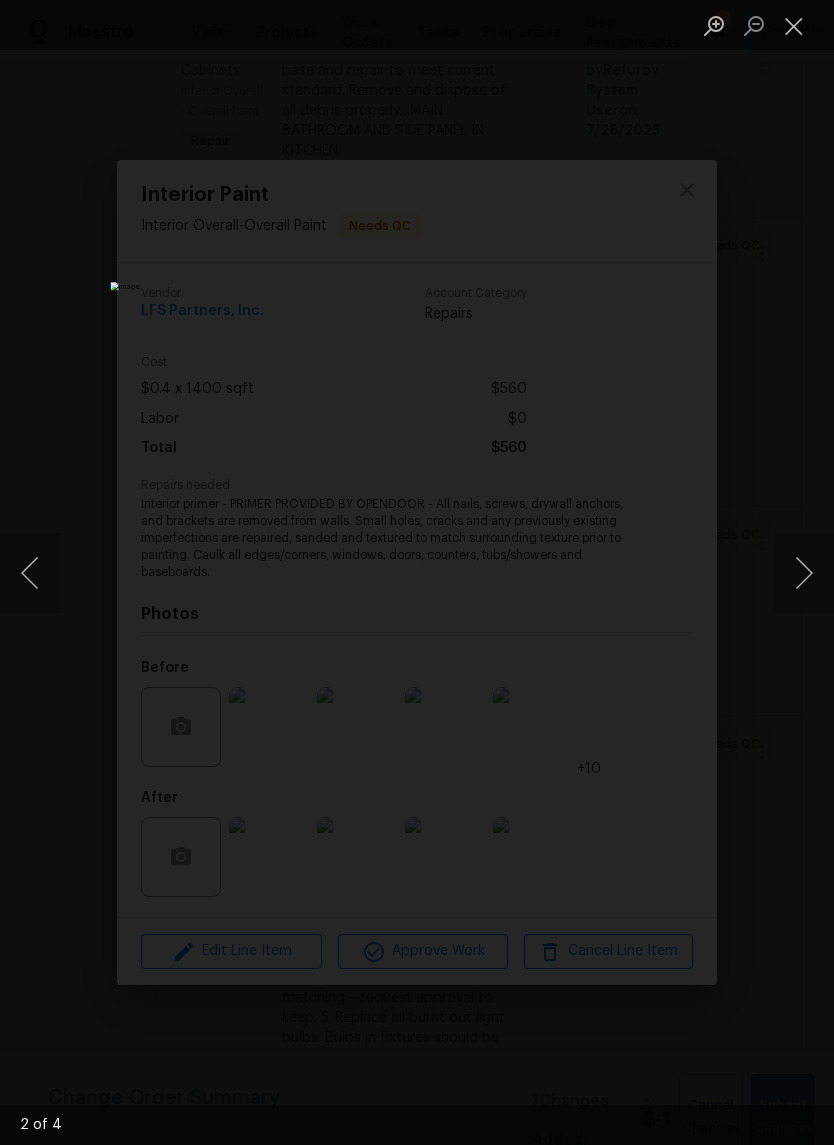 click at bounding box center [804, 573] 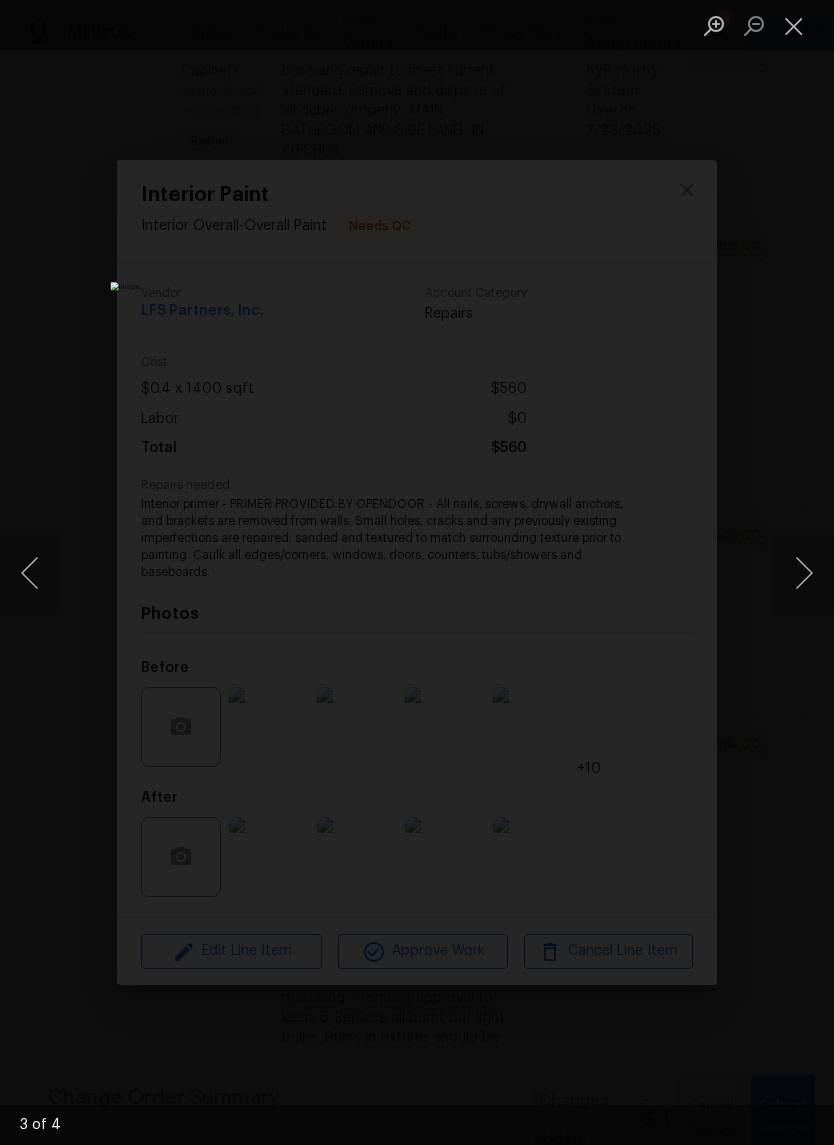click at bounding box center (804, 573) 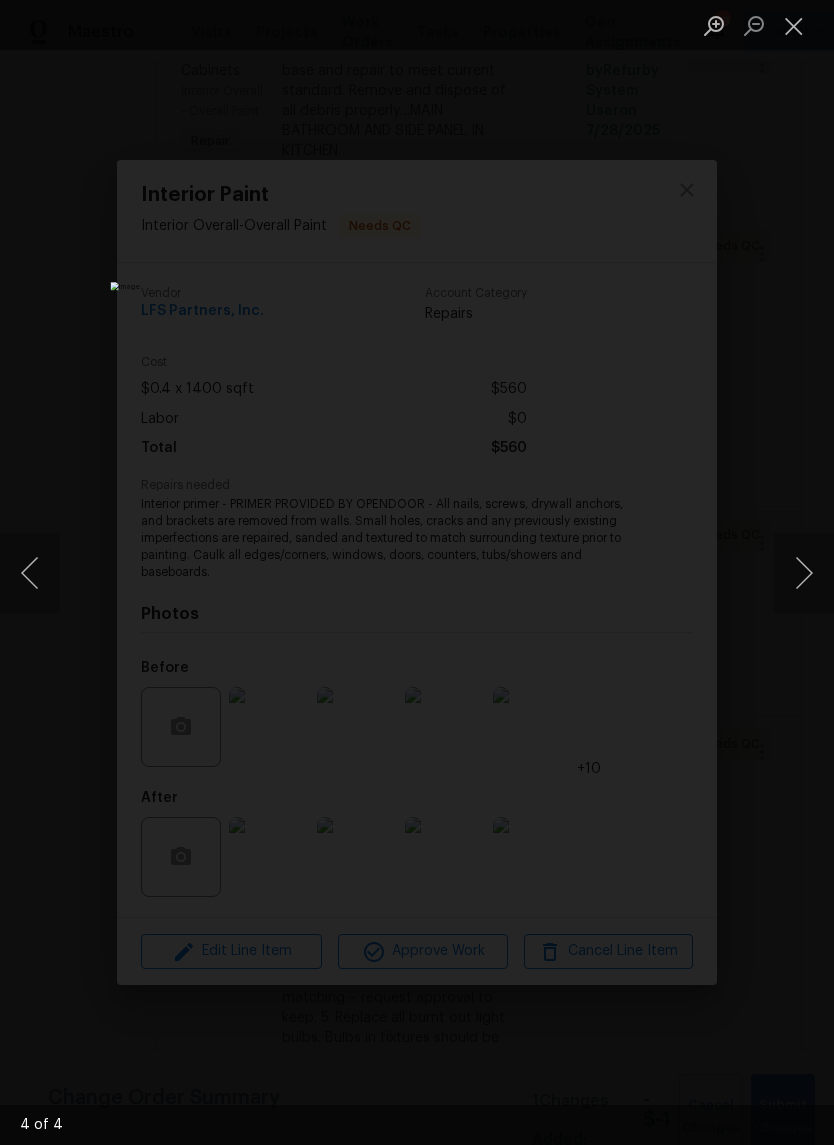 click at bounding box center (804, 573) 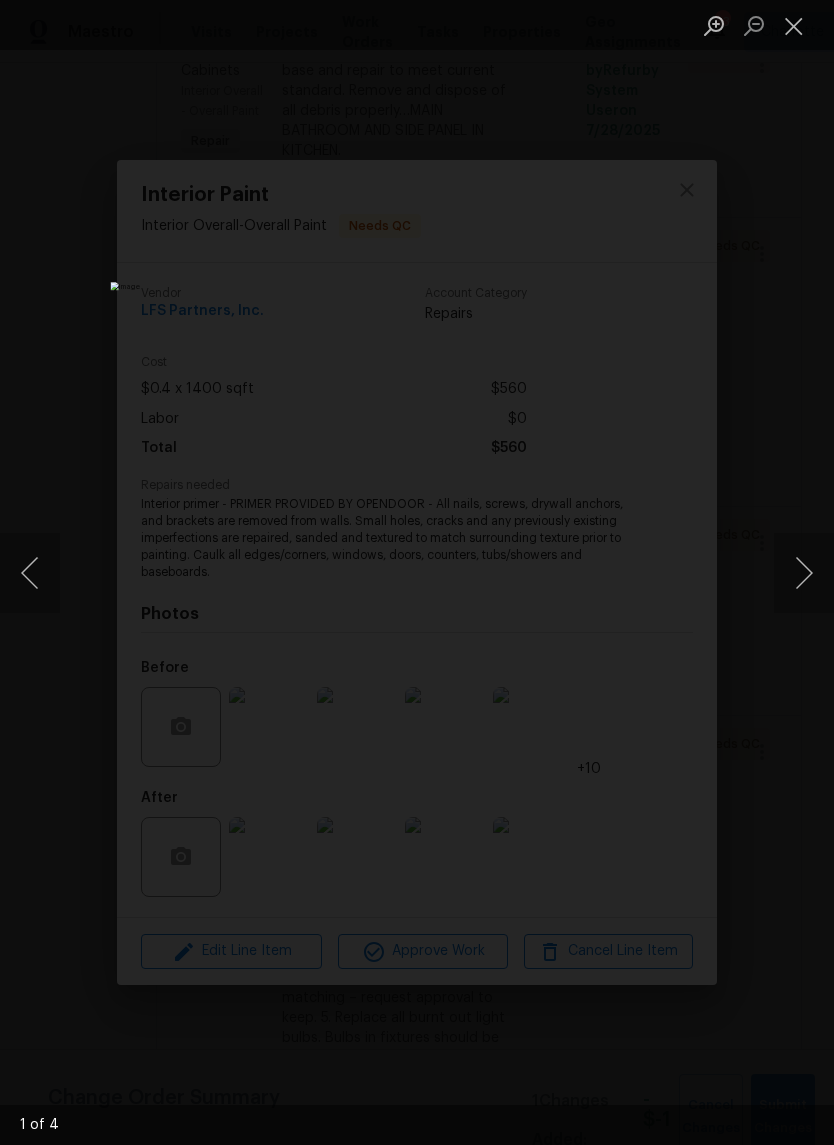 click at bounding box center [804, 573] 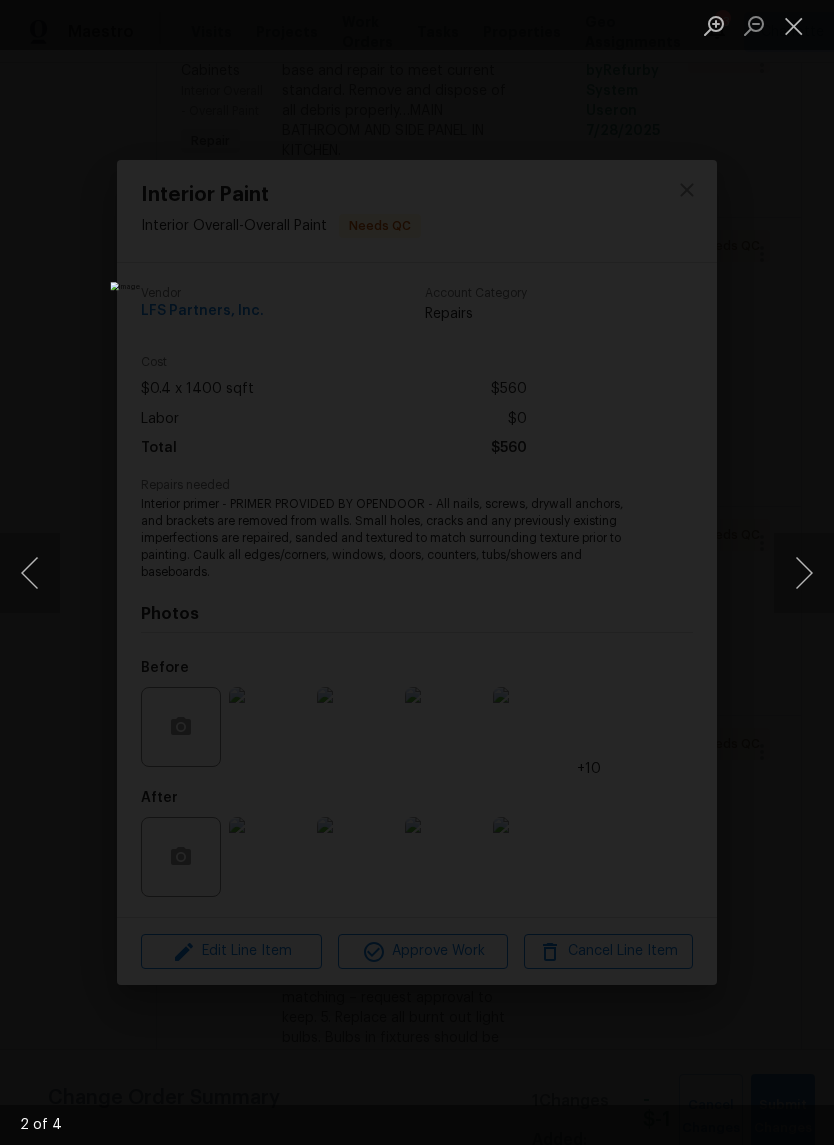 click at bounding box center [804, 573] 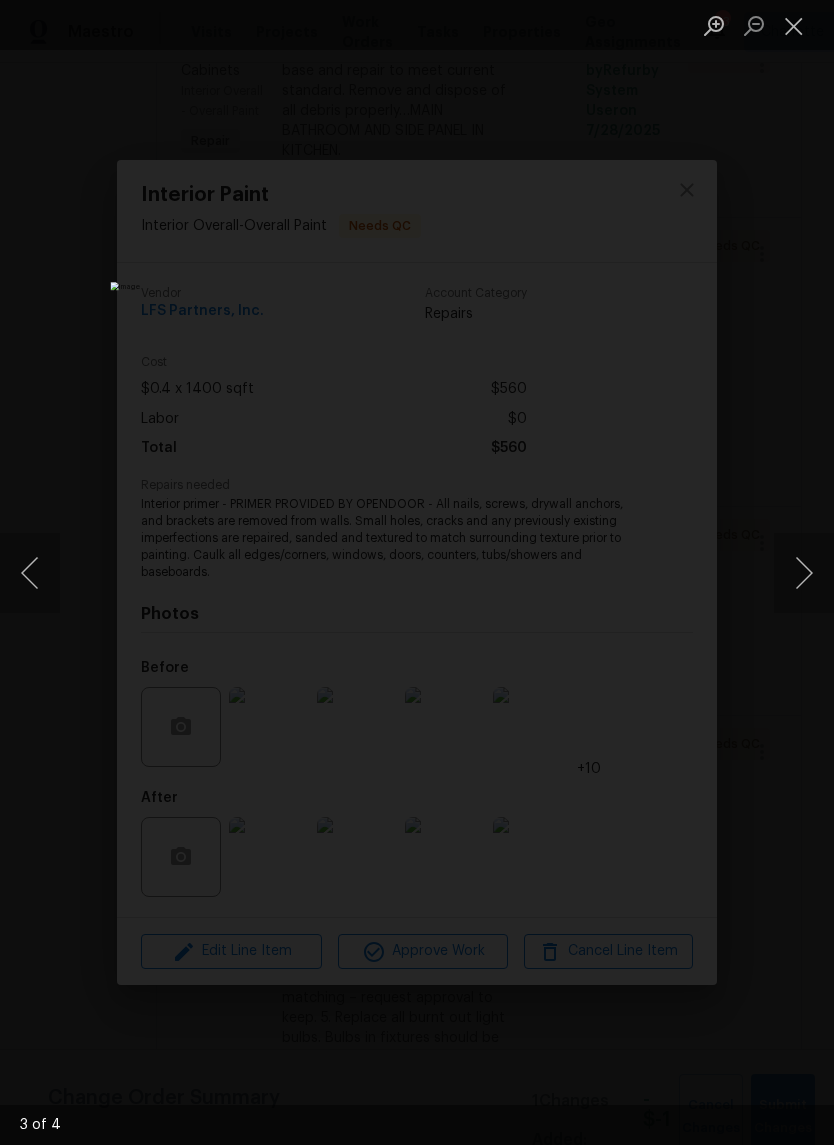 click at bounding box center (804, 573) 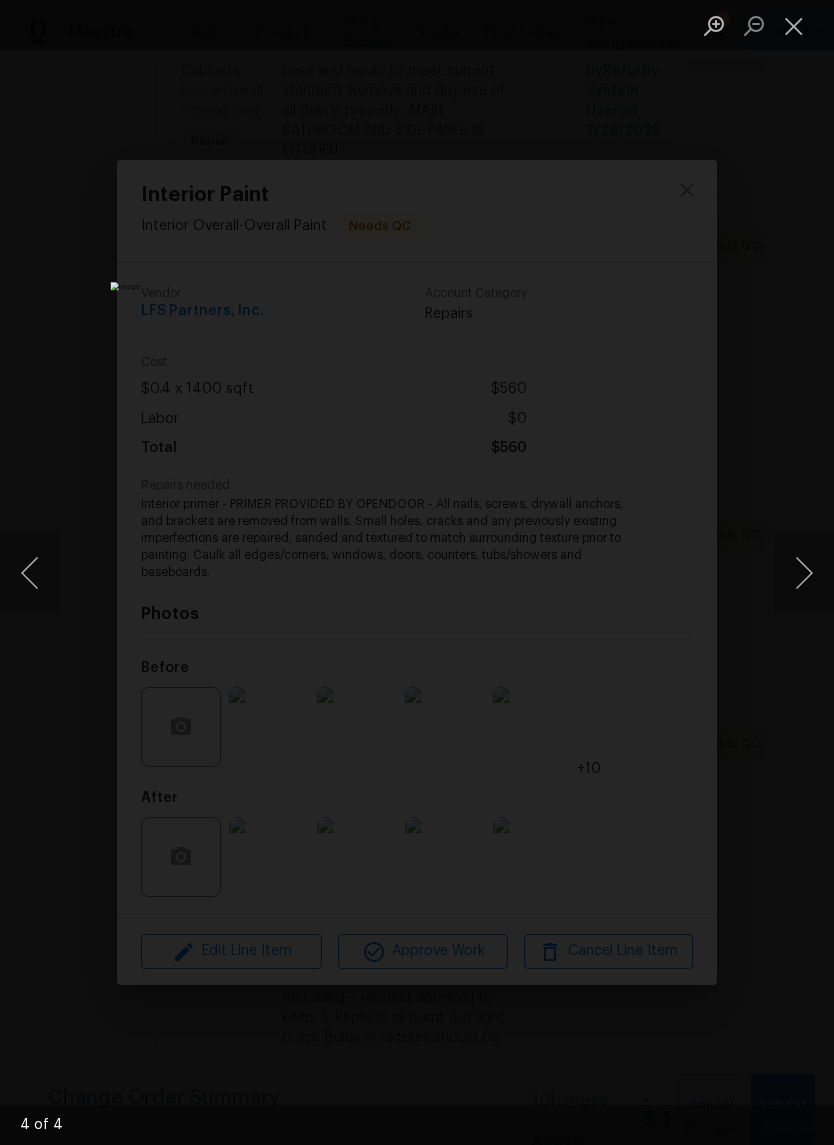 click at bounding box center (804, 573) 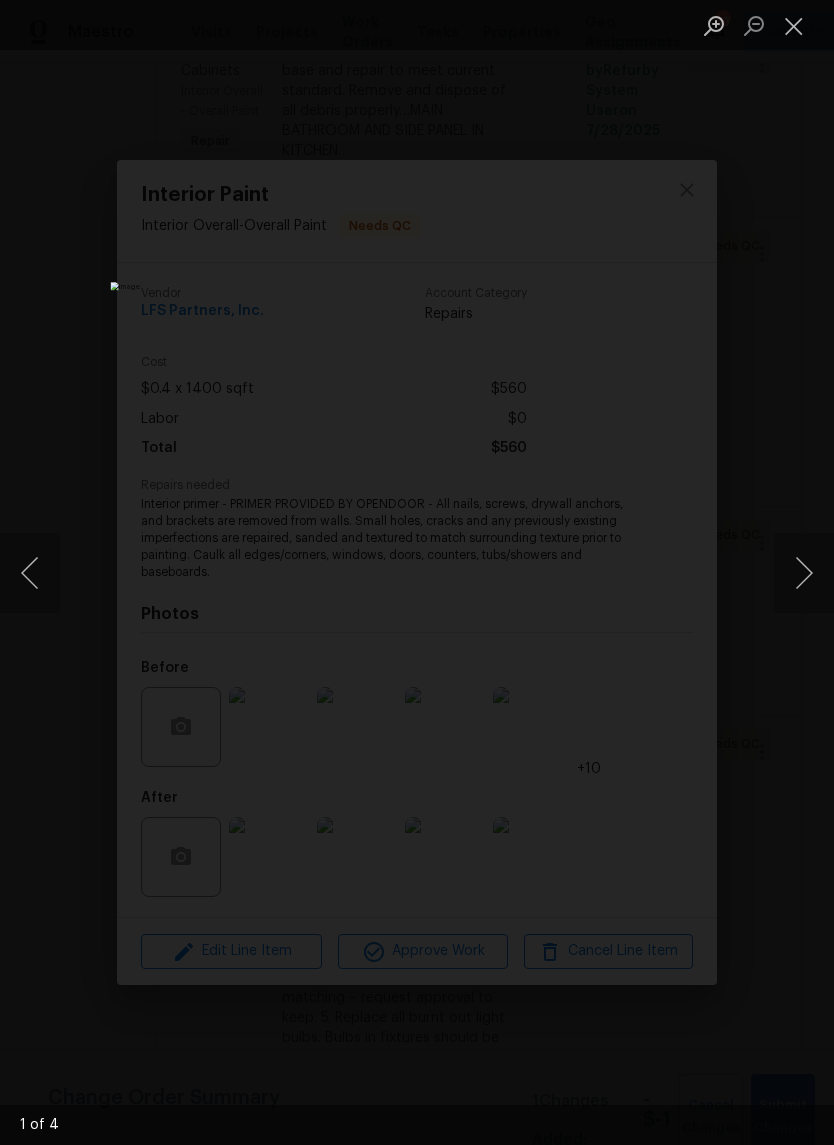 click at bounding box center [804, 573] 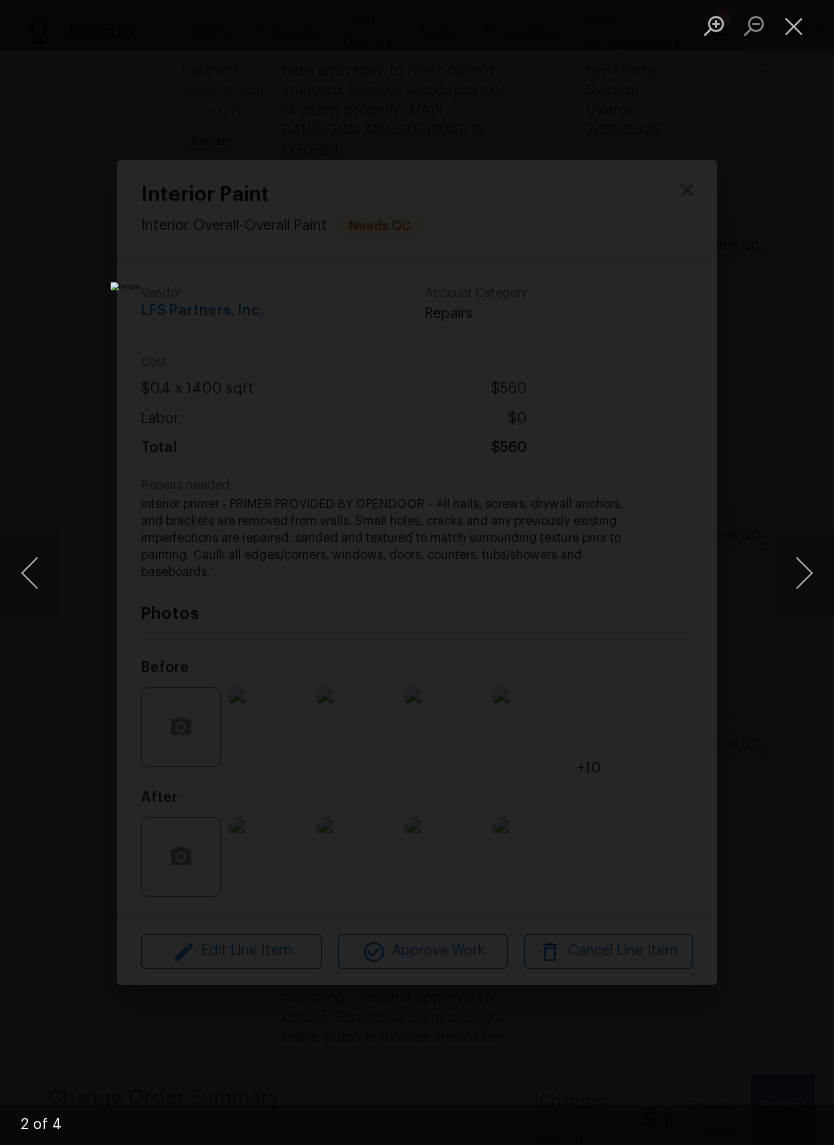 click at bounding box center [804, 573] 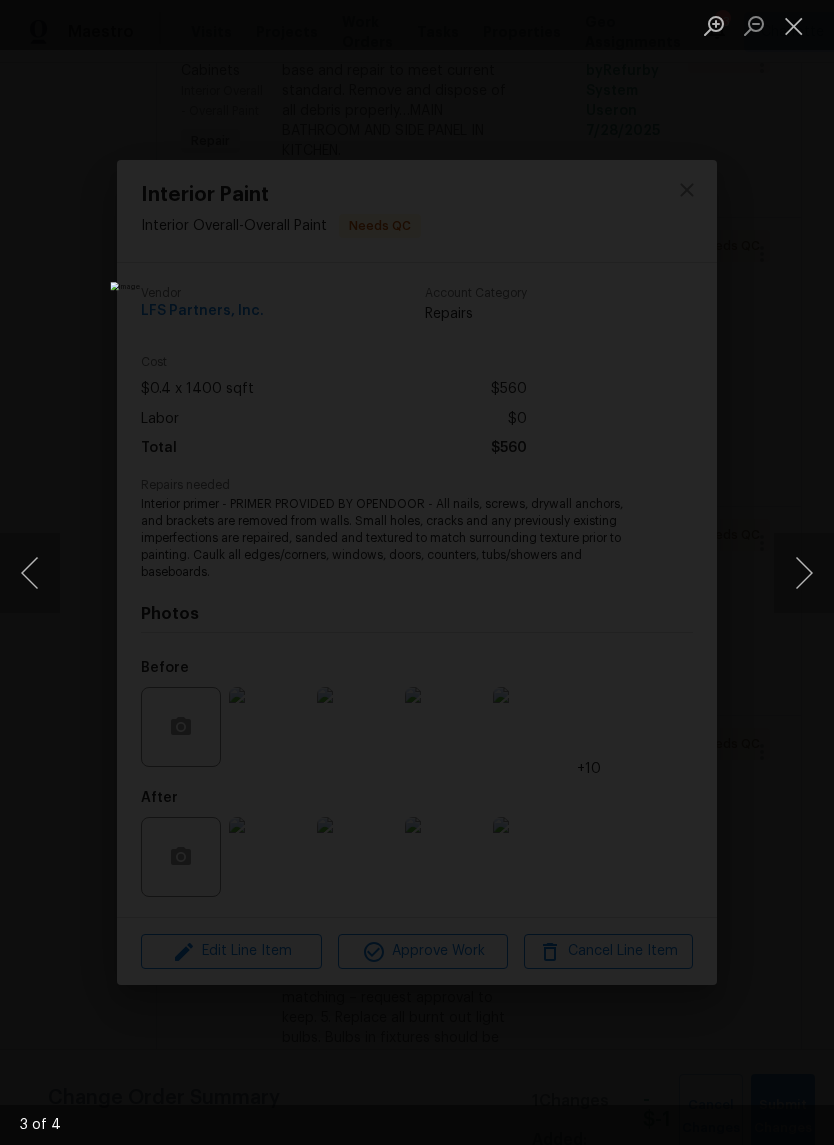 click at bounding box center (794, 25) 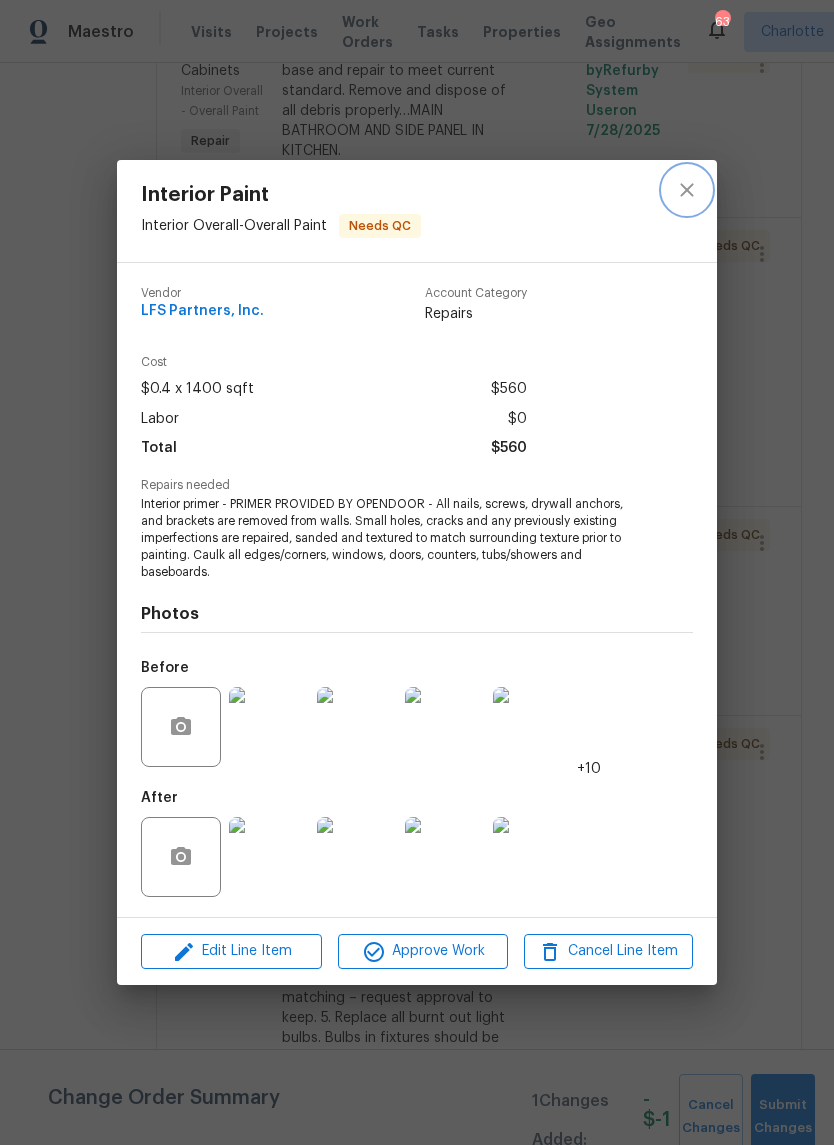 click at bounding box center [687, 190] 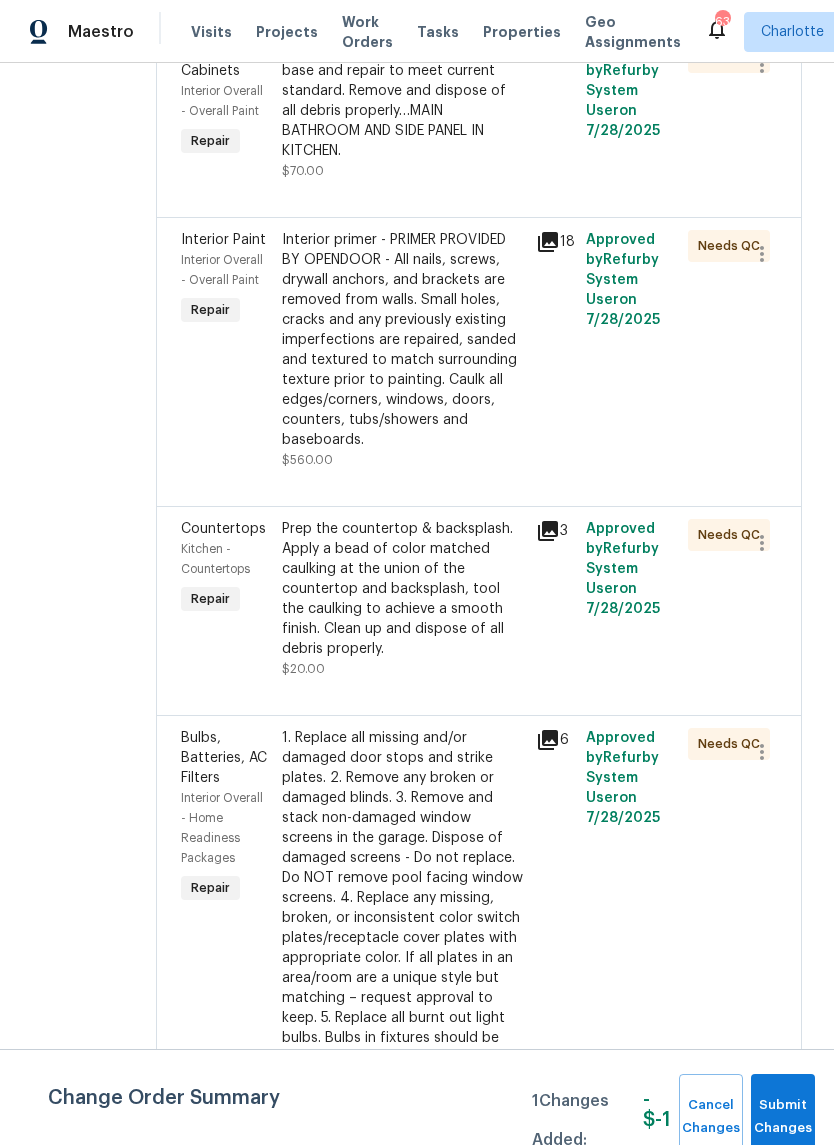 click on "Interior primer - PRIMER PROVIDED BY OPENDOOR - All nails, screws, drywall anchors, and brackets are removed from walls. Small holes, cracks and any previously existing imperfections are repaired, sanded and textured to match surrounding texture prior to painting. Caulk all edges/corners, windows, doors, counters, tubs/showers and baseboards." at bounding box center (402, 340) 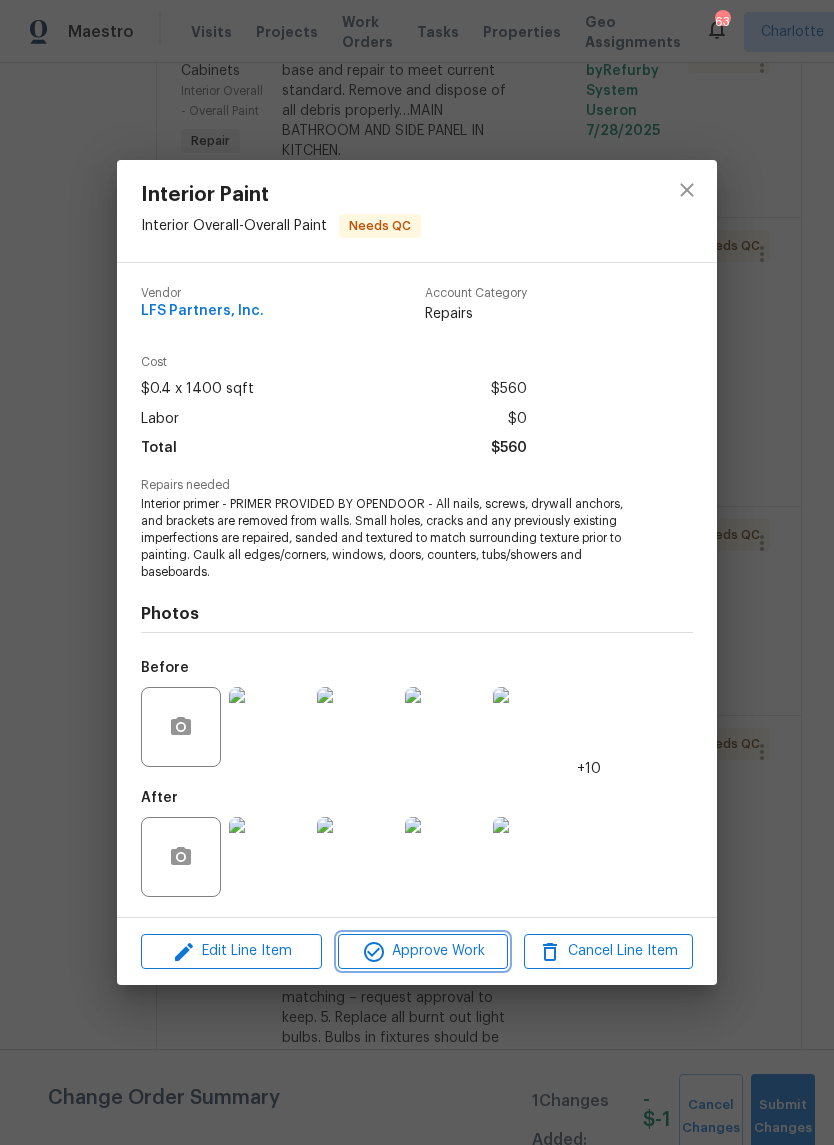 click on "Approve Work" at bounding box center (422, 951) 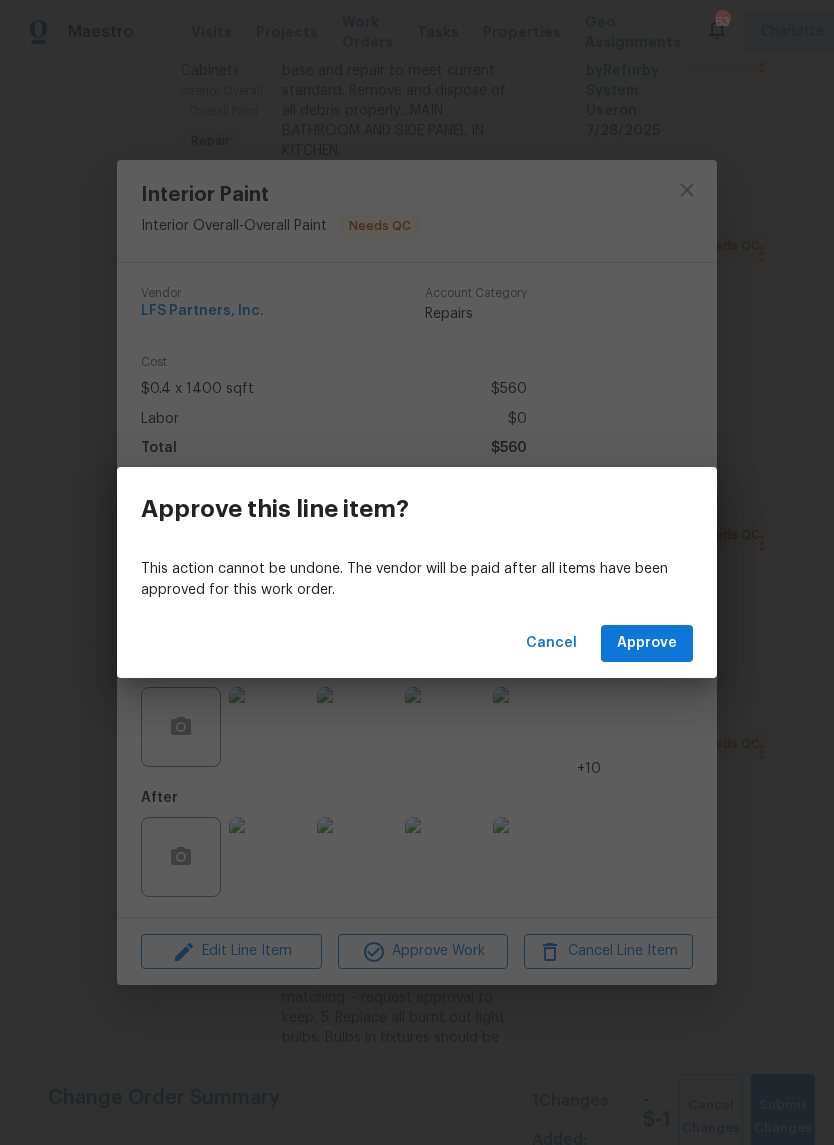 click on "Approve" at bounding box center [647, 643] 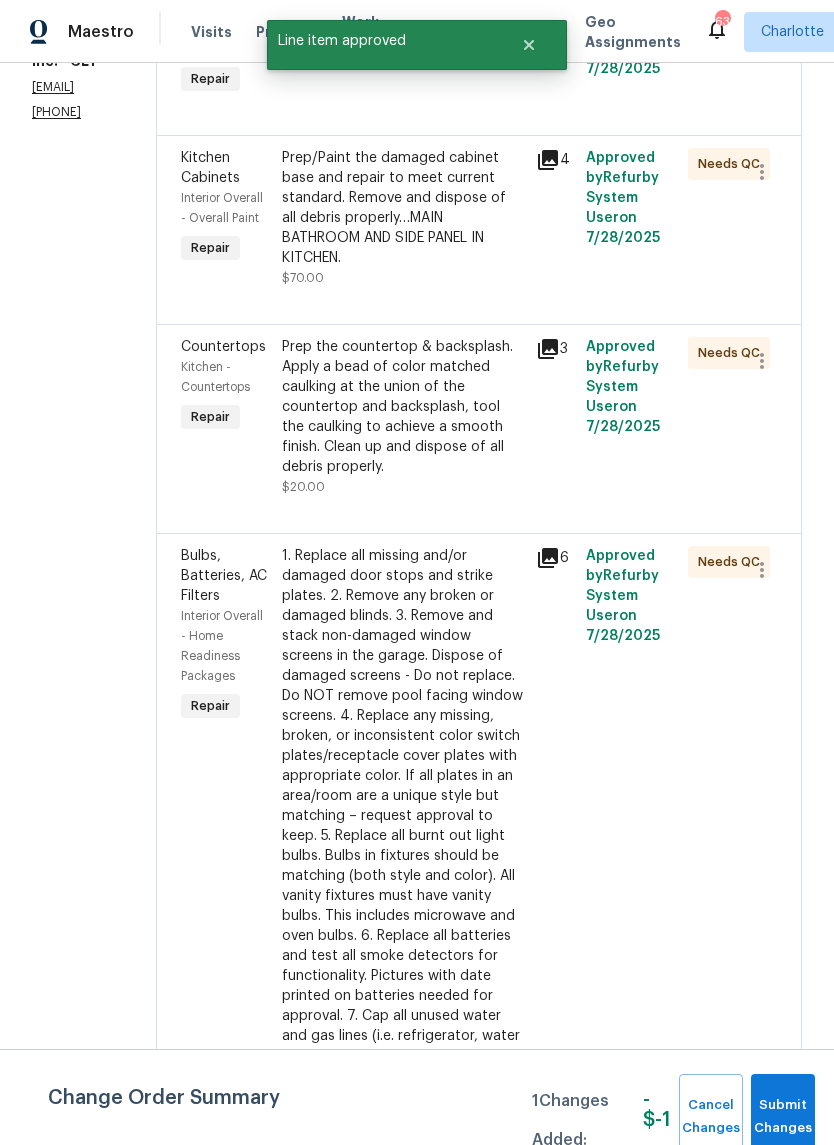 scroll, scrollTop: 477, scrollLeft: 0, axis: vertical 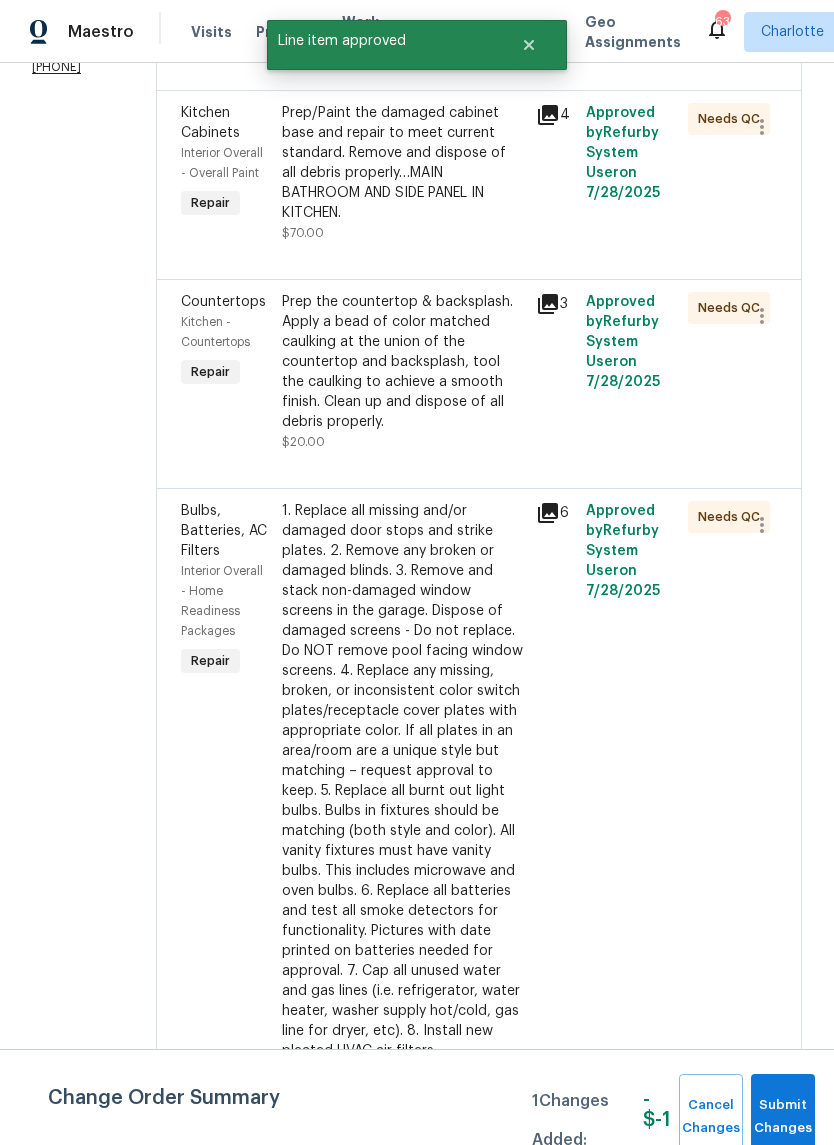 click on "Prep the countertop & backsplash. Apply a bead of color matched caulking at the union of the countertop and backsplash, tool the caulking to achieve a smooth finish. Clean up and dispose of all debris properly." at bounding box center (402, 362) 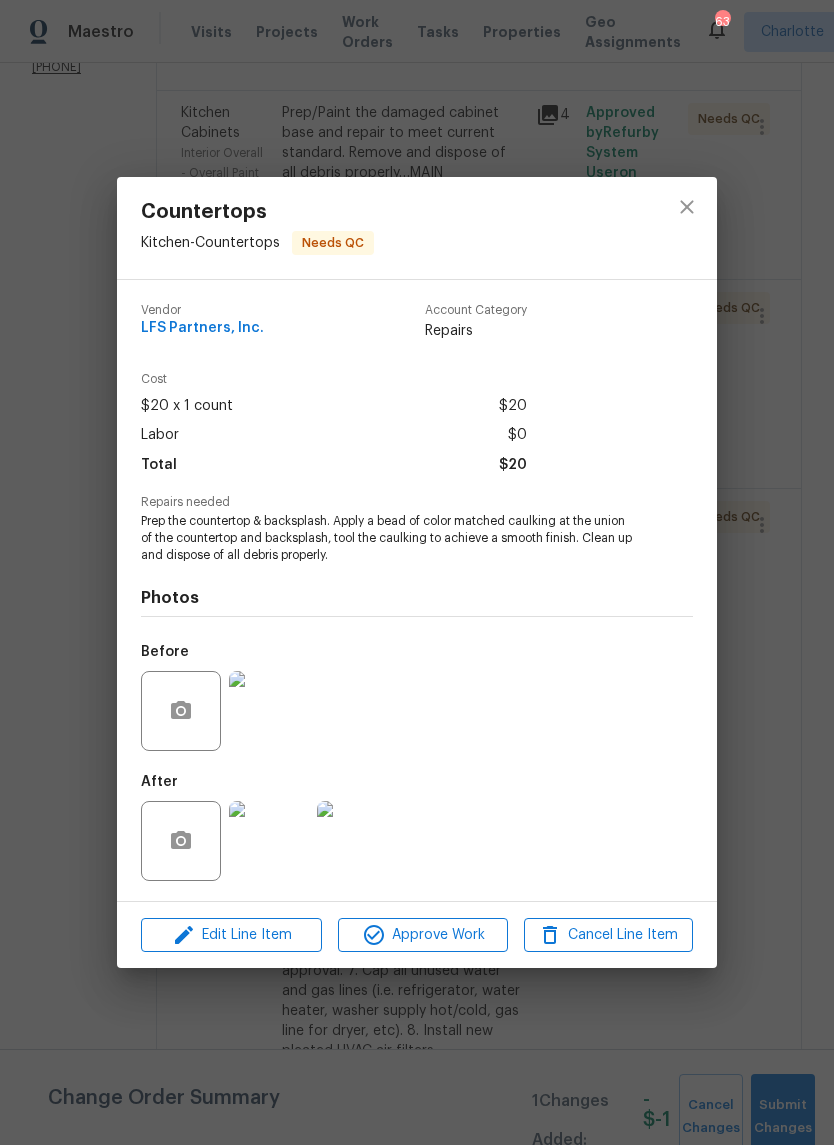 click at bounding box center [269, 841] 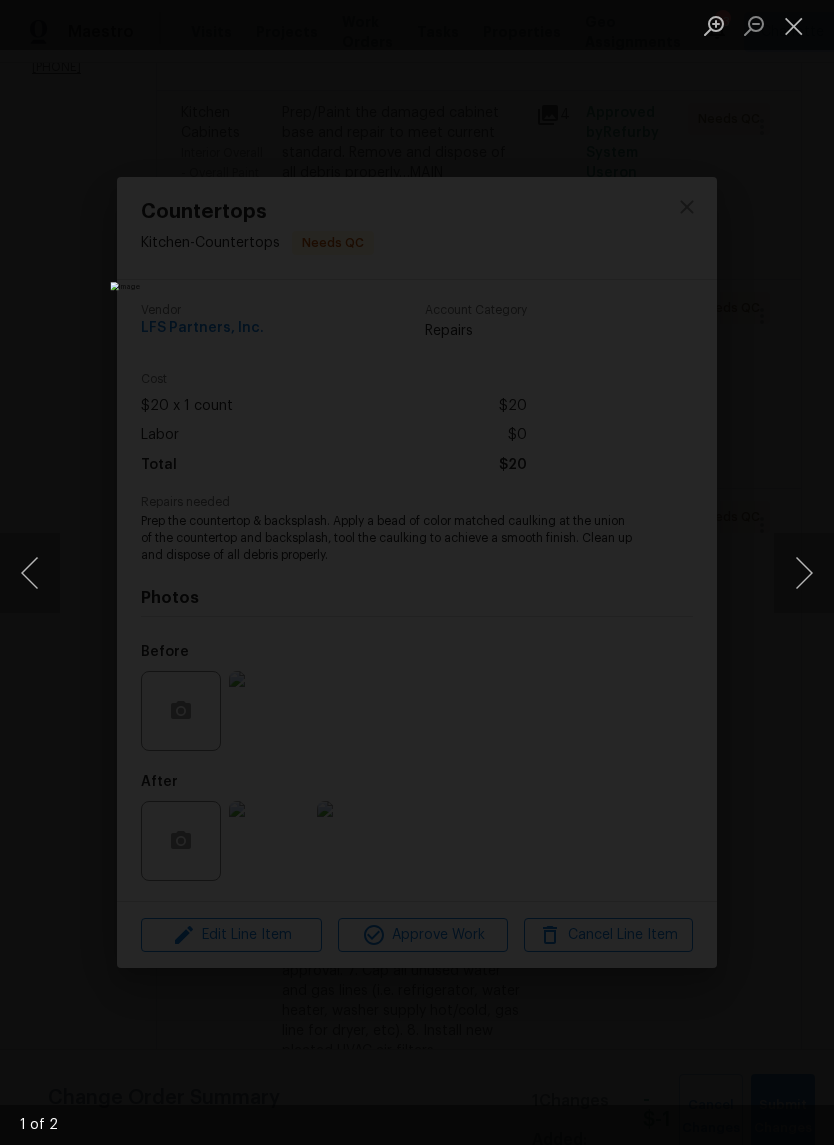 click at bounding box center [804, 573] 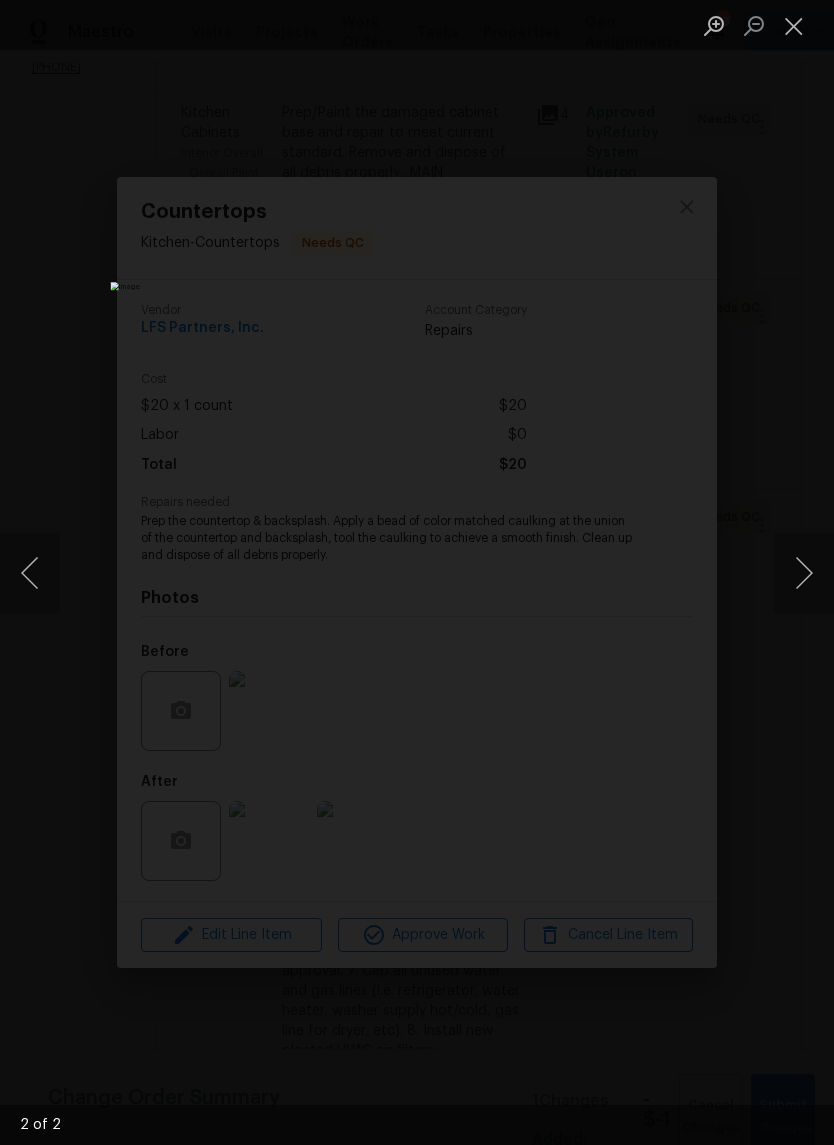click at bounding box center (804, 573) 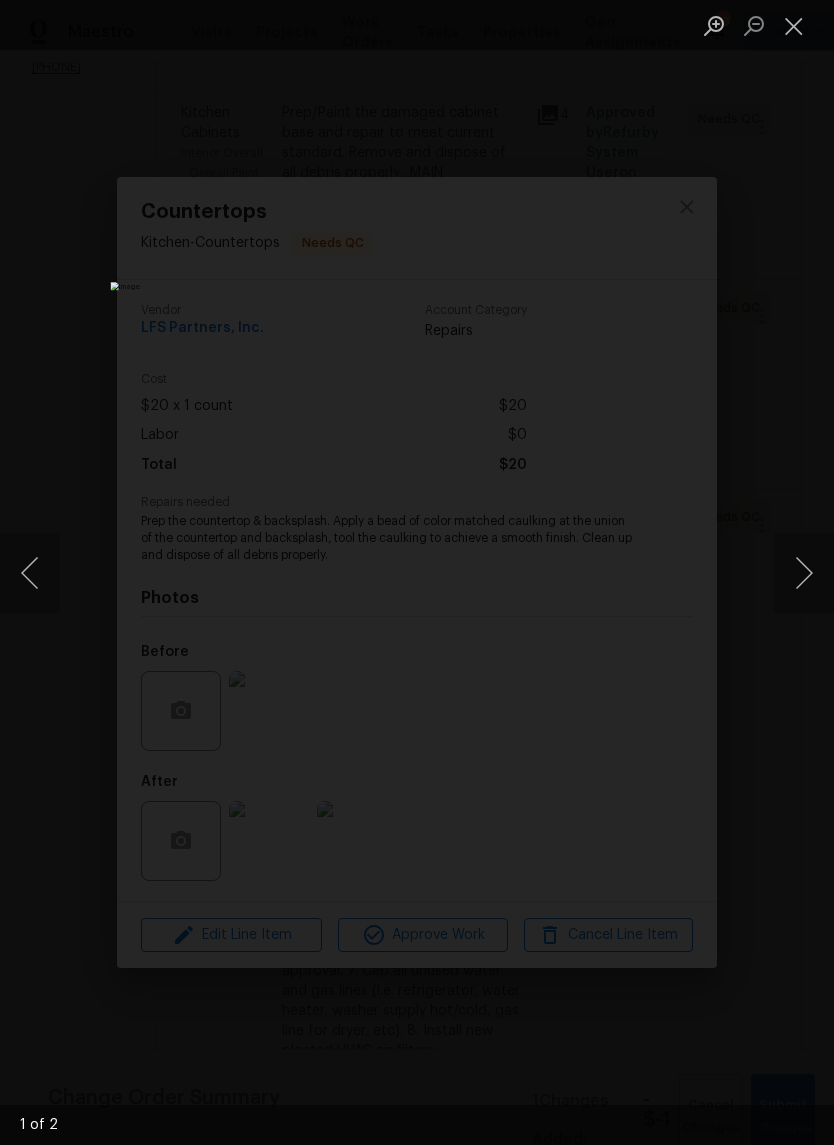 click at bounding box center (794, 25) 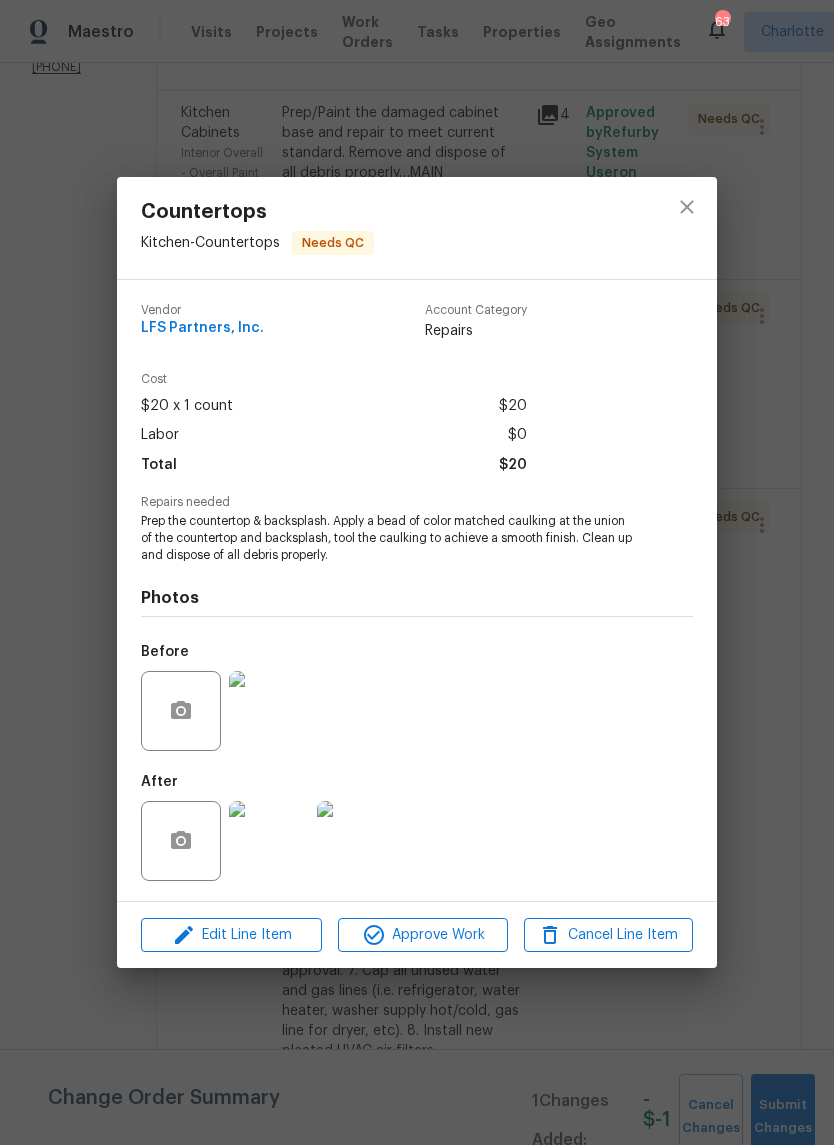 click at bounding box center (269, 711) 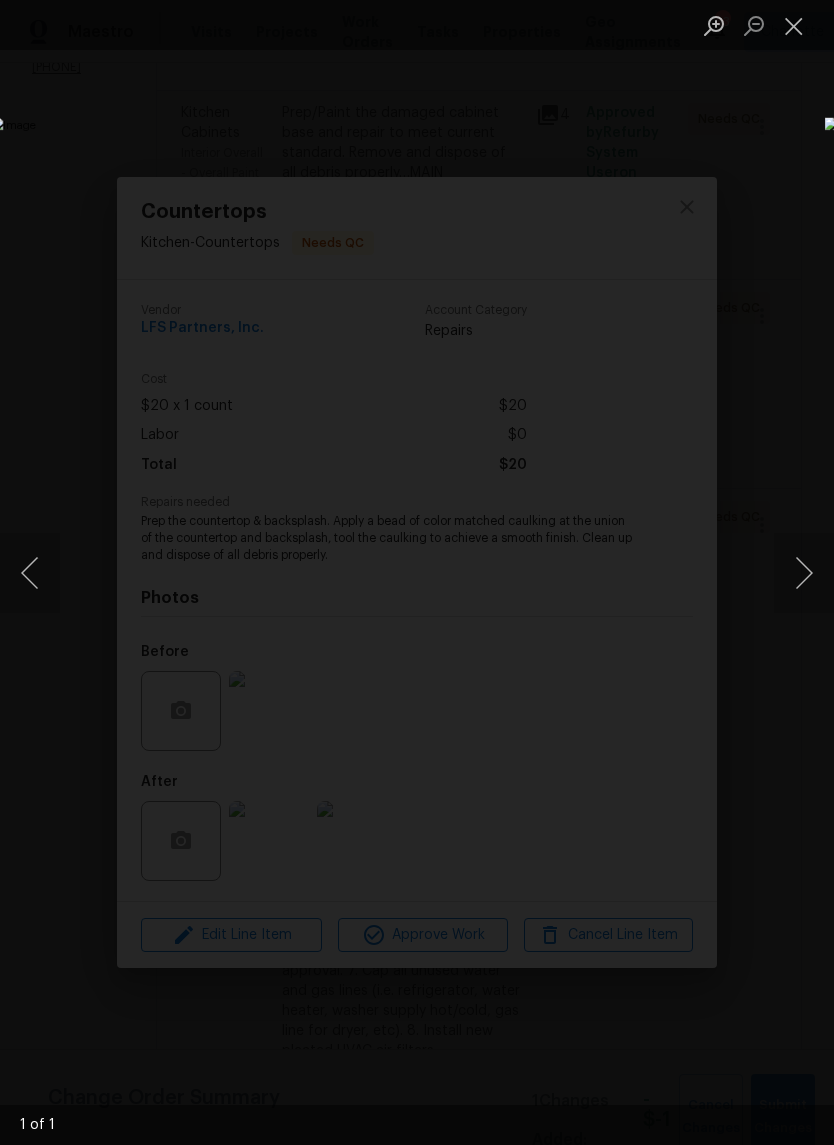 click at bounding box center [794, 25] 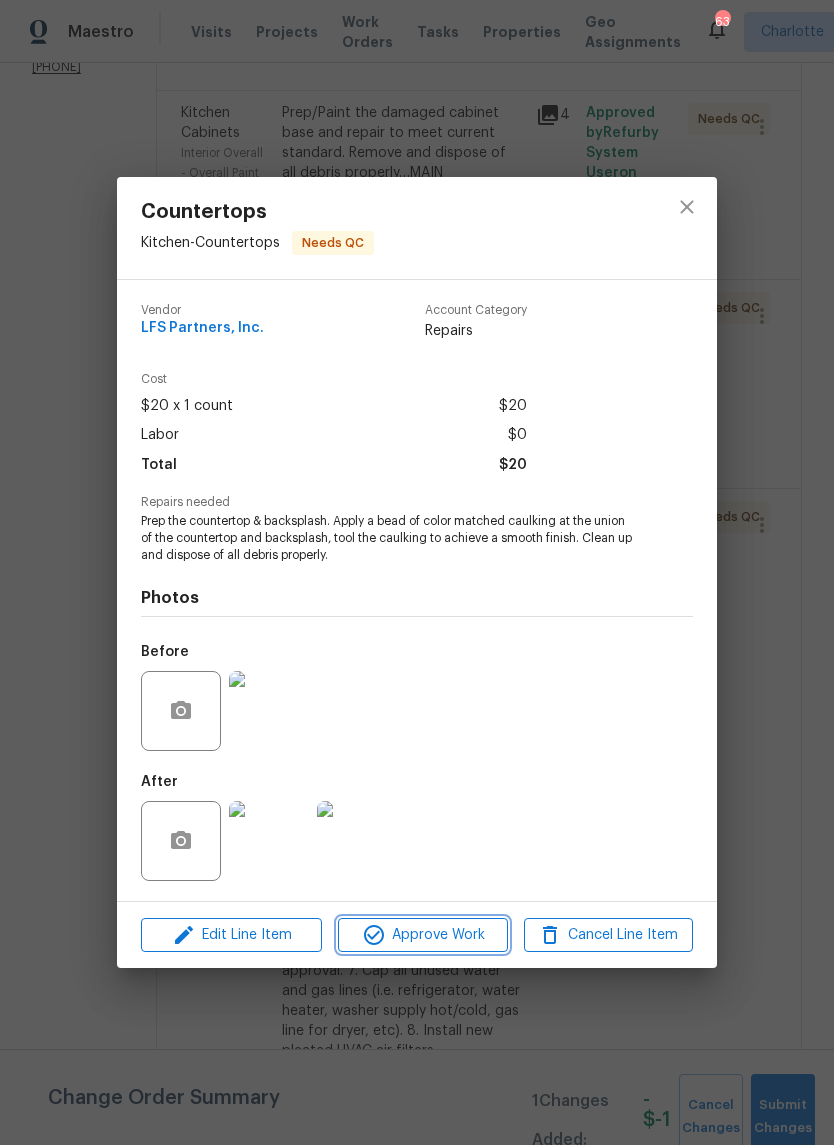 click on "Approve Work" at bounding box center [422, 935] 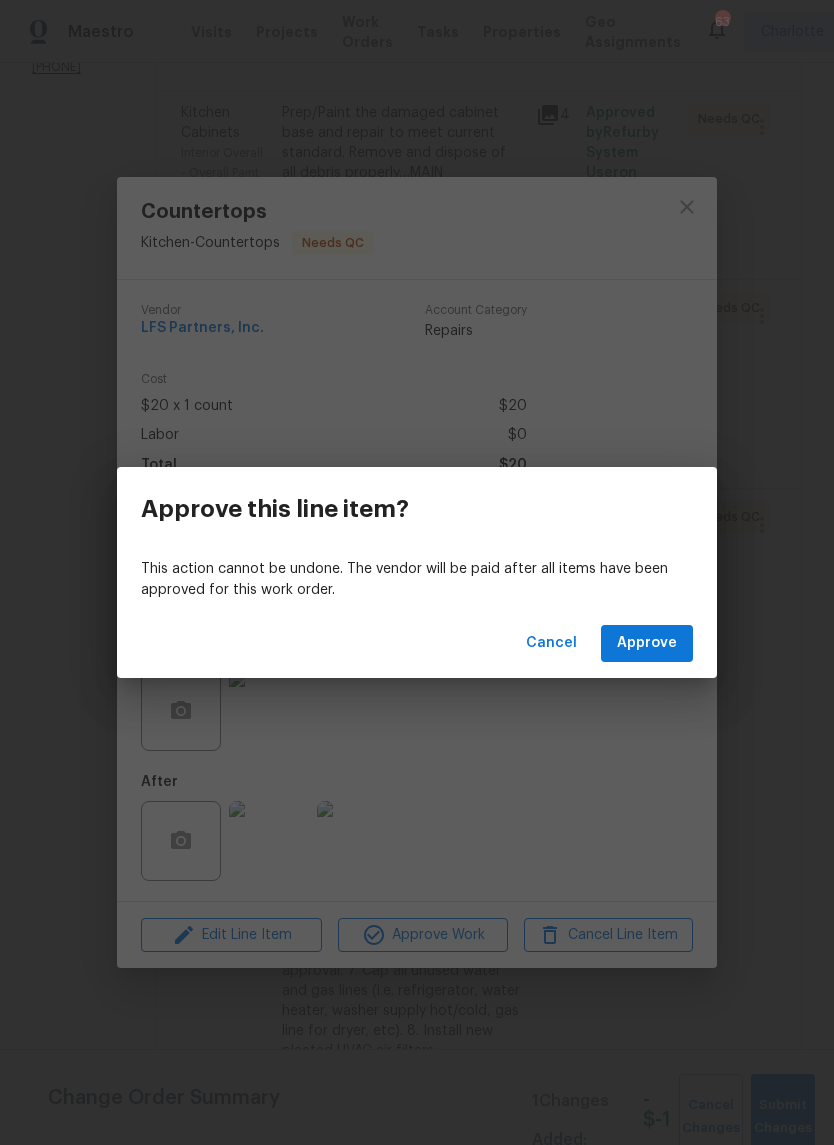 click on "Cancel Approve" at bounding box center [417, 643] 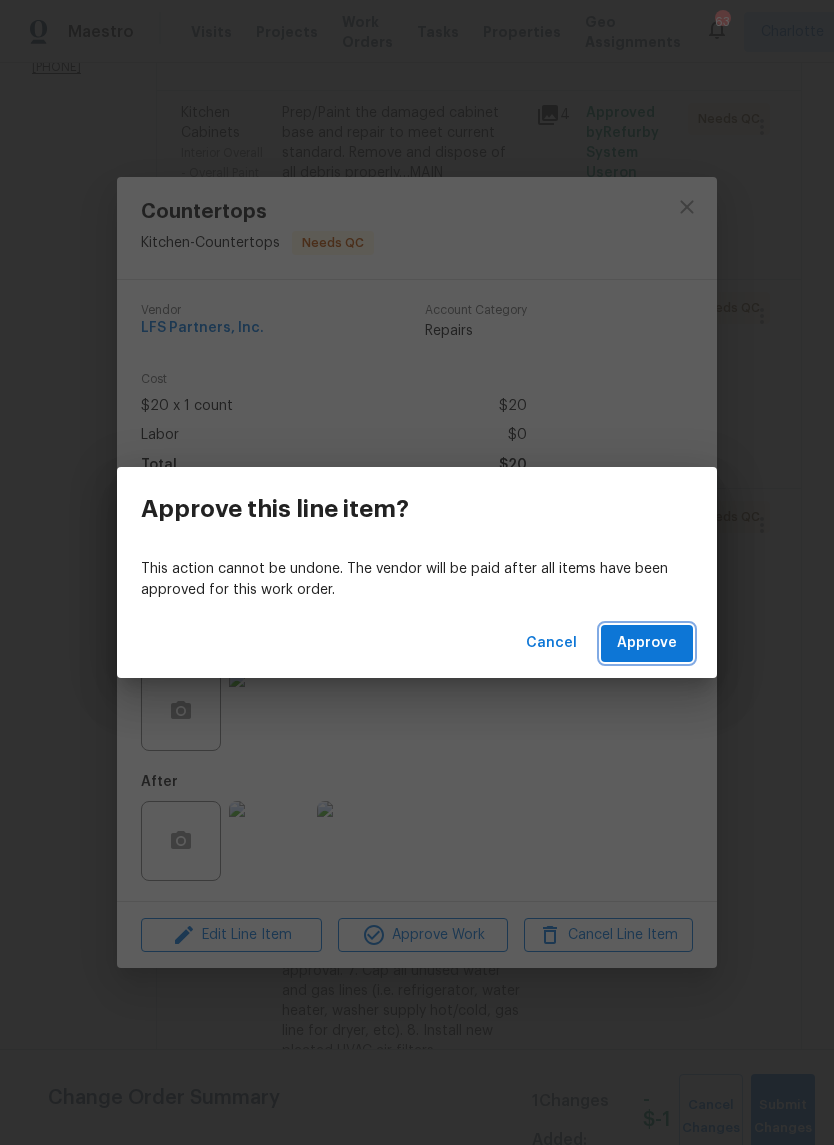 click on "Approve" at bounding box center (647, 643) 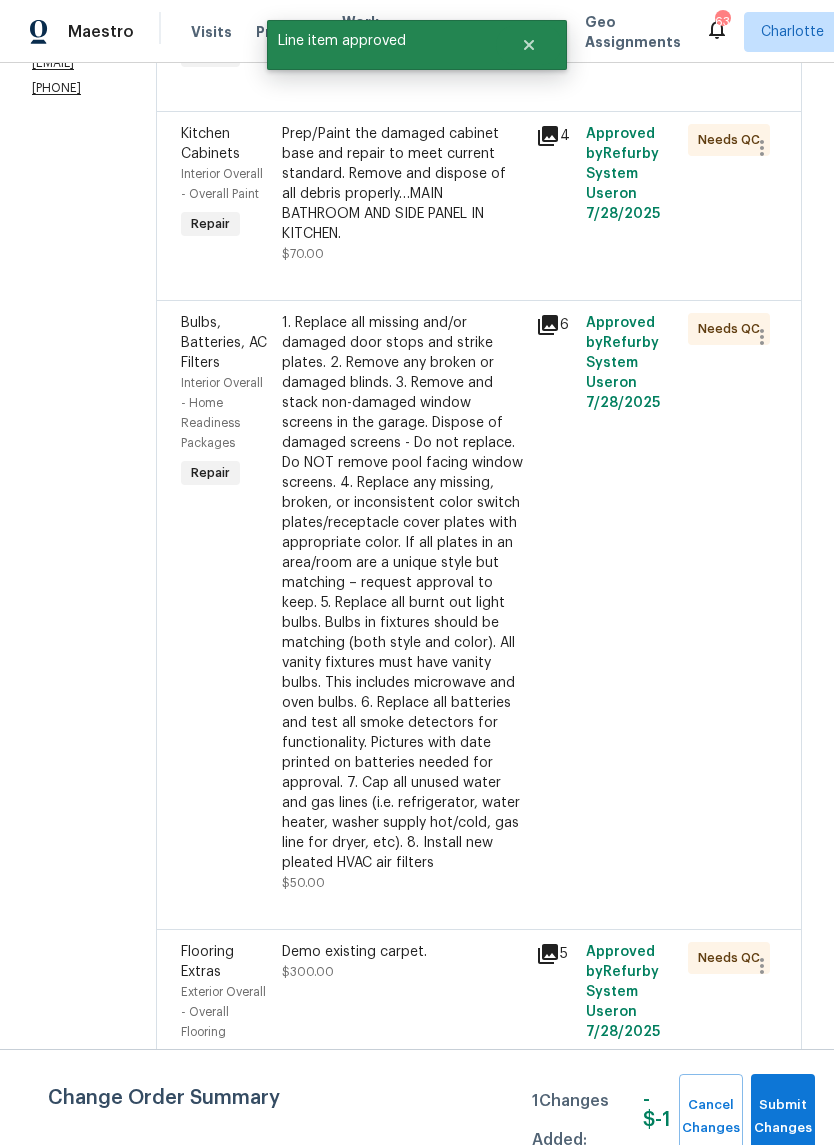 scroll, scrollTop: 521, scrollLeft: 0, axis: vertical 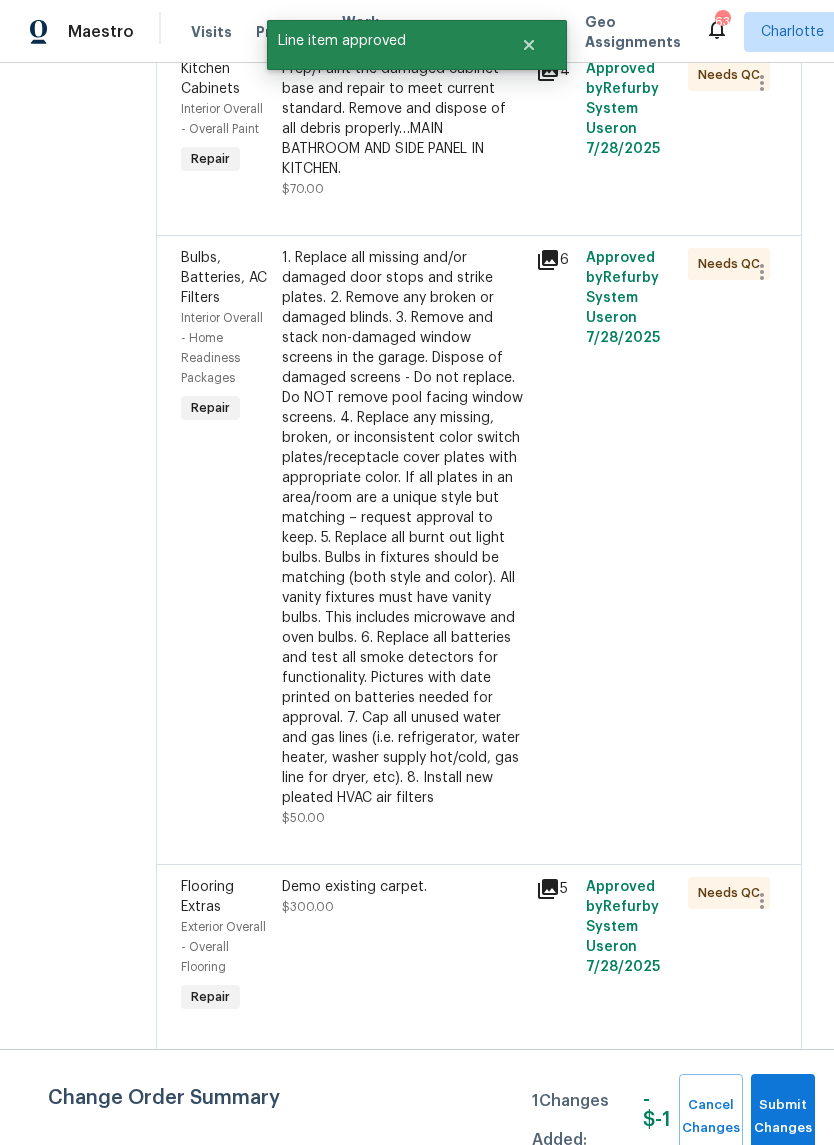 click on "1. Replace all missing and/or damaged door stops and strike plates.  2. Remove any broken or damaged blinds.  3. Remove and stack non-damaged window screens in the garage. Dispose of damaged screens - Do not replace. Do NOT remove pool facing window screens.  4. Replace any missing, broken, or inconsistent color switch plates/receptacle cover plates with appropriate color. If all plates in an area/room are a unique style but matching – request approval to keep.  5. Replace all burnt out light bulbs. Bulbs in fixtures should be matching (both style and color). All vanity fixtures must have vanity bulbs. This includes microwave and oven bulbs.  6. Replace all batteries and test all smoke detectors for functionality. Pictures with date printed on batteries needed for approval.  7. Cap all unused water and gas lines (i.e. refrigerator, water heater, washer supply hot/cold, gas line for dryer, etc).  8. Install new pleated HVAC air filters" at bounding box center [402, 528] 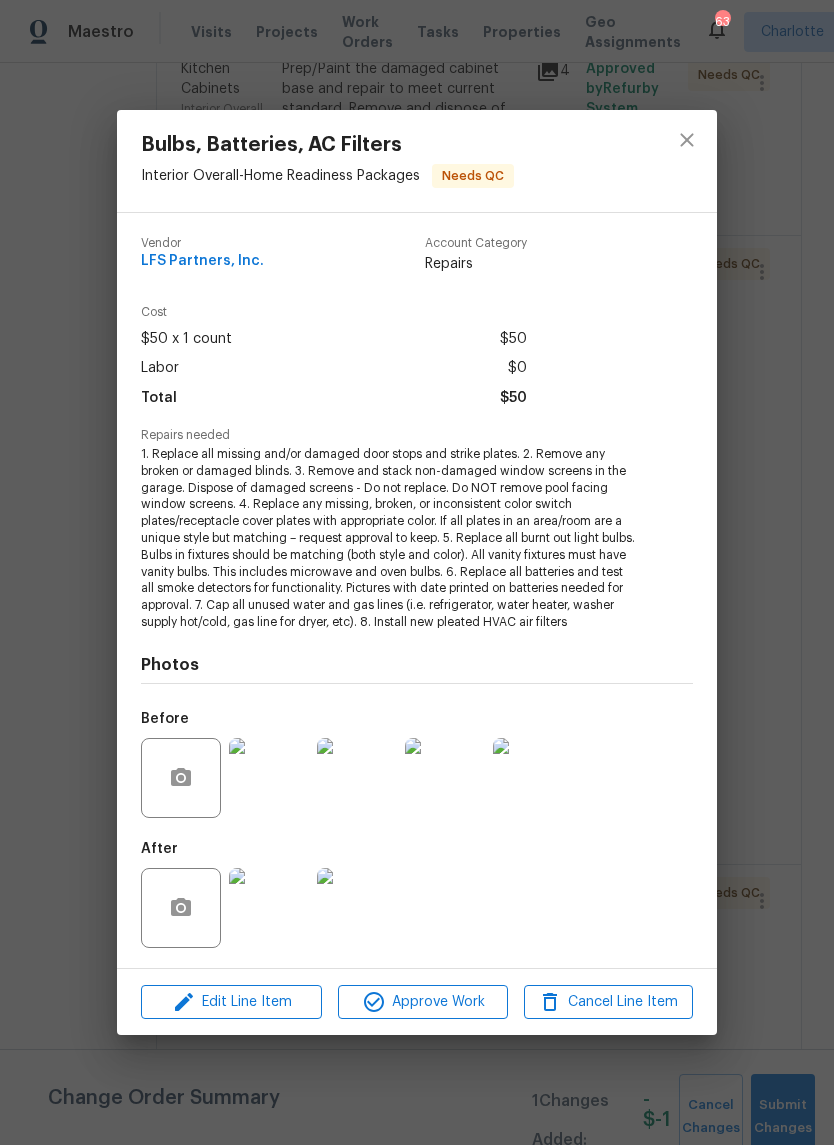 click at bounding box center (269, 908) 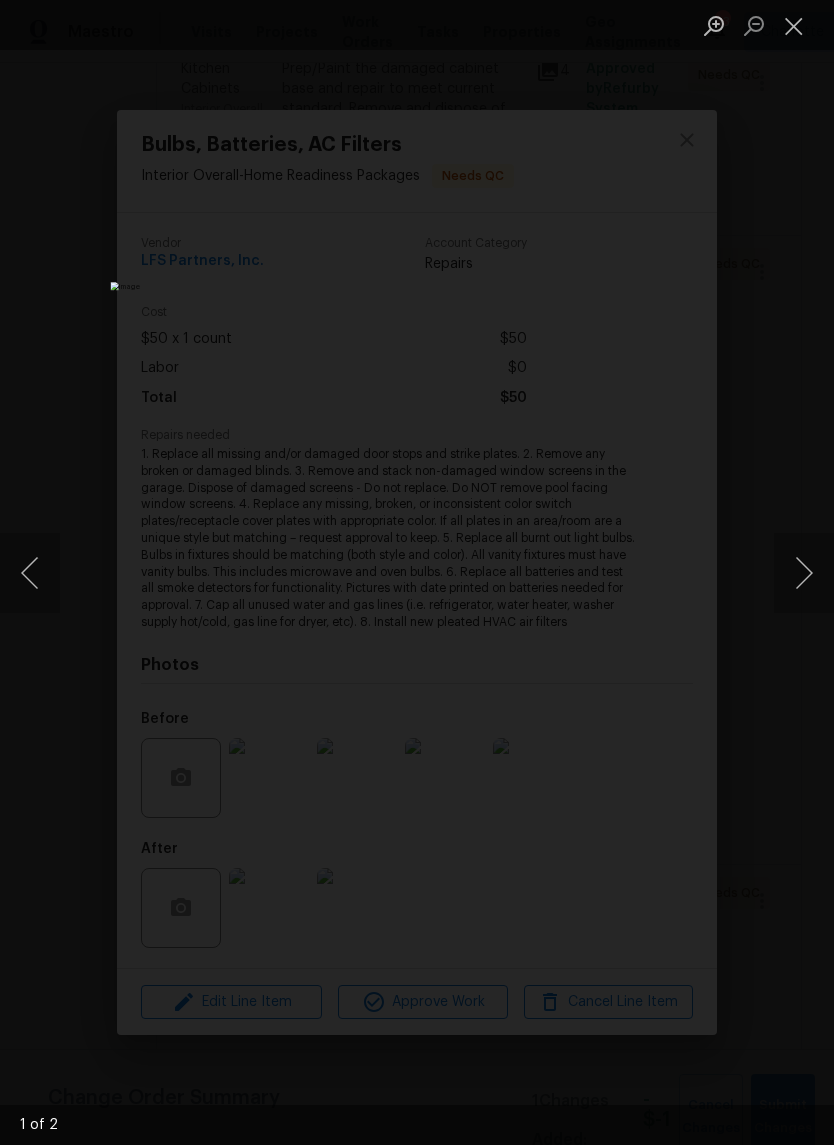 click at bounding box center [804, 573] 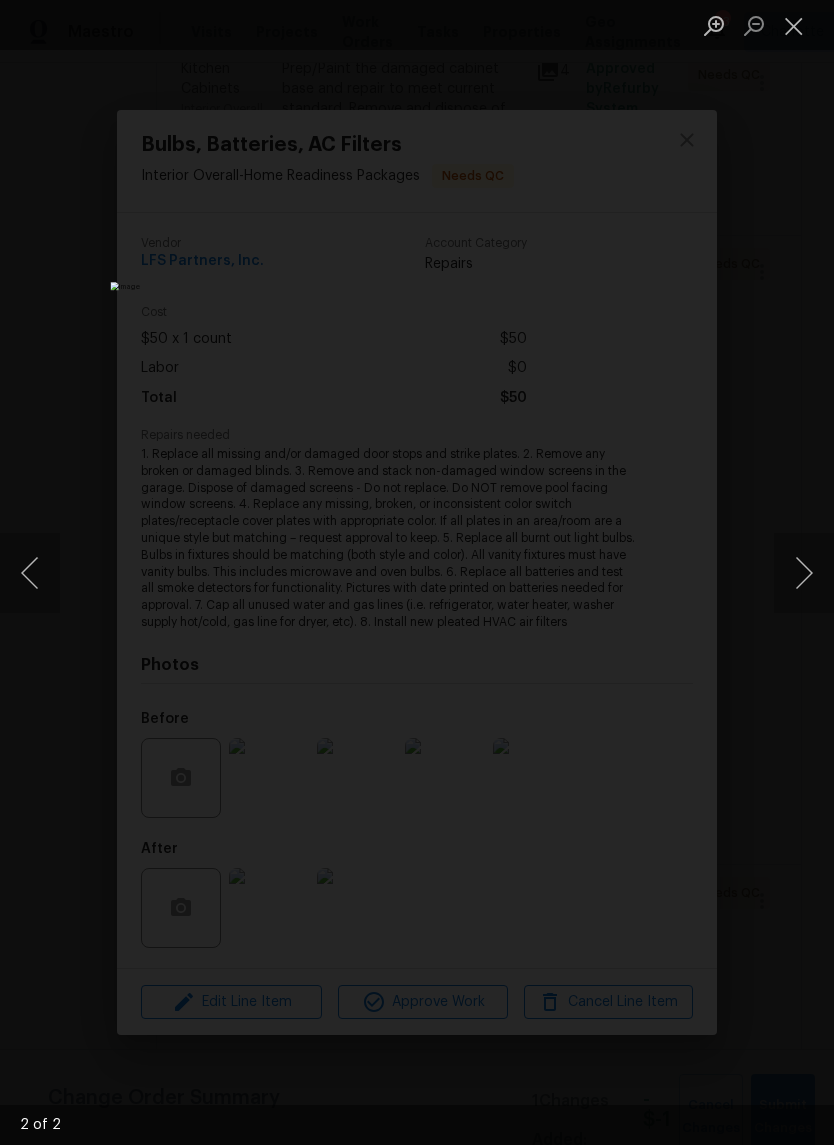 click at bounding box center [804, 573] 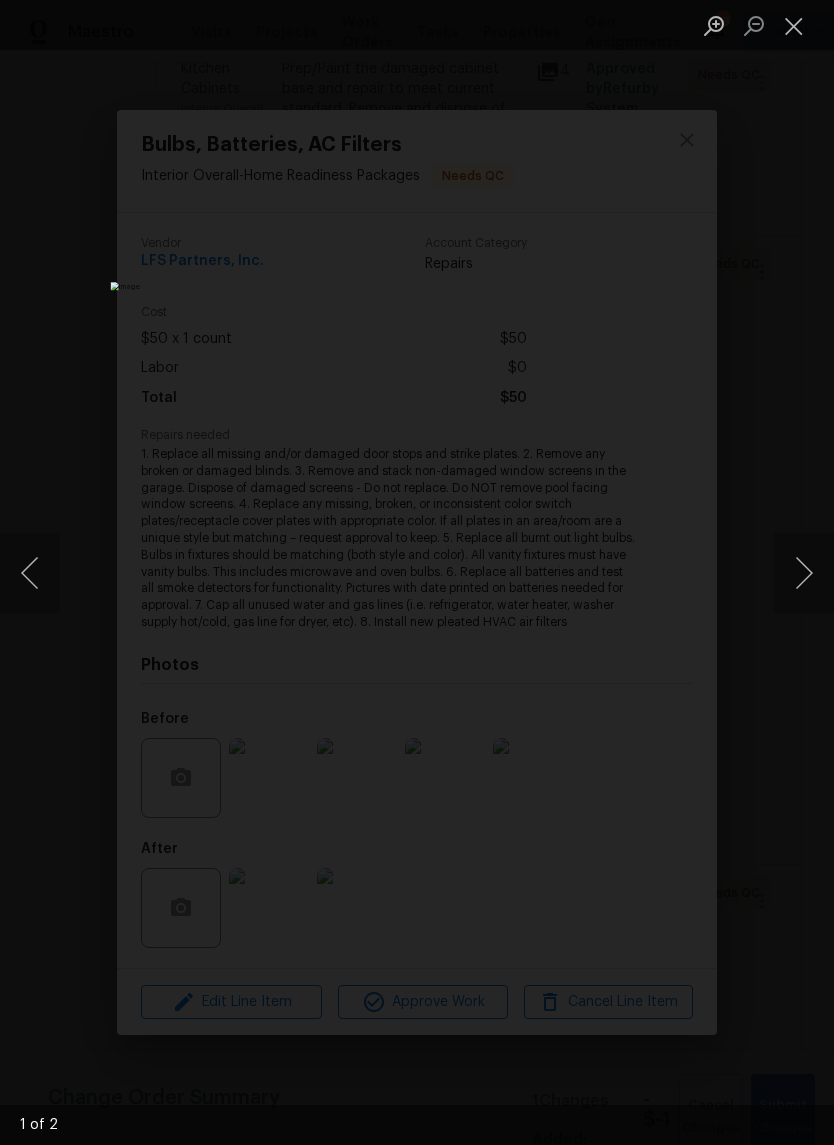 click at bounding box center [794, 25] 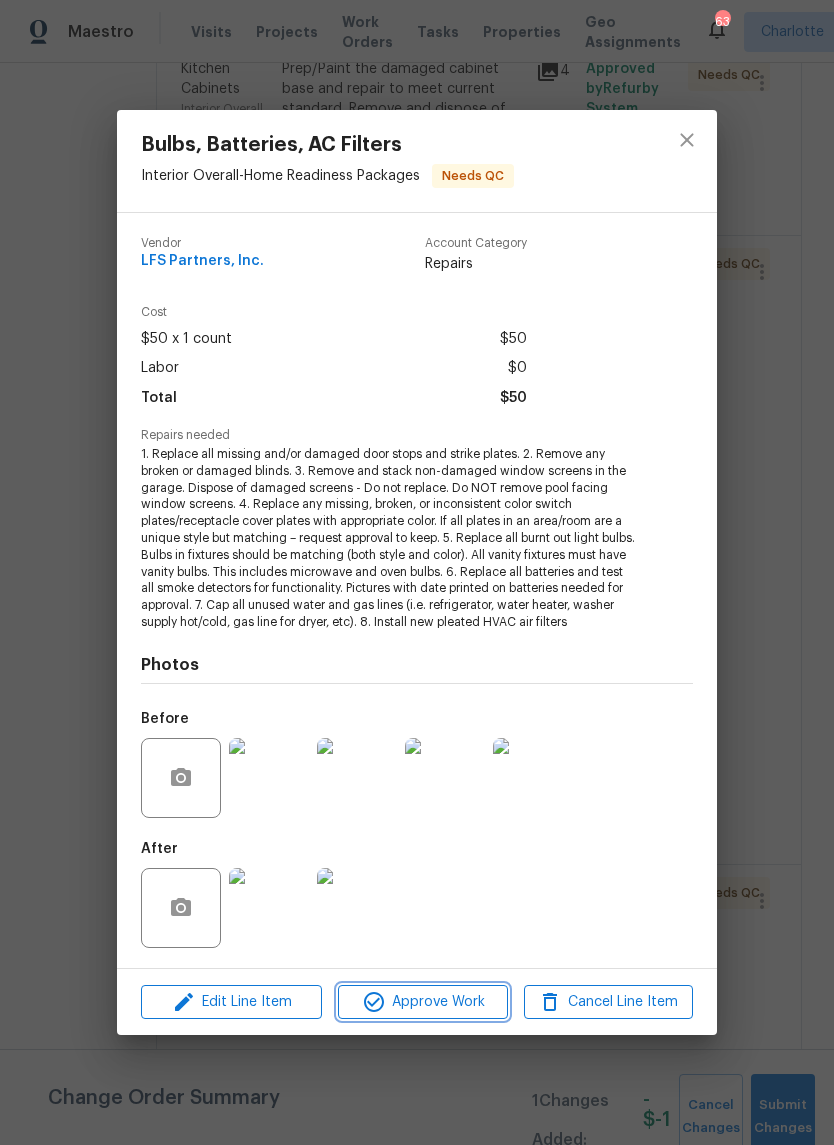 click on "Approve Work" at bounding box center (422, 1002) 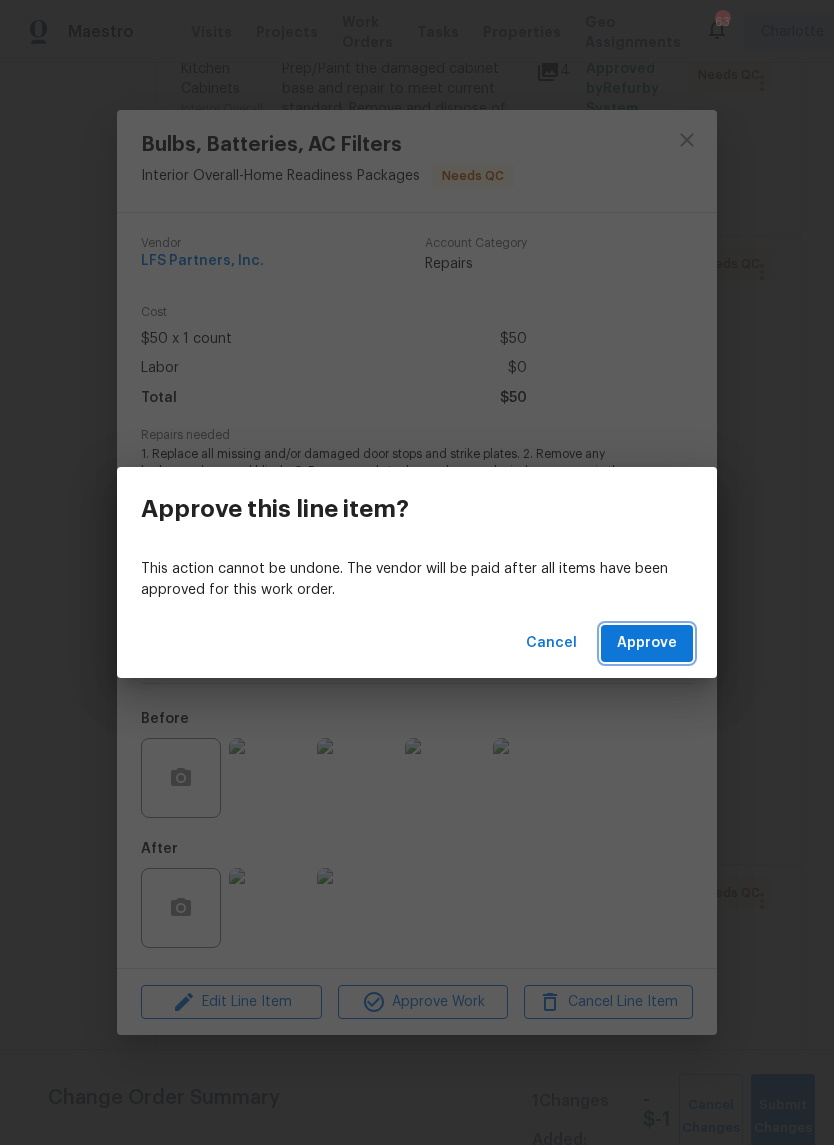 click on "Approve" at bounding box center (647, 643) 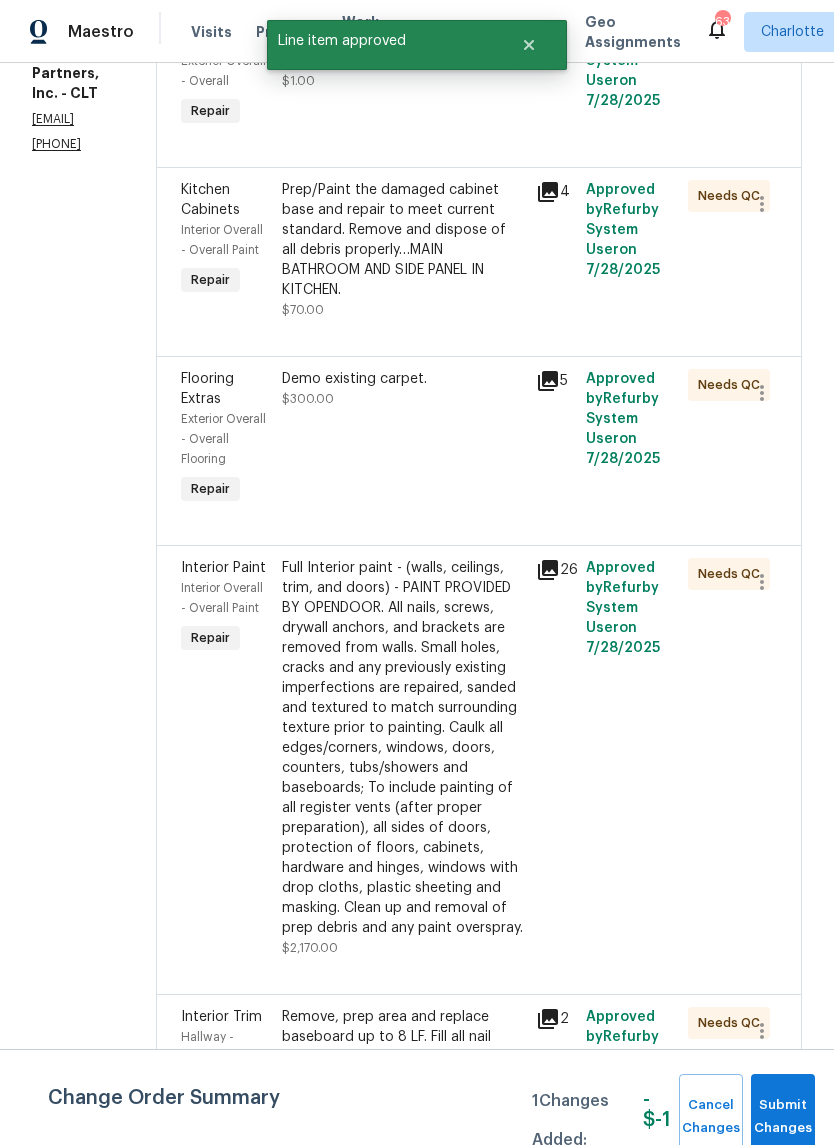 scroll, scrollTop: 494, scrollLeft: 0, axis: vertical 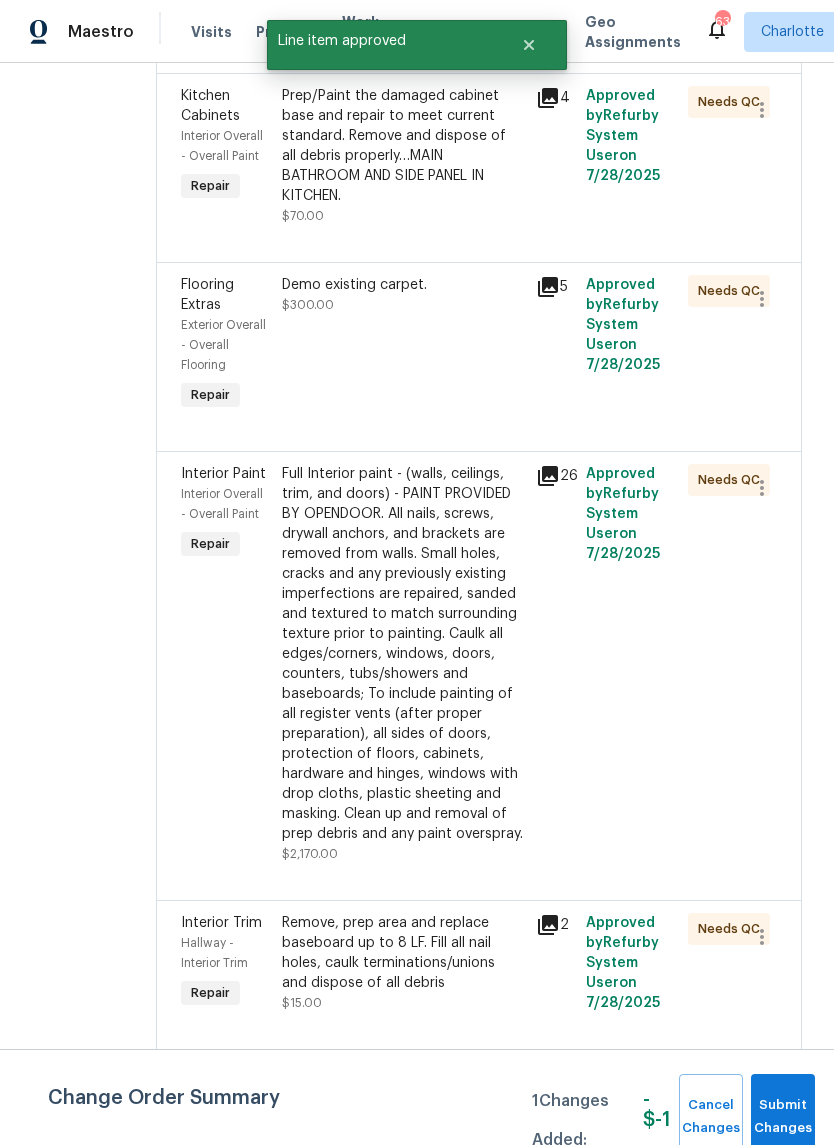 click on "Demo existing carpet. $300.00" at bounding box center [402, 345] 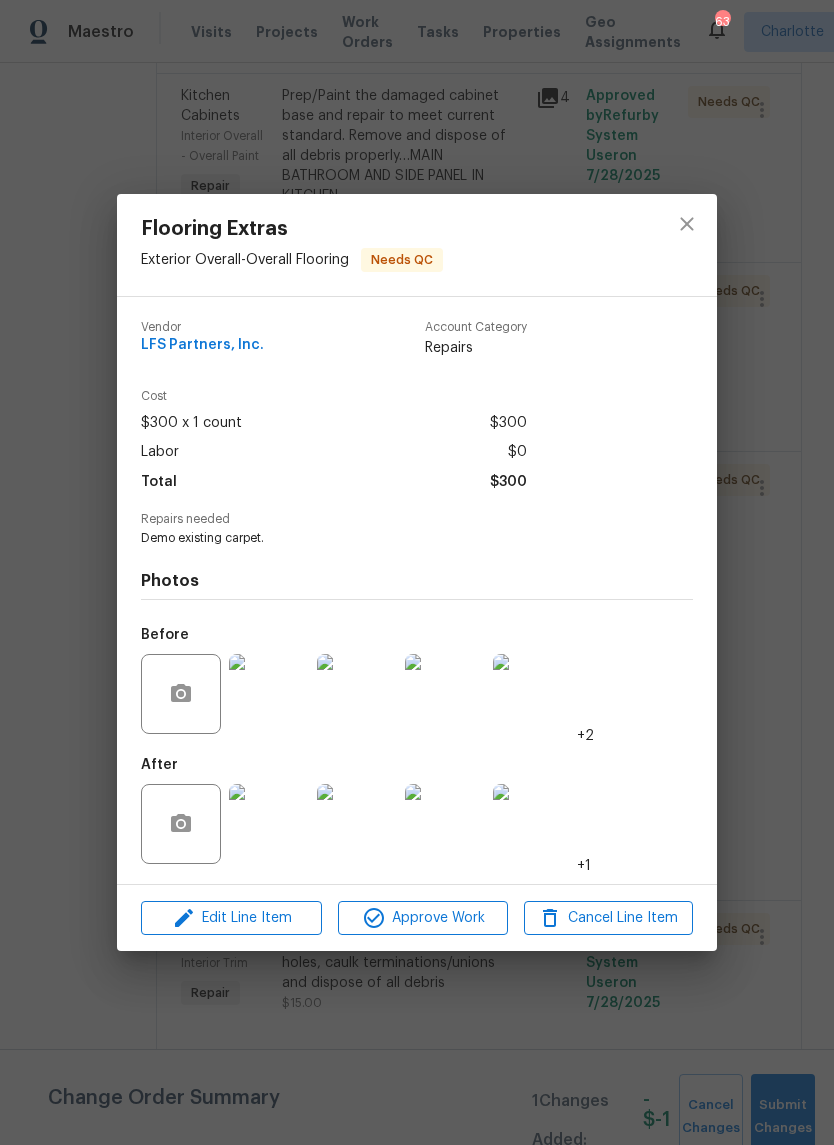 click at bounding box center [269, 824] 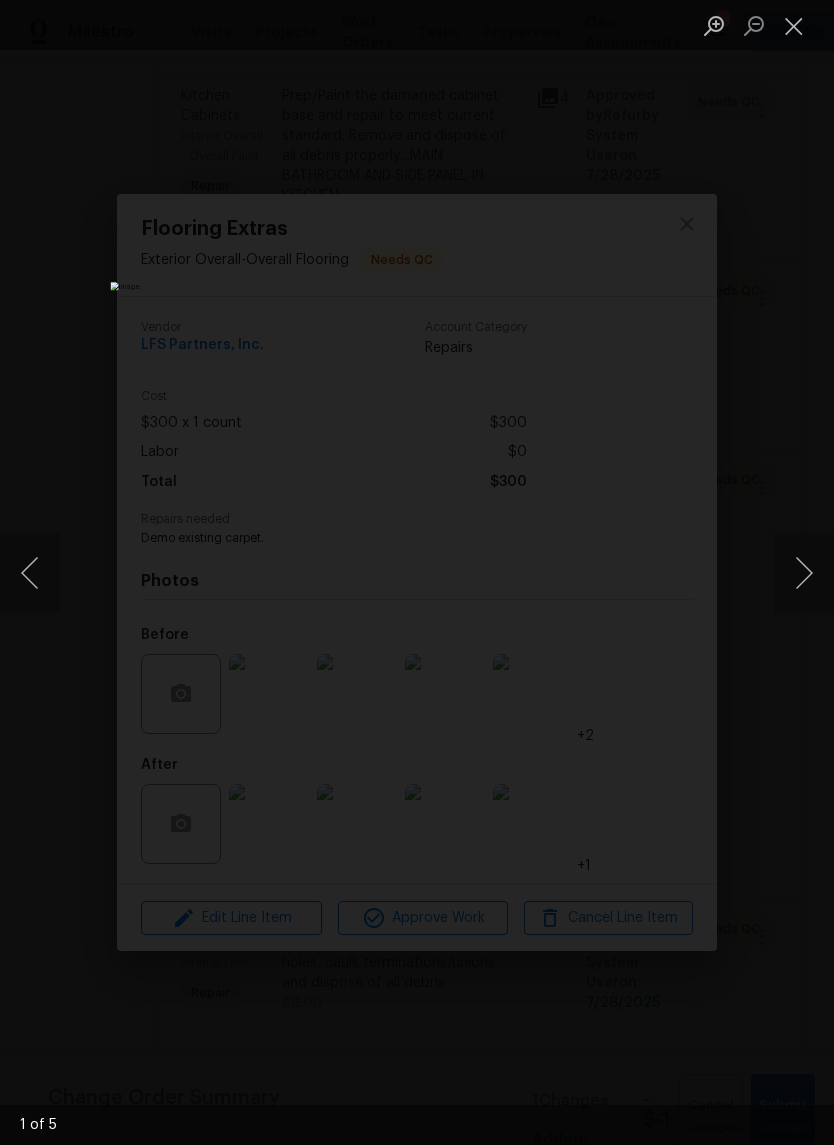 click at bounding box center [804, 573] 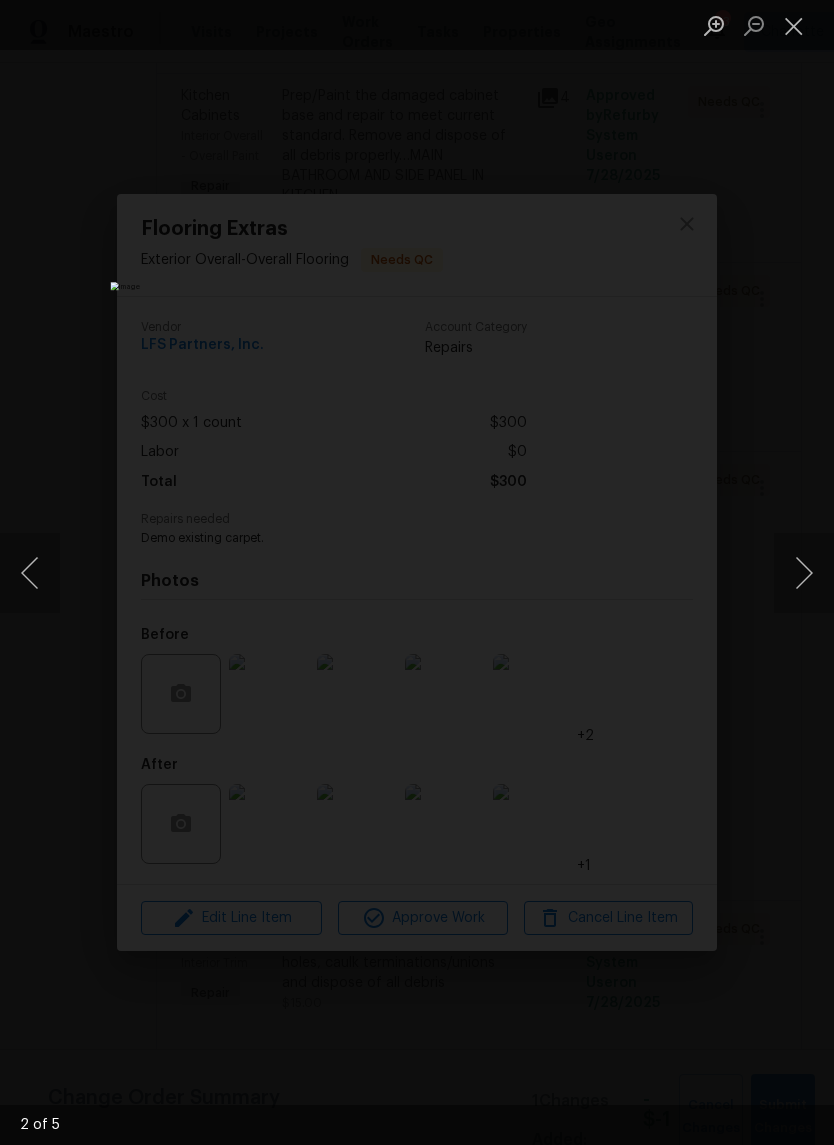click at bounding box center [804, 573] 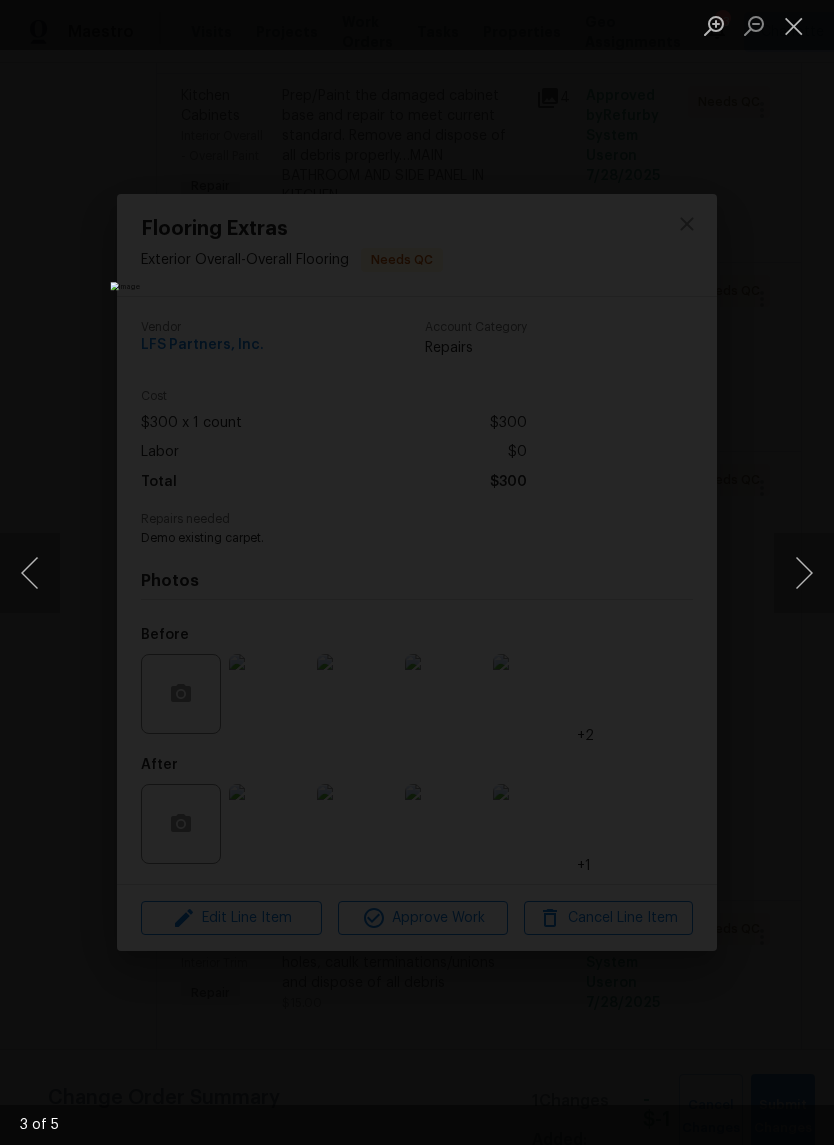 click at bounding box center (804, 573) 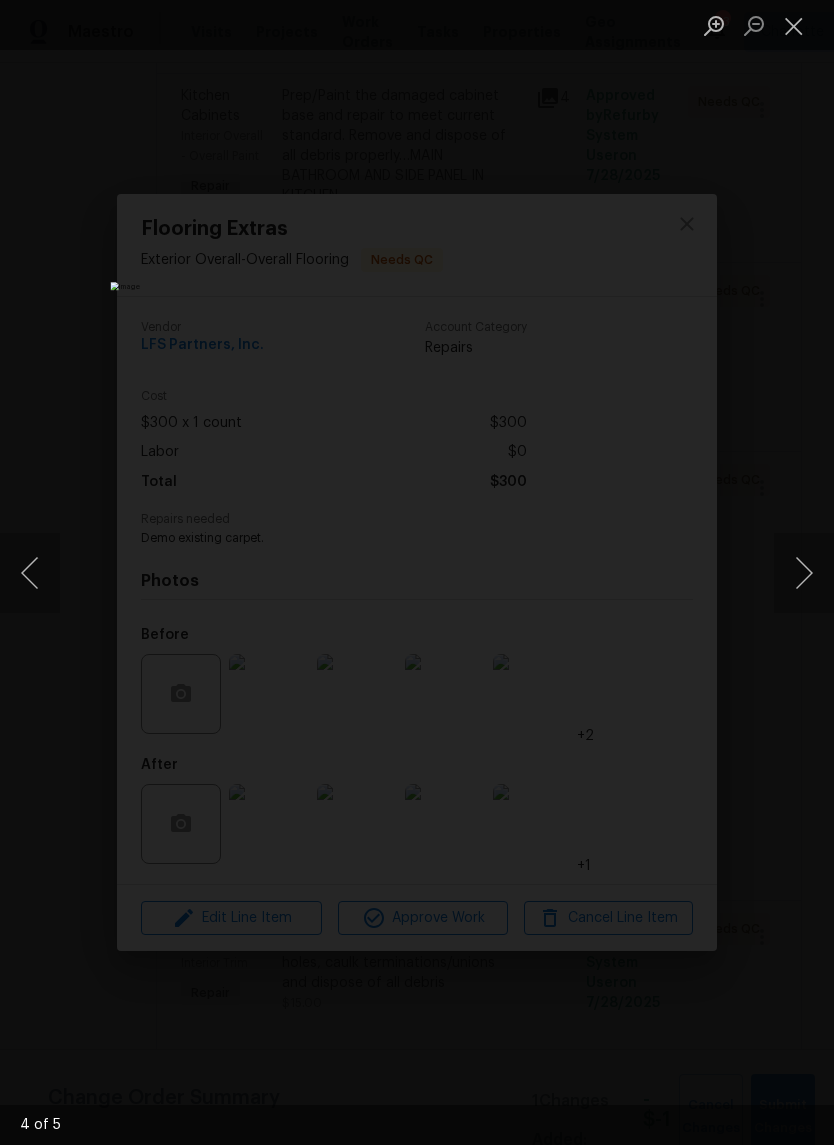 click at bounding box center [804, 573] 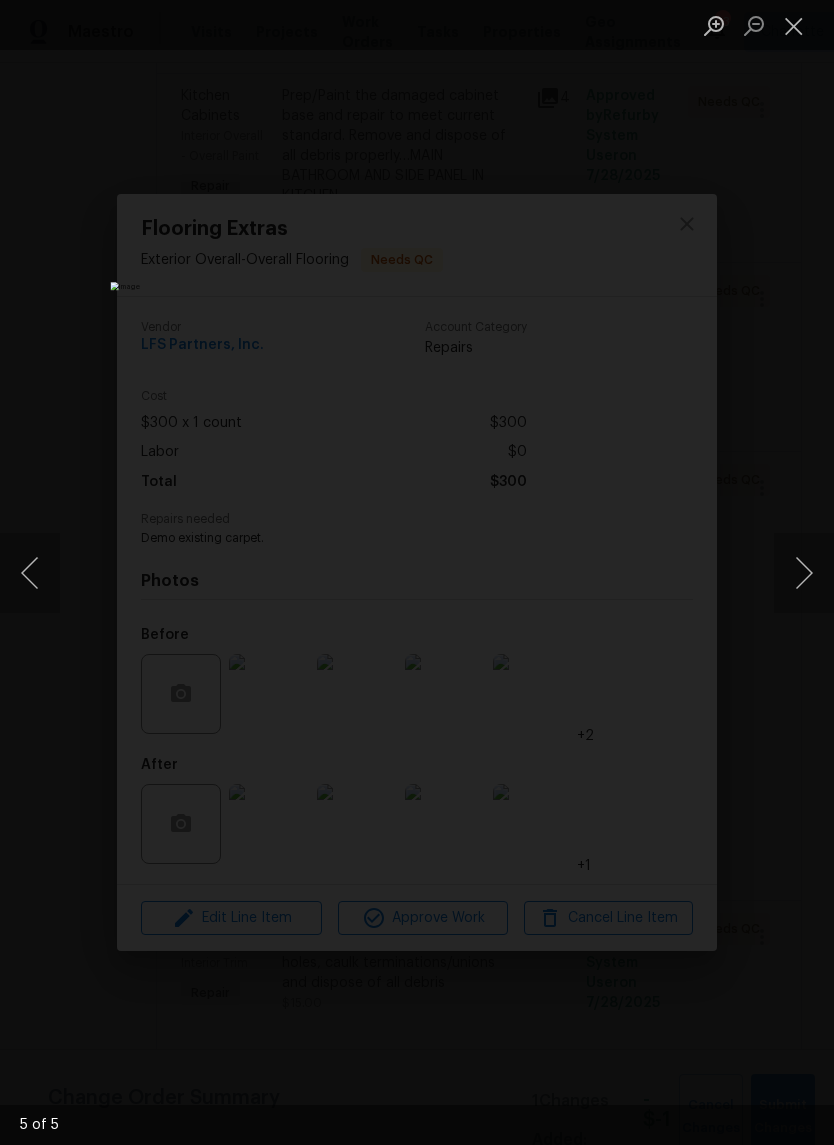 click at bounding box center (794, 25) 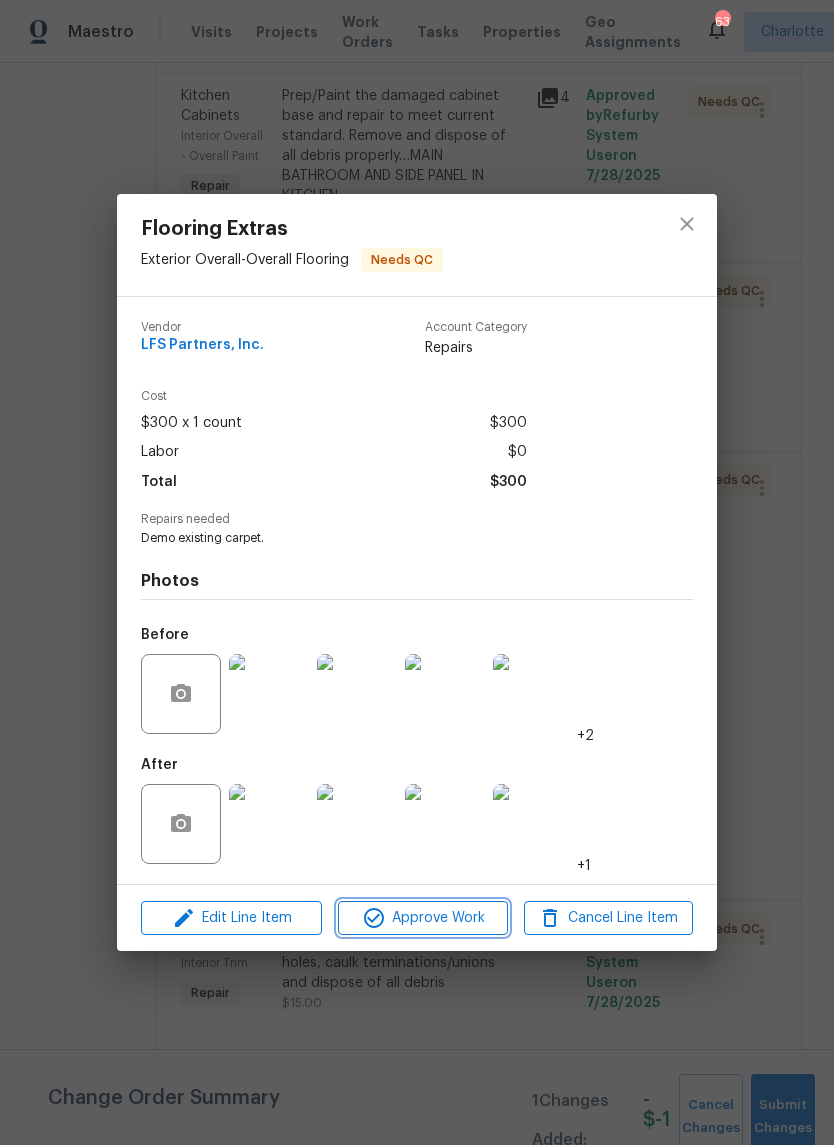 click on "Approve Work" at bounding box center [422, 918] 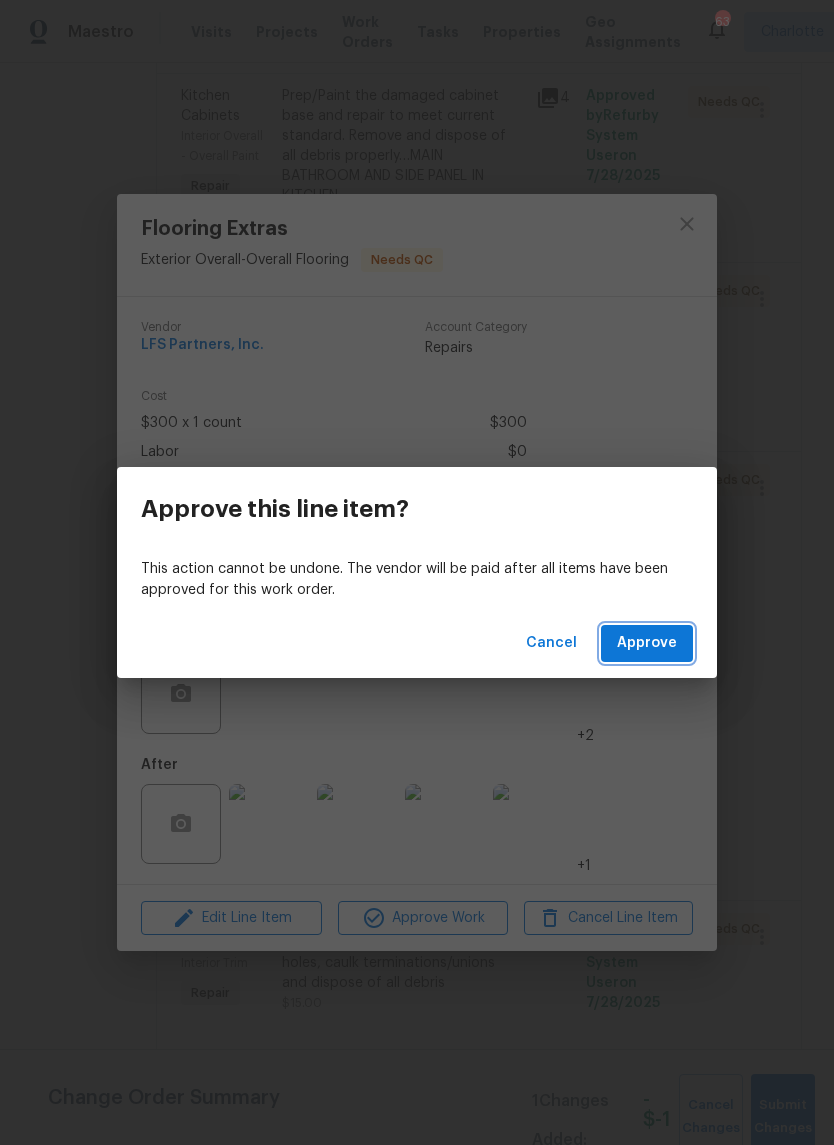 click on "Approve" at bounding box center [647, 643] 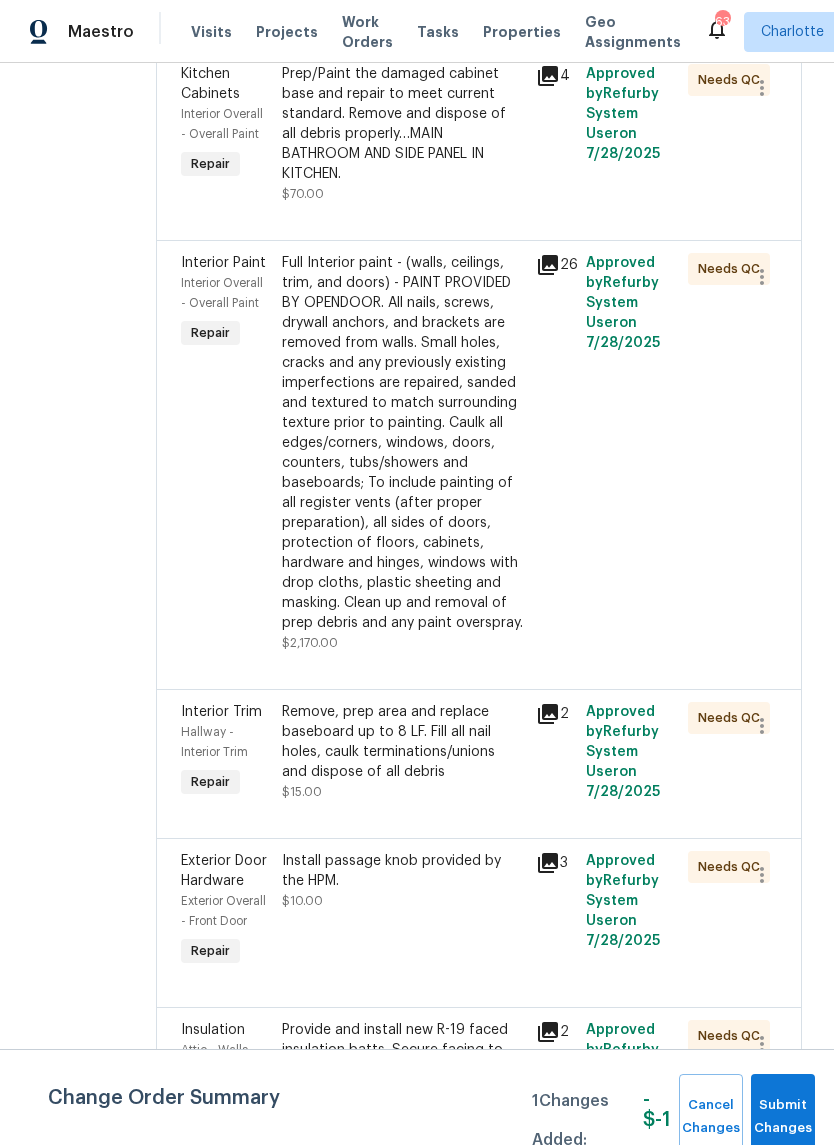 scroll, scrollTop: 539, scrollLeft: 0, axis: vertical 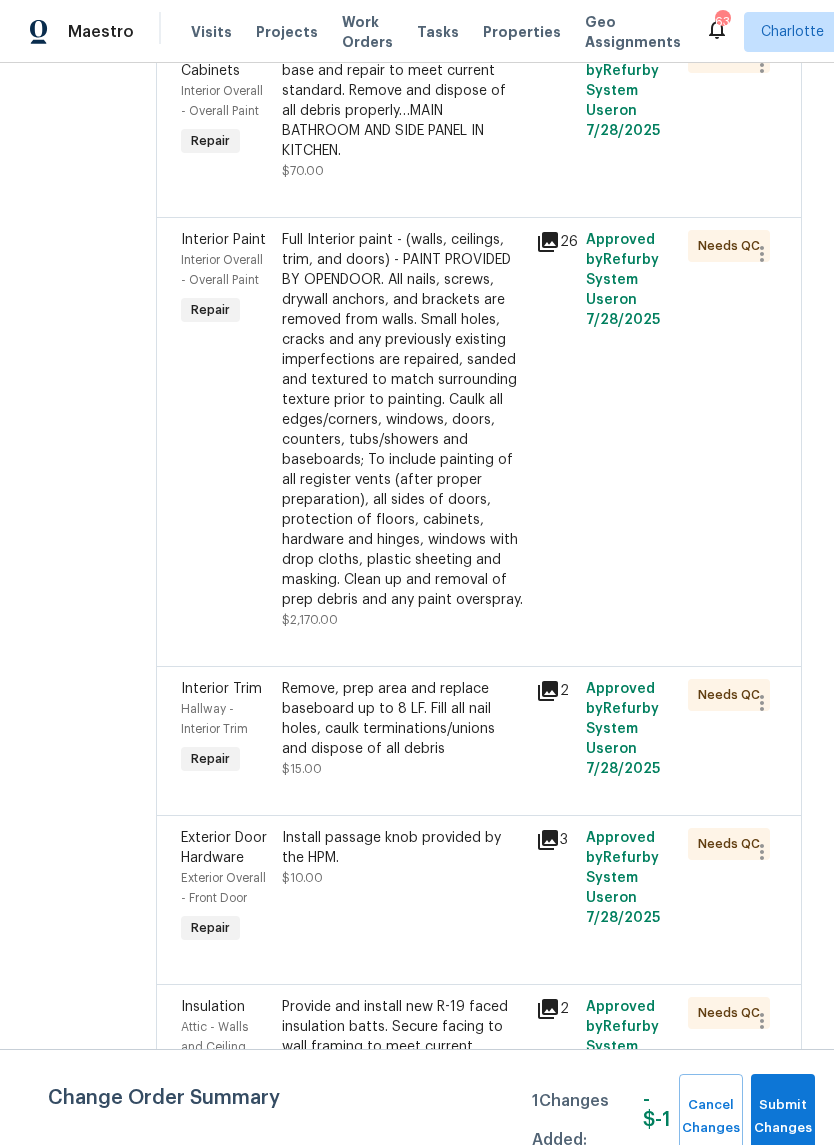 click on "Full Interior paint - (walls, ceilings, trim, and doors) - PAINT PROVIDED BY OPENDOOR. All nails, screws, drywall anchors, and brackets are removed from walls. Small holes, cracks and any previously existing imperfections are repaired, sanded and textured to match surrounding texture prior to painting. Caulk all edges/corners, windows, doors, counters, tubs/showers and baseboards; To include painting of all register vents (after proper preparation), all sides of doors, protection of floors, cabinets, hardware and hinges, windows with drop cloths, plastic sheeting and masking. Clean up and removal of prep debris and any paint overspray." at bounding box center (402, 420) 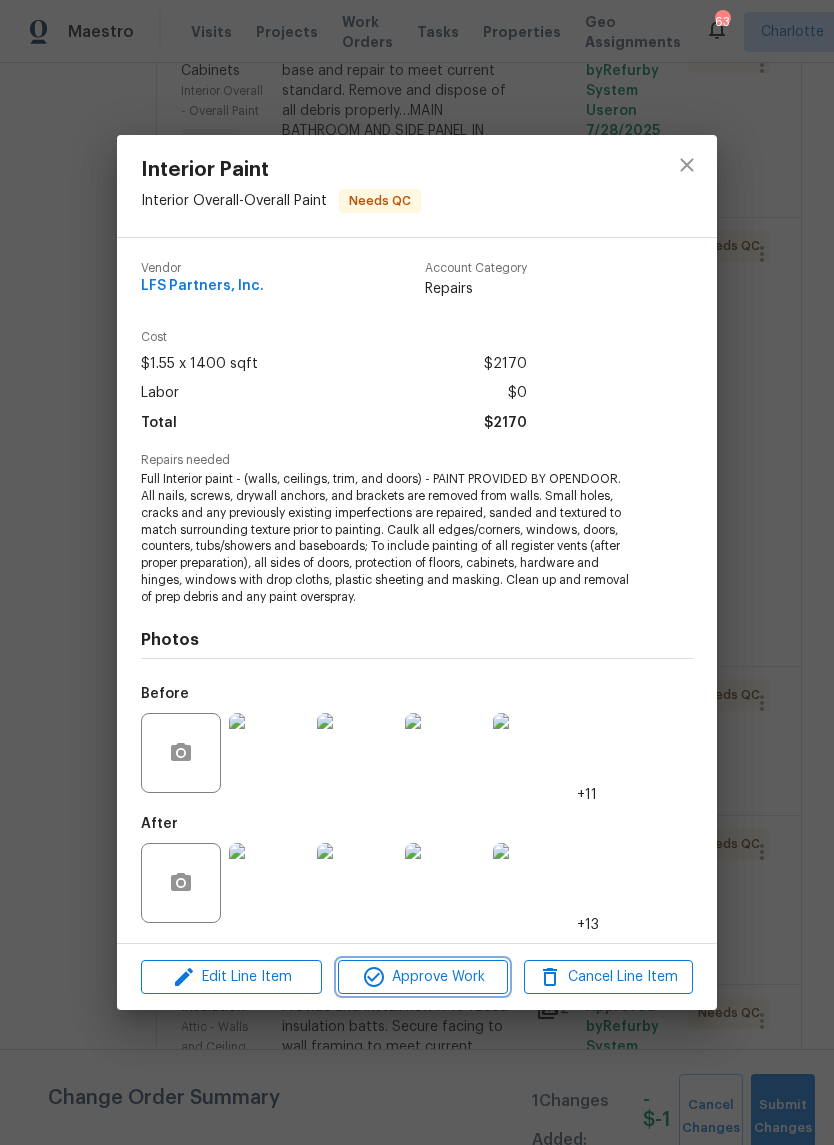 click on "Approve Work" at bounding box center [422, 977] 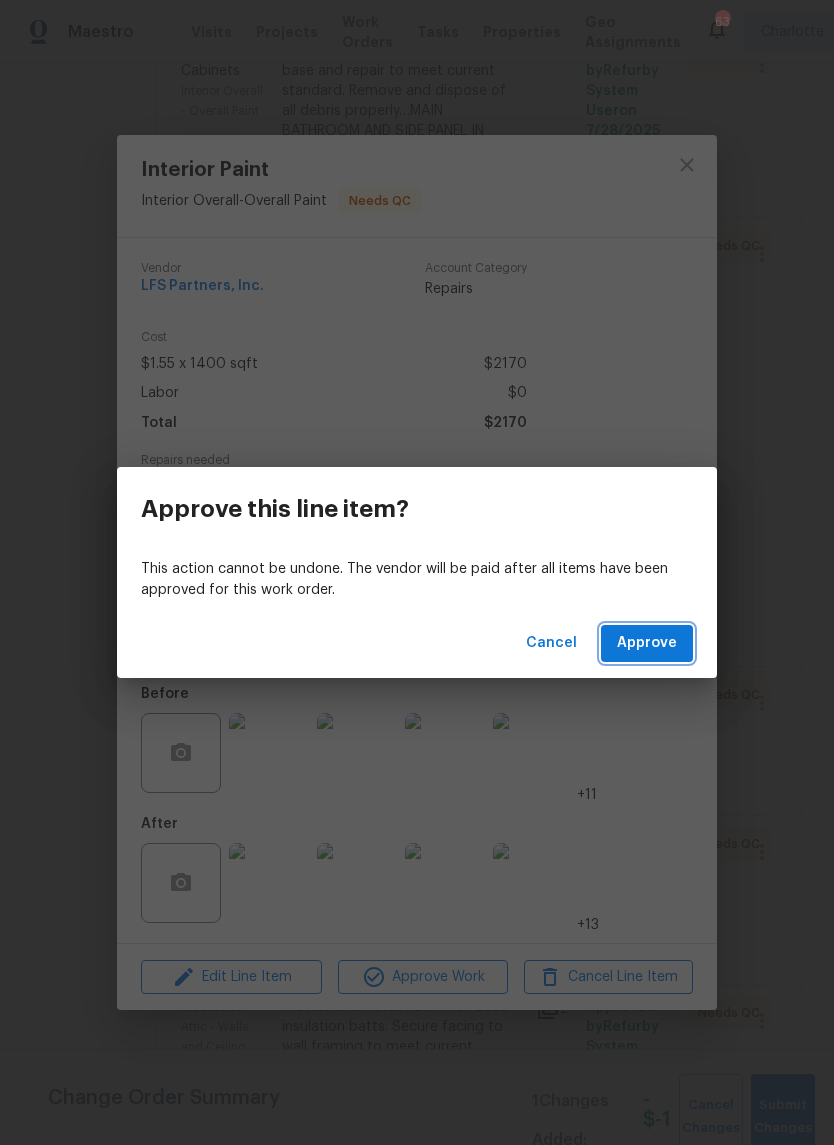 click on "Approve" at bounding box center (647, 643) 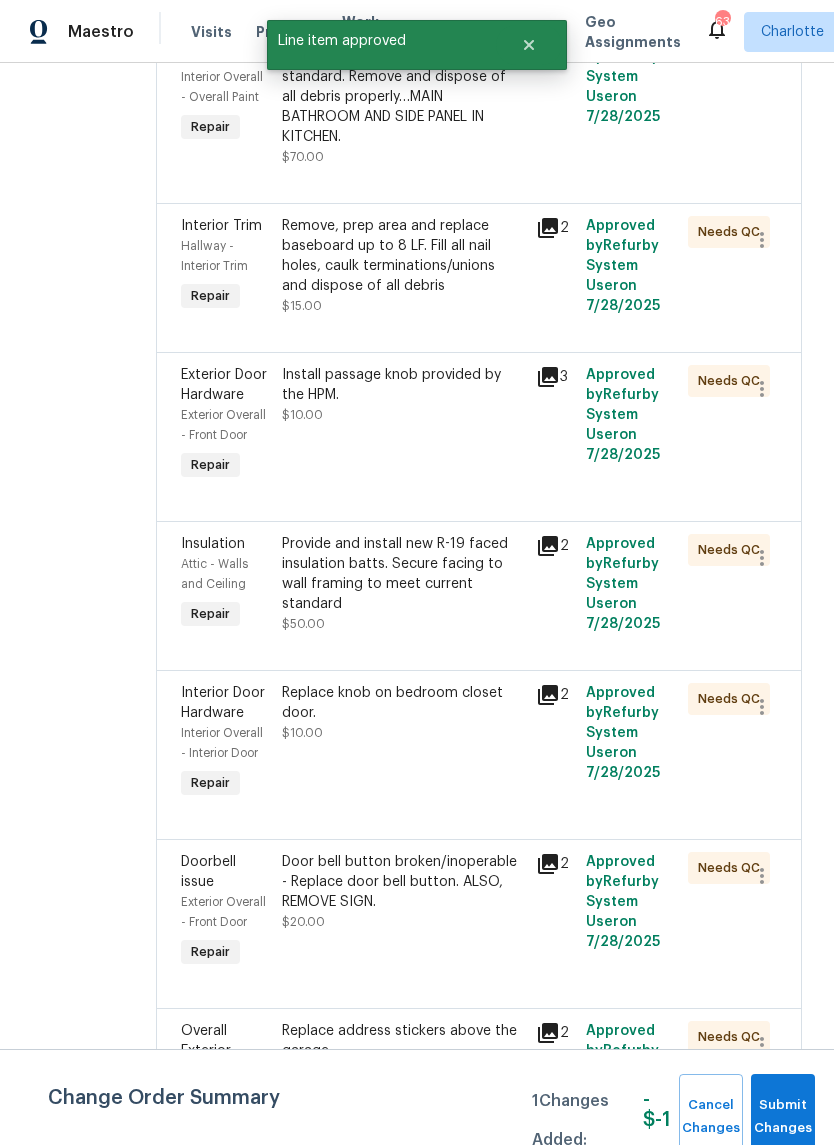 scroll, scrollTop: 552, scrollLeft: 0, axis: vertical 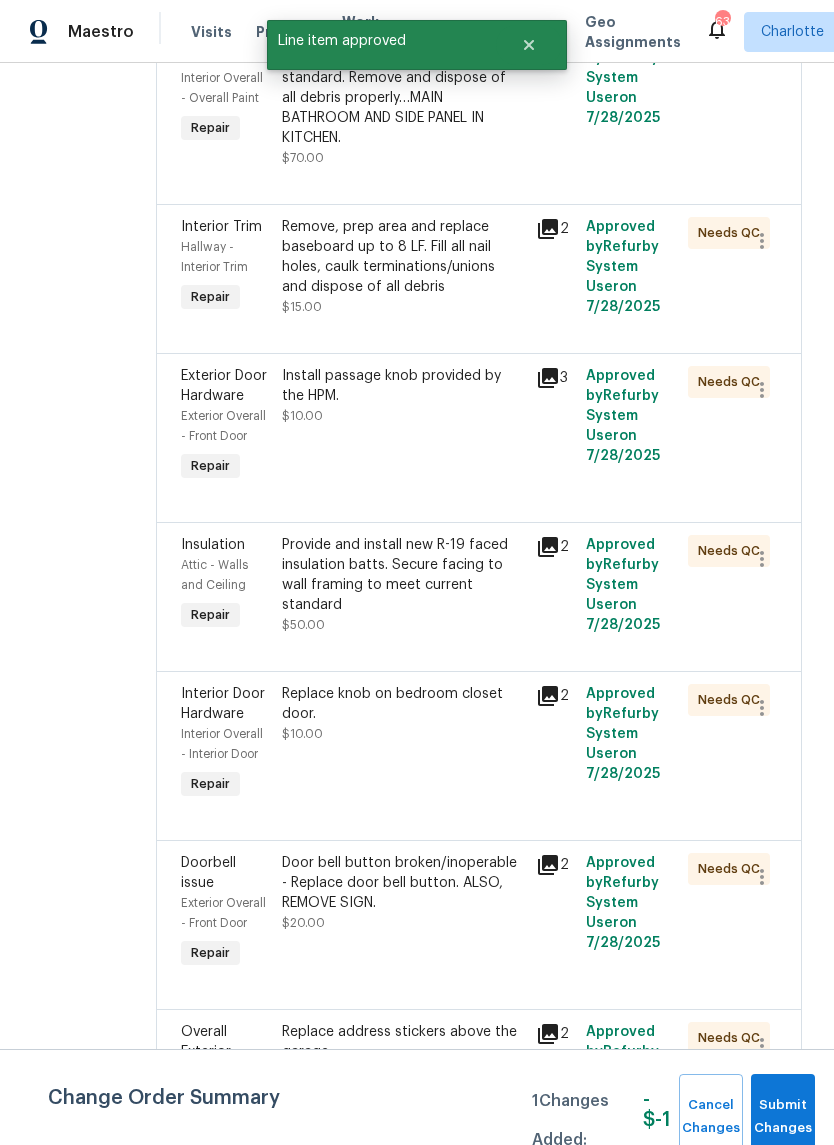 click on "Remove, prep area and replace baseboard up to 8 LF. Fill all nail holes, caulk terminations/unions and dispose of all debris" at bounding box center (402, 257) 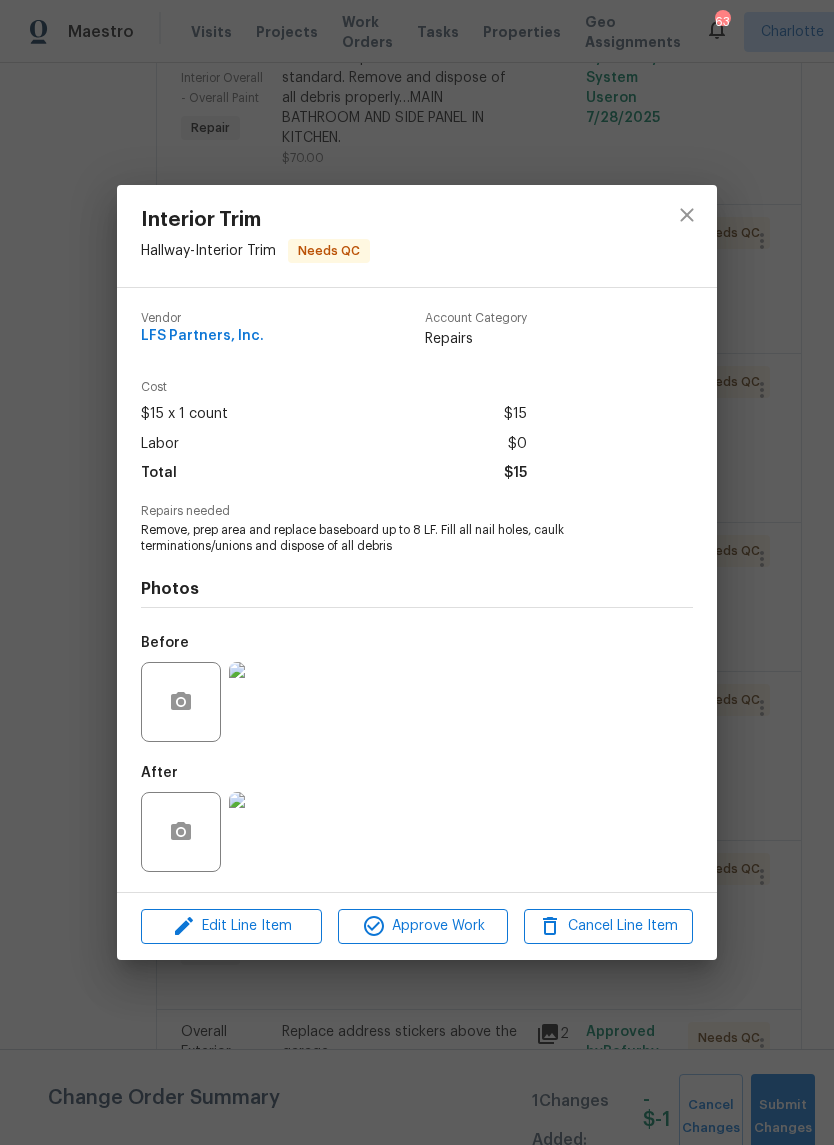 click at bounding box center (269, 832) 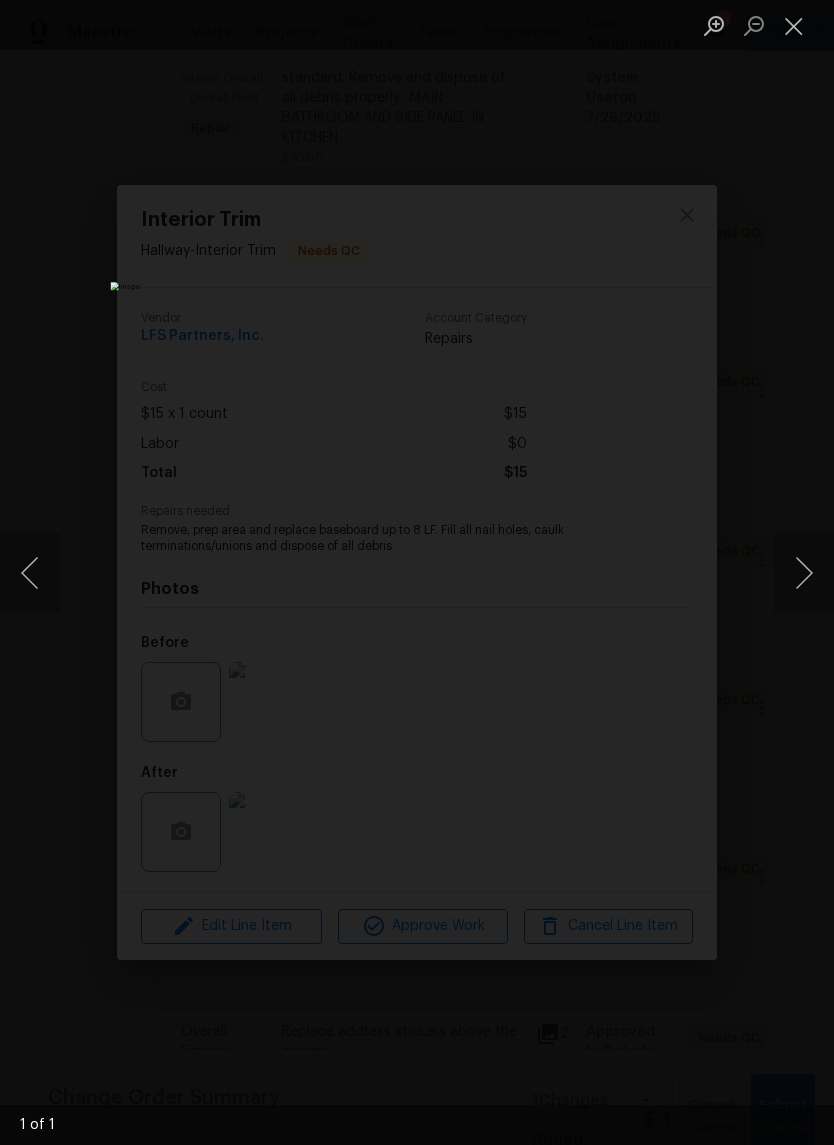 click at bounding box center (417, 572) 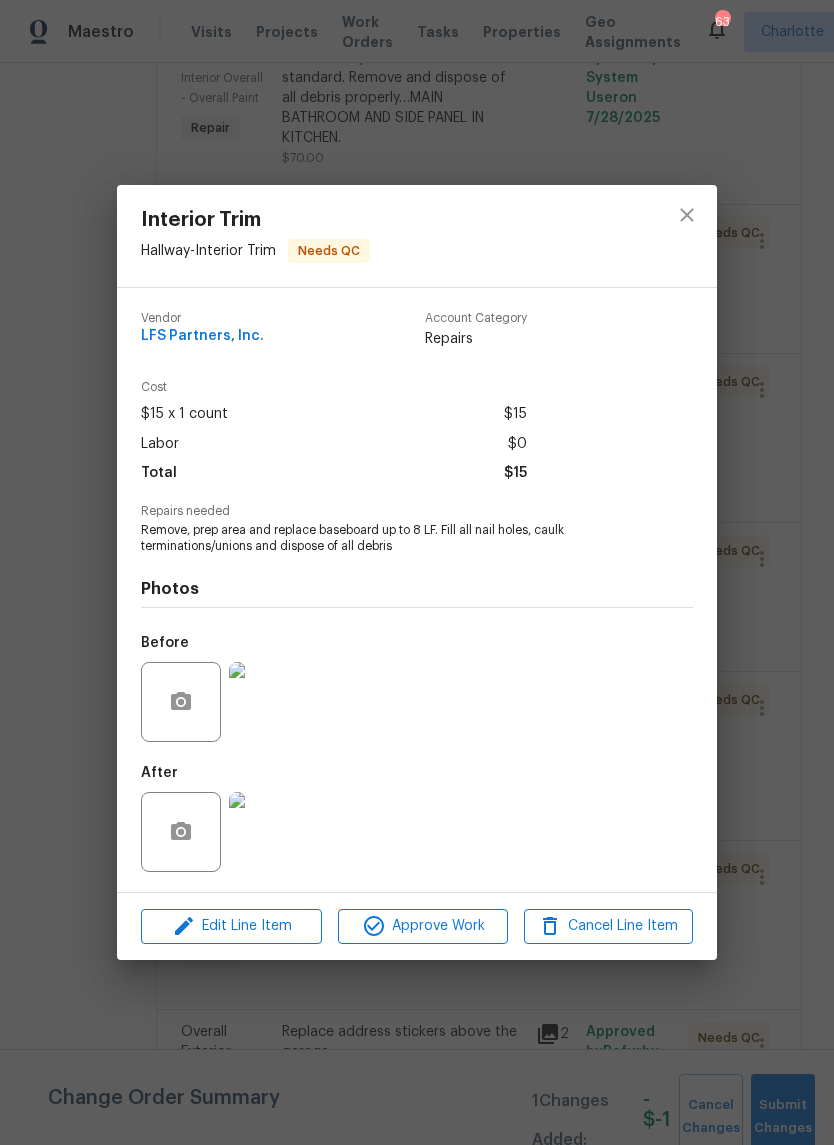click at bounding box center (269, 702) 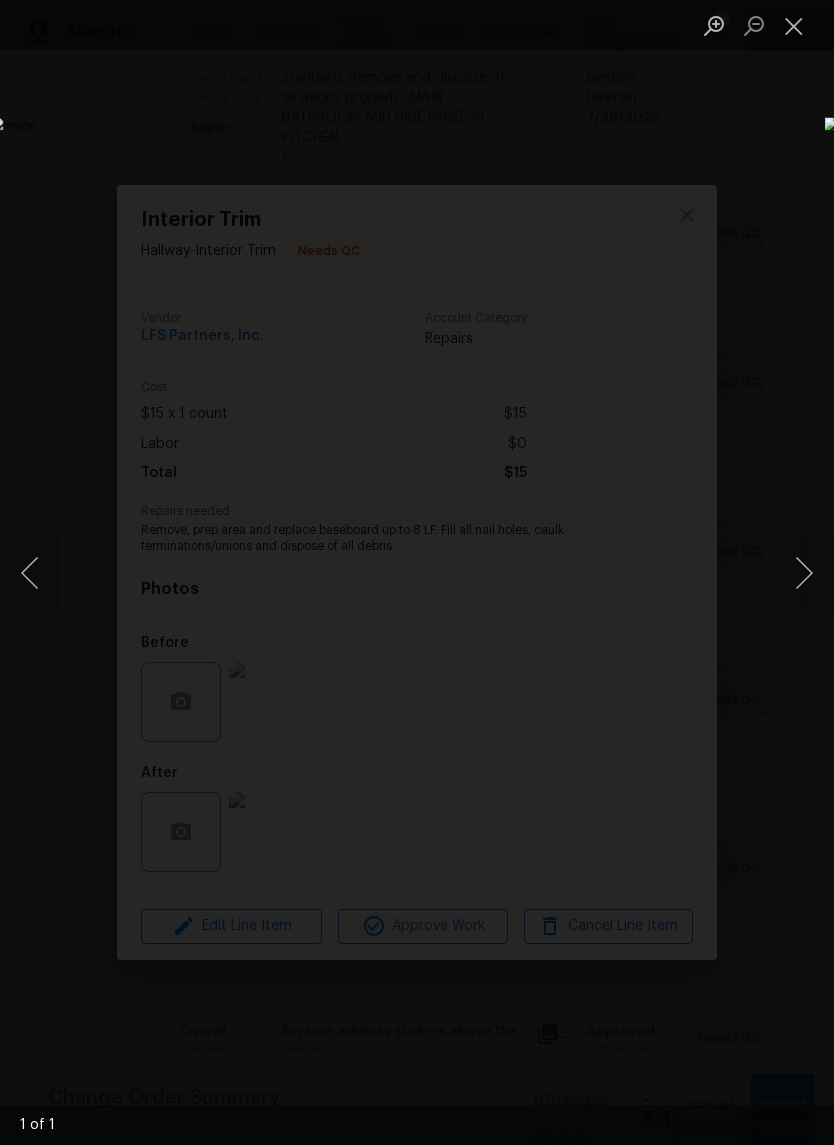click at bounding box center [794, 25] 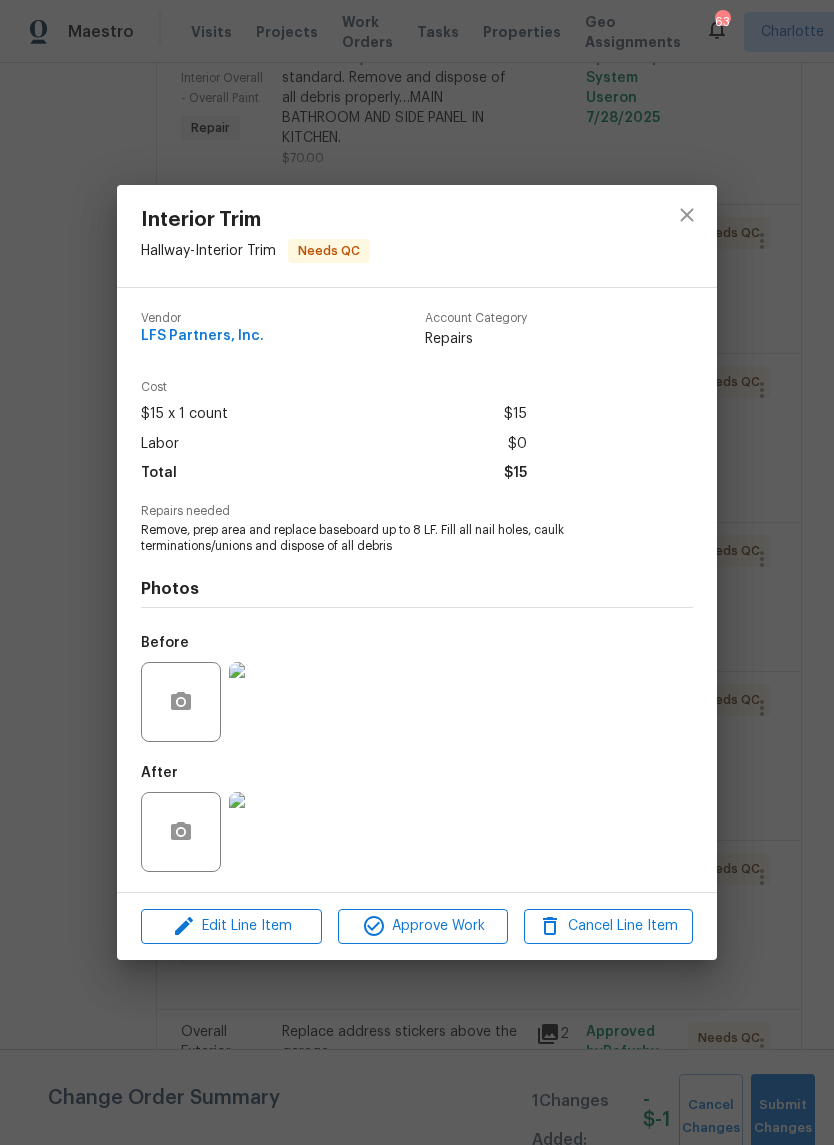 click at bounding box center (269, 832) 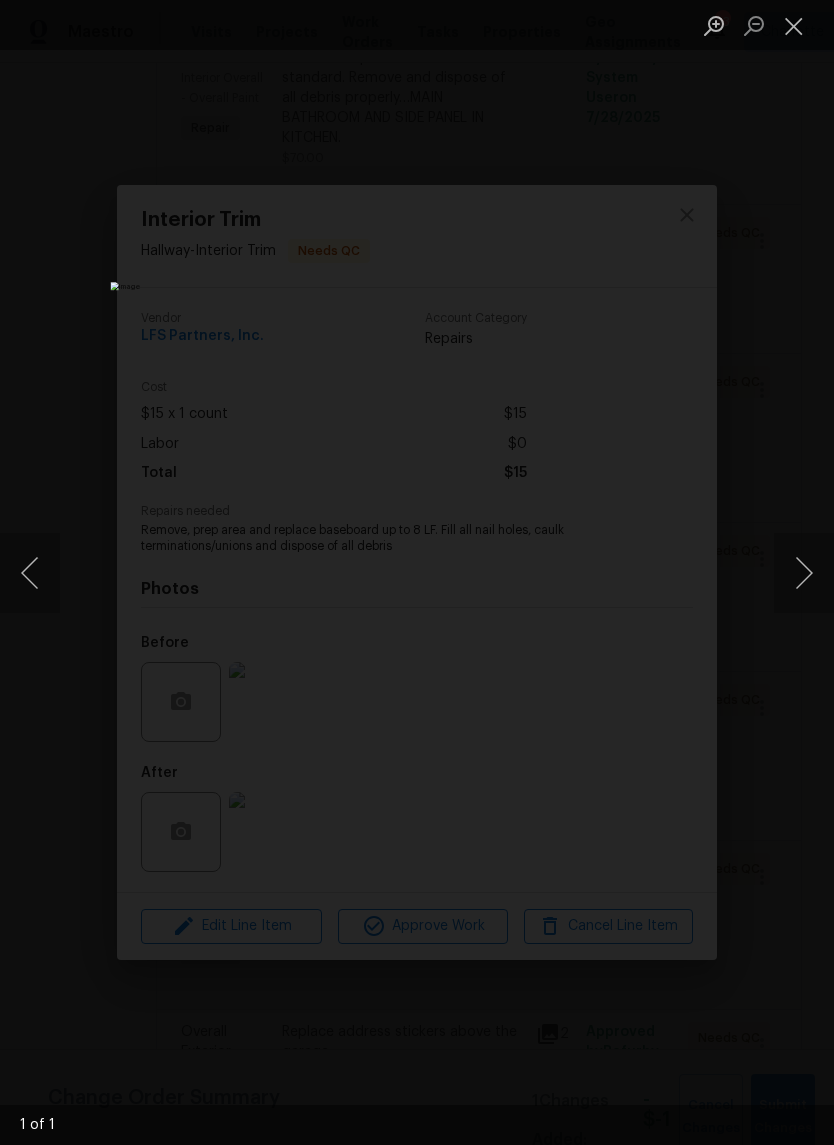 click at bounding box center [794, 25] 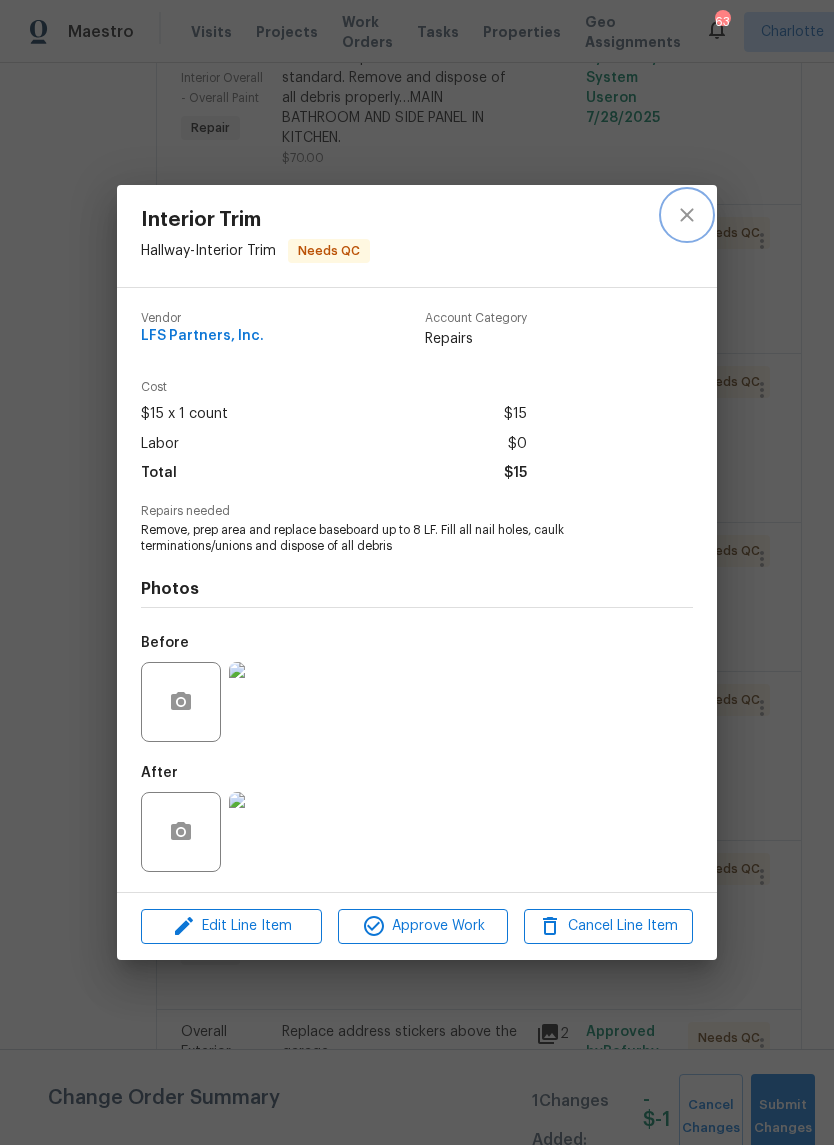 click at bounding box center [687, 215] 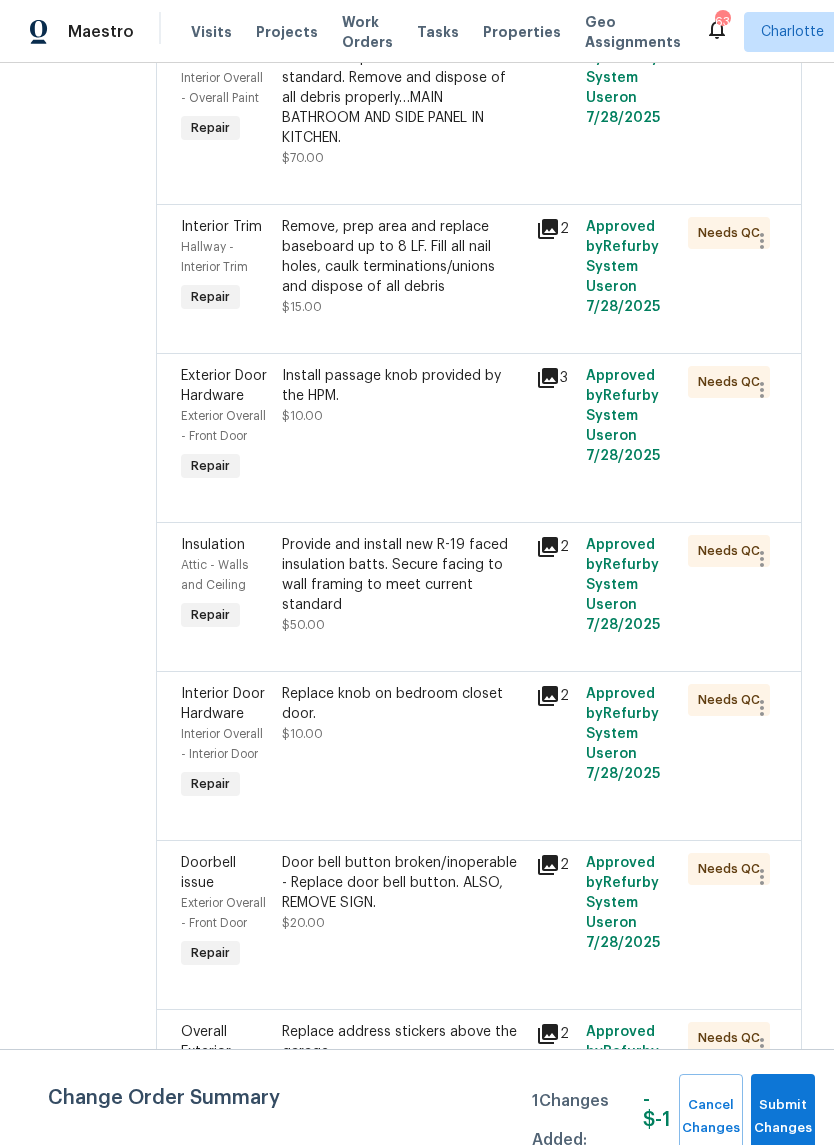 click on "Remove, prep area and replace baseboard up to 8 LF. Fill all nail holes, caulk terminations/unions and dispose of all debris" at bounding box center (402, 257) 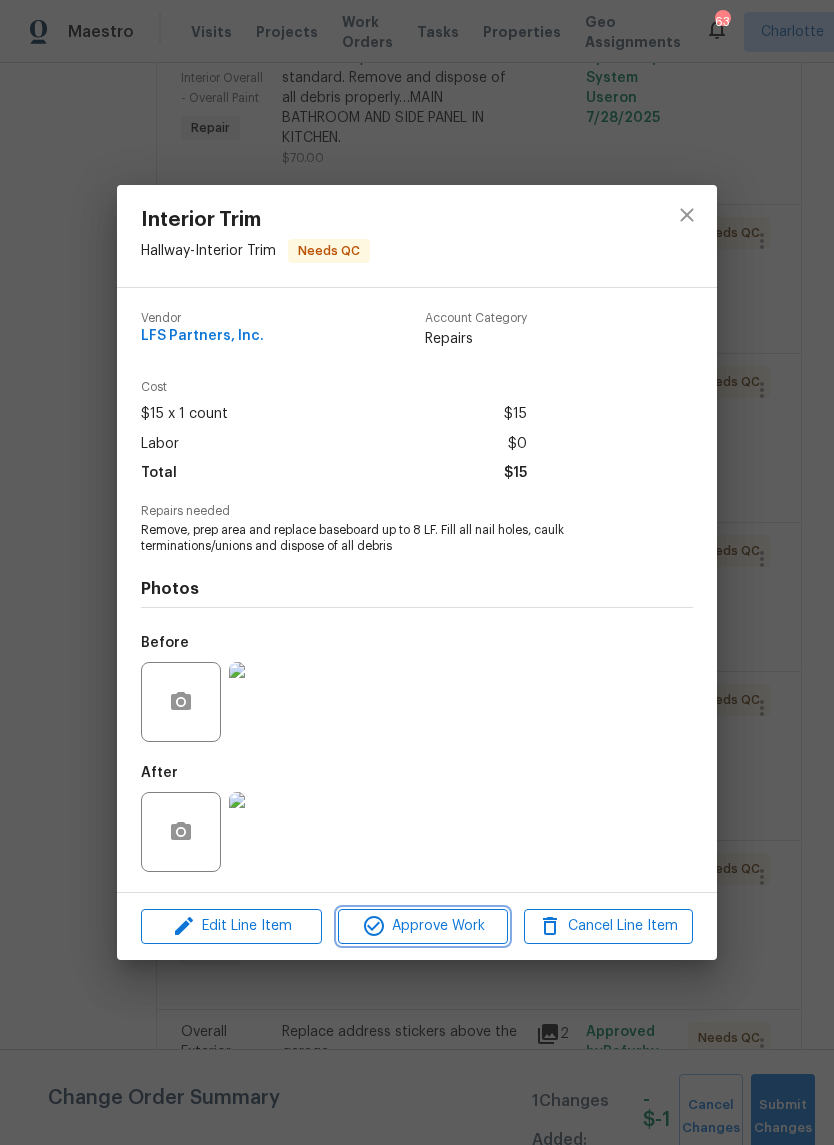 click on "Approve Work" at bounding box center [422, 926] 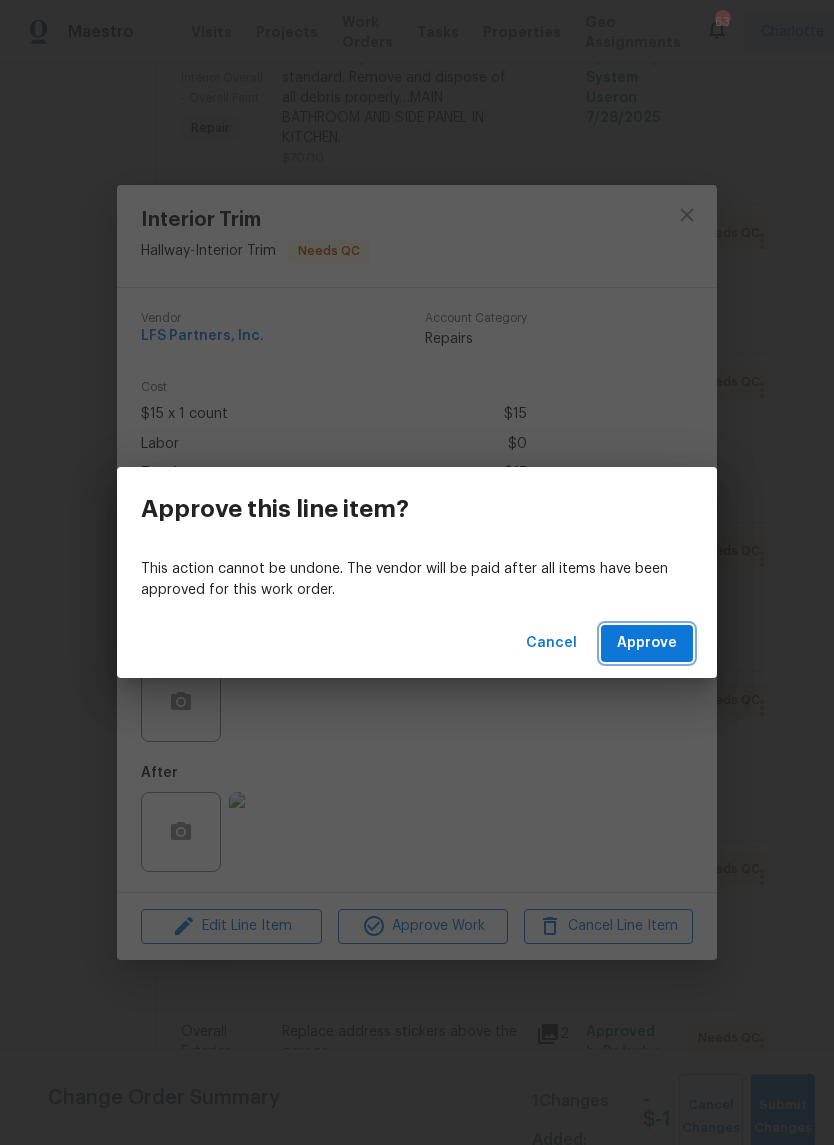 click on "Approve" at bounding box center (647, 643) 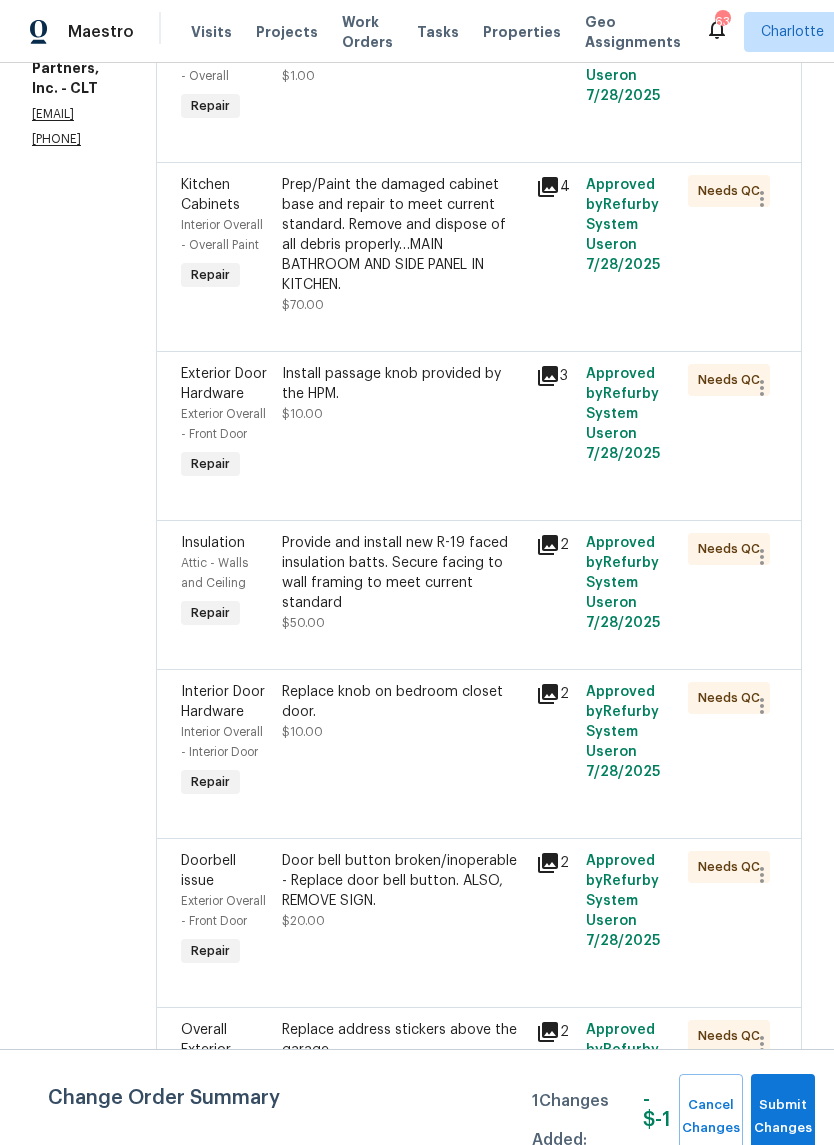 scroll, scrollTop: 417, scrollLeft: 0, axis: vertical 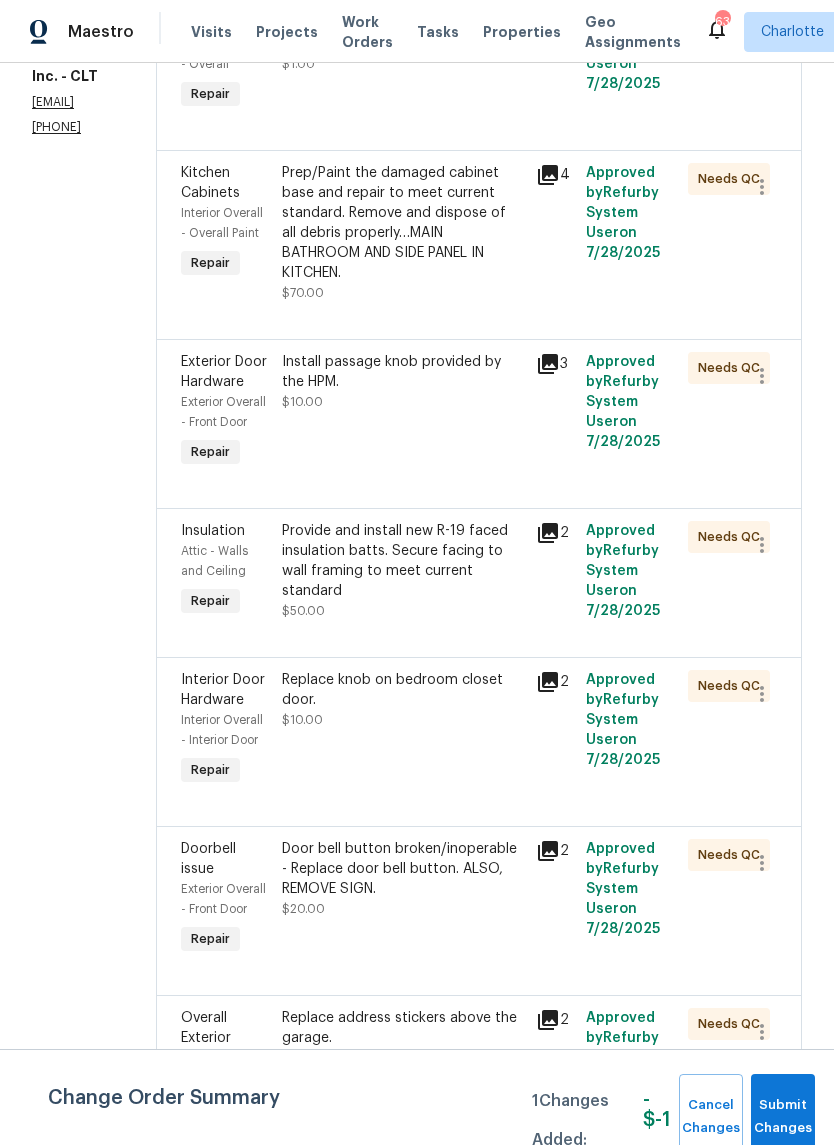 click on "Install passage knob provided by the HPM. $10.00" at bounding box center (402, 382) 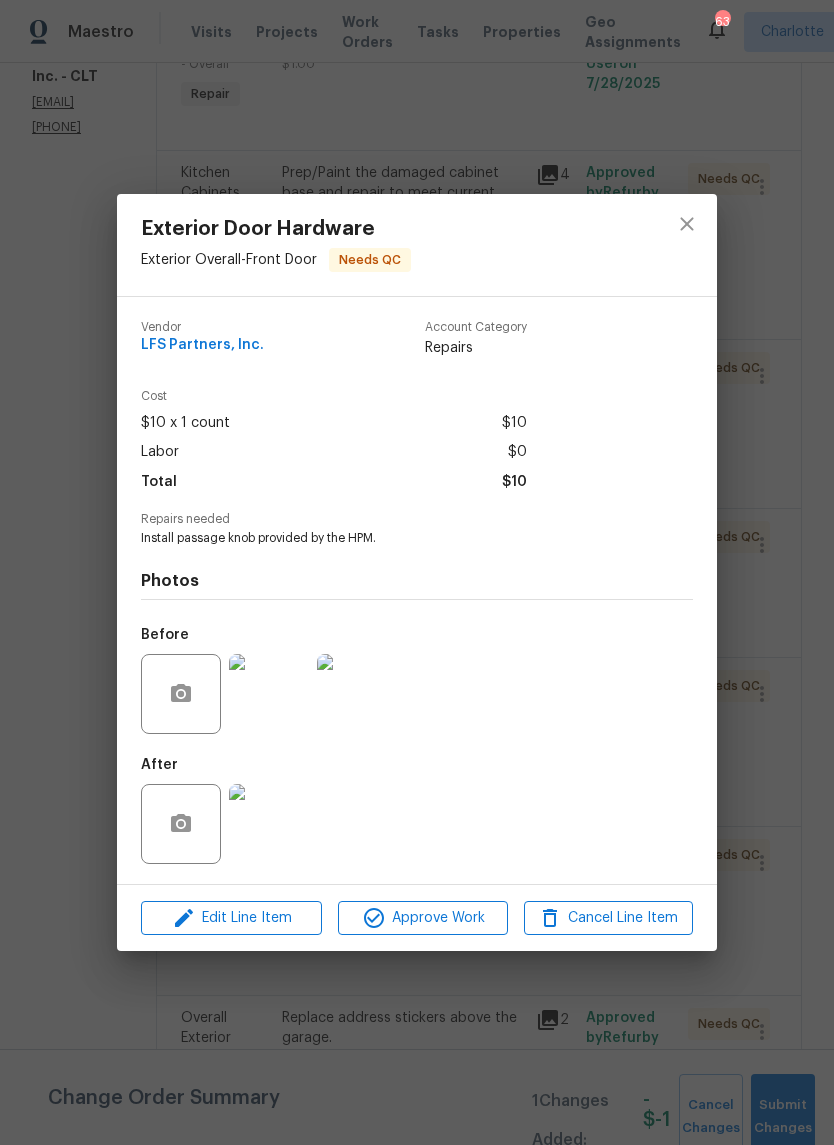 click at bounding box center (269, 824) 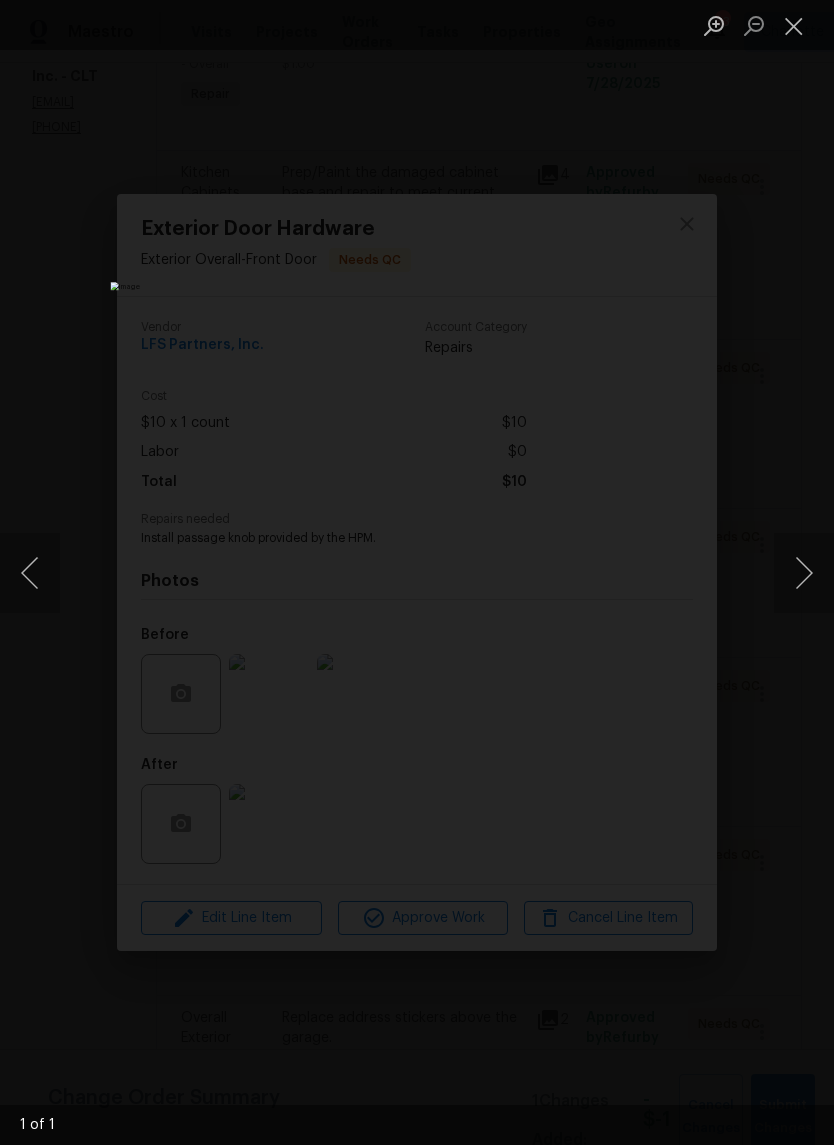 click at bounding box center (417, 572) 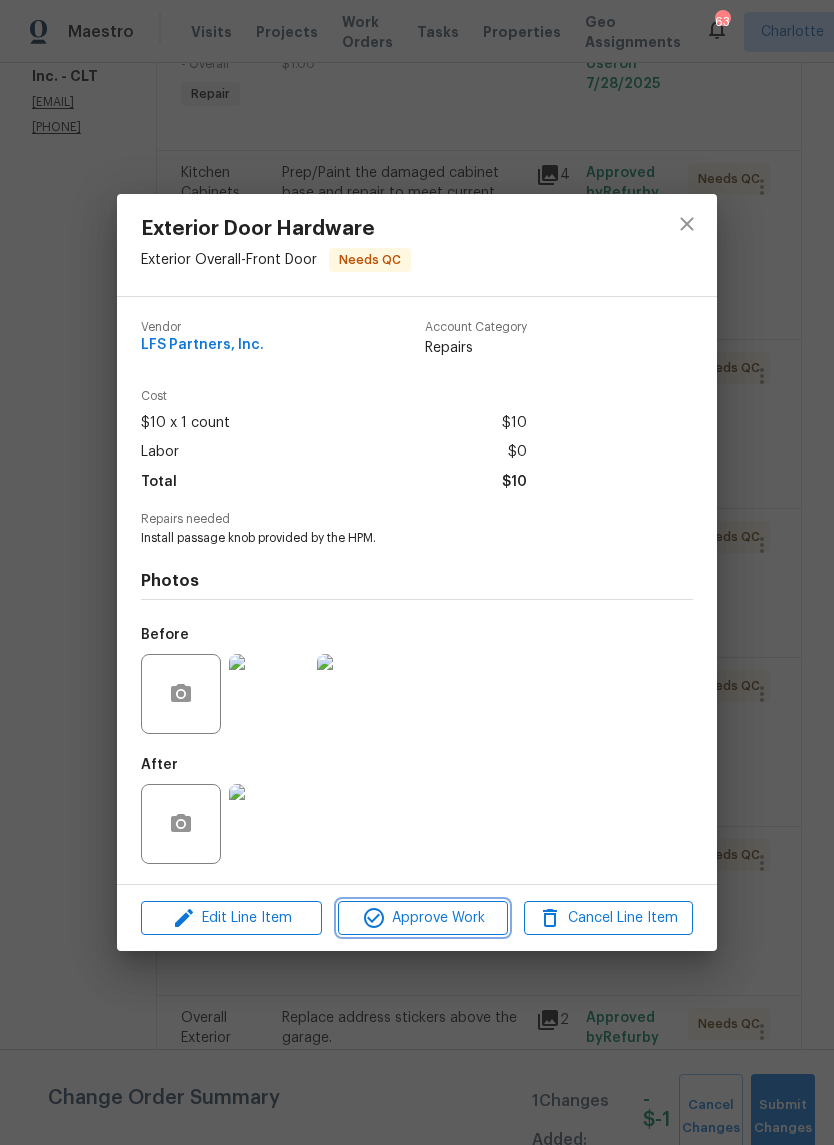 click on "Approve Work" at bounding box center (422, 918) 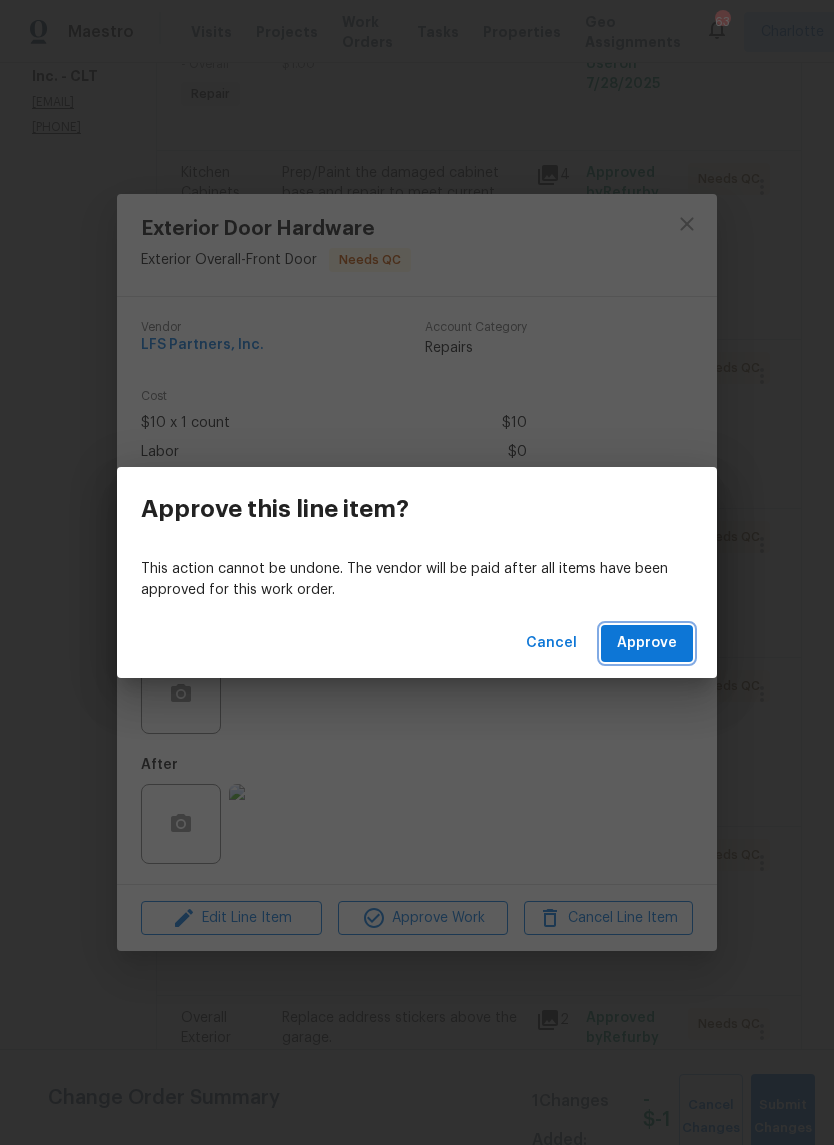 click on "Approve" at bounding box center (647, 643) 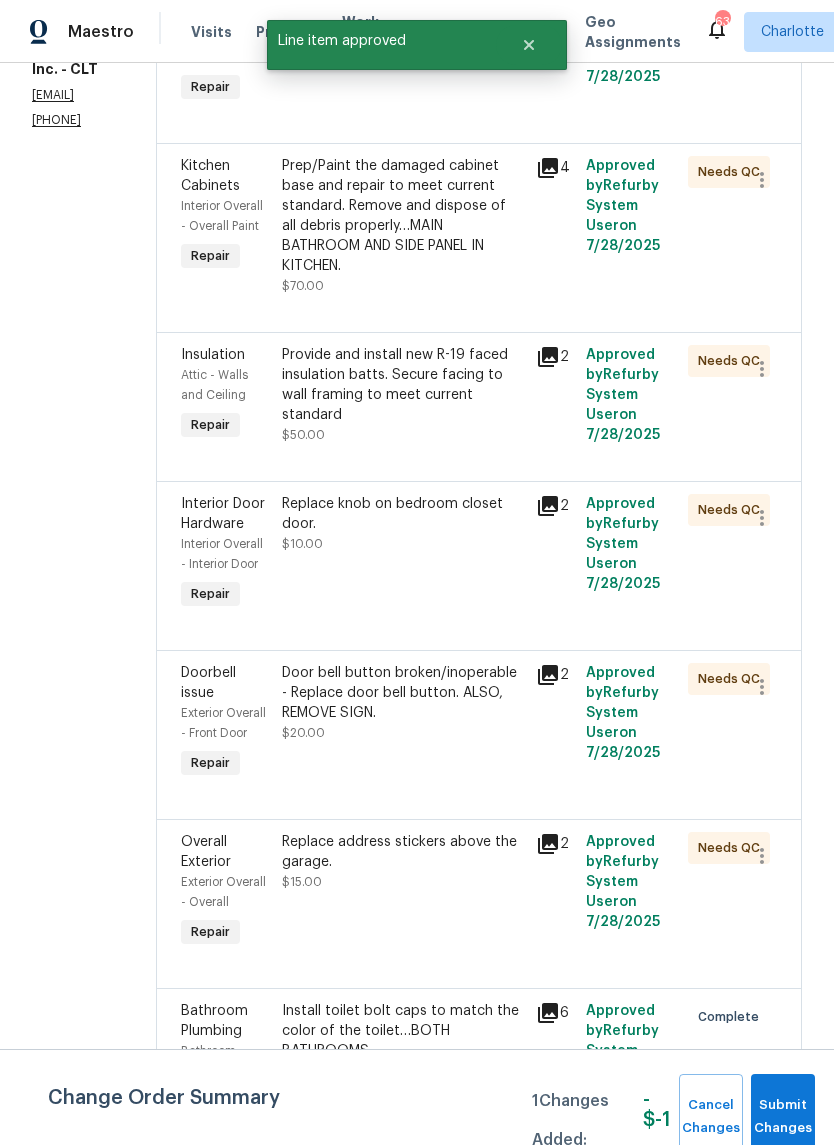 scroll, scrollTop: 454, scrollLeft: 0, axis: vertical 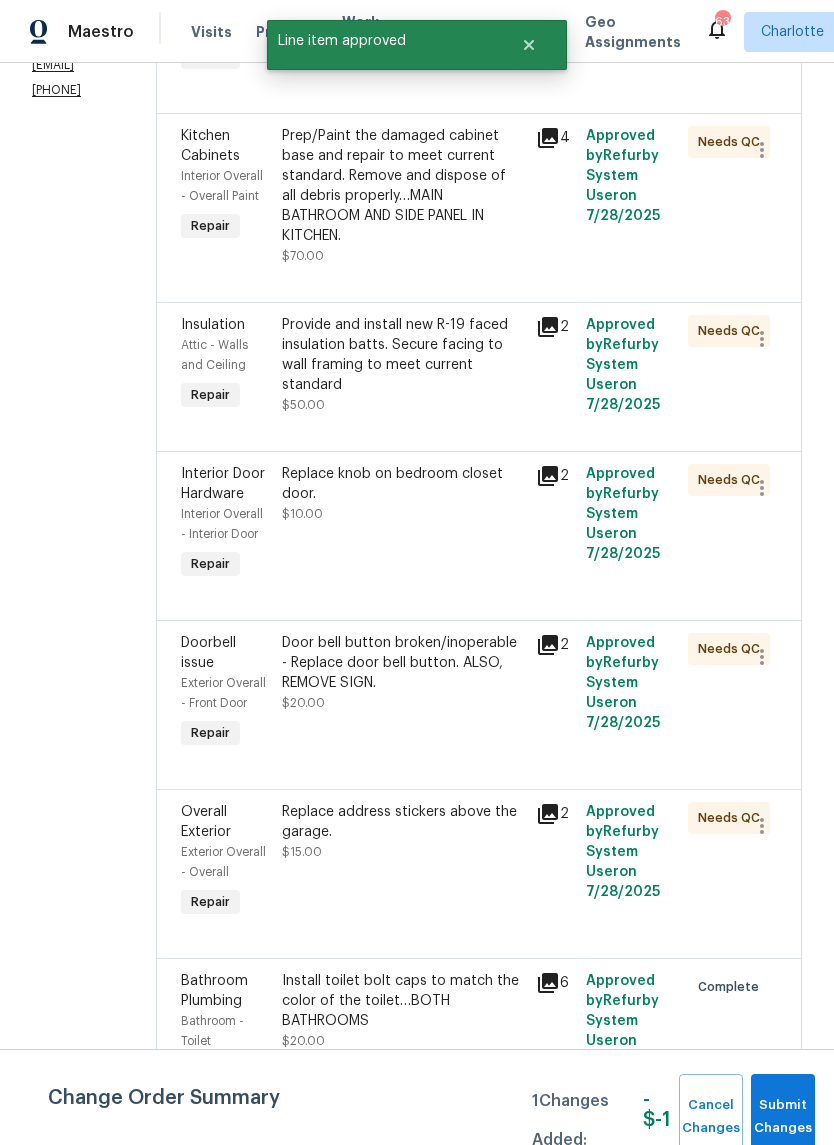 click on "Provide and install new R-19 faced insulation batts. Secure facing to wall framing to meet current standard" at bounding box center [402, 355] 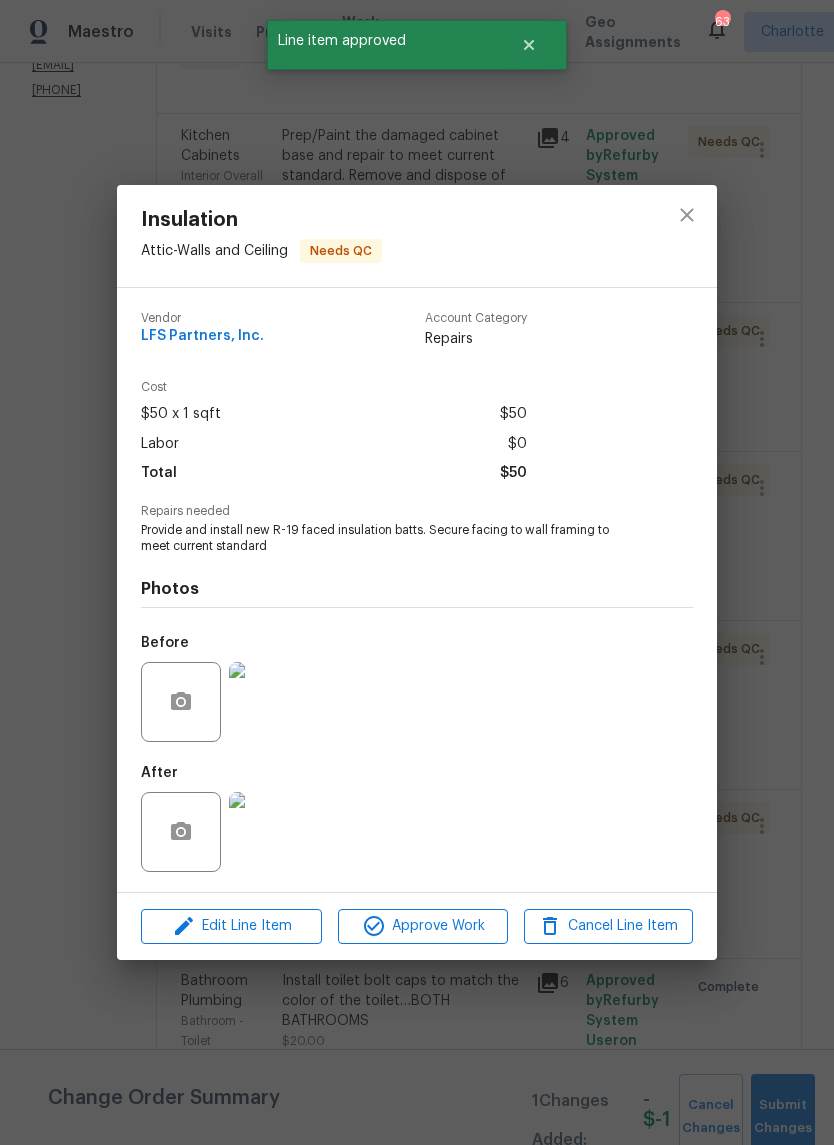 click at bounding box center (269, 832) 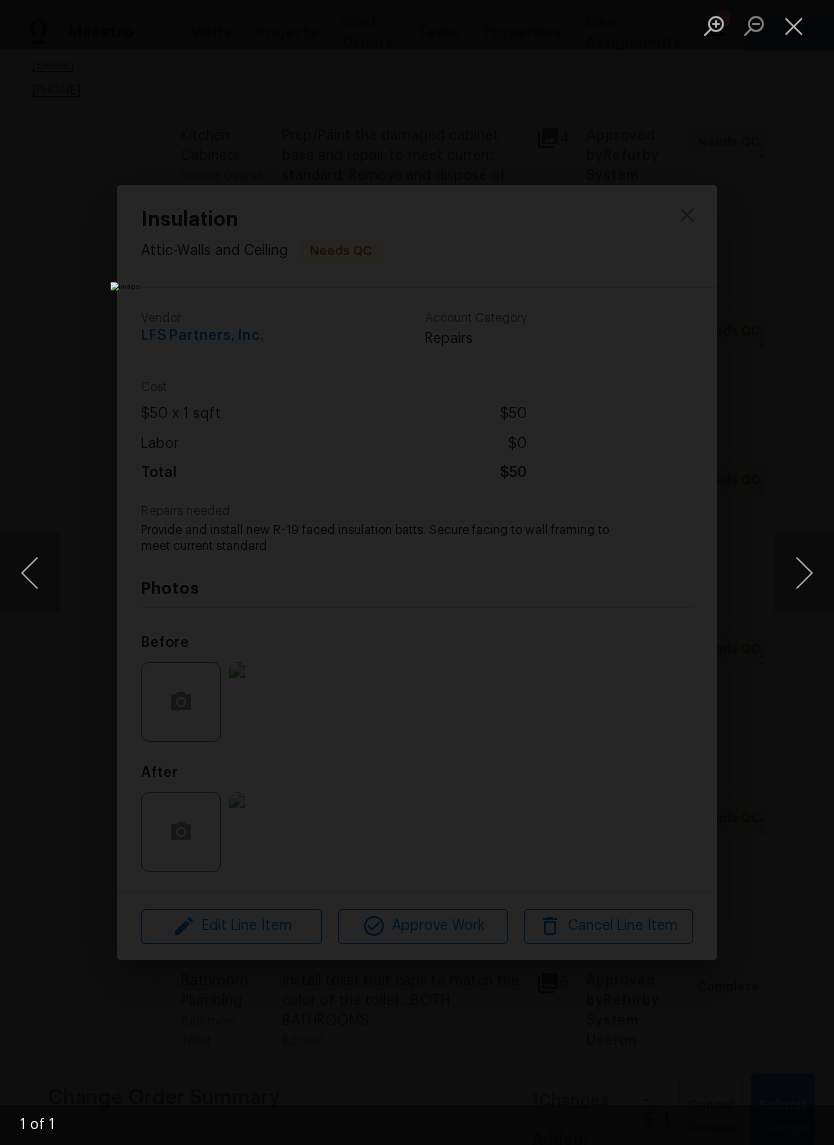 click at bounding box center (417, 572) 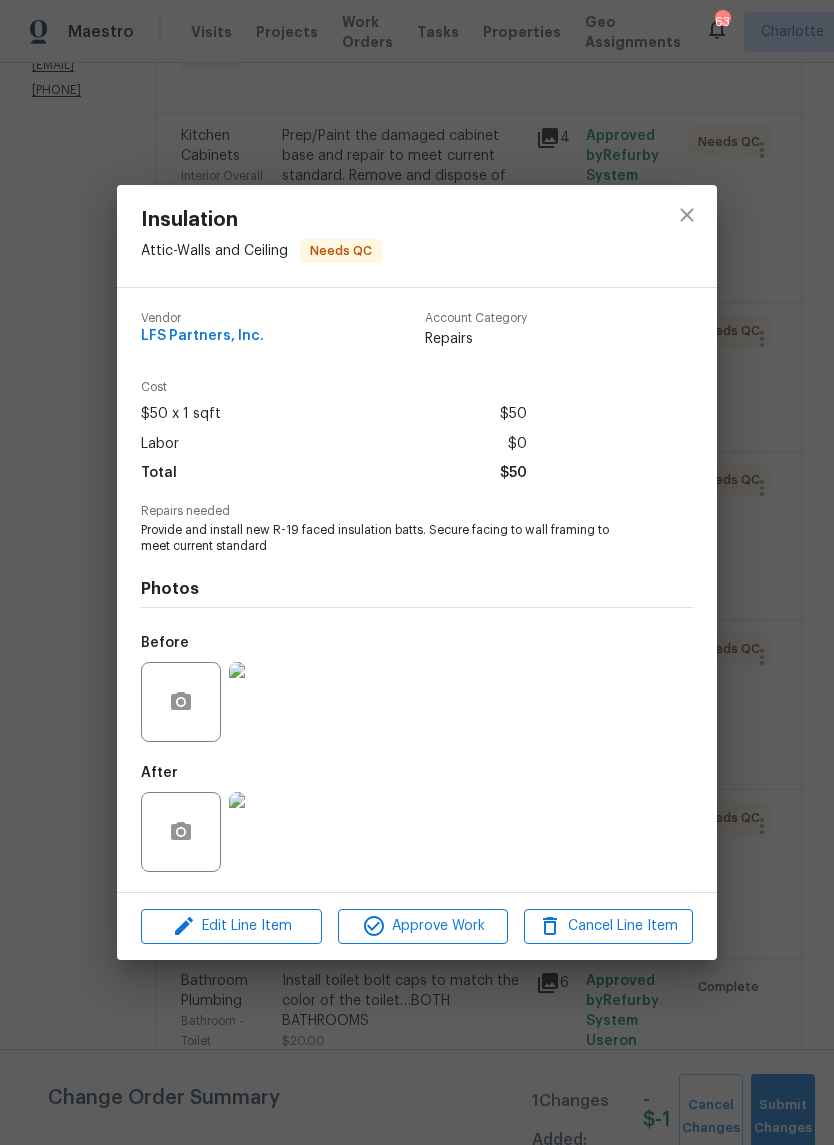 click at bounding box center (269, 702) 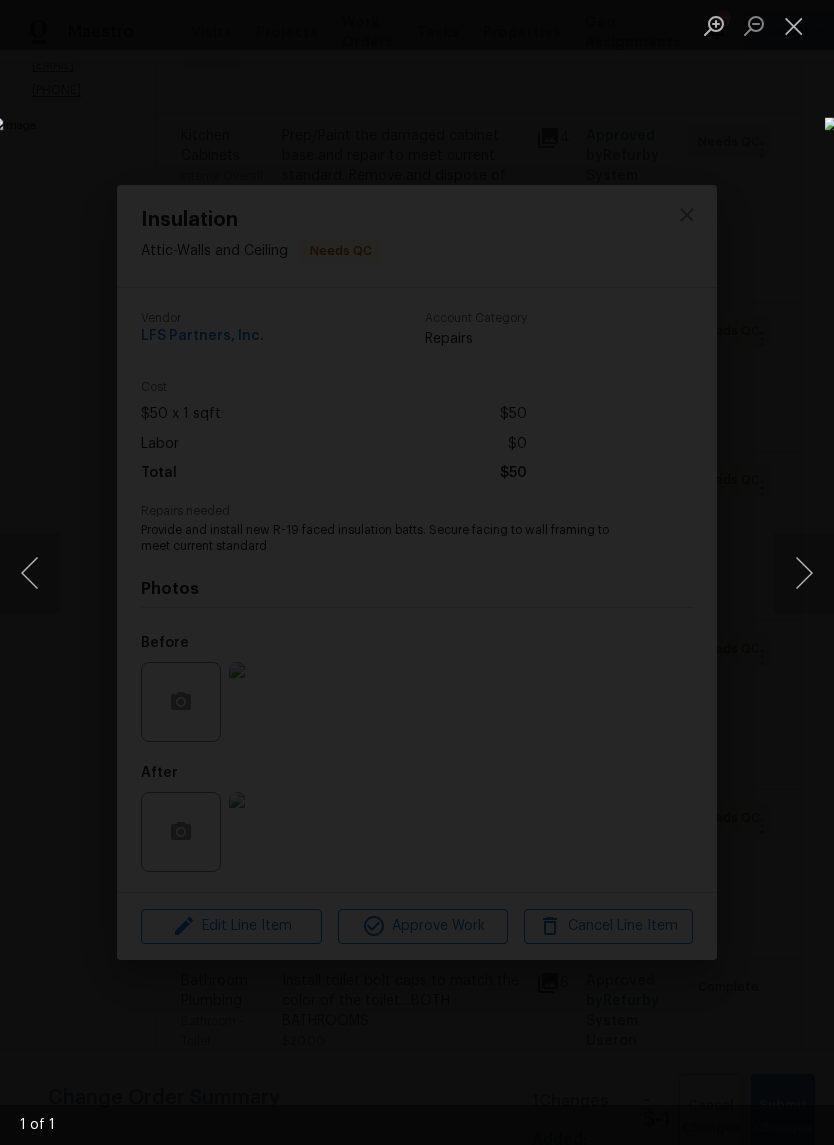 click at bounding box center [417, 572] 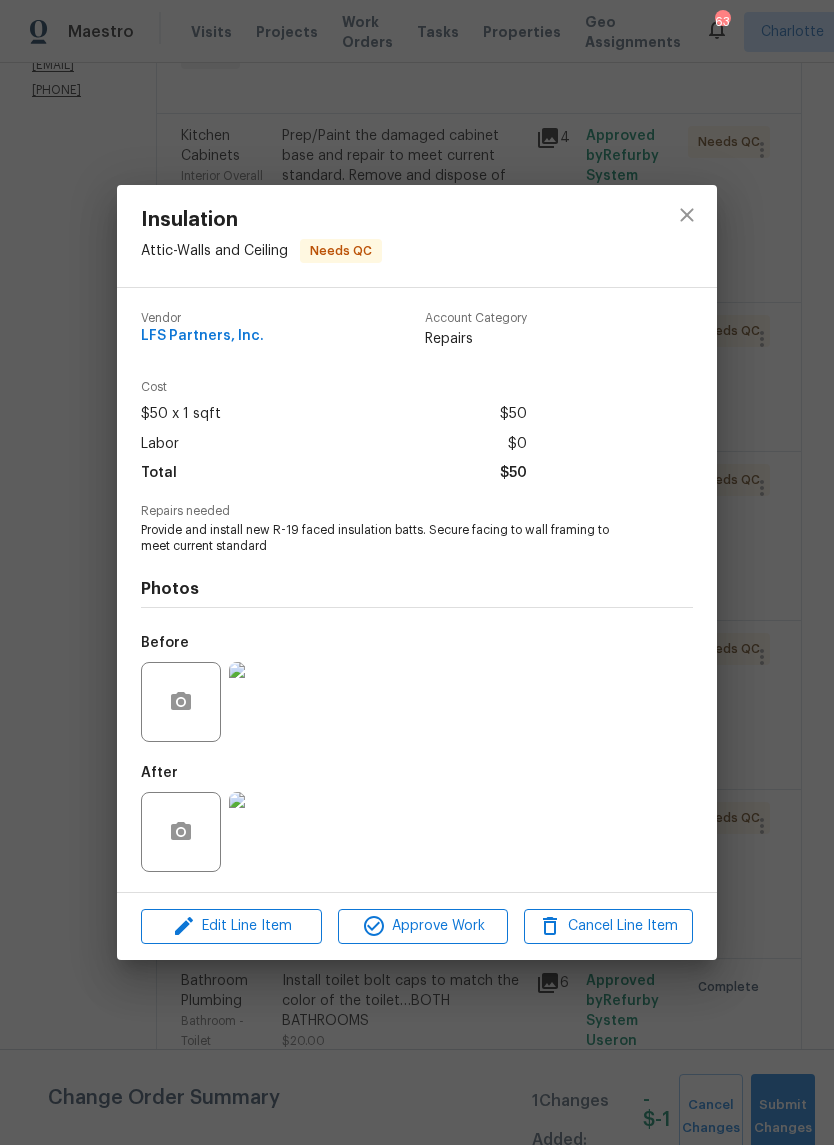 click at bounding box center [269, 832] 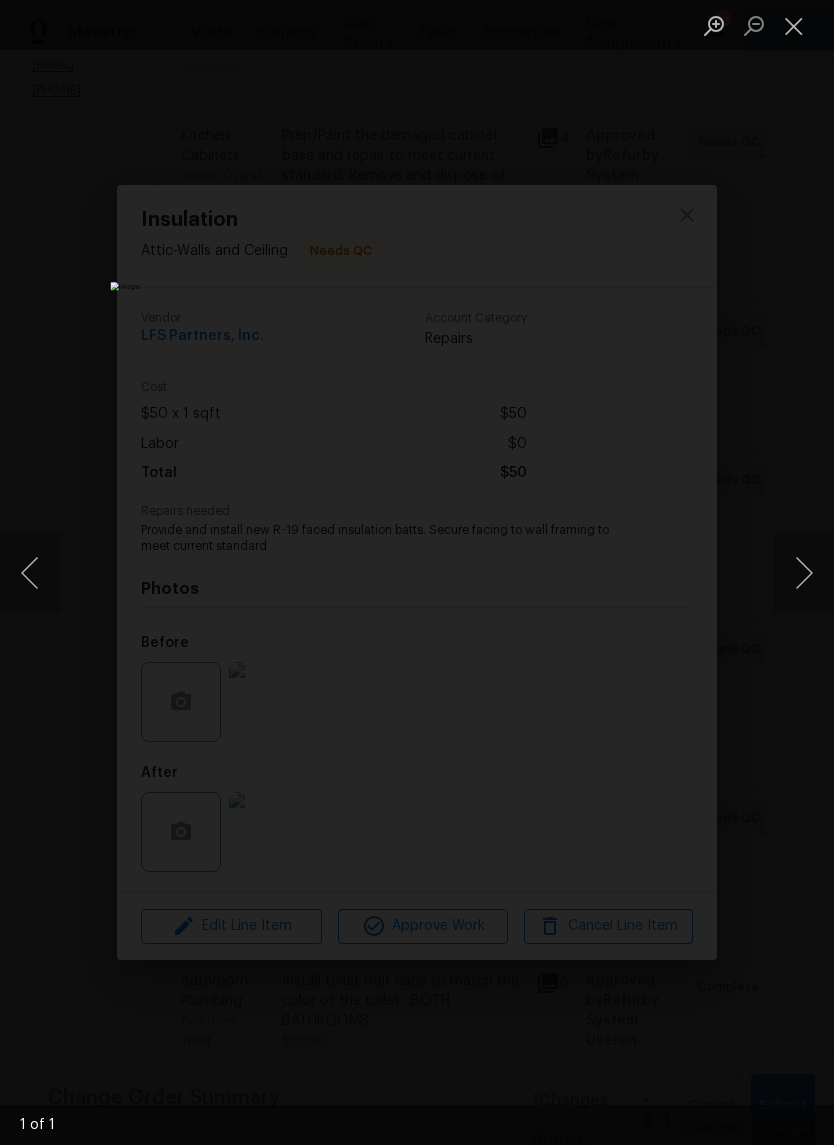click at bounding box center (417, 572) 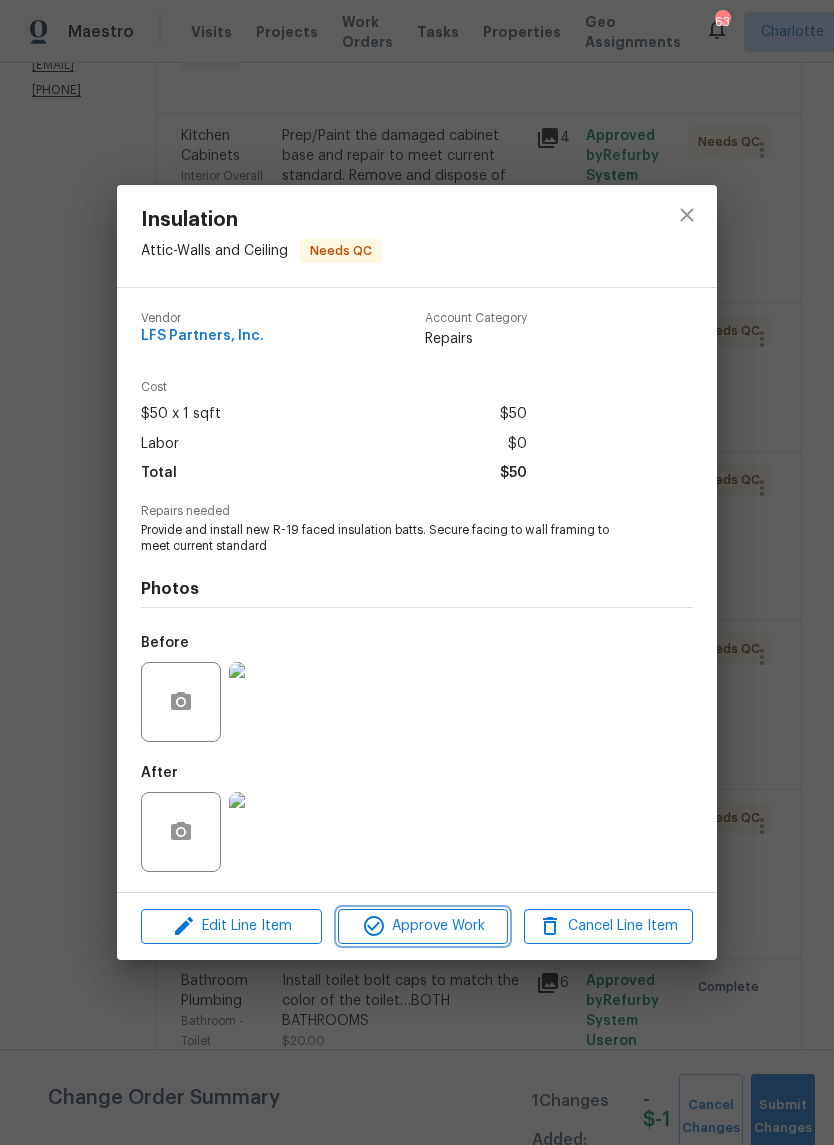 click on "Approve Work" at bounding box center [422, 926] 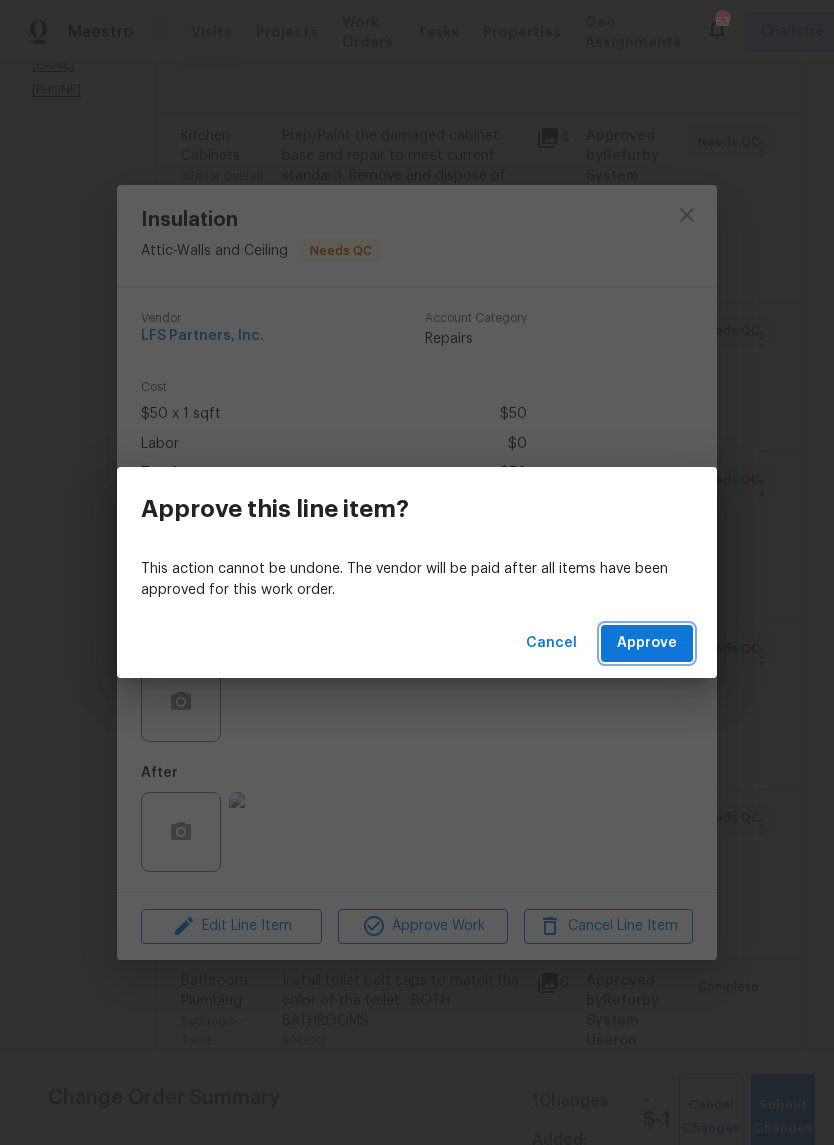 click on "Approve" at bounding box center [647, 643] 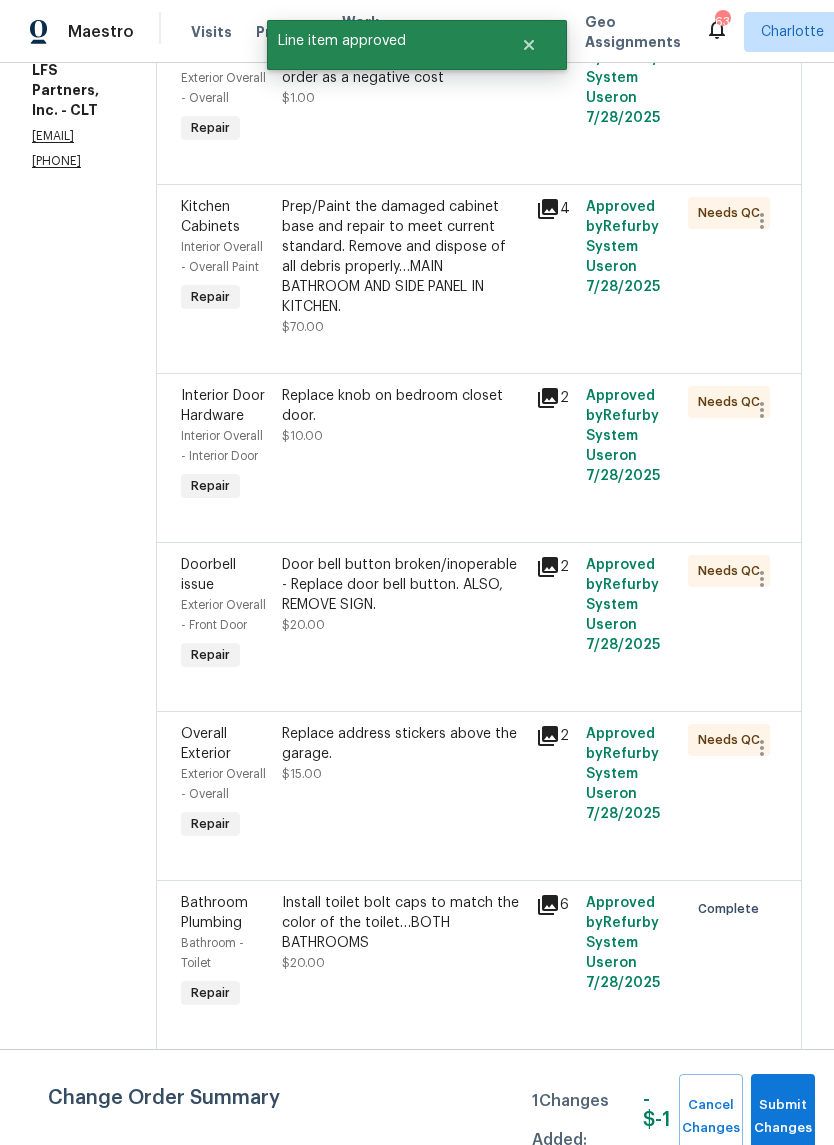scroll, scrollTop: 407, scrollLeft: 0, axis: vertical 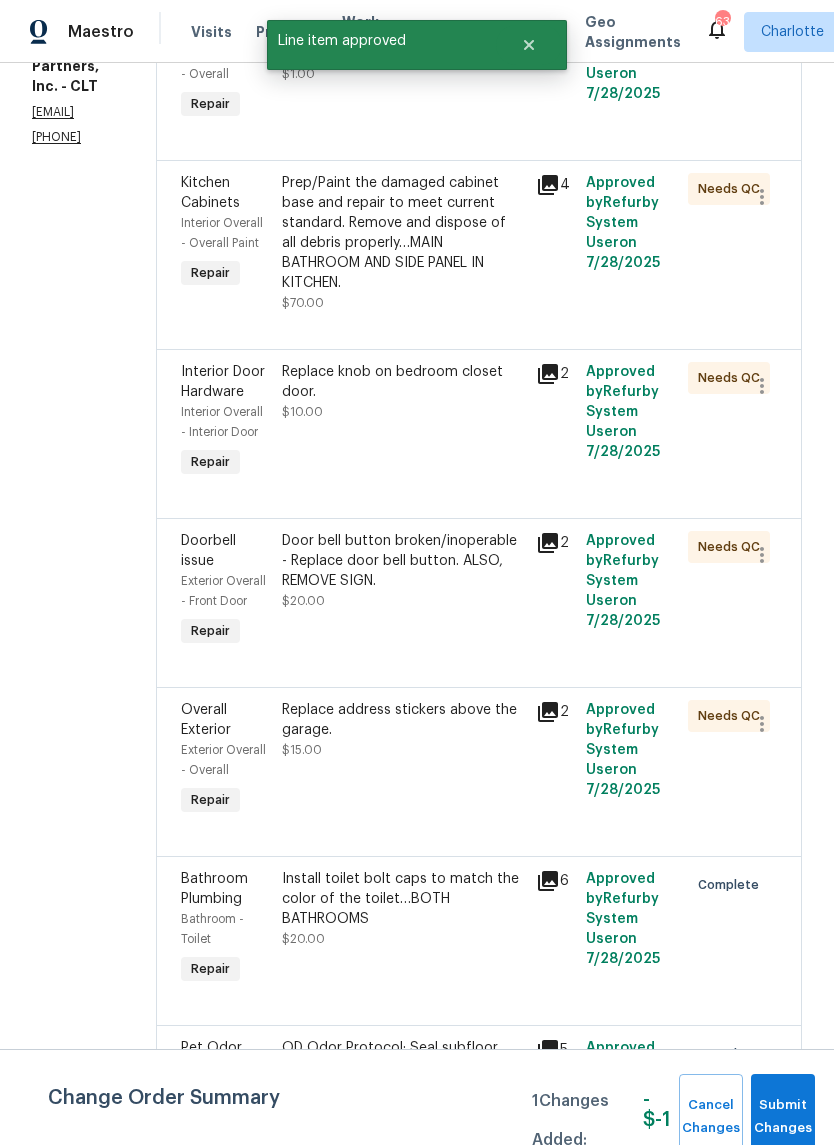 click on "Replace knob on bedroom closet door." at bounding box center [402, 382] 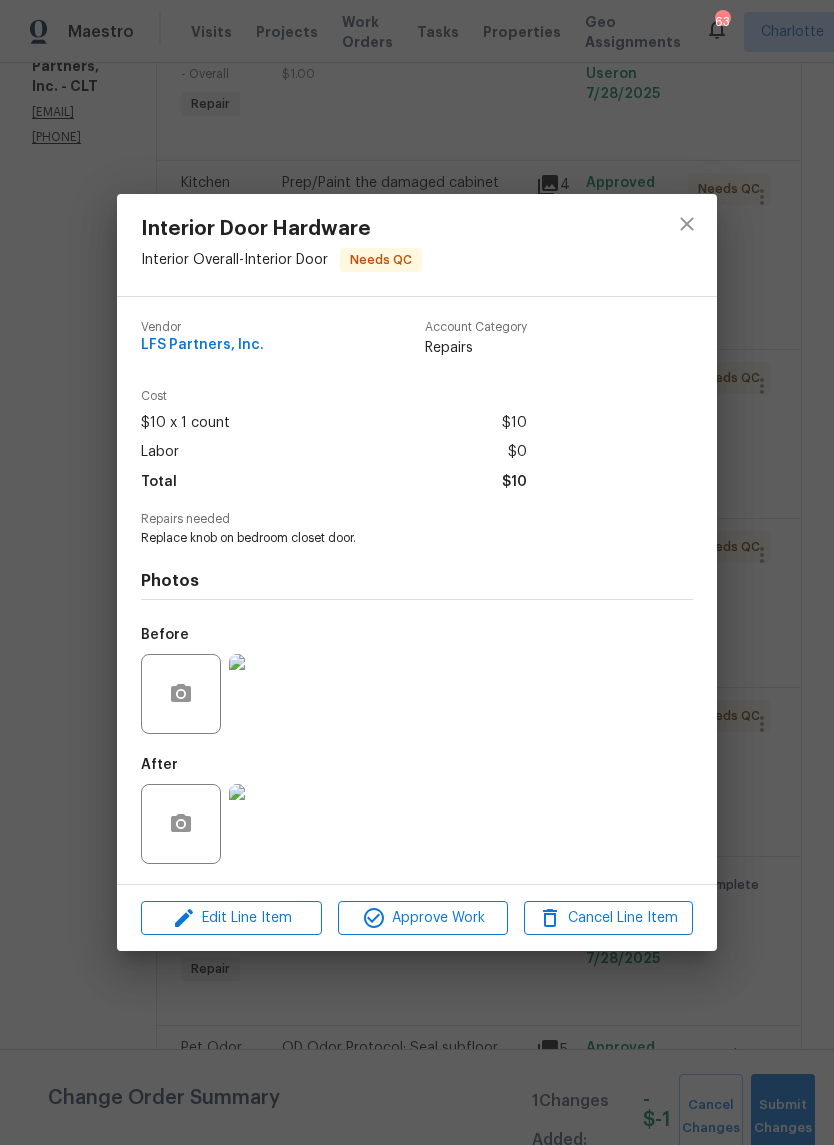 click at bounding box center [269, 824] 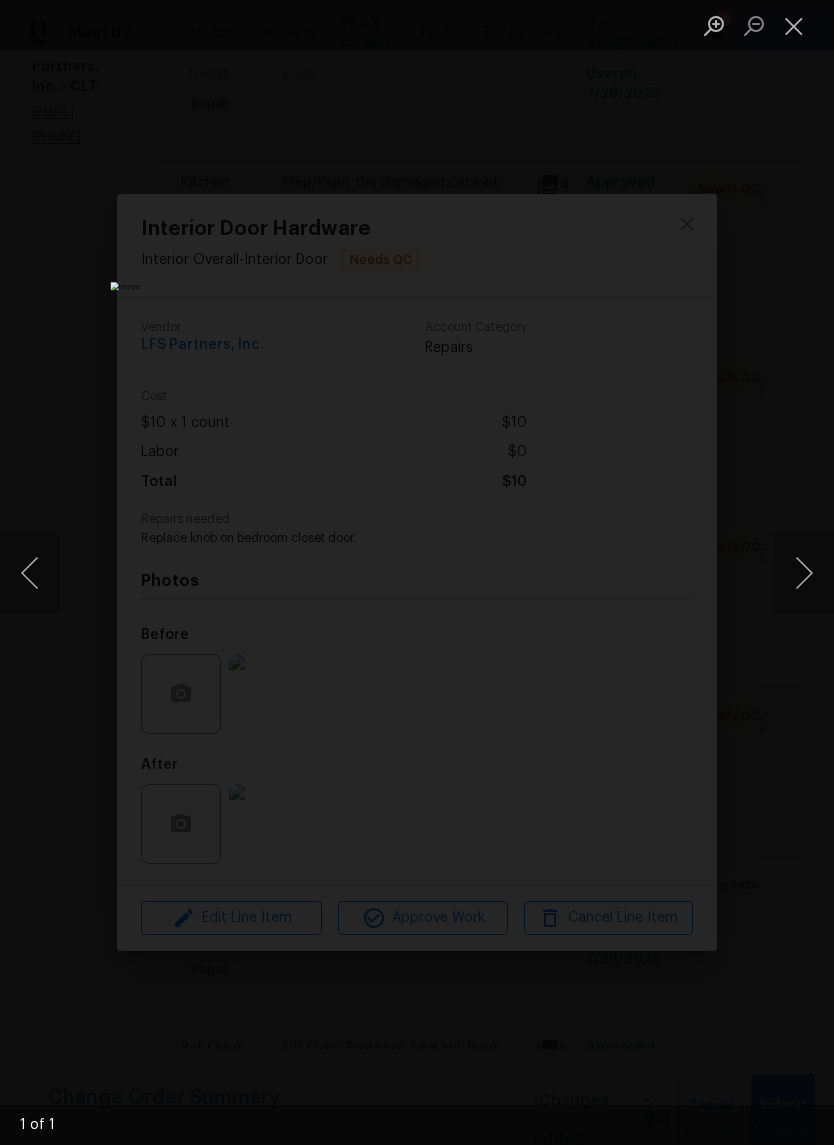 click at bounding box center (417, 572) 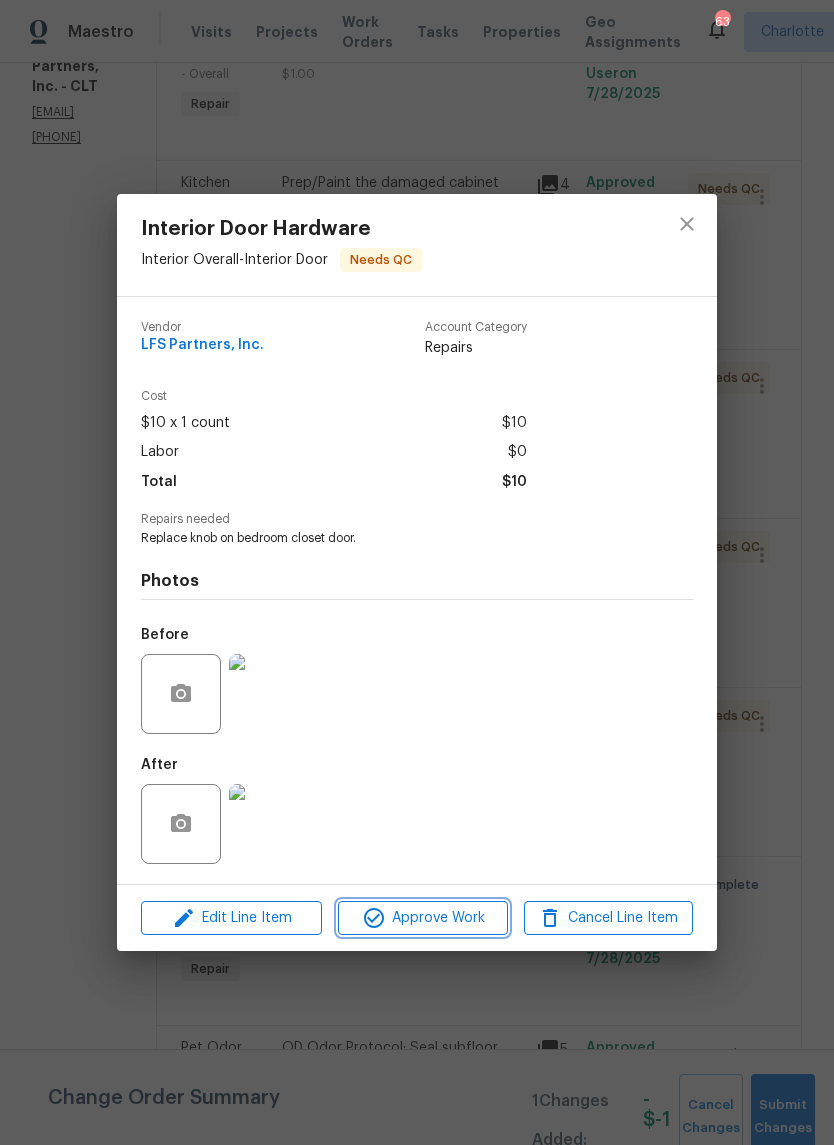 click on "Approve Work" at bounding box center [422, 918] 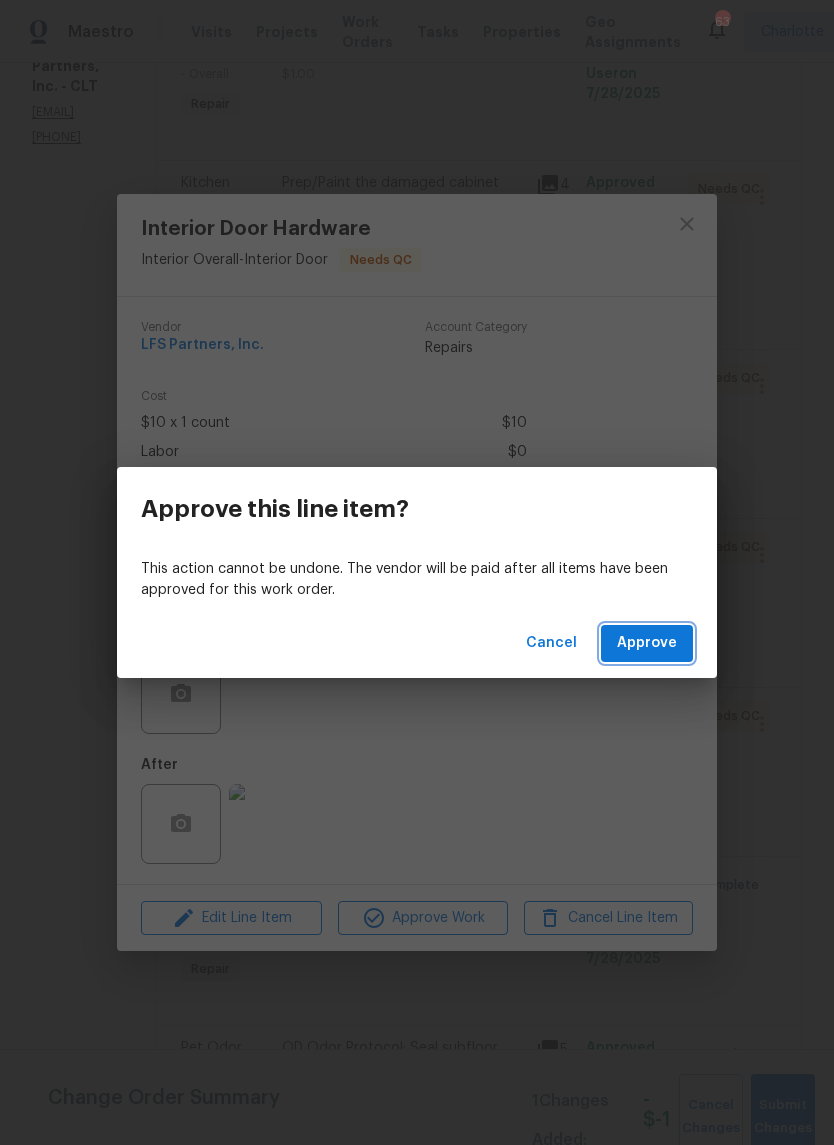click on "Approve" at bounding box center [647, 643] 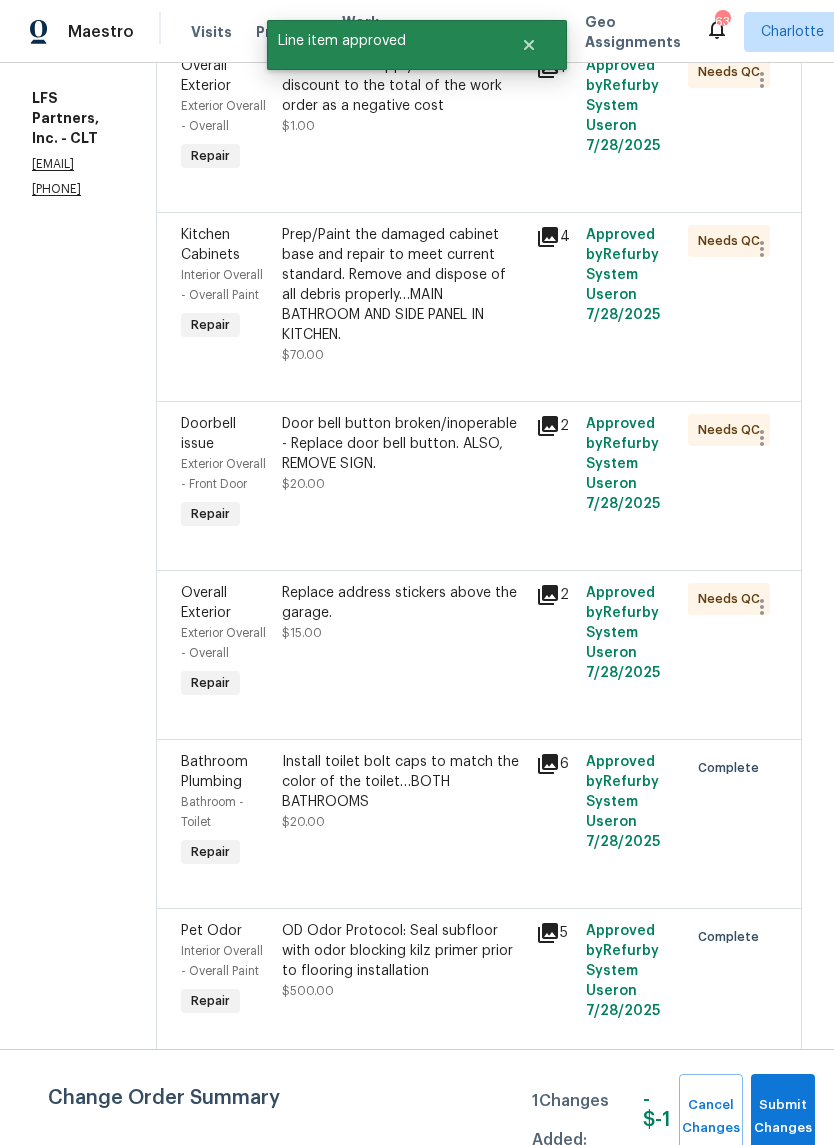 scroll, scrollTop: 362, scrollLeft: 0, axis: vertical 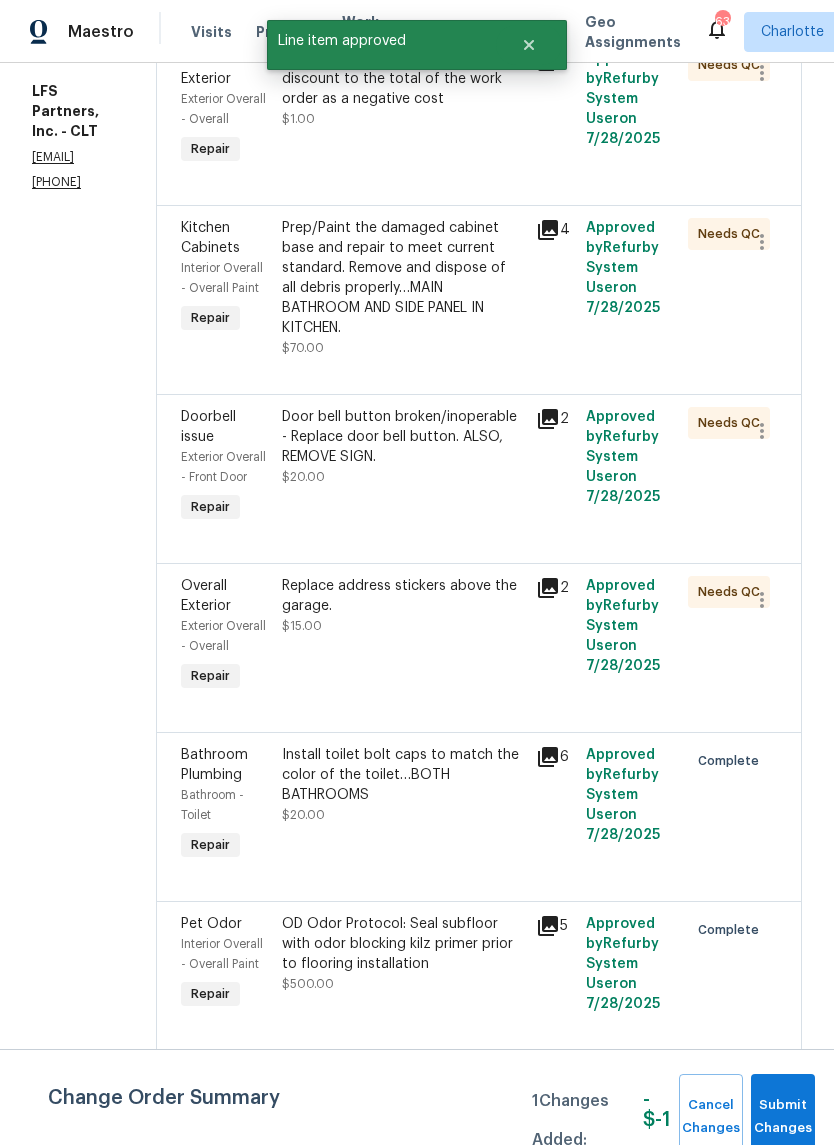 click on "Door bell button broken/inoperable - Replace door bell button. ALSO, REMOVE SIGN." at bounding box center [402, 437] 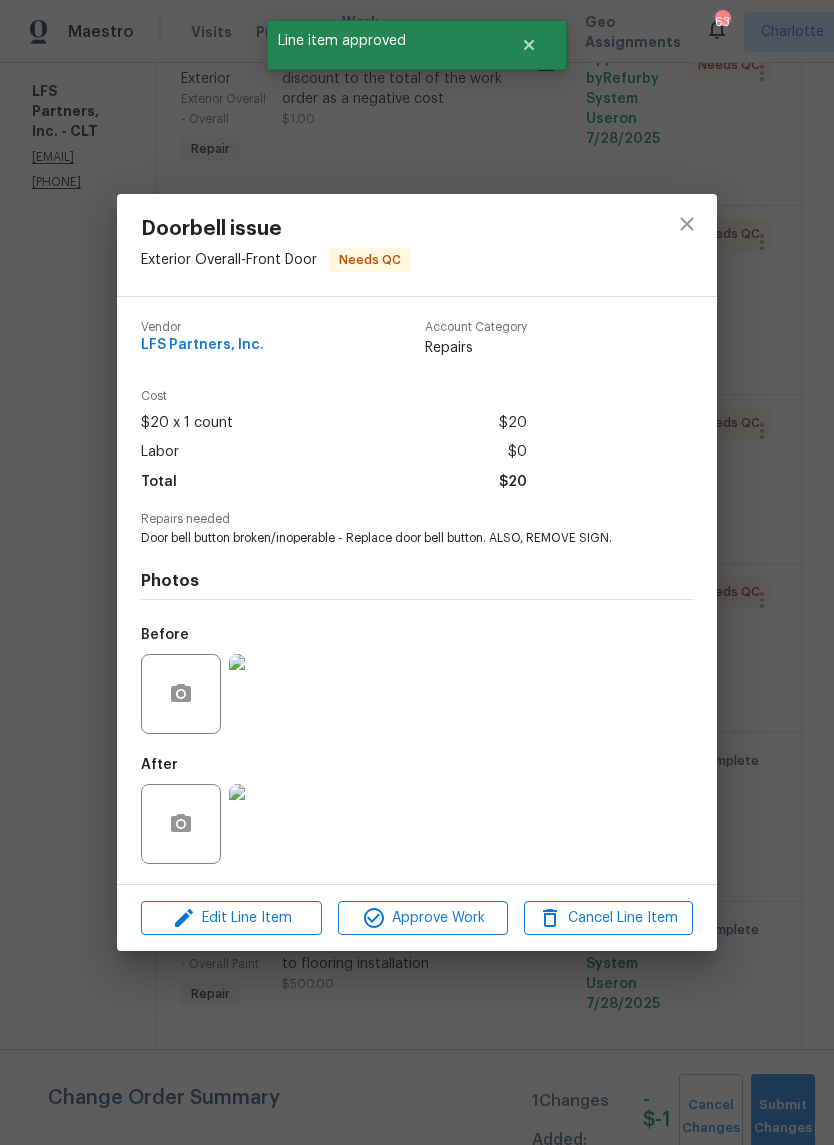 click at bounding box center [269, 824] 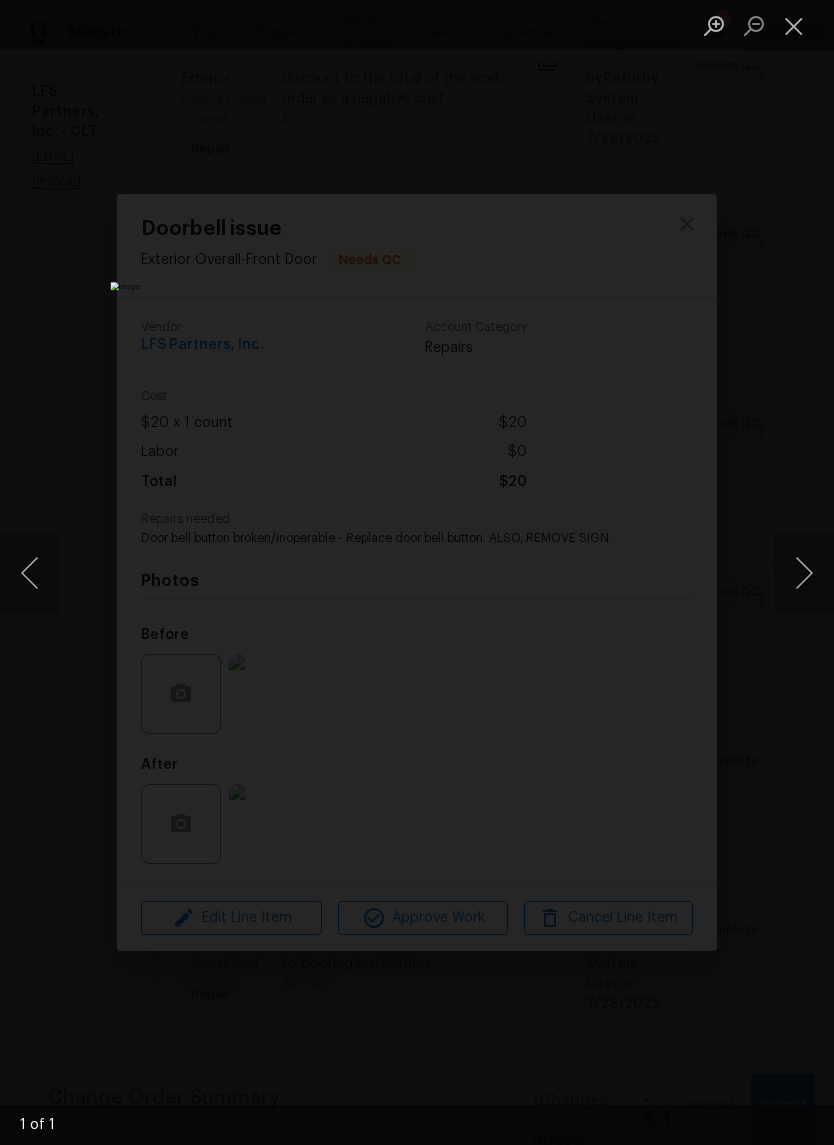click at bounding box center [794, 25] 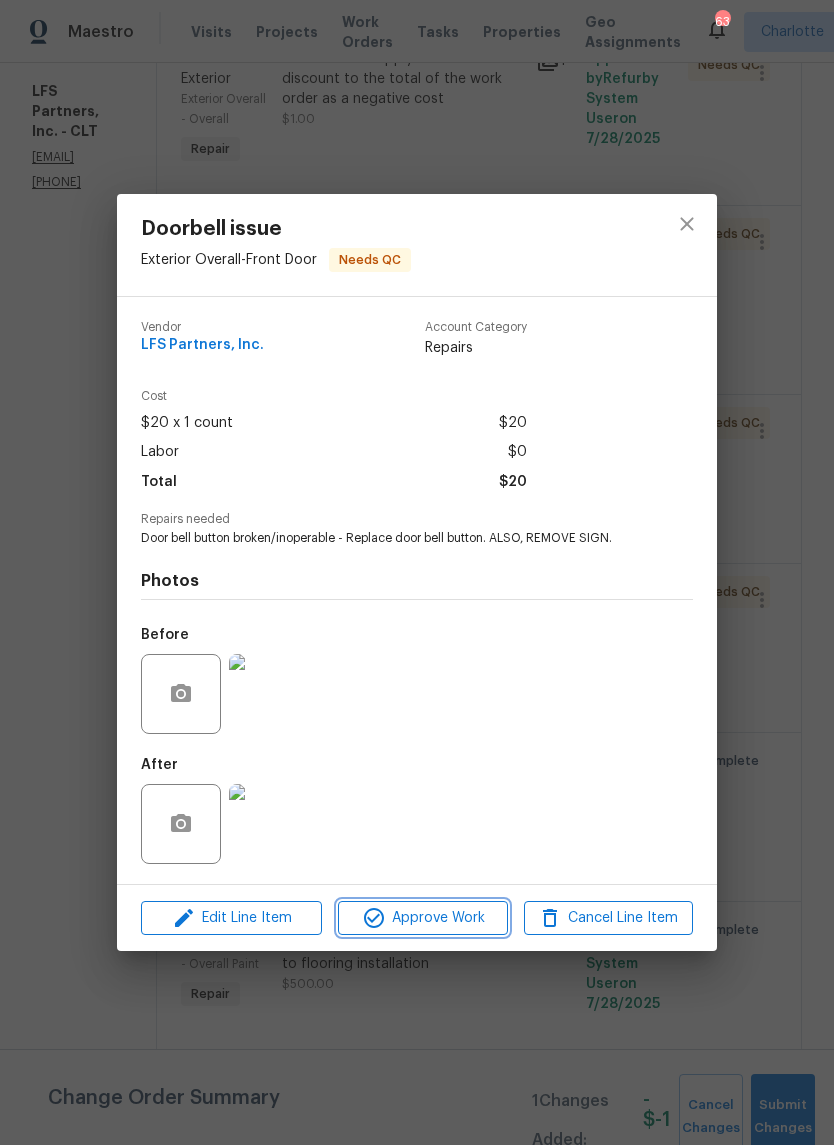 click on "Approve Work" at bounding box center (422, 918) 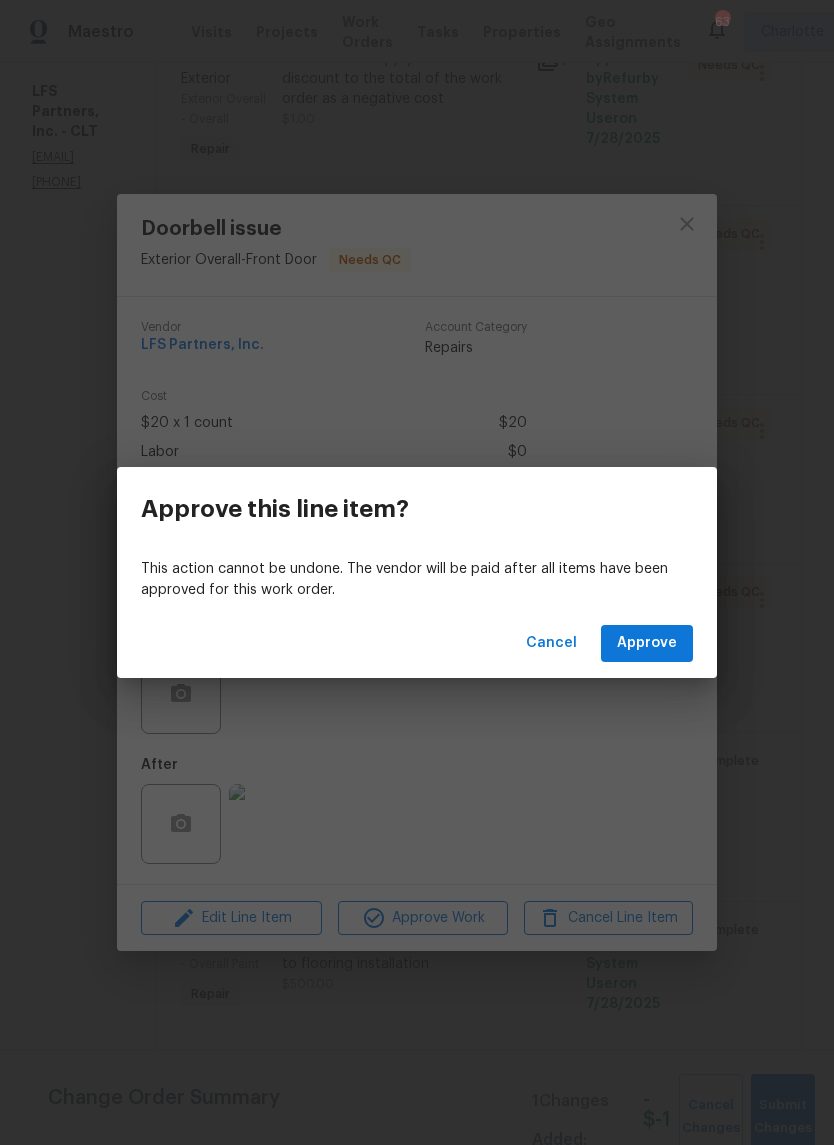 click on "Cancel Approve" at bounding box center [417, 643] 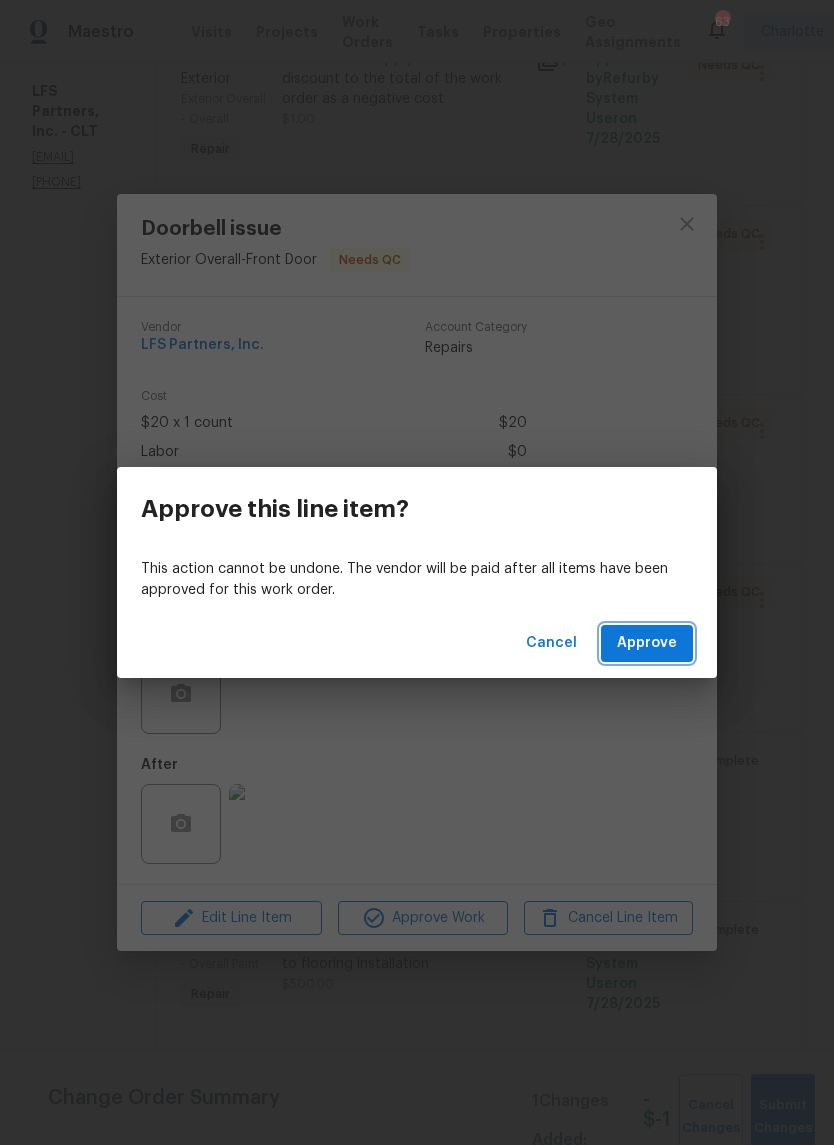 click on "Approve" at bounding box center [647, 643] 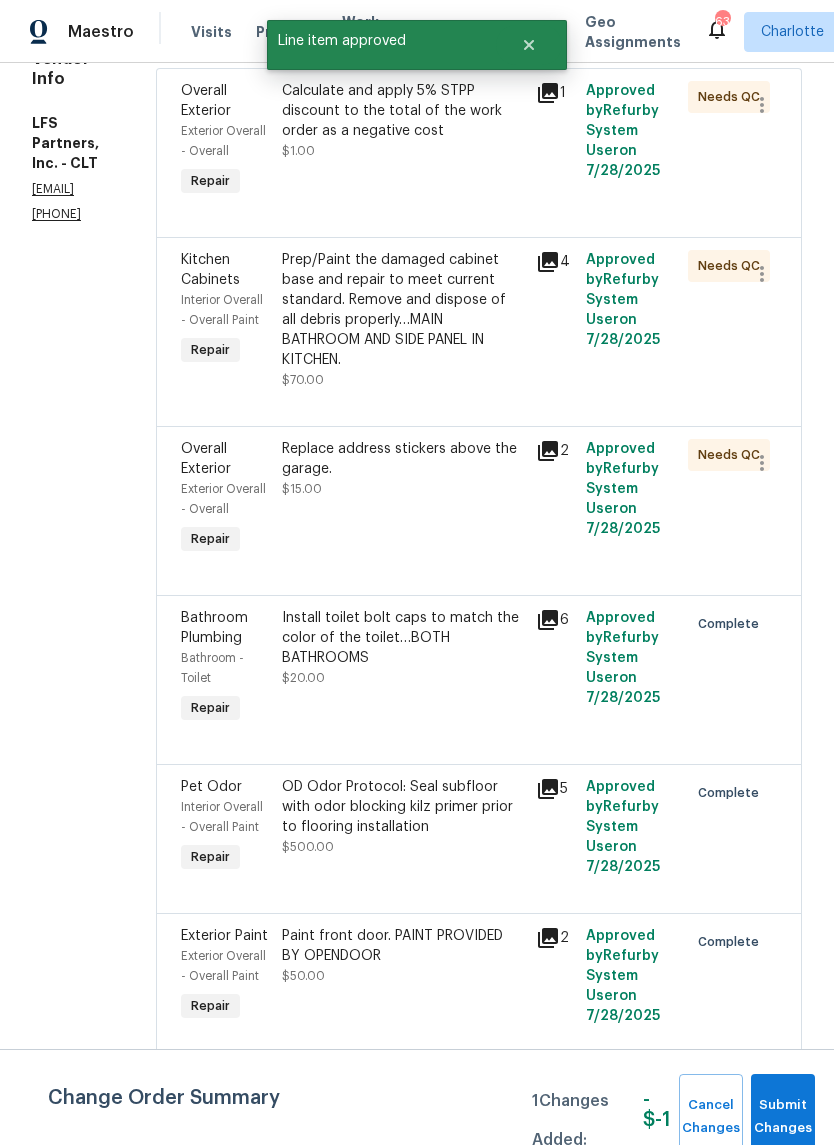 scroll, scrollTop: 353, scrollLeft: 0, axis: vertical 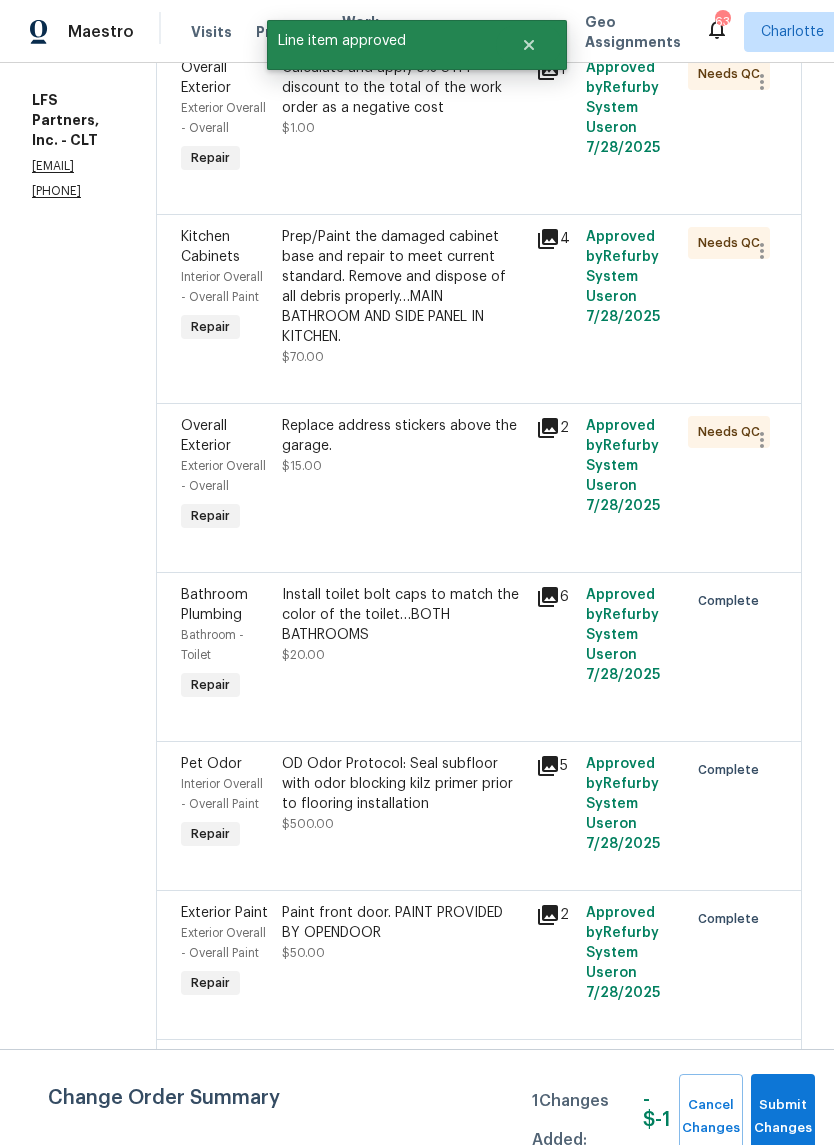click on "Replace address stickers above the garage." at bounding box center [402, 436] 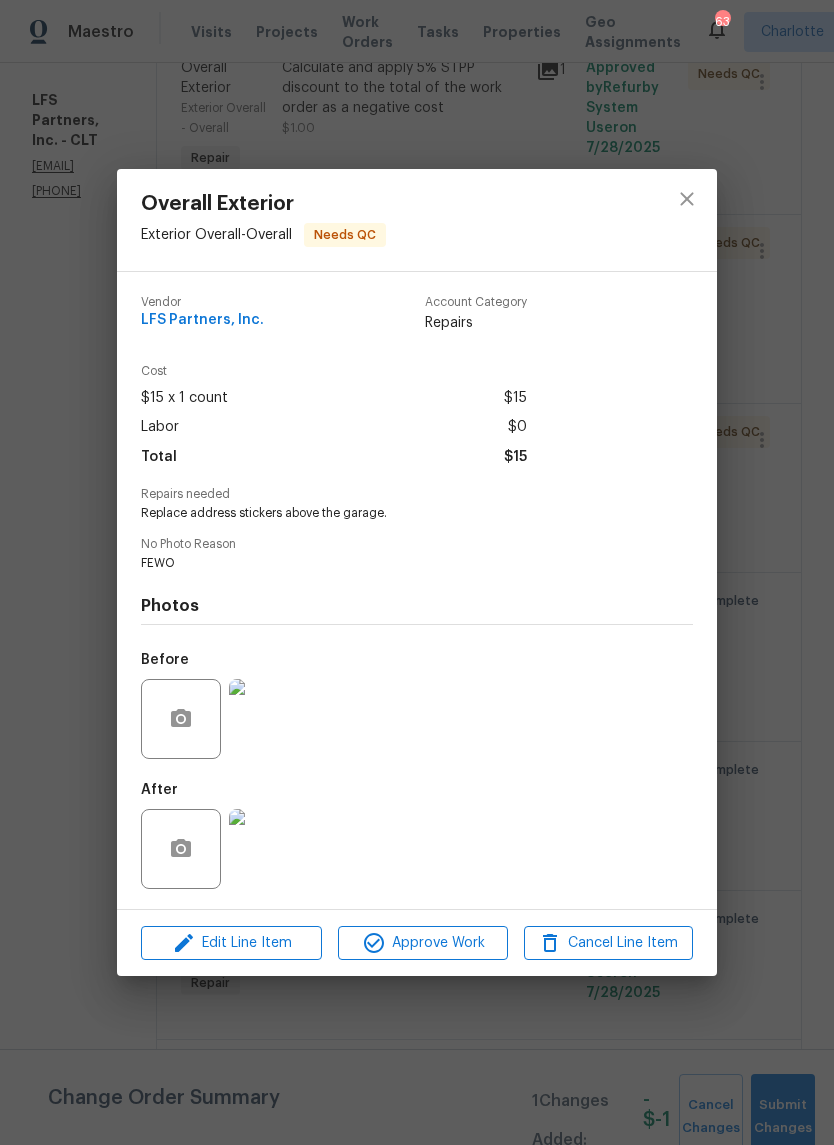 click at bounding box center (269, 849) 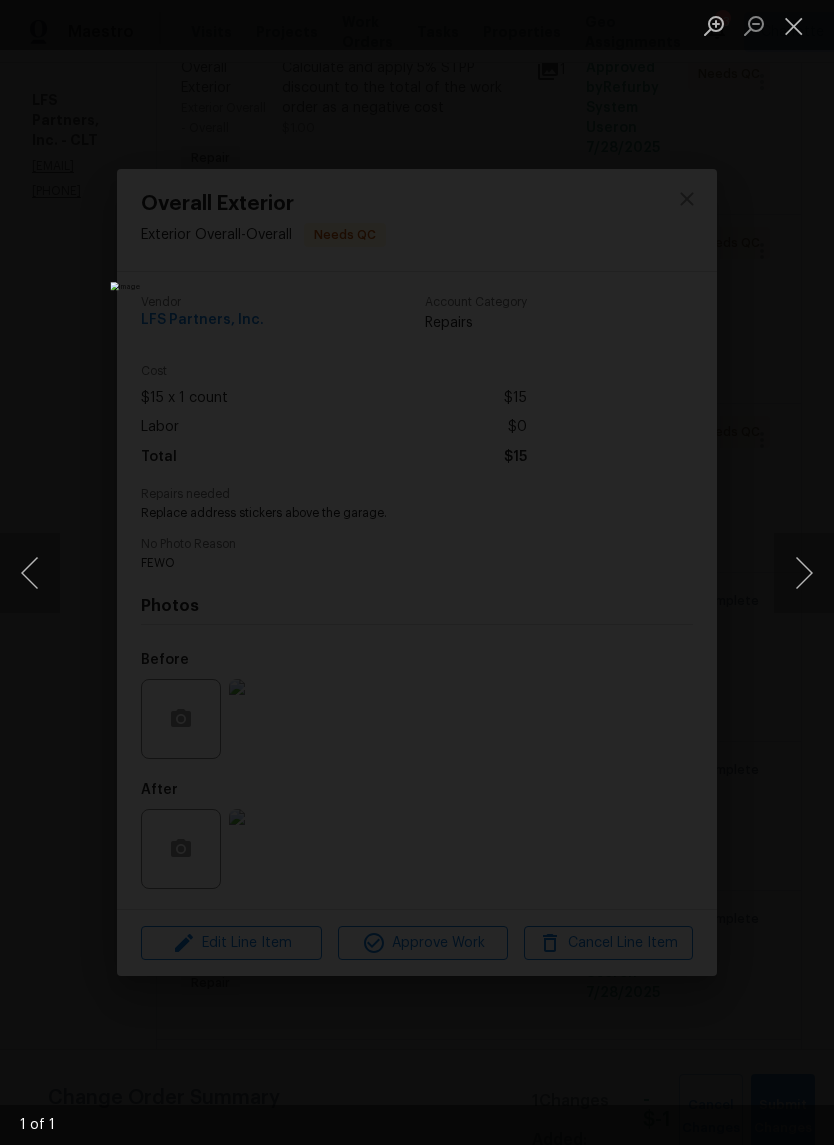 click at bounding box center [794, 25] 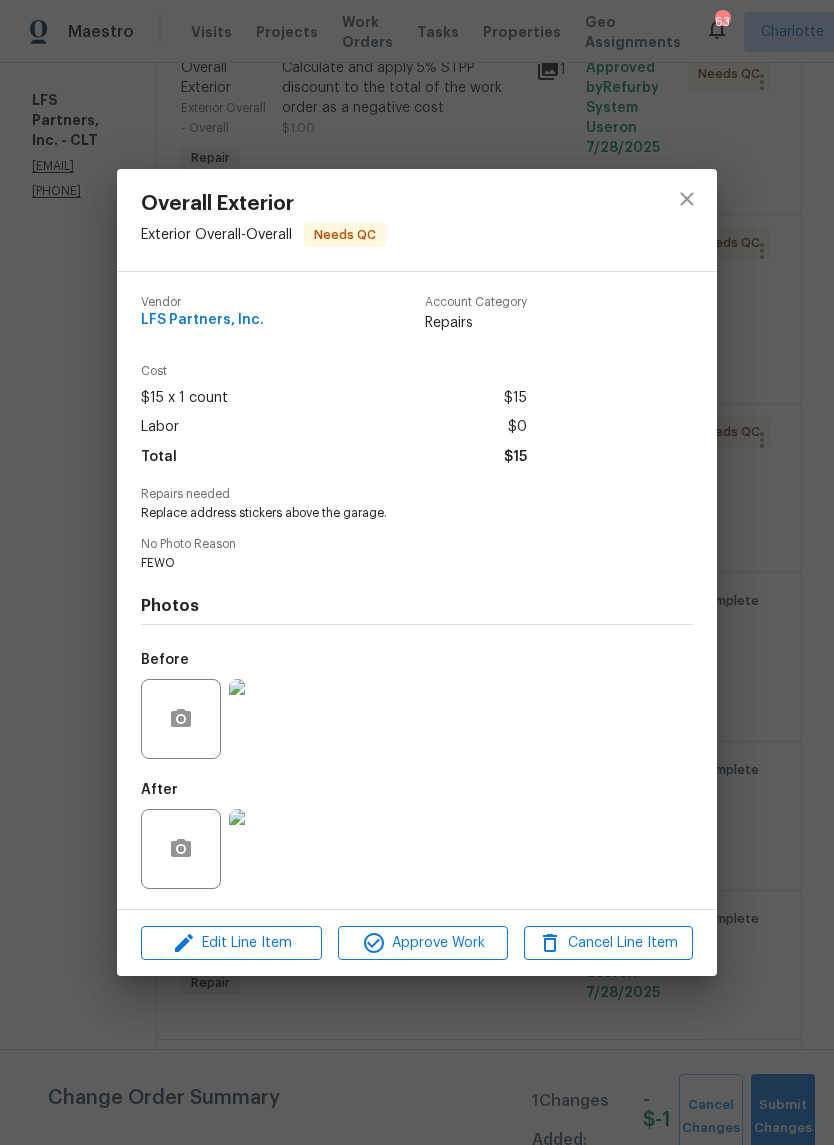 click at bounding box center (269, 719) 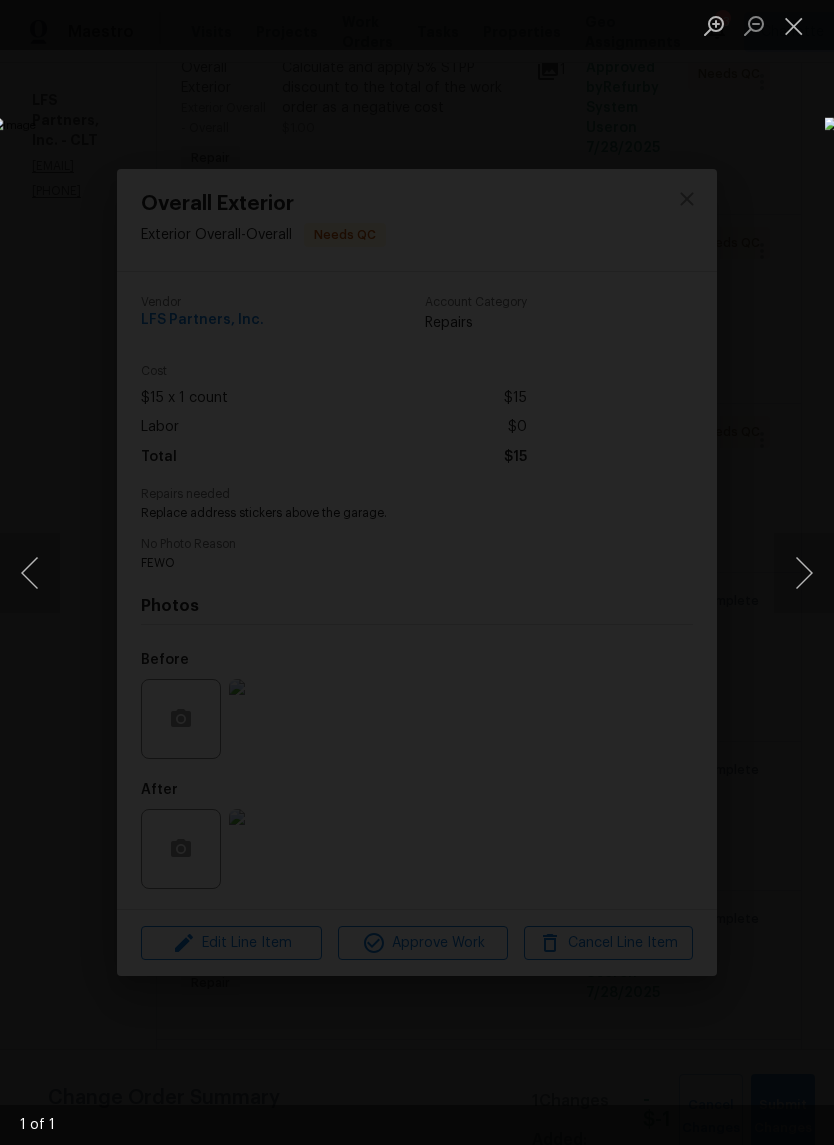 click at bounding box center (794, 25) 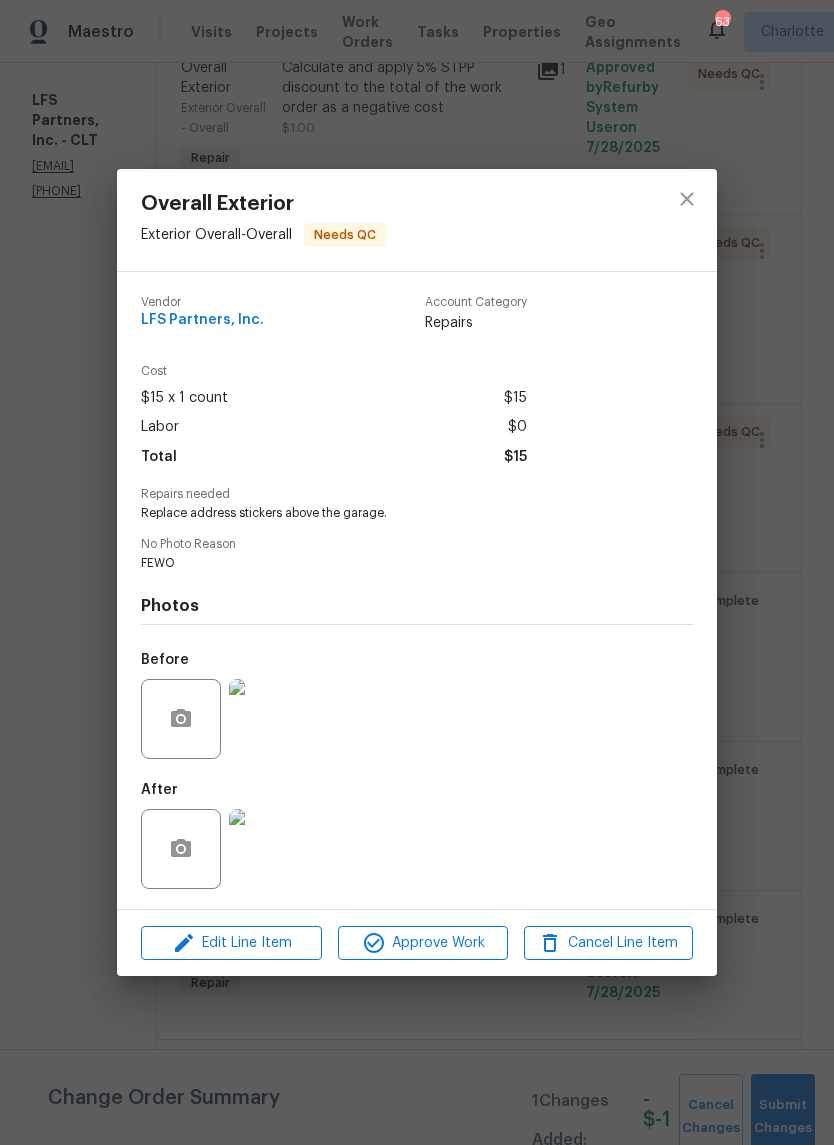 click at bounding box center [269, 849] 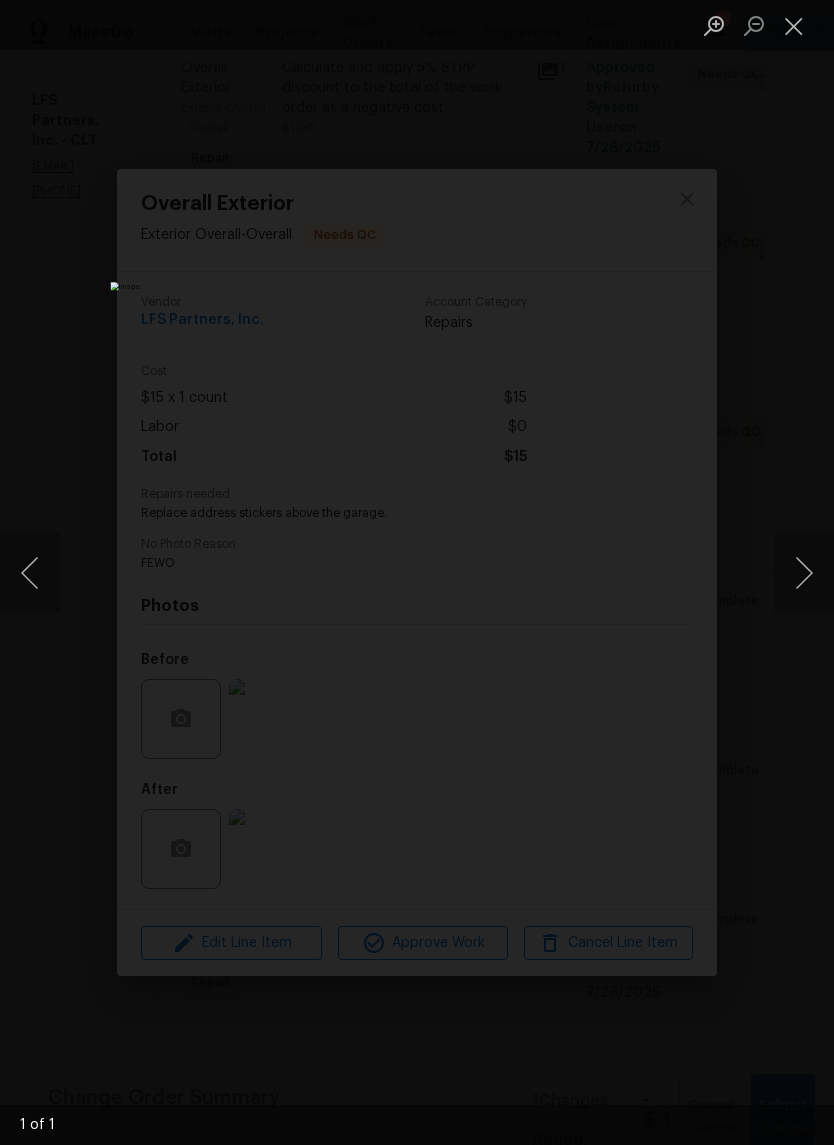 click at bounding box center (794, 25) 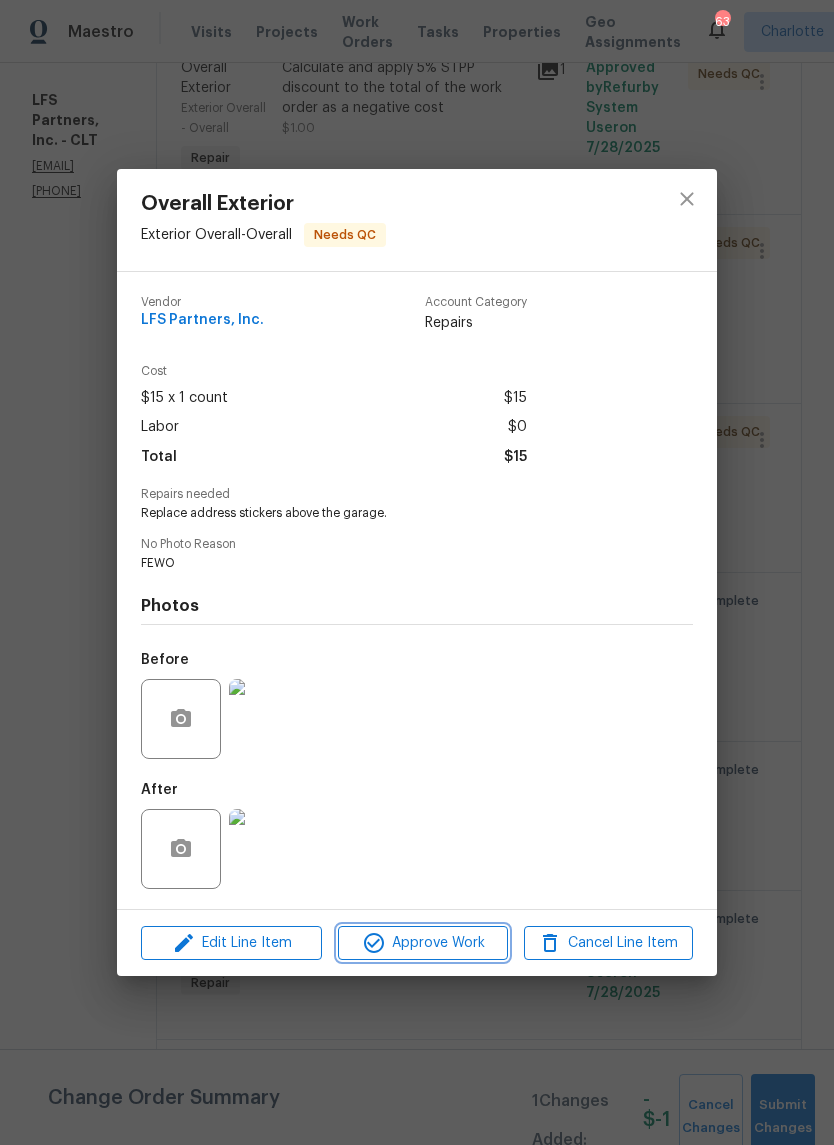 click on "Approve Work" at bounding box center [422, 943] 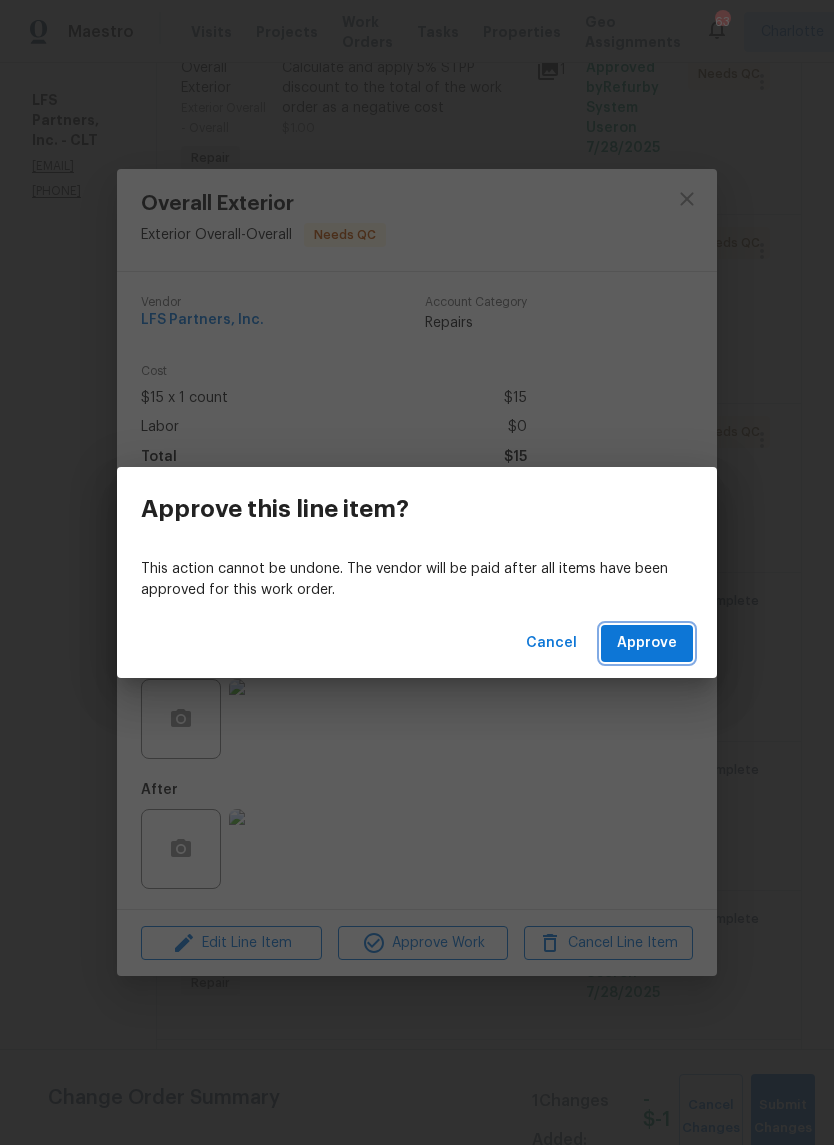 click on "Approve" at bounding box center [647, 643] 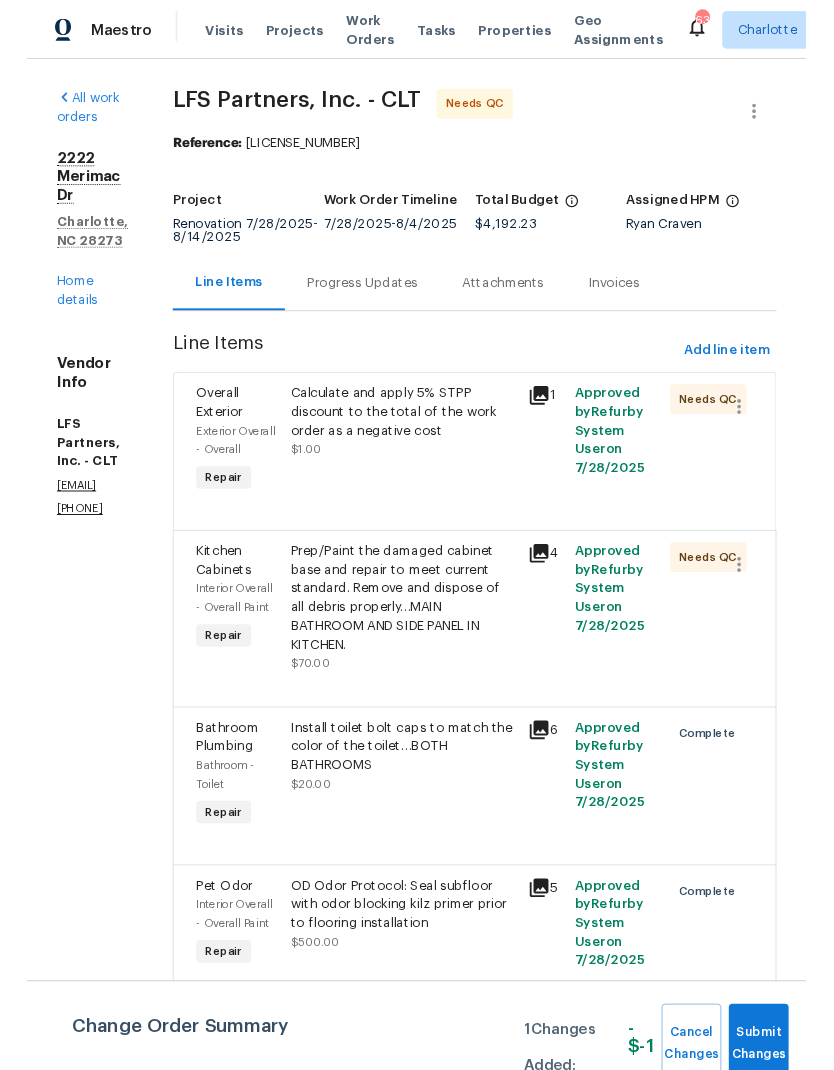 scroll, scrollTop: 0, scrollLeft: 0, axis: both 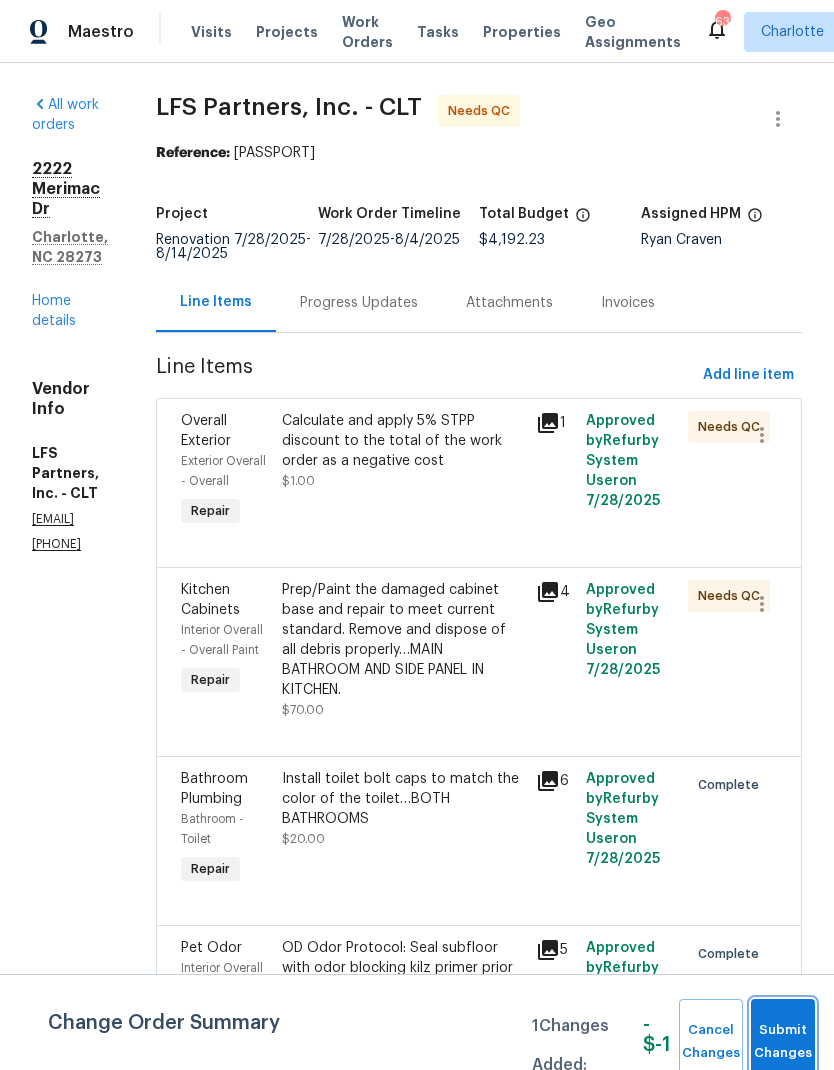 click on "Submit Changes" at bounding box center (783, 1042) 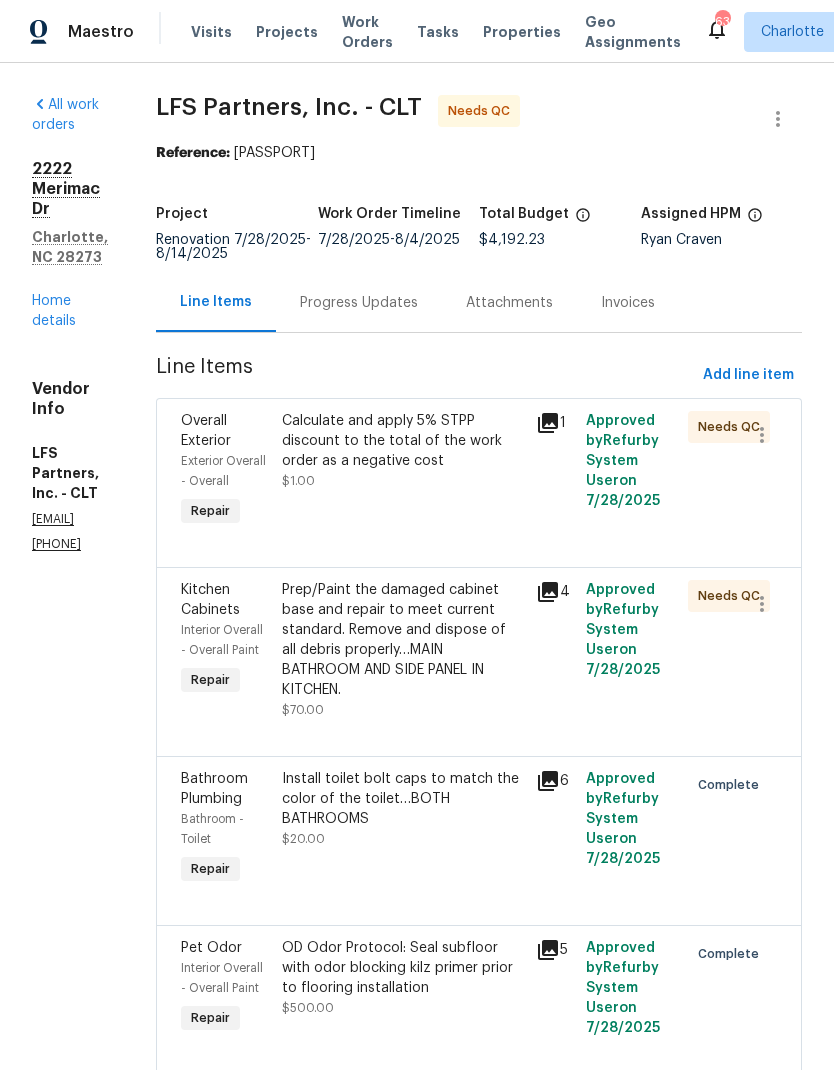 click on "Calculate and apply 5% STPP discount to the total of the work order as a negative cost" at bounding box center [402, 441] 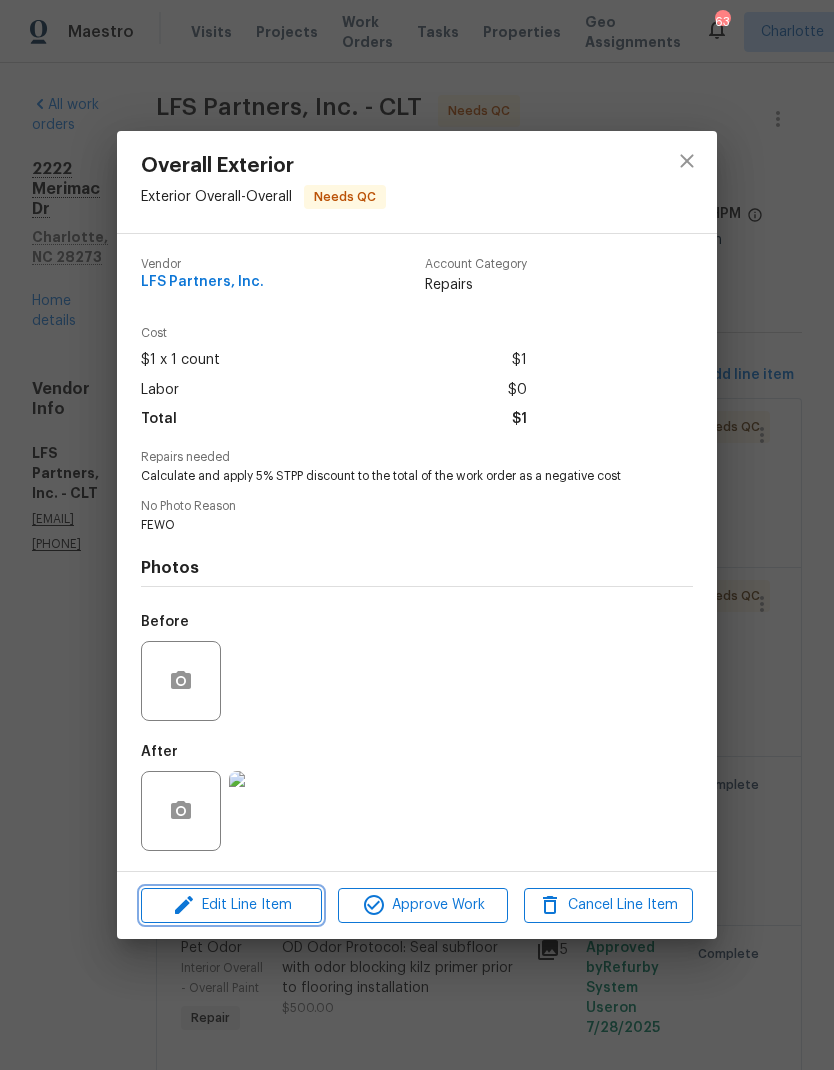 click on "Edit Line Item" at bounding box center (231, 905) 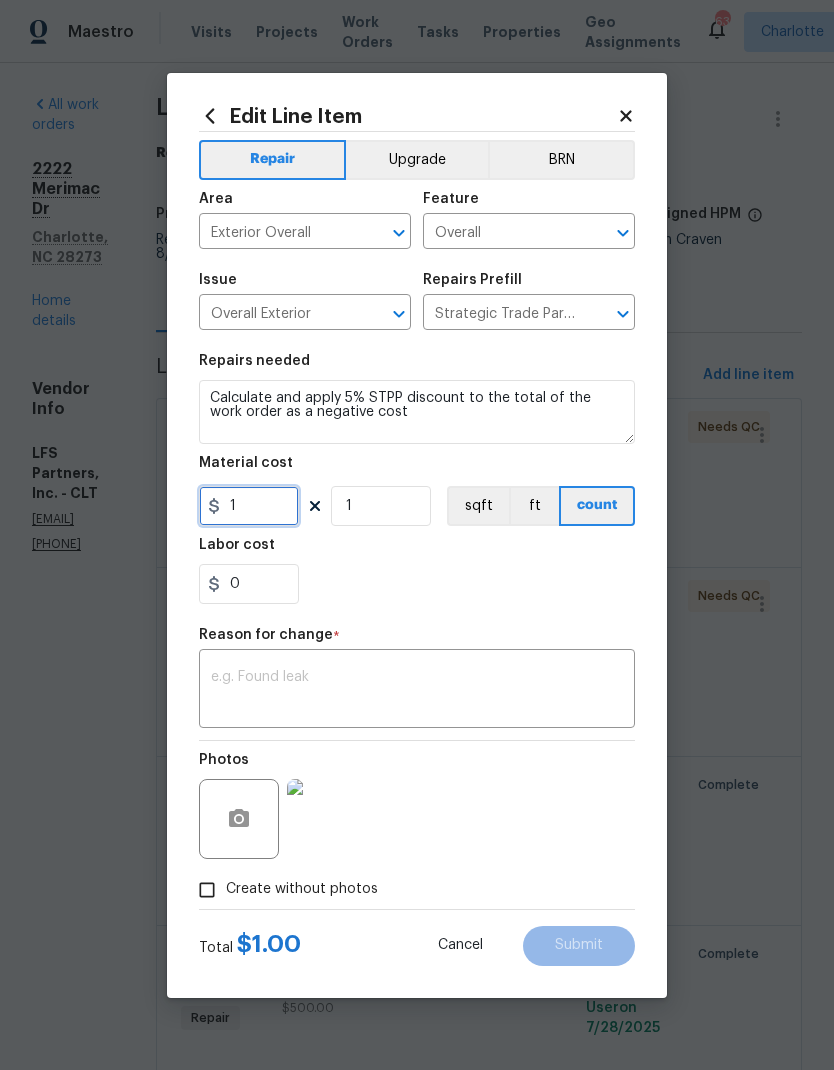click on "1" at bounding box center [249, 506] 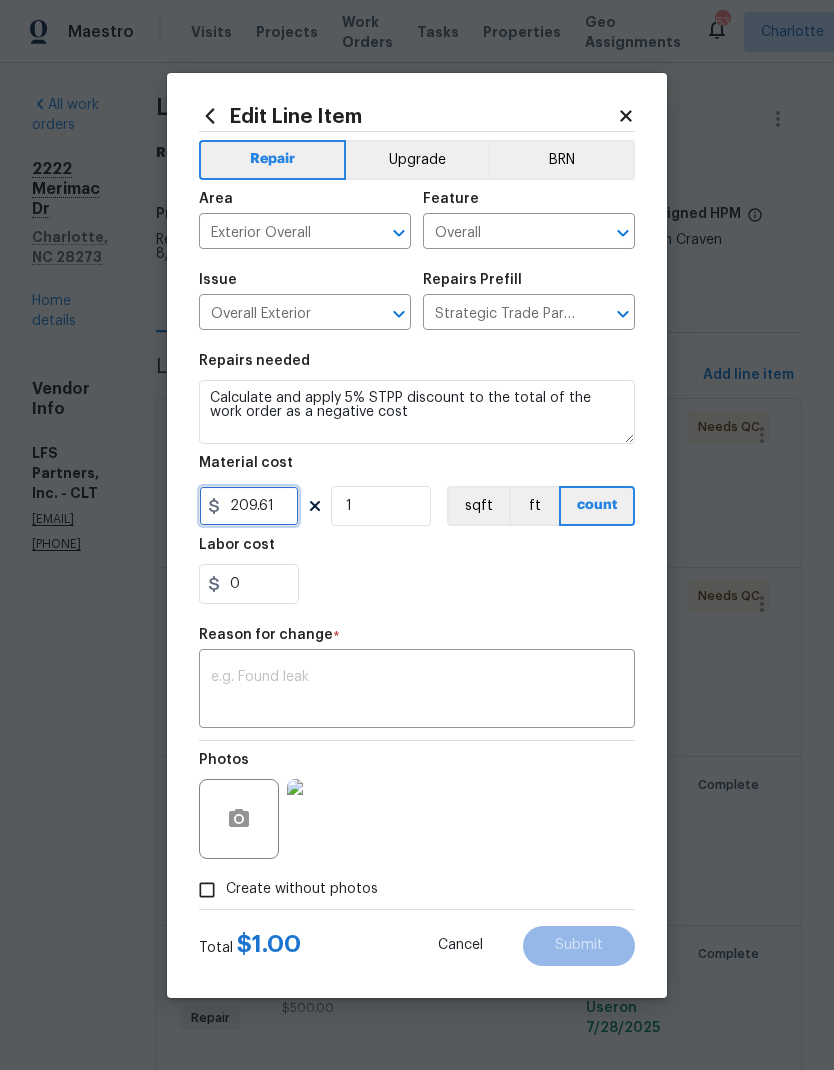 click on "209.61" at bounding box center (249, 506) 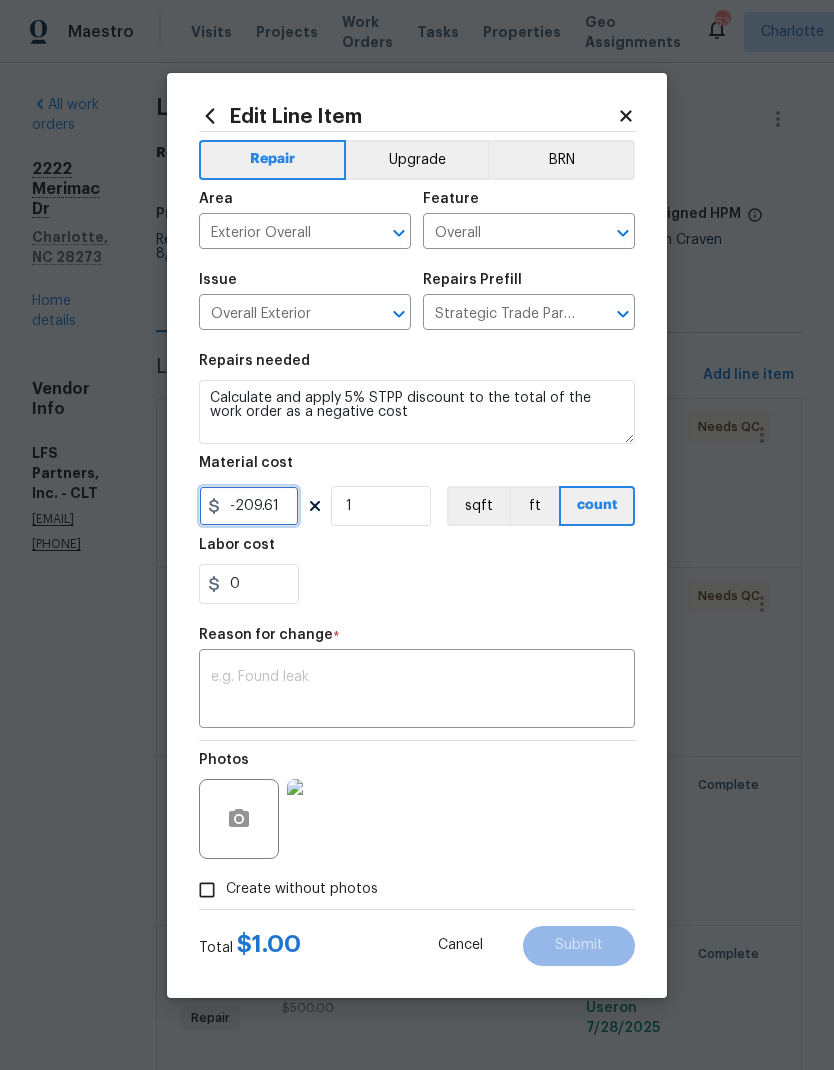 type on "-209.61" 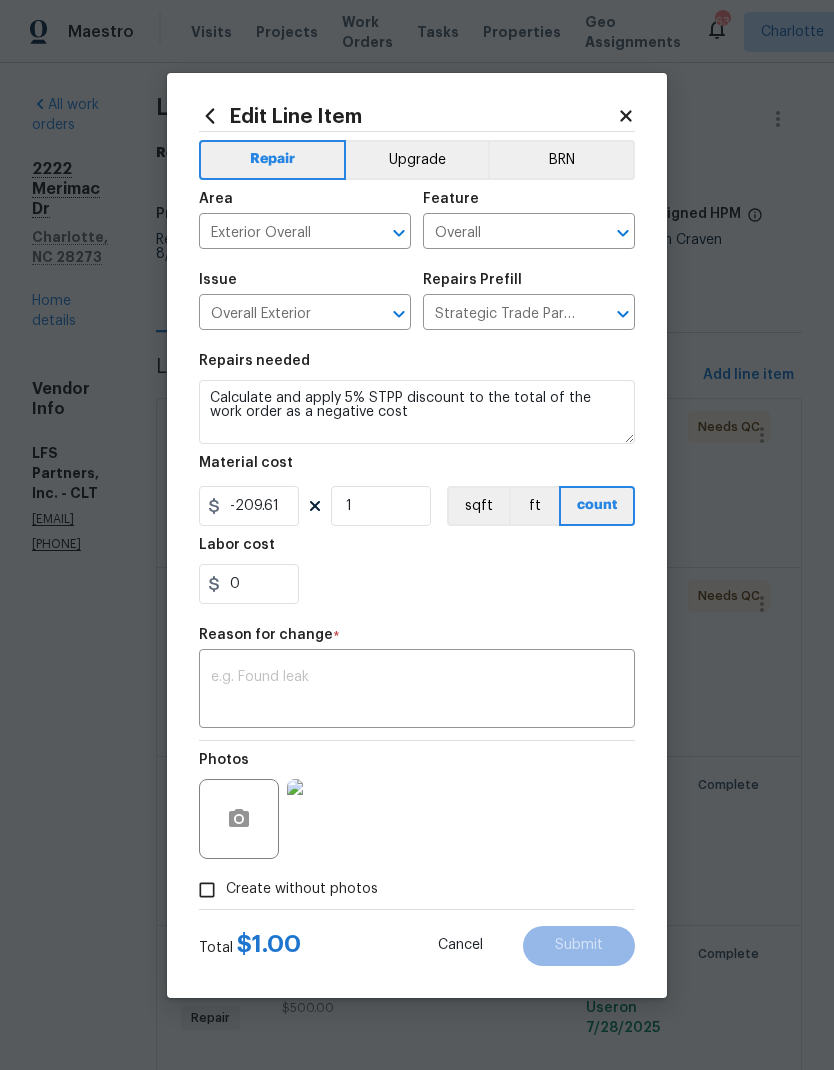 click at bounding box center (417, 691) 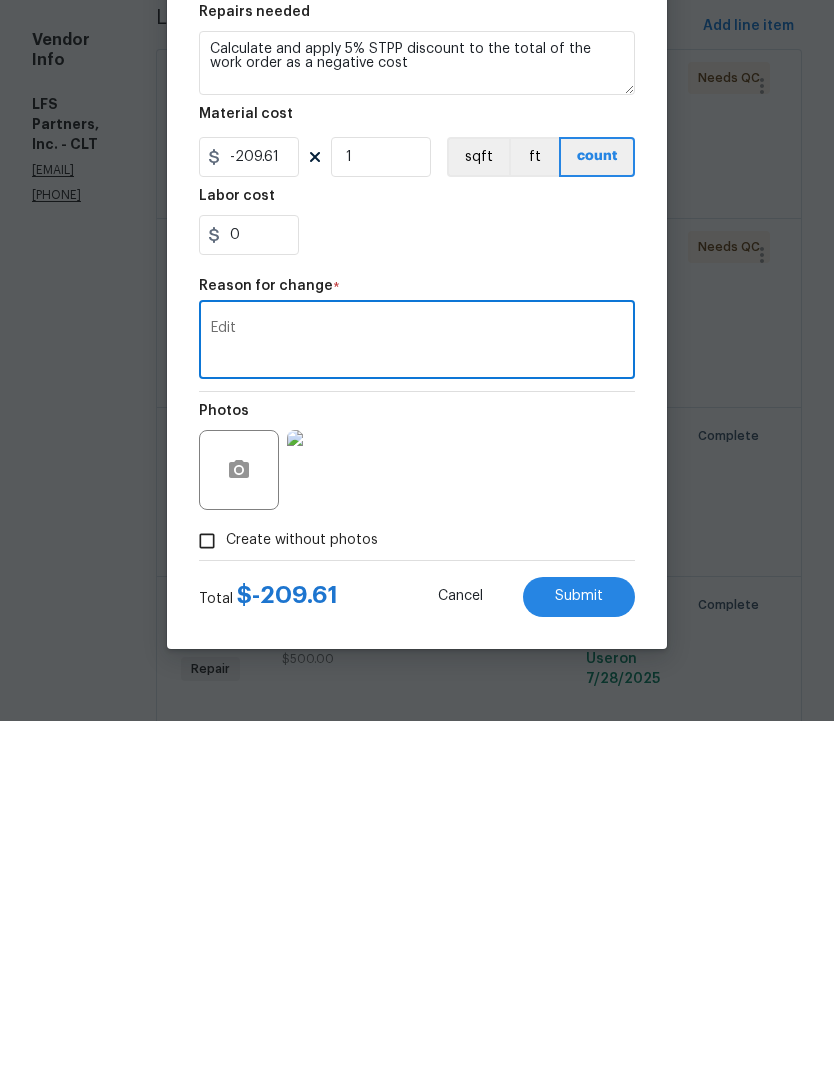 scroll, scrollTop: 80, scrollLeft: 0, axis: vertical 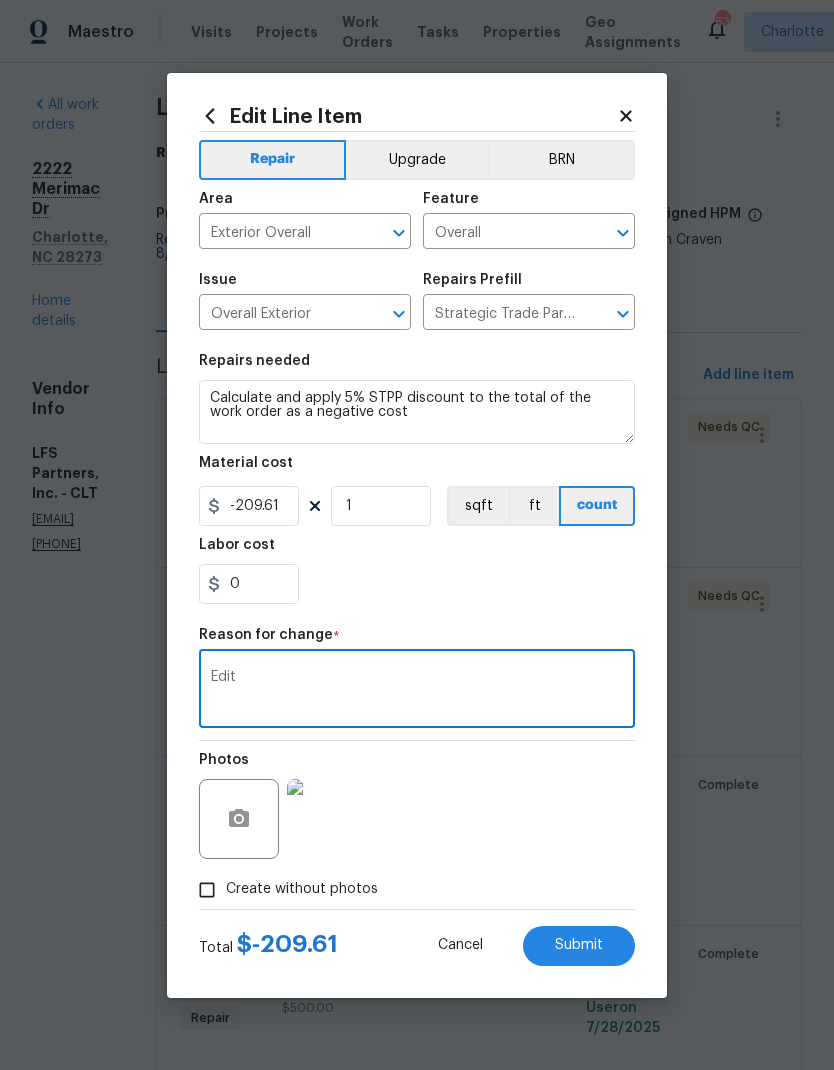 type on "Edit" 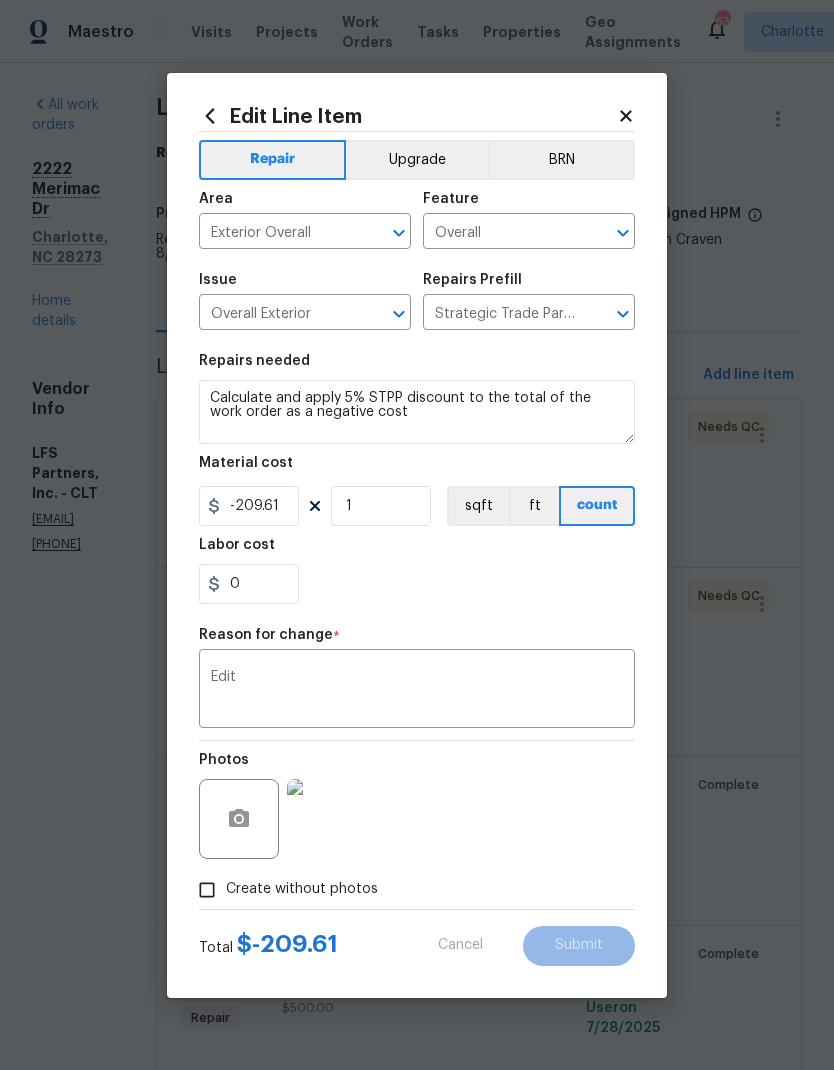 type on "1" 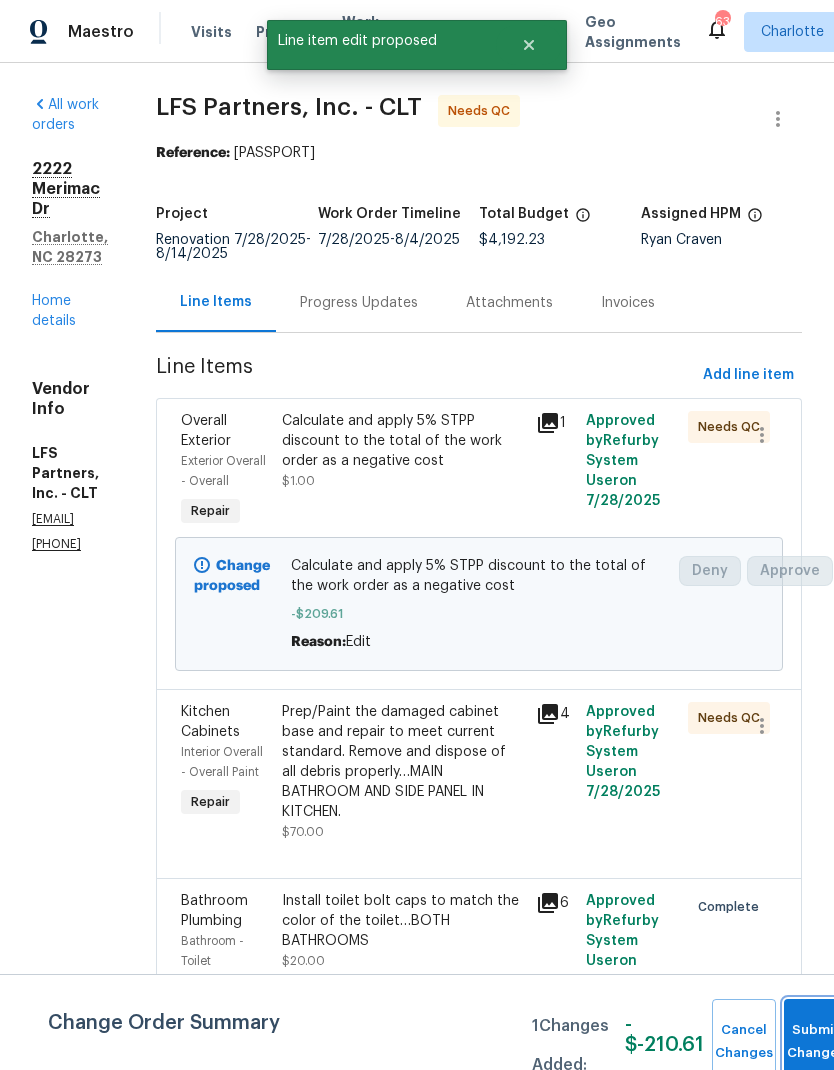 click on "Submit Changes" at bounding box center [816, 1042] 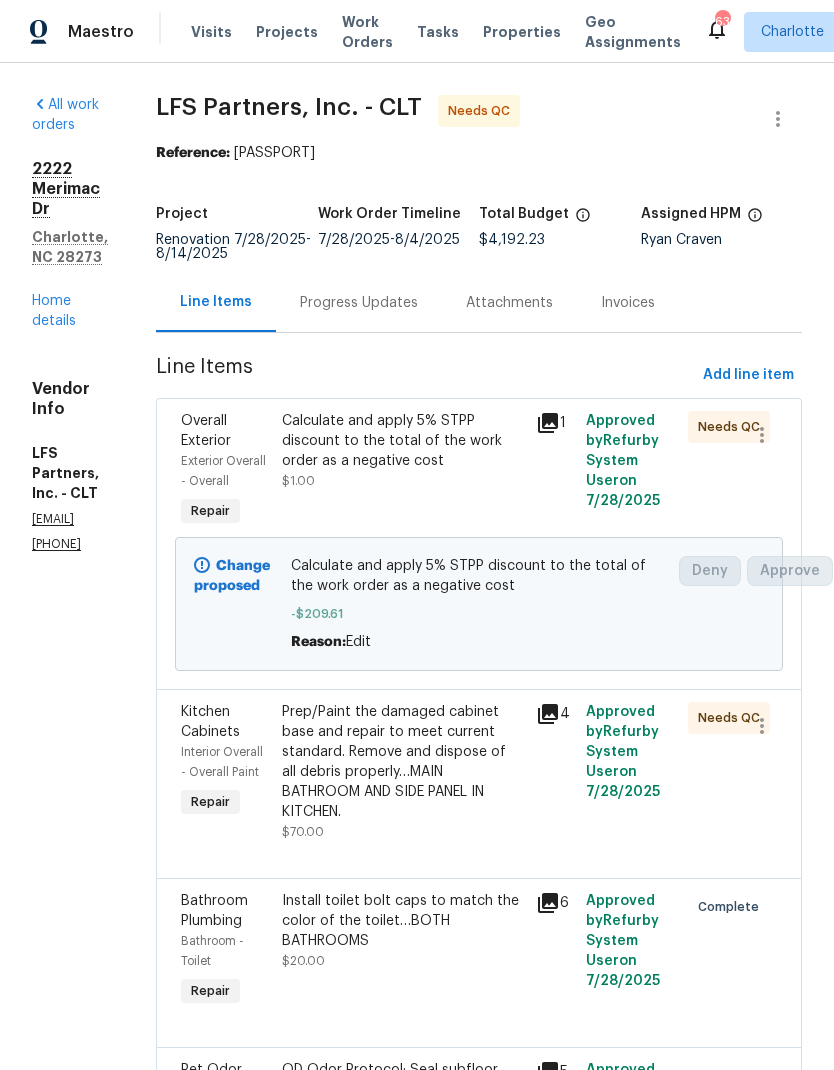 click on "Prep/Paint the damaged cabinet base and repair to meet current standard. Remove and dispose of all debris properly…MAIN BATHROOM AND SIDE PANEL IN KITCHEN." at bounding box center (402, 762) 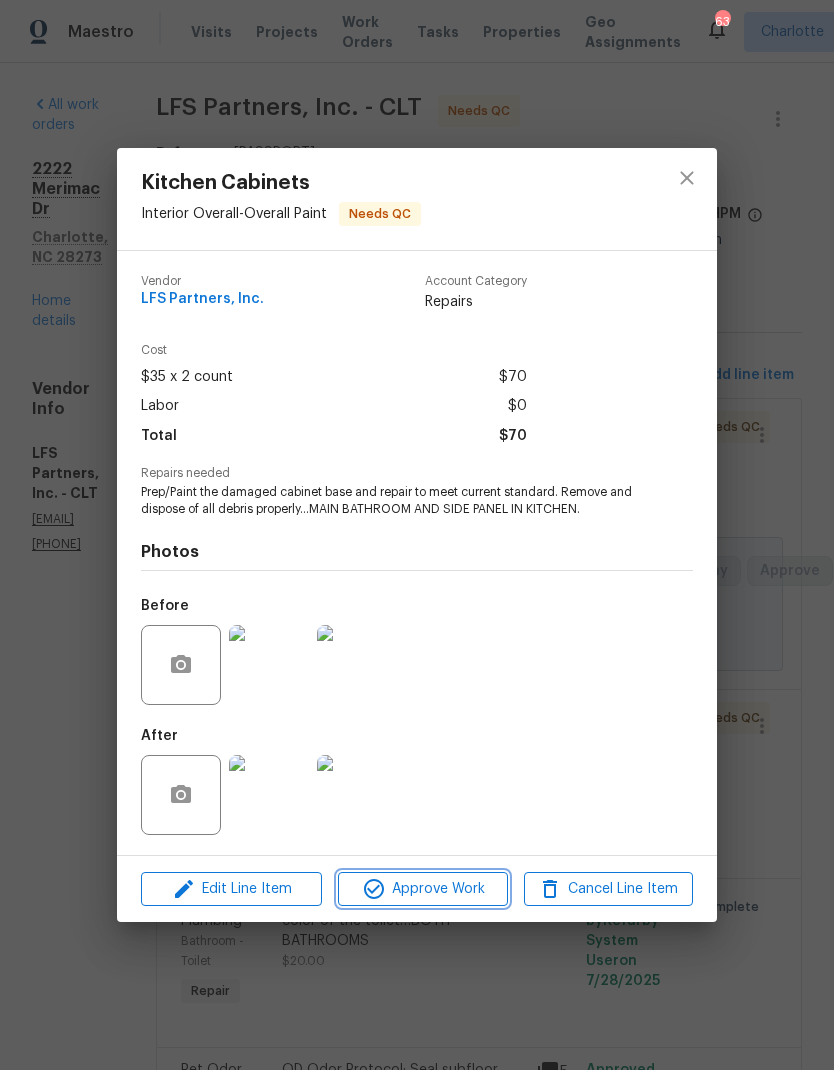 click on "Approve Work" at bounding box center [422, 889] 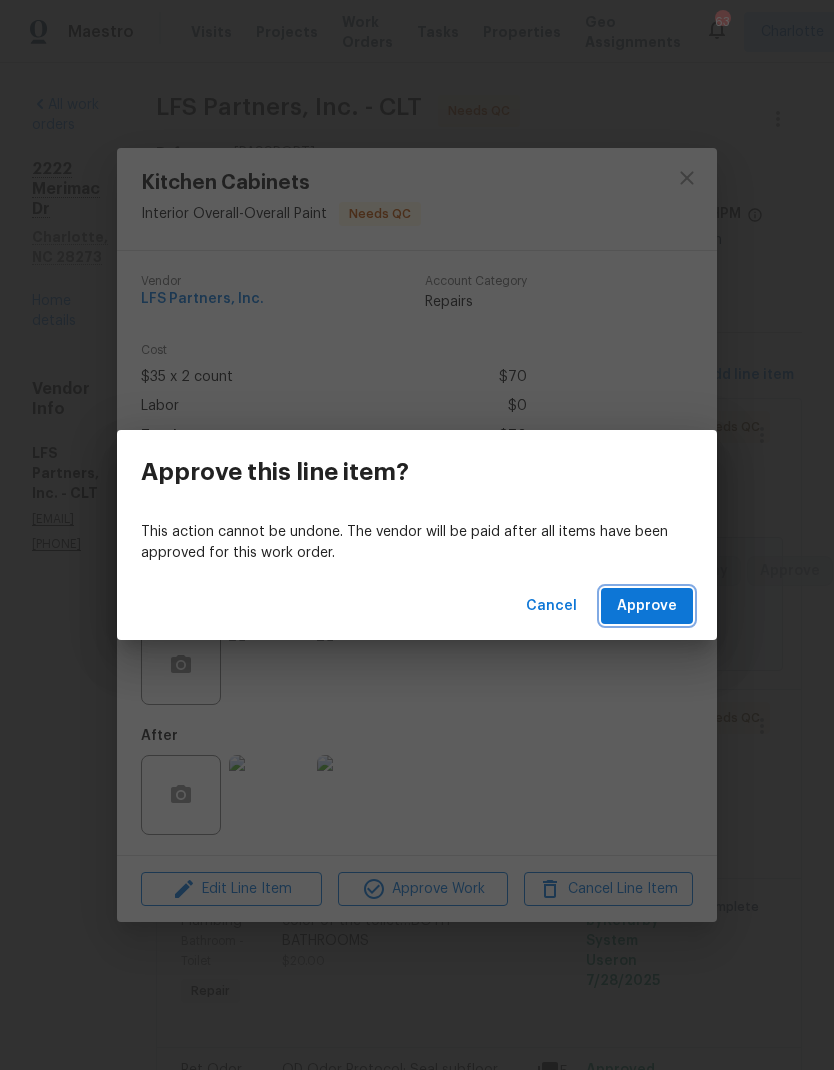 click on "Approve" at bounding box center [647, 606] 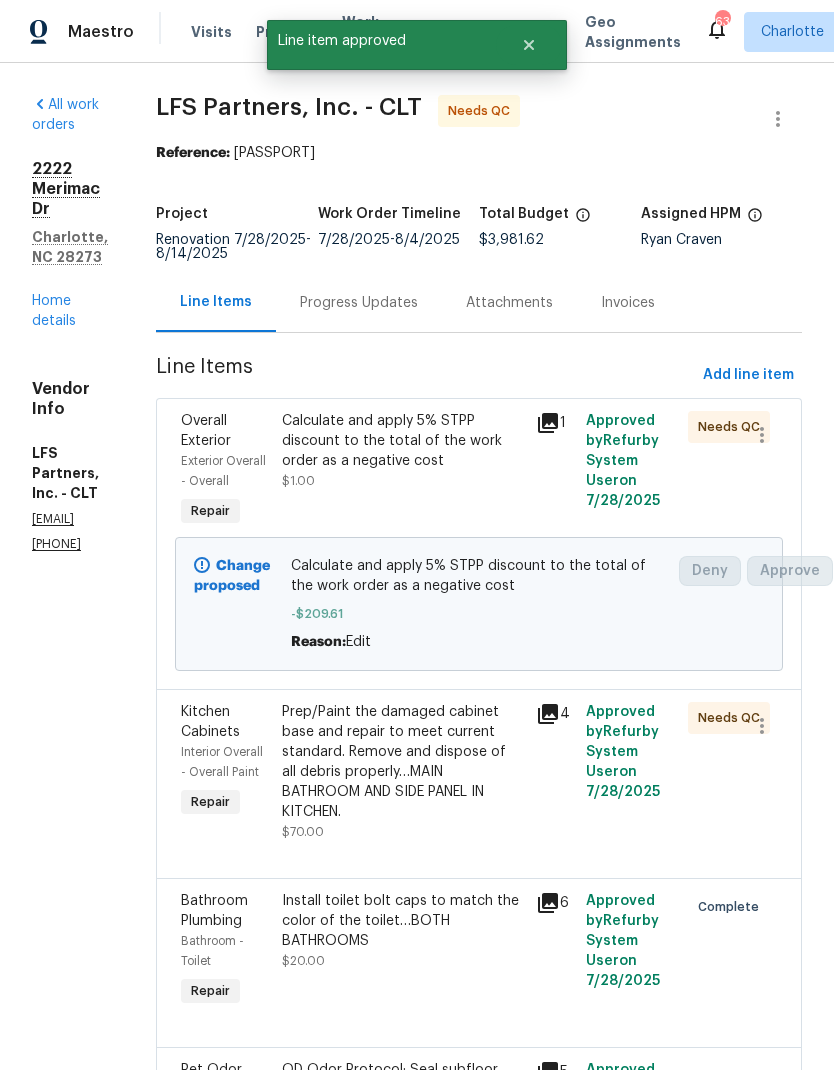 scroll, scrollTop: 0, scrollLeft: 0, axis: both 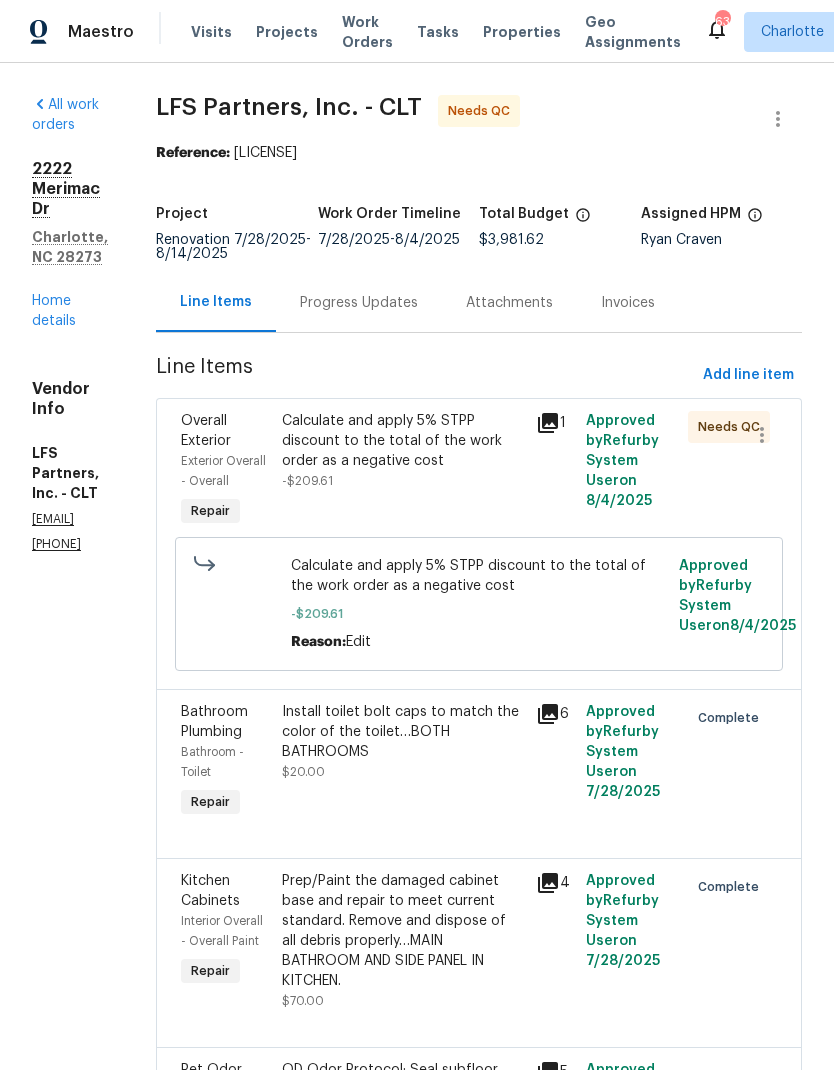 click on "Calculate and apply 5% STPP discount to the total of the work order as a negative cost" at bounding box center (402, 441) 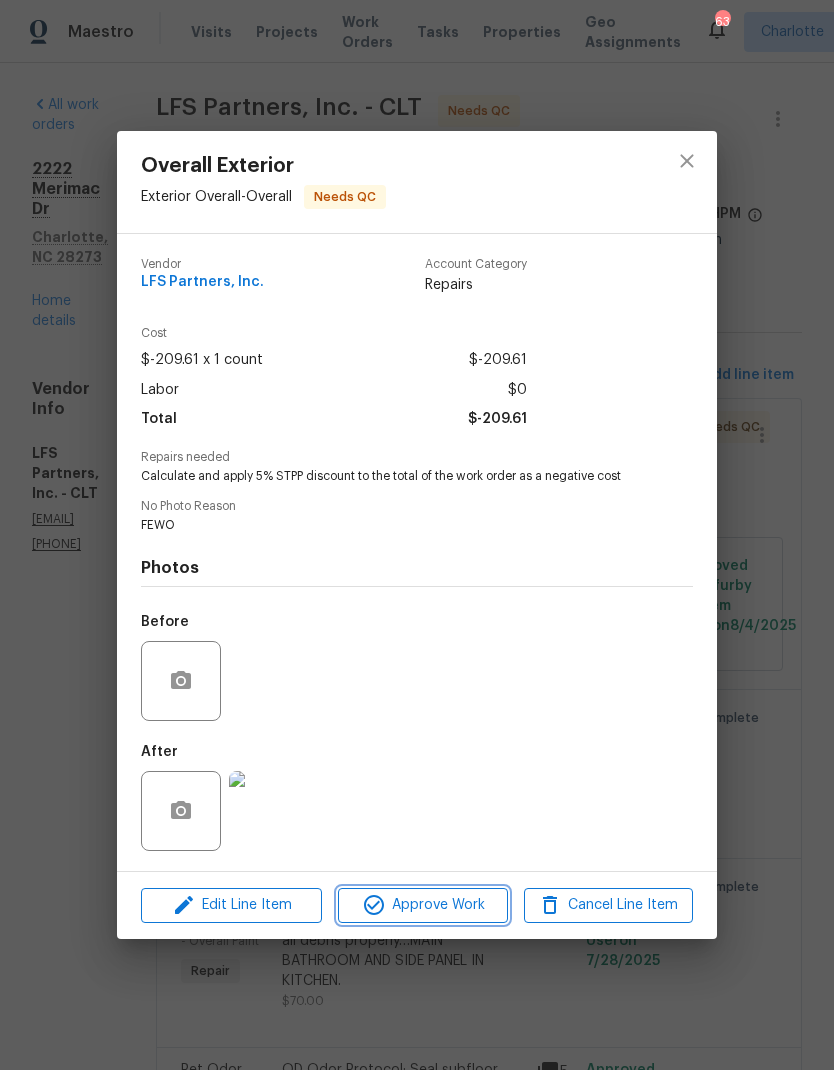 click on "Approve Work" at bounding box center [422, 905] 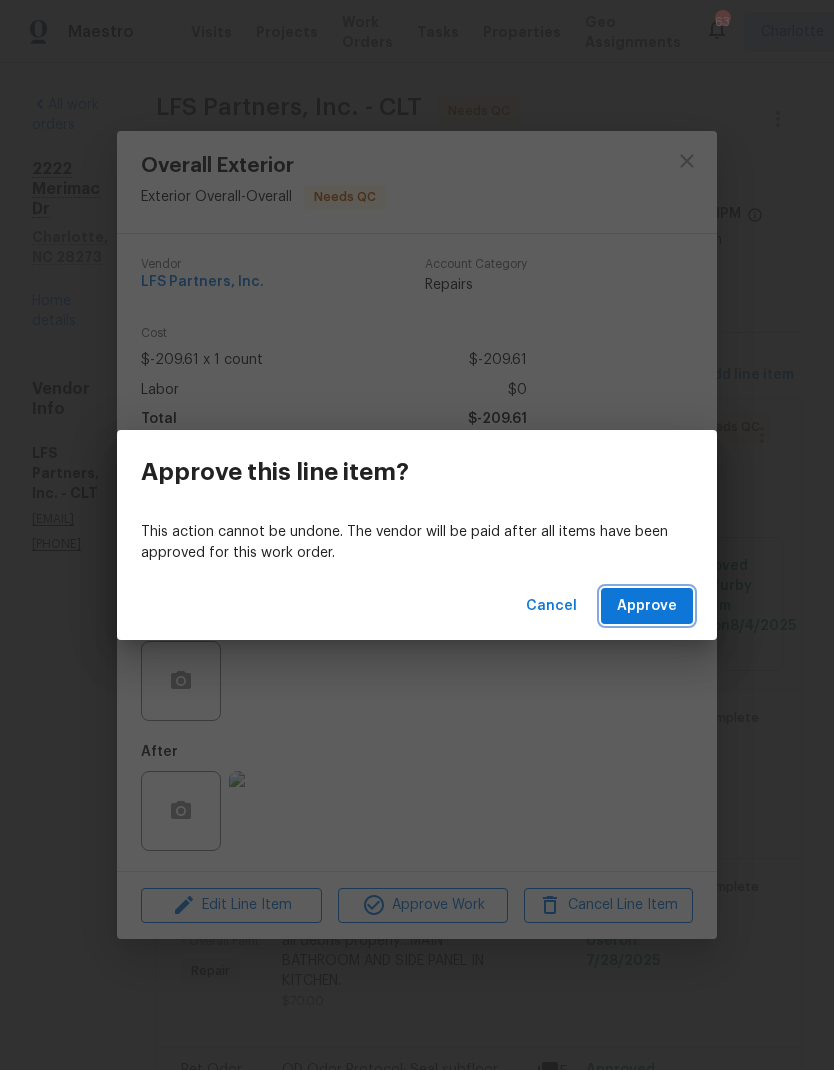 click on "Approve" at bounding box center (647, 606) 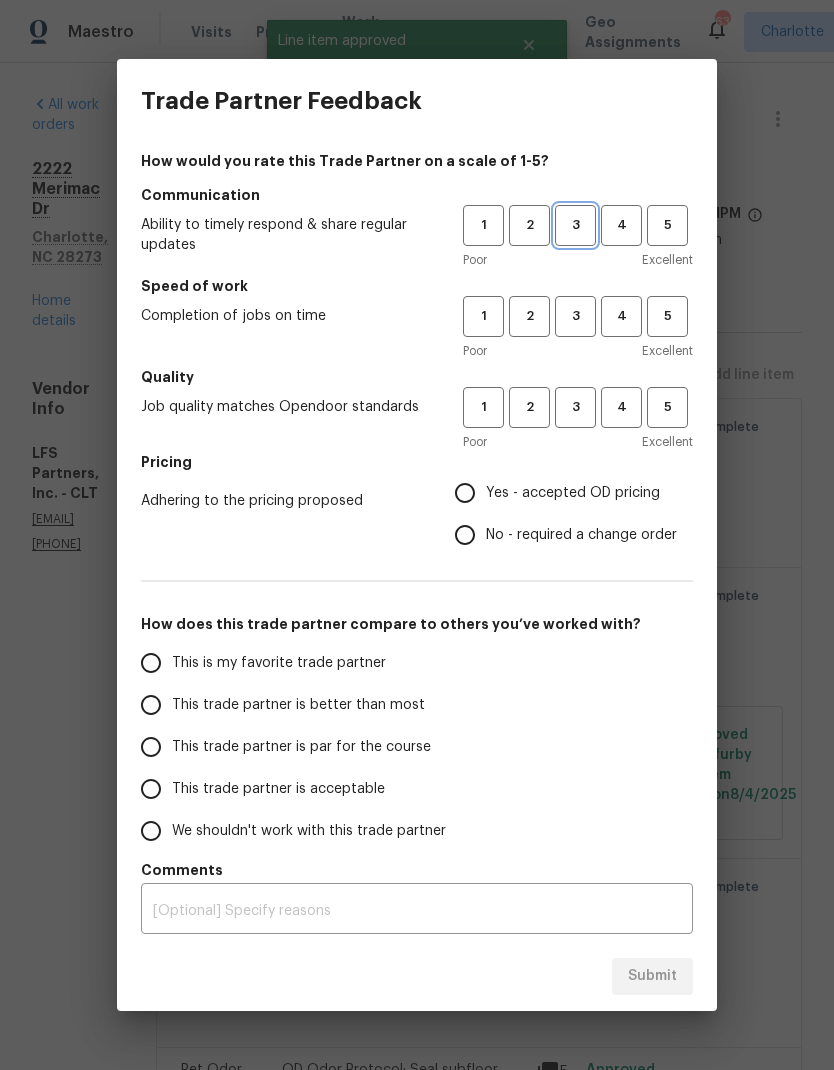 click on "3" at bounding box center [575, 225] 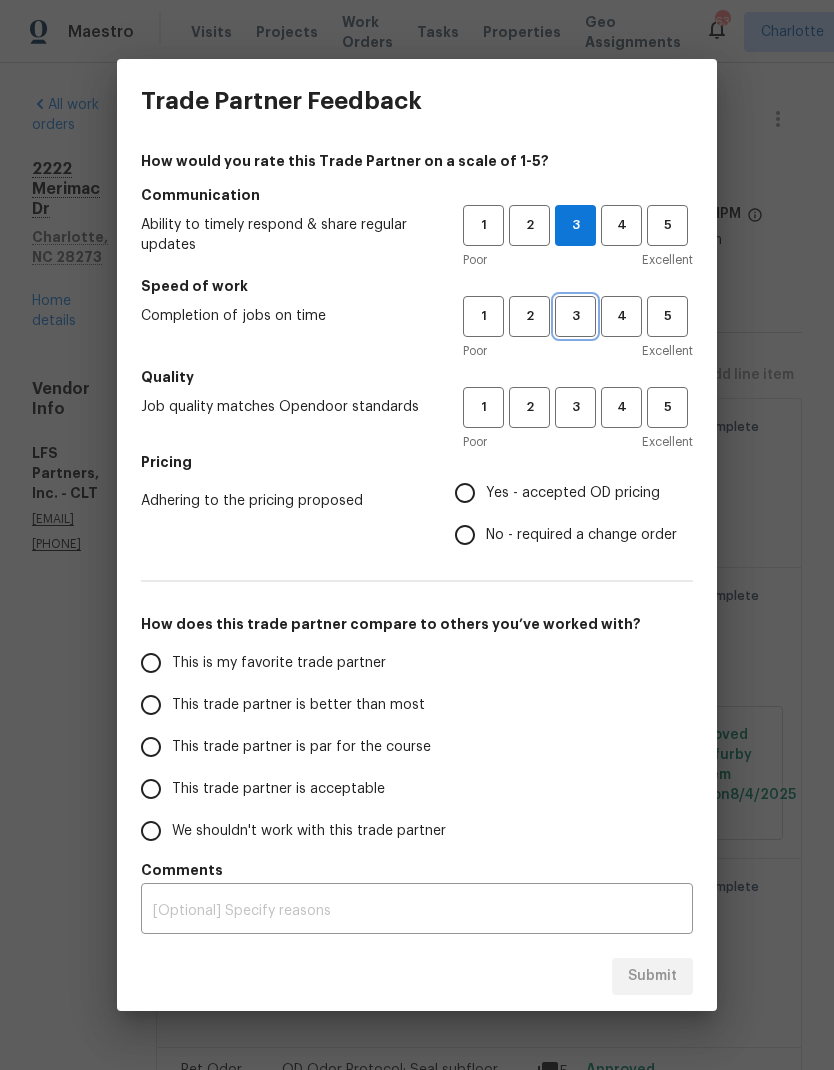 click on "3" at bounding box center [575, 316] 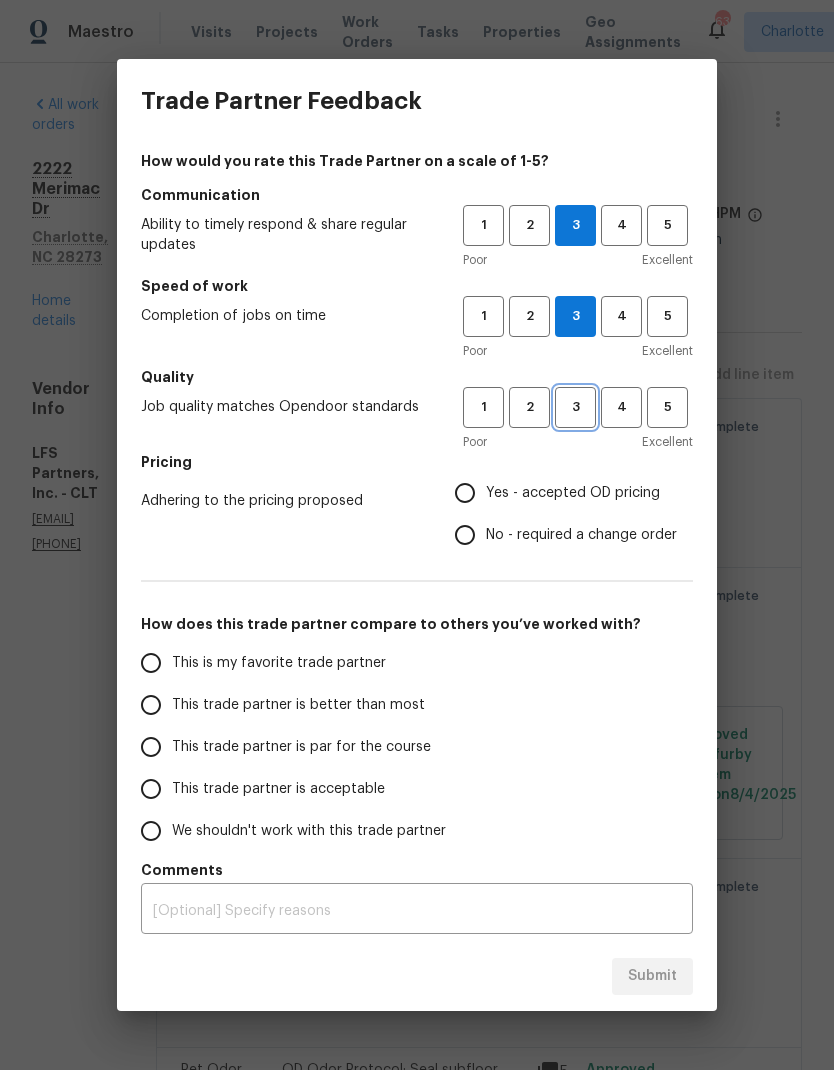 click on "3" at bounding box center (575, 407) 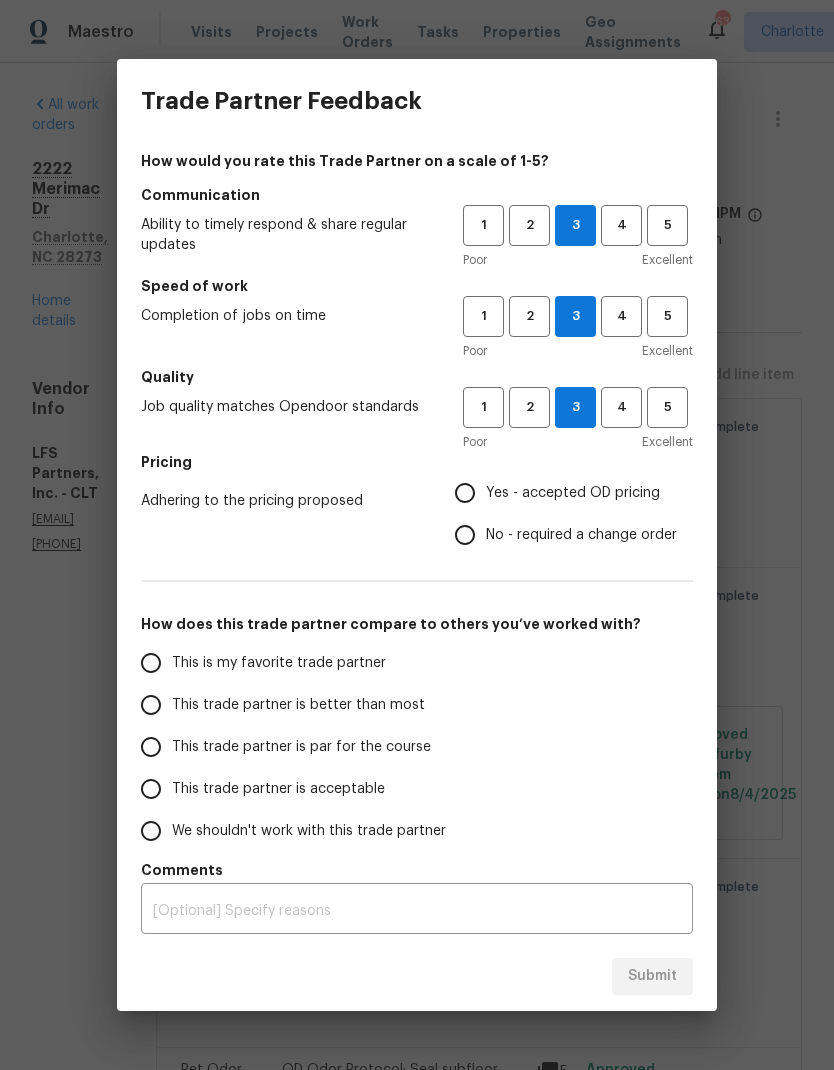 click on "Yes - accepted OD pricing" at bounding box center [465, 493] 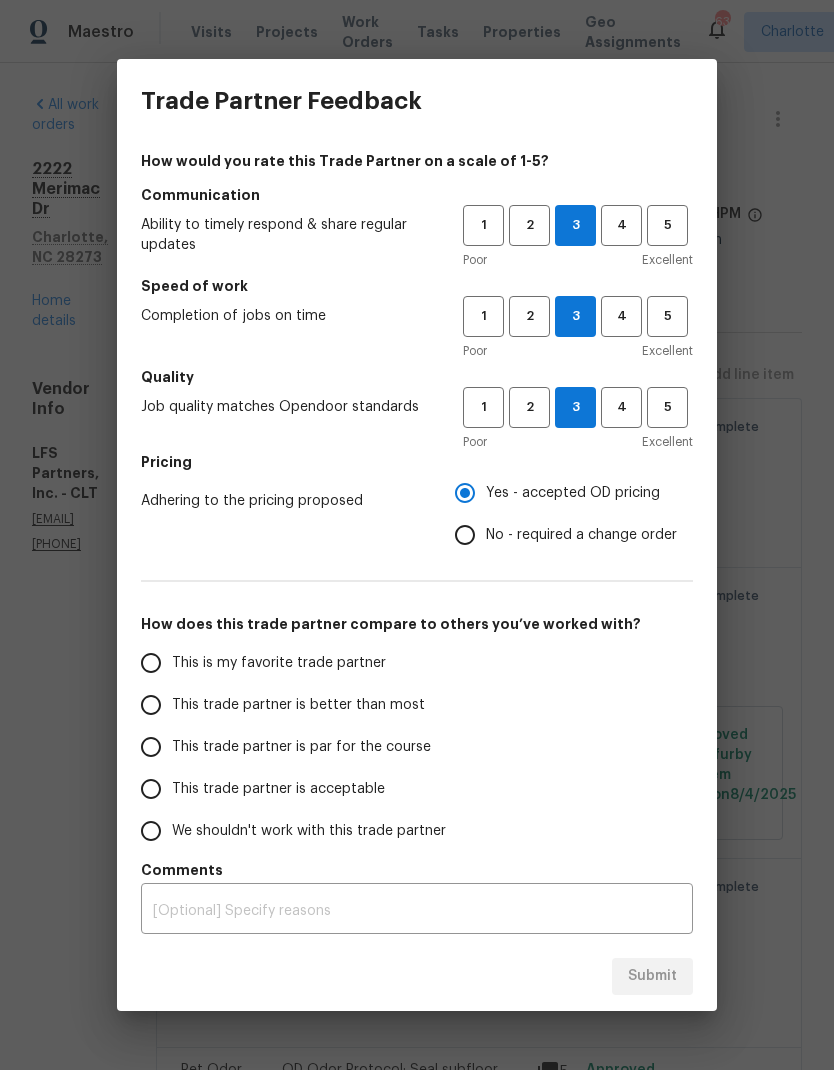 click on "This trade partner is better than most" at bounding box center [151, 705] 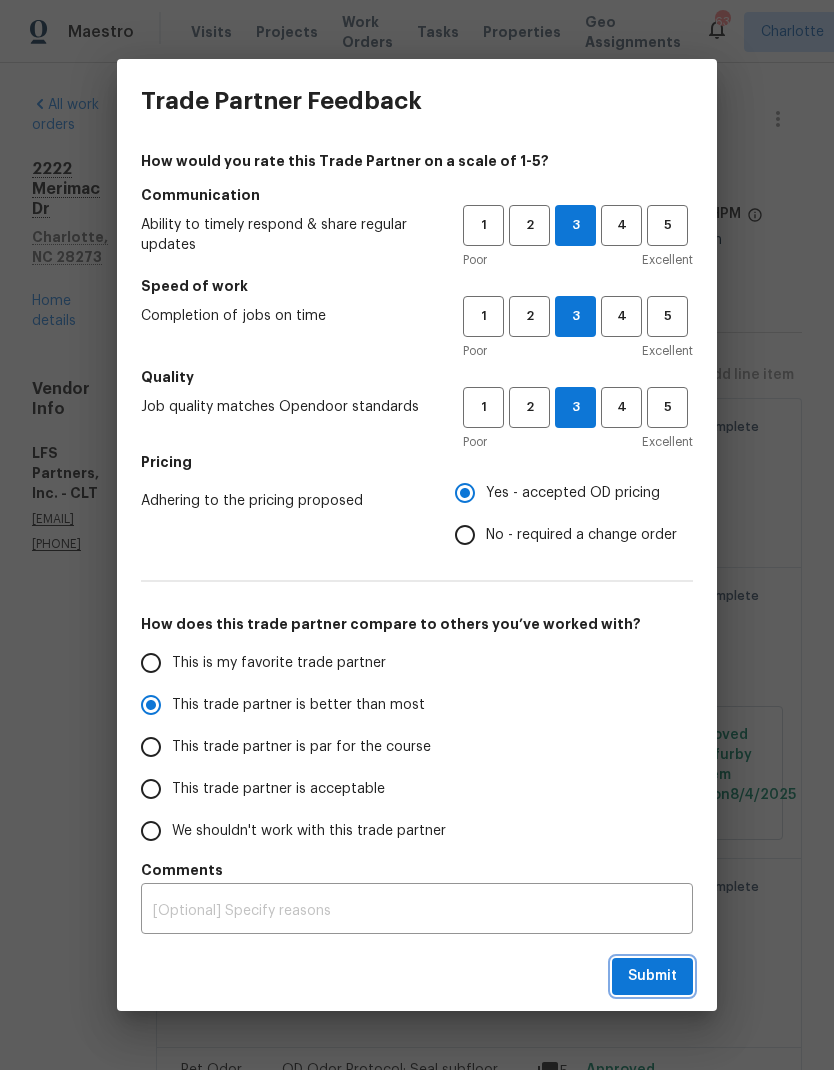 click on "Submit" at bounding box center [652, 976] 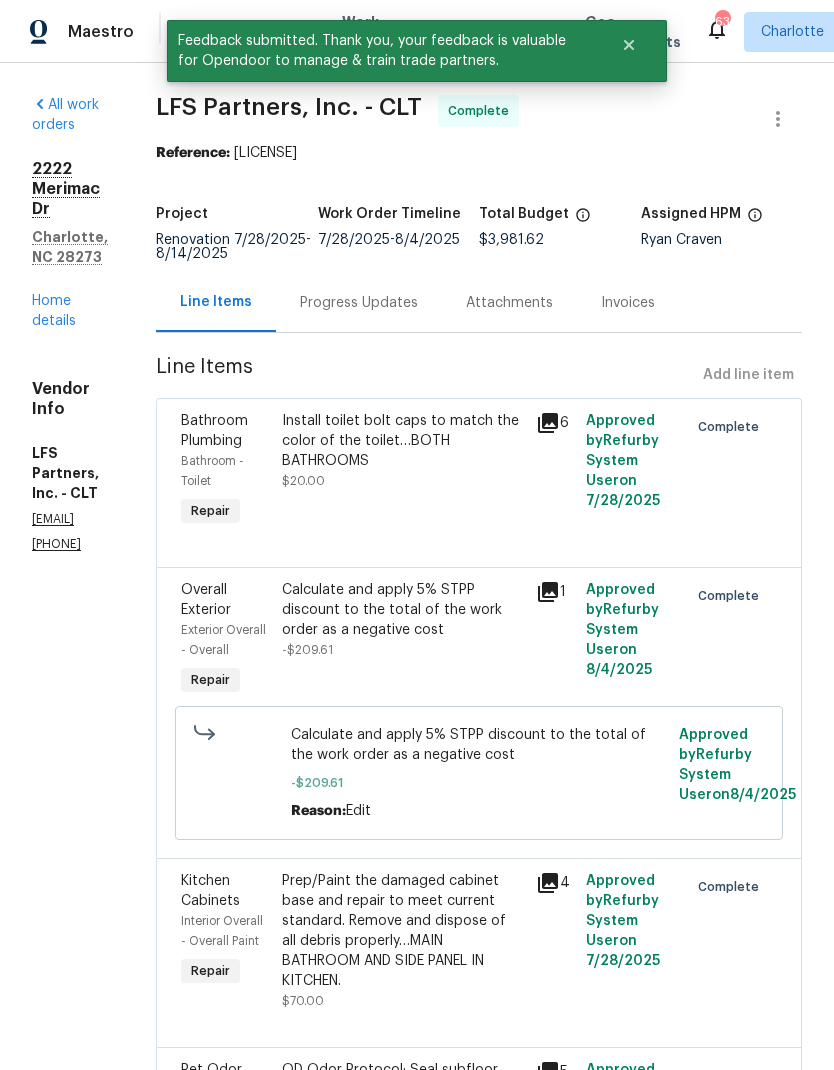 click on "Home details" at bounding box center (54, 311) 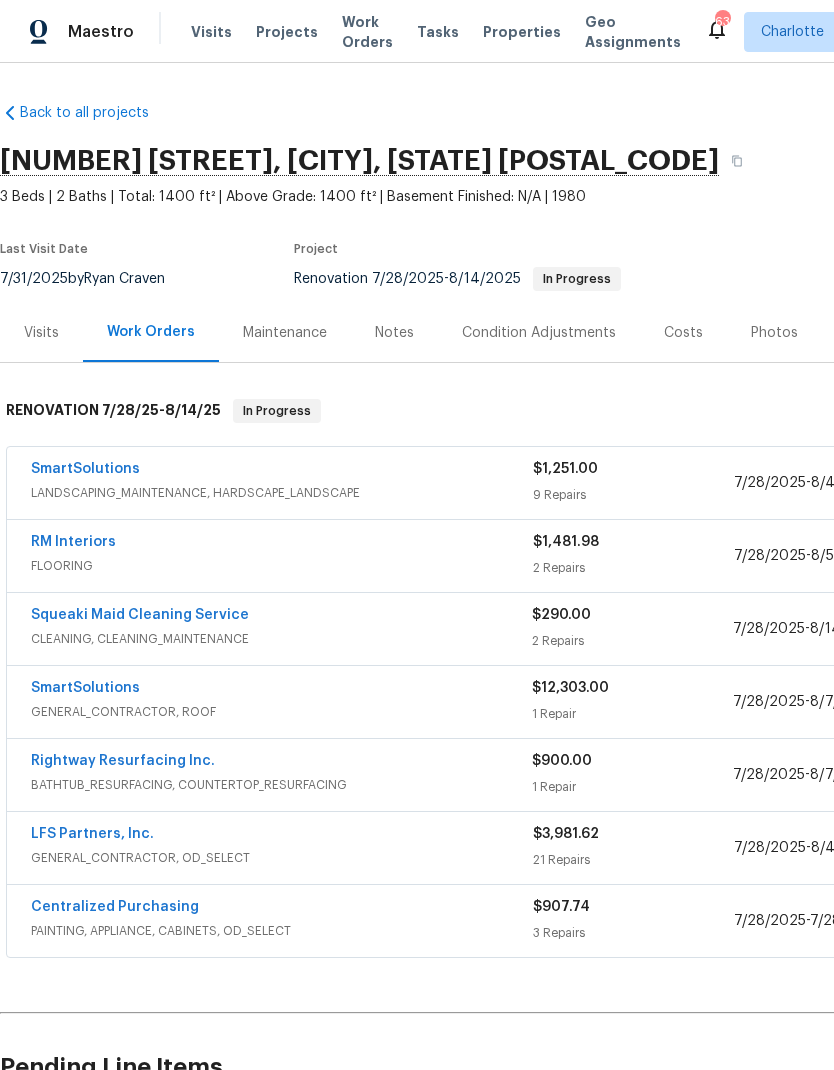 scroll, scrollTop: 0, scrollLeft: 0, axis: both 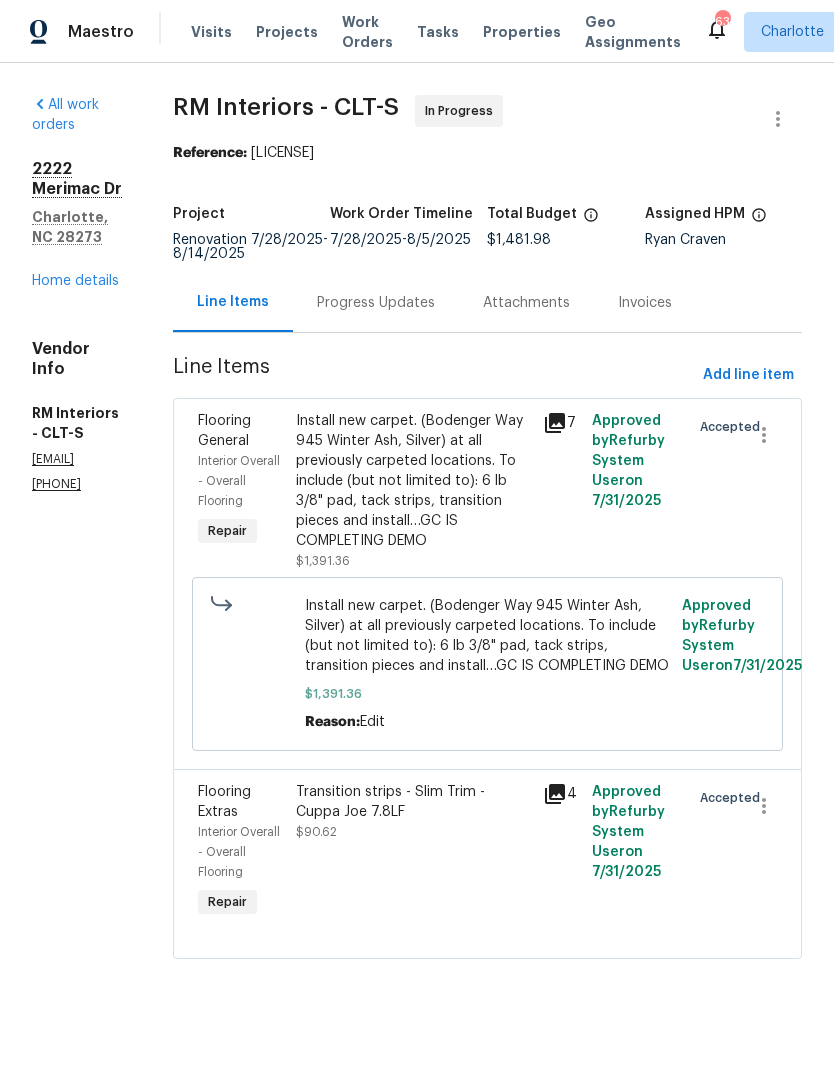 click on "Progress Updates" at bounding box center (376, 303) 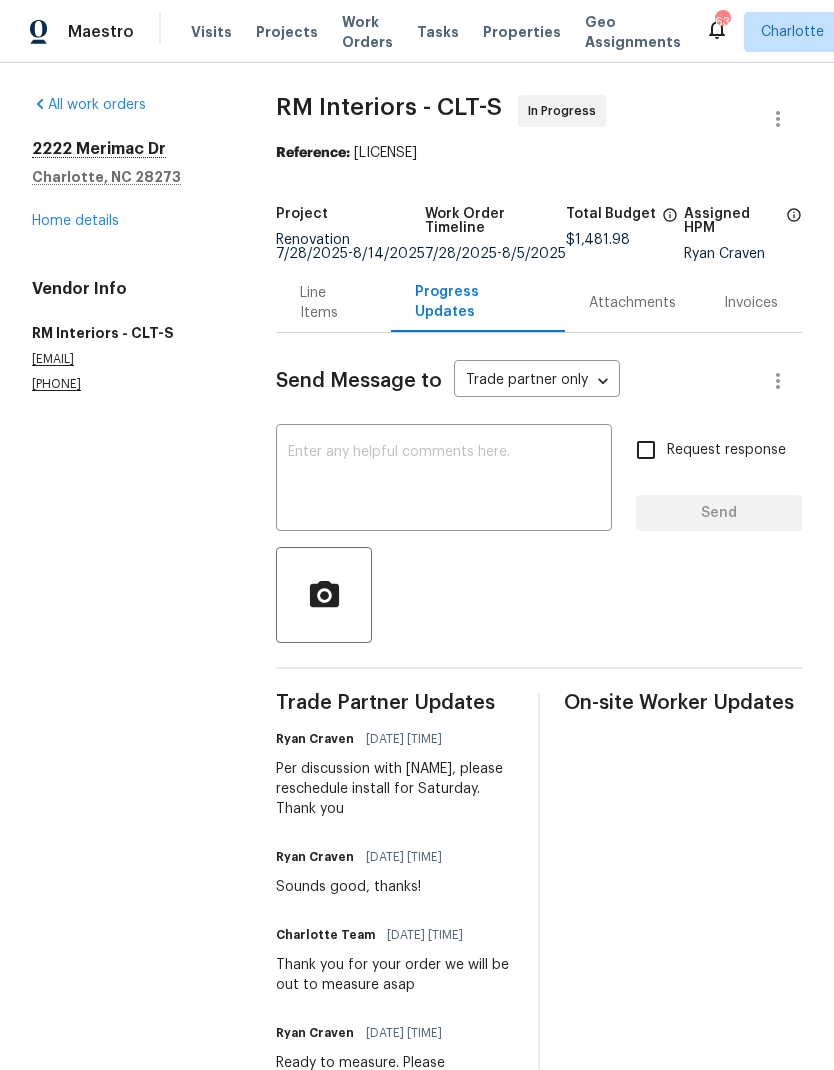 click at bounding box center [444, 480] 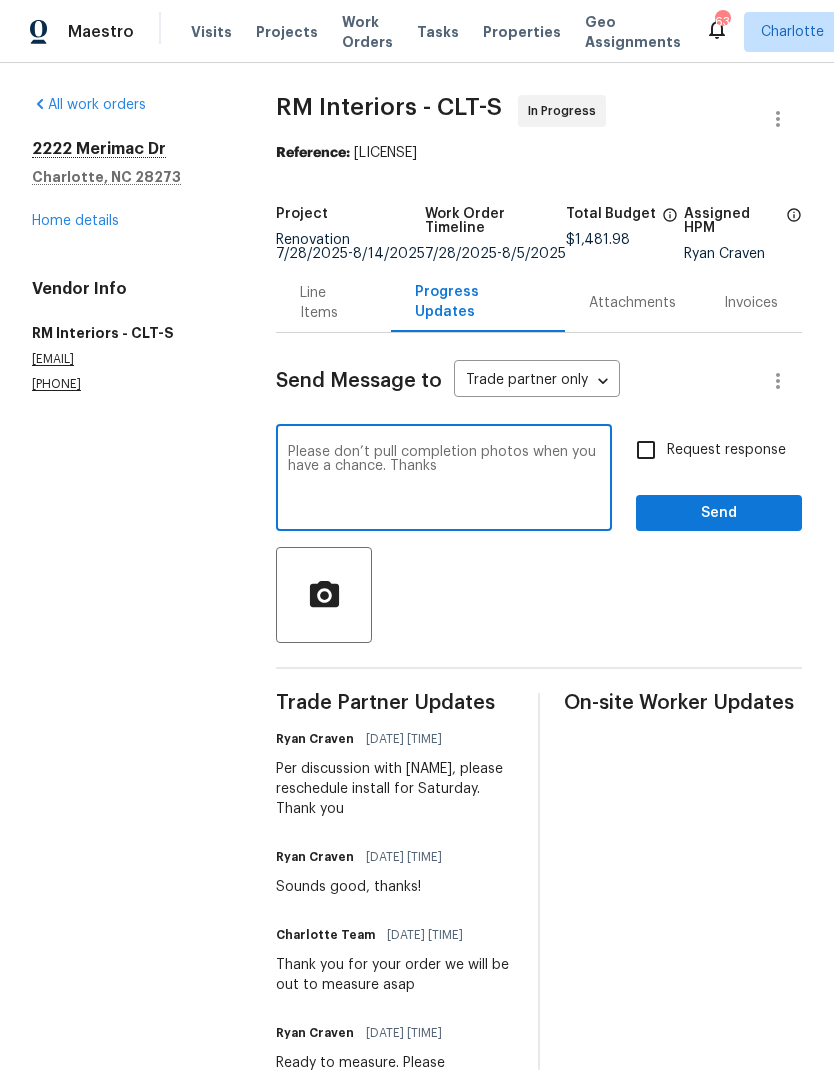 click on "Please don’t pull completion photos when you have a chance. Thanks" at bounding box center [444, 480] 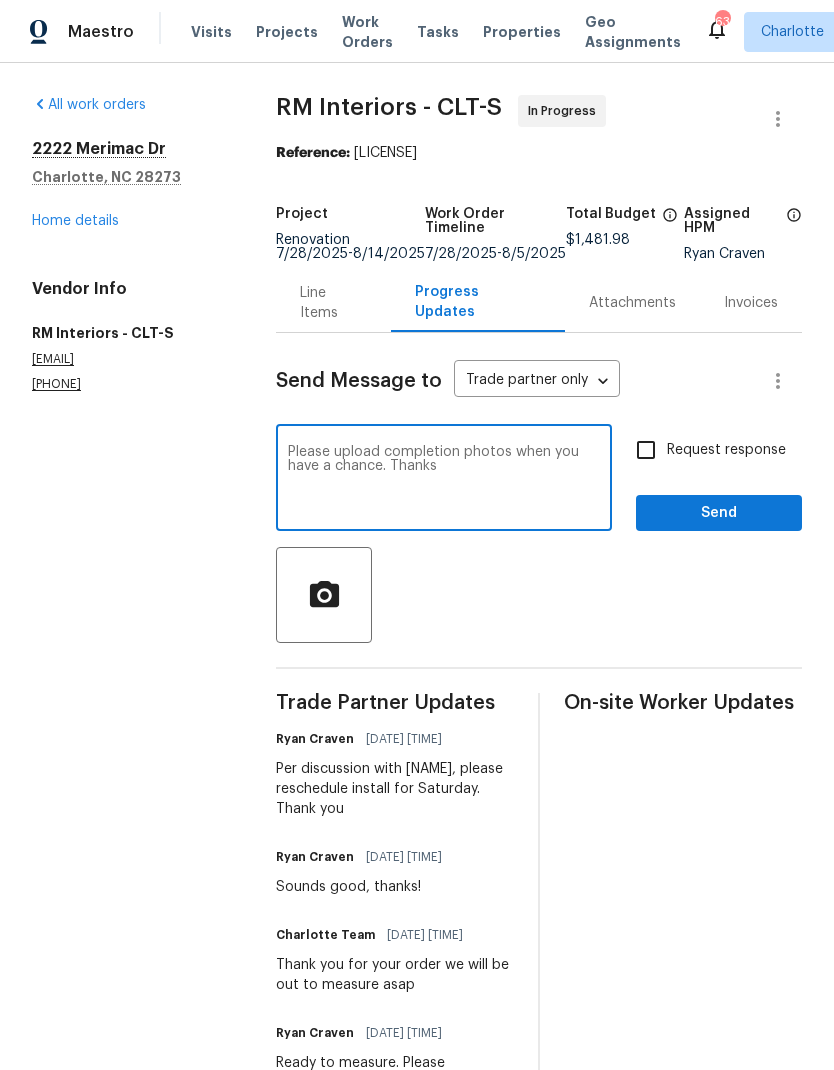 type on "Please upload completion photos when you have a chance. Thanks" 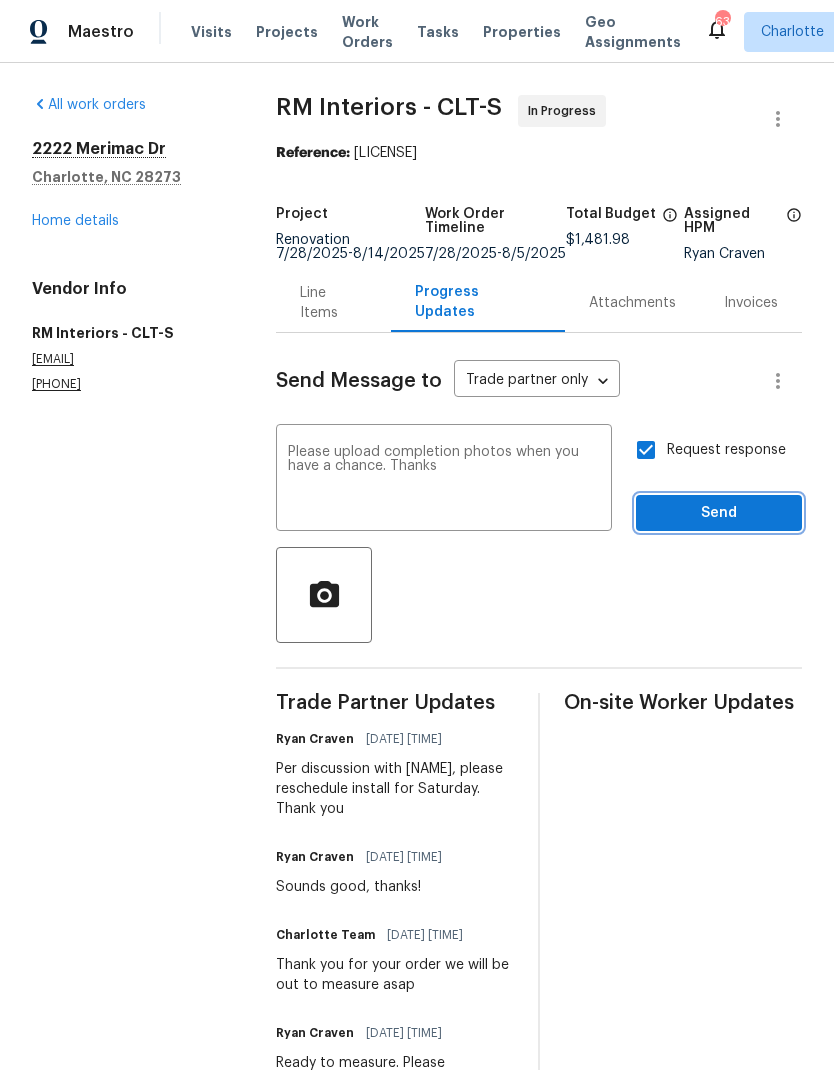 click on "Send" at bounding box center [719, 513] 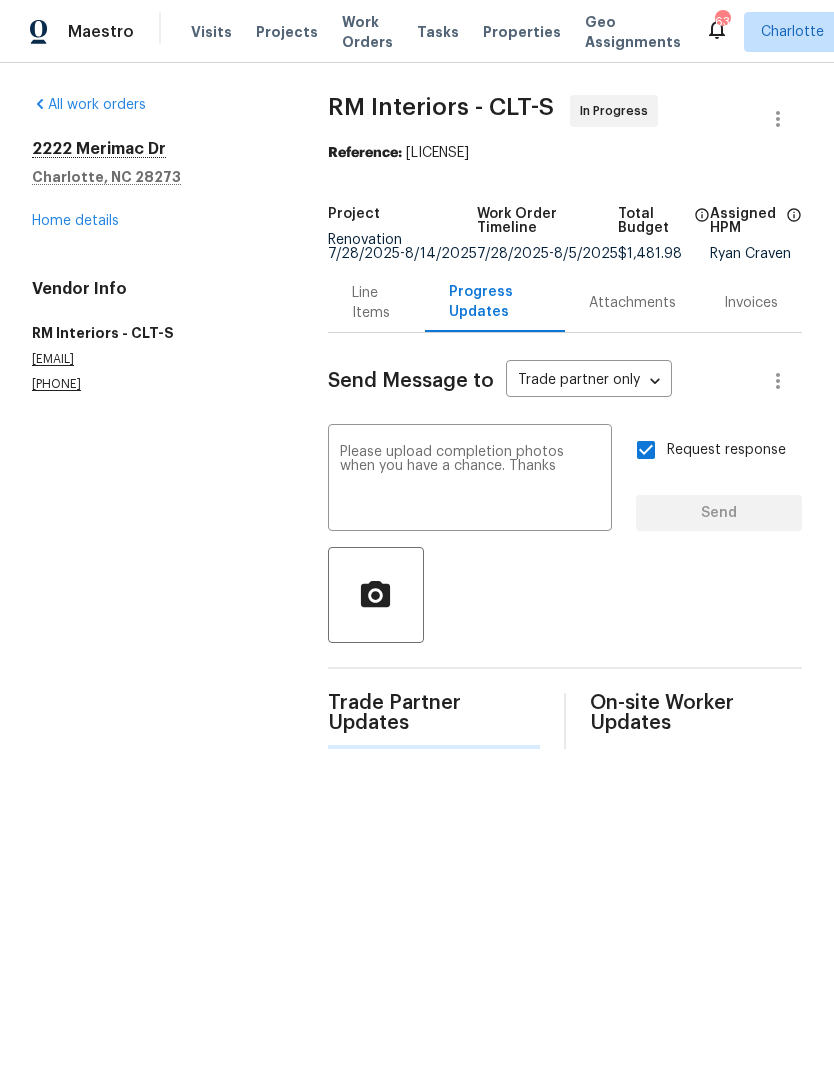 type 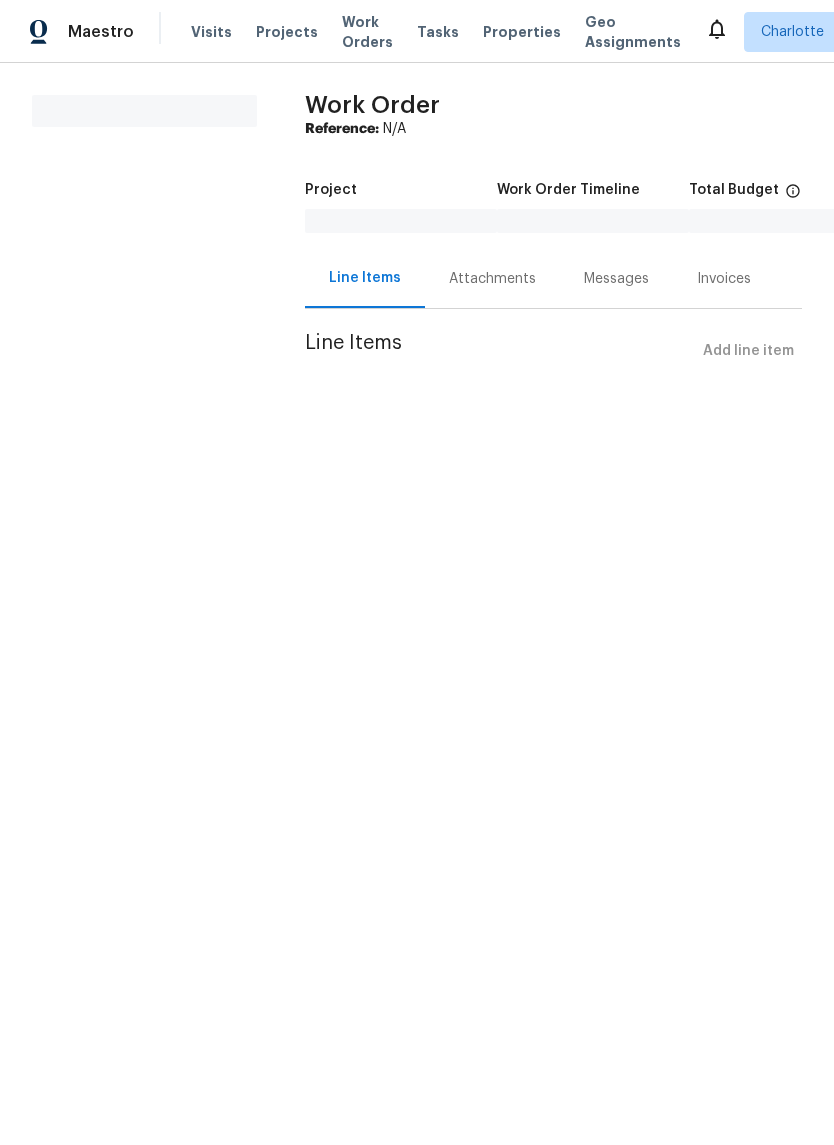scroll, scrollTop: 0, scrollLeft: 0, axis: both 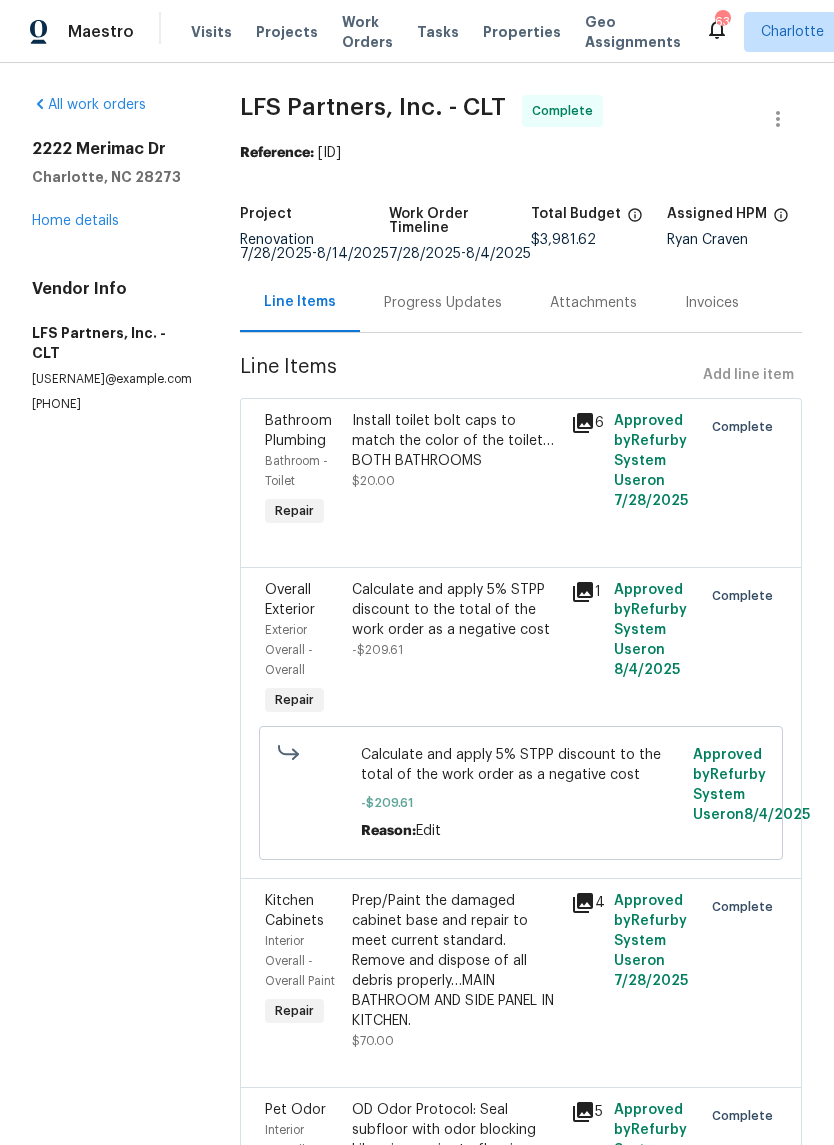 click on "Home details" at bounding box center [75, 221] 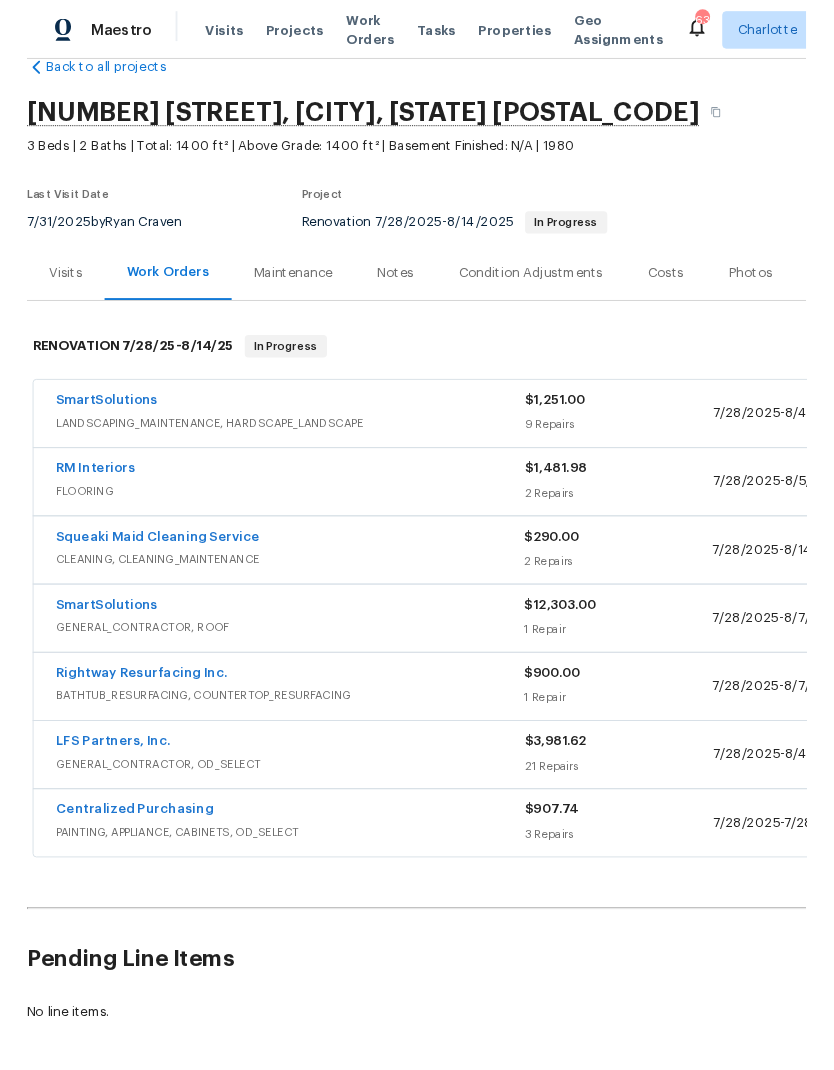 scroll, scrollTop: 30, scrollLeft: 0, axis: vertical 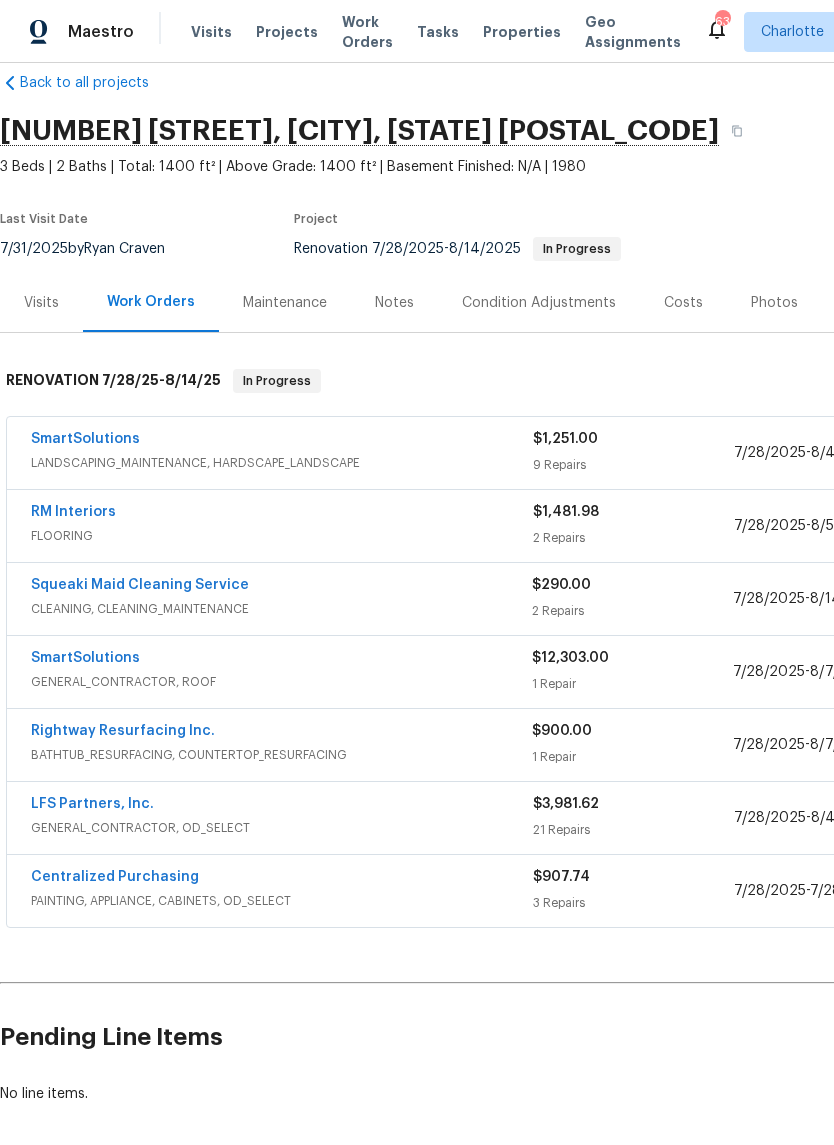click on "SmartSolutions" at bounding box center (85, 439) 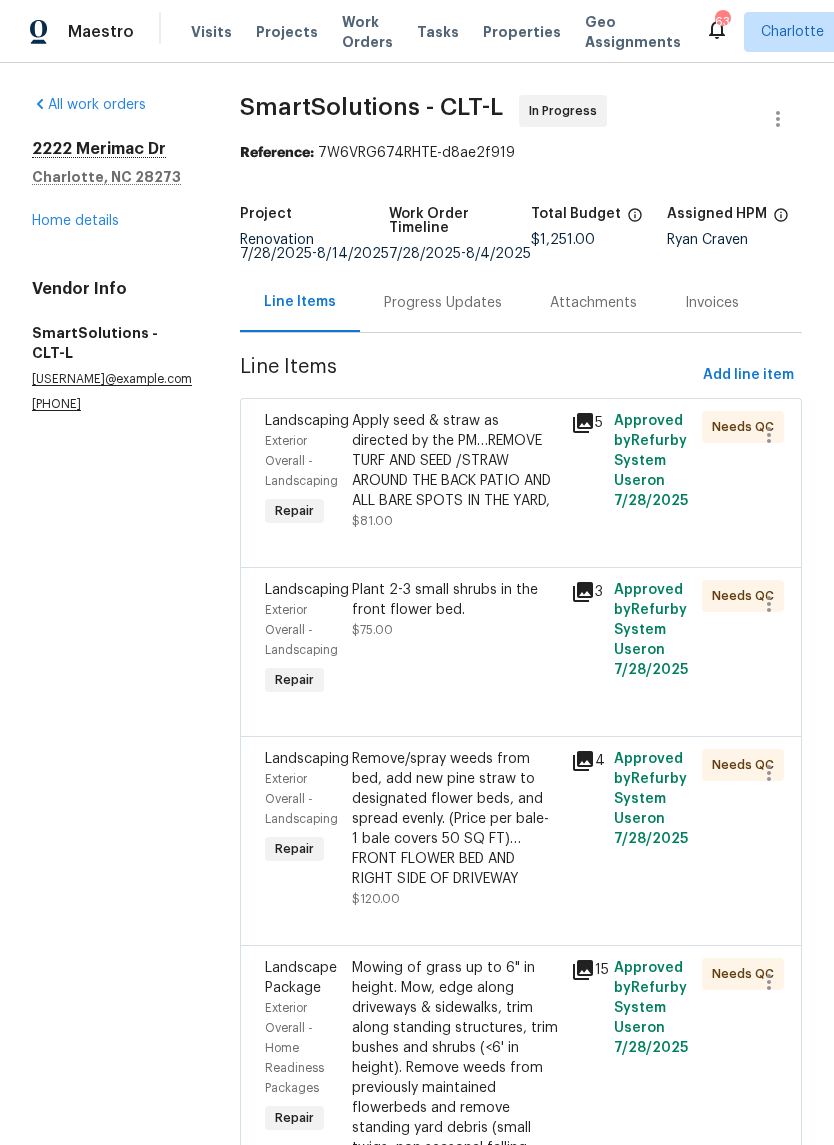 click on "Progress Updates" at bounding box center (443, 302) 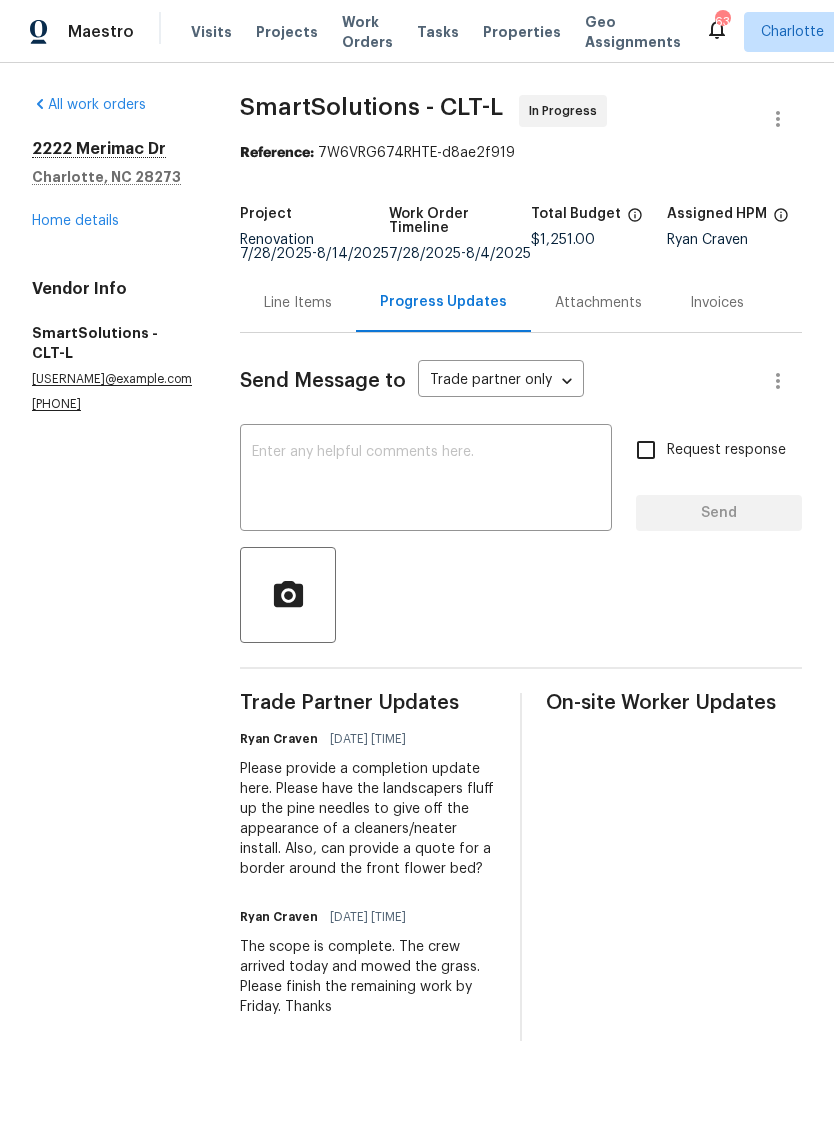 click at bounding box center [426, 480] 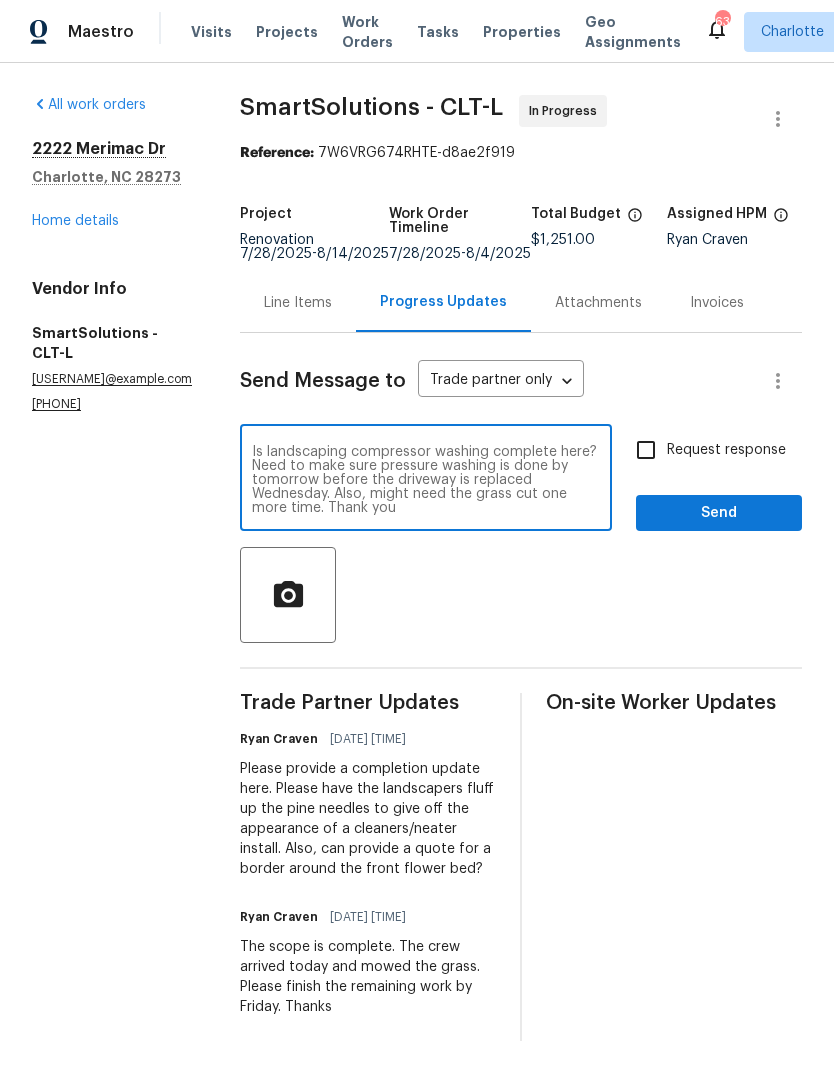 click on "Is landscaping compressor washing complete here? Need to make sure pressure washing is done by tomorrow before the driveway is replaced Wednesday. Also, might need the grass cut one more time. Thank you" at bounding box center [426, 480] 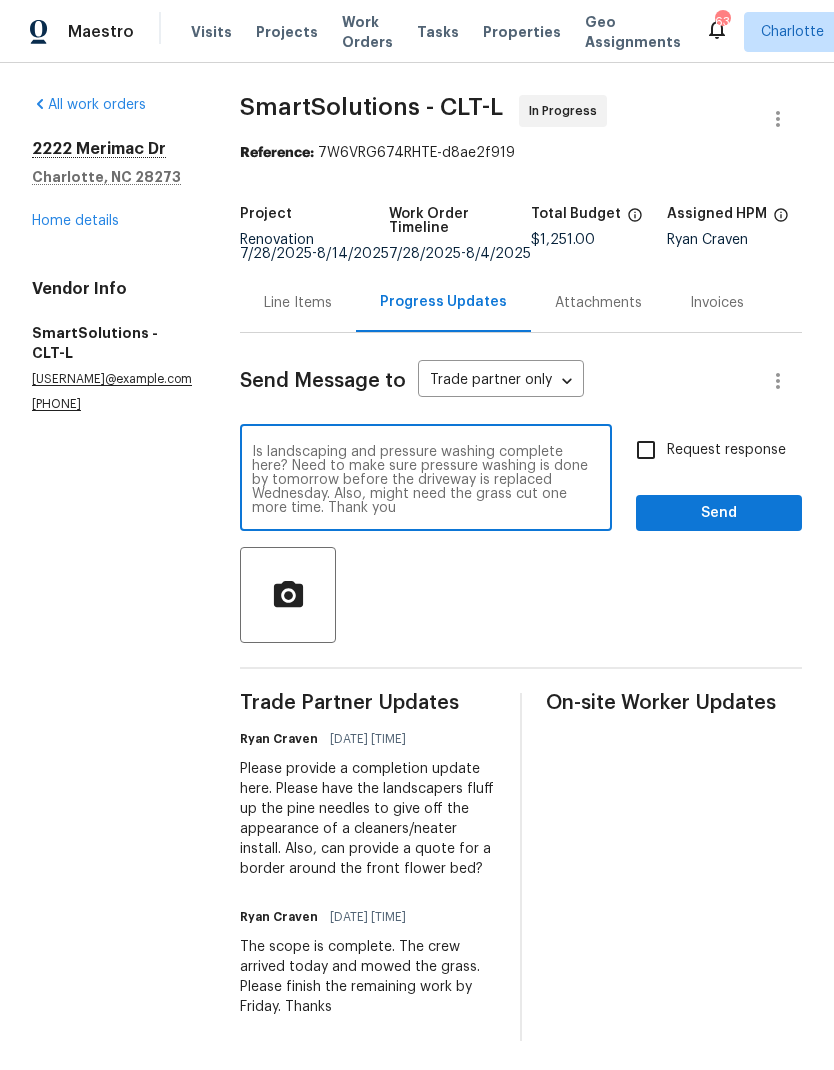 type on "Is landscaping and pressure washing complete here? Need to make sure pressure washing is done by tomorrow before the driveway is replaced Wednesday. Also, might need the grass cut one more time. Thank you" 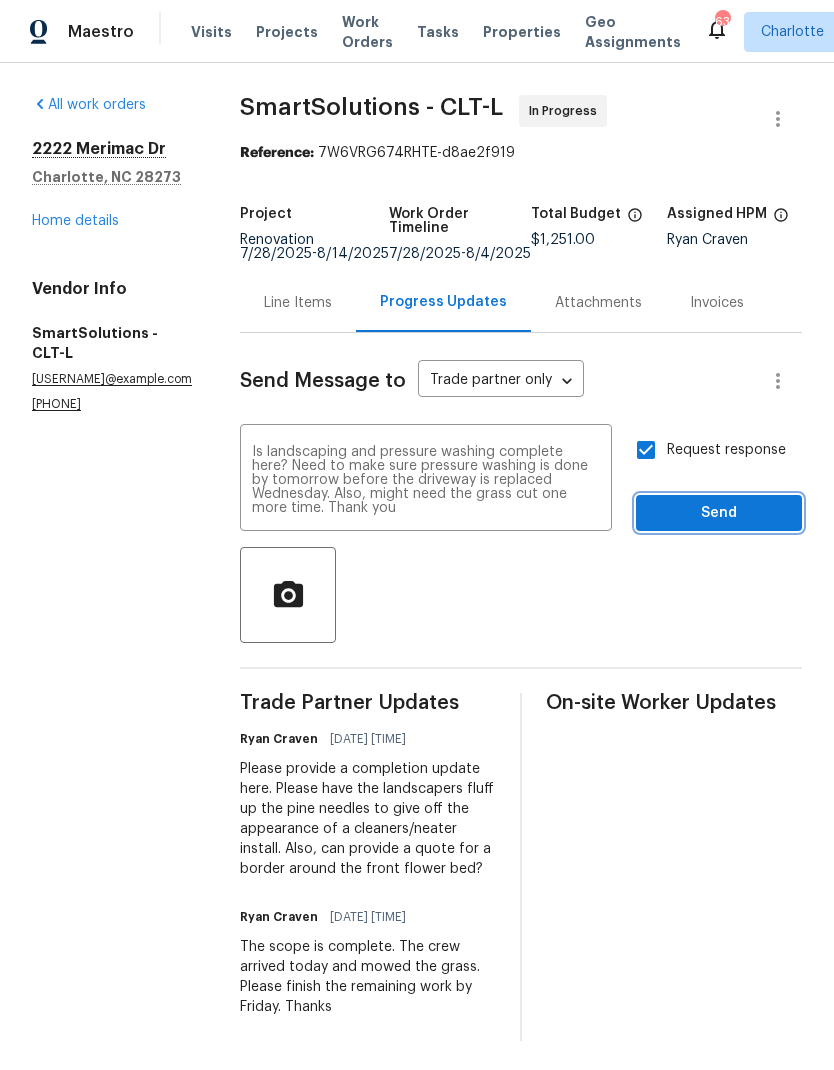 click on "Send" at bounding box center (719, 513) 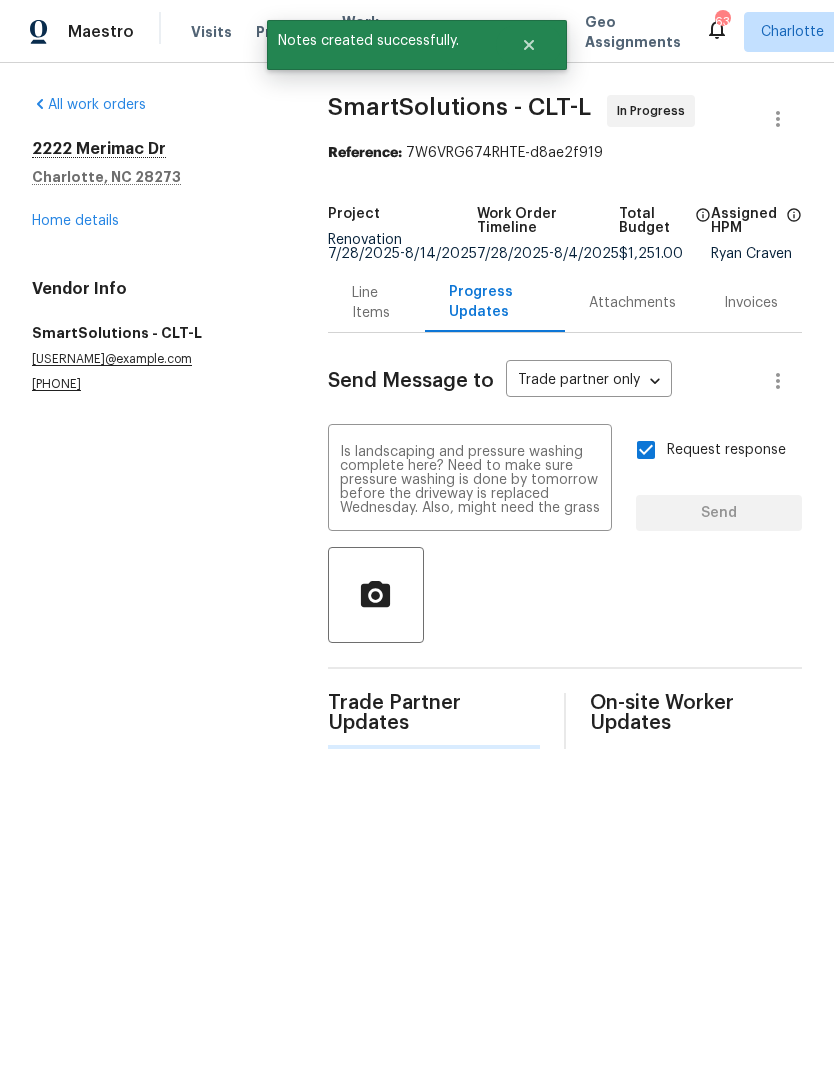 type 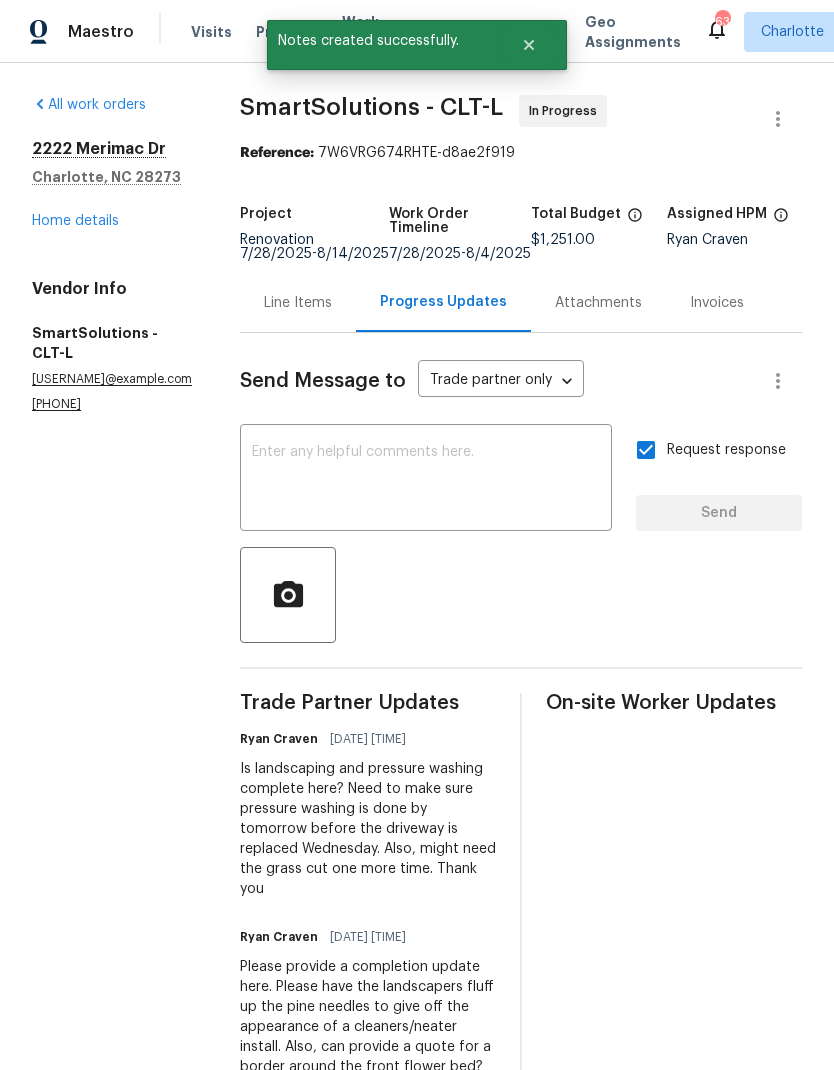 click on "Home details" at bounding box center (75, 221) 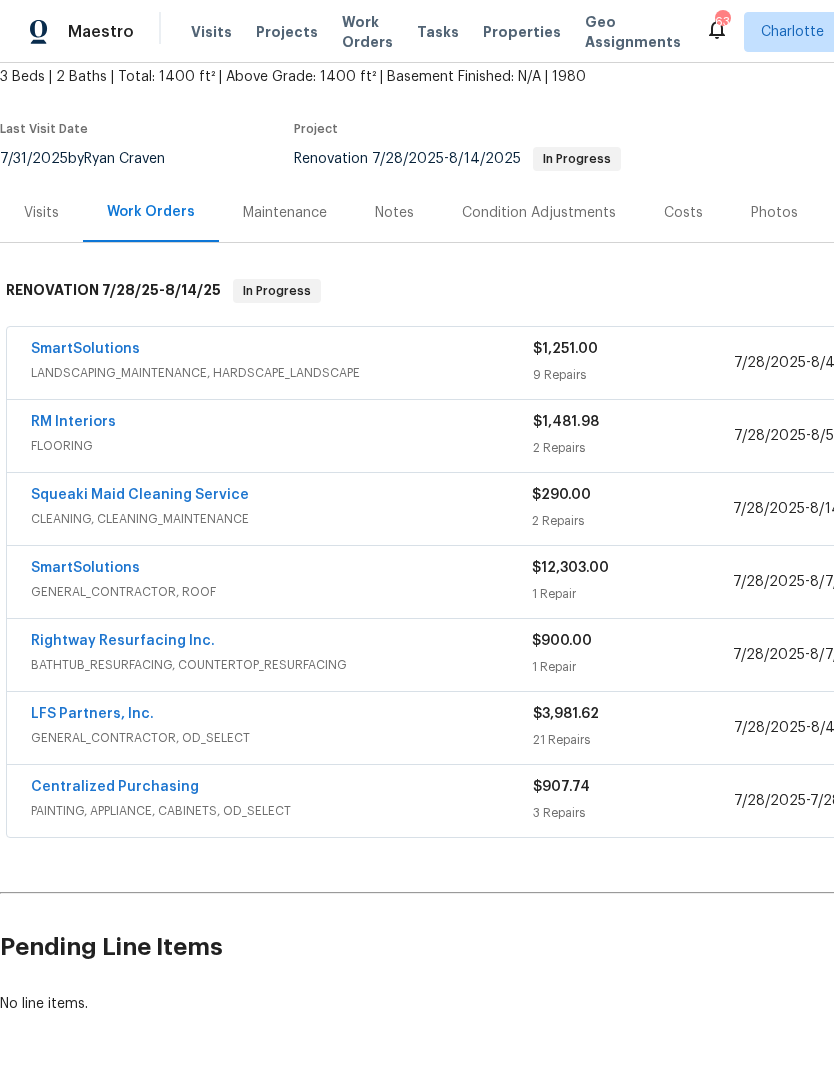 scroll, scrollTop: 119, scrollLeft: 0, axis: vertical 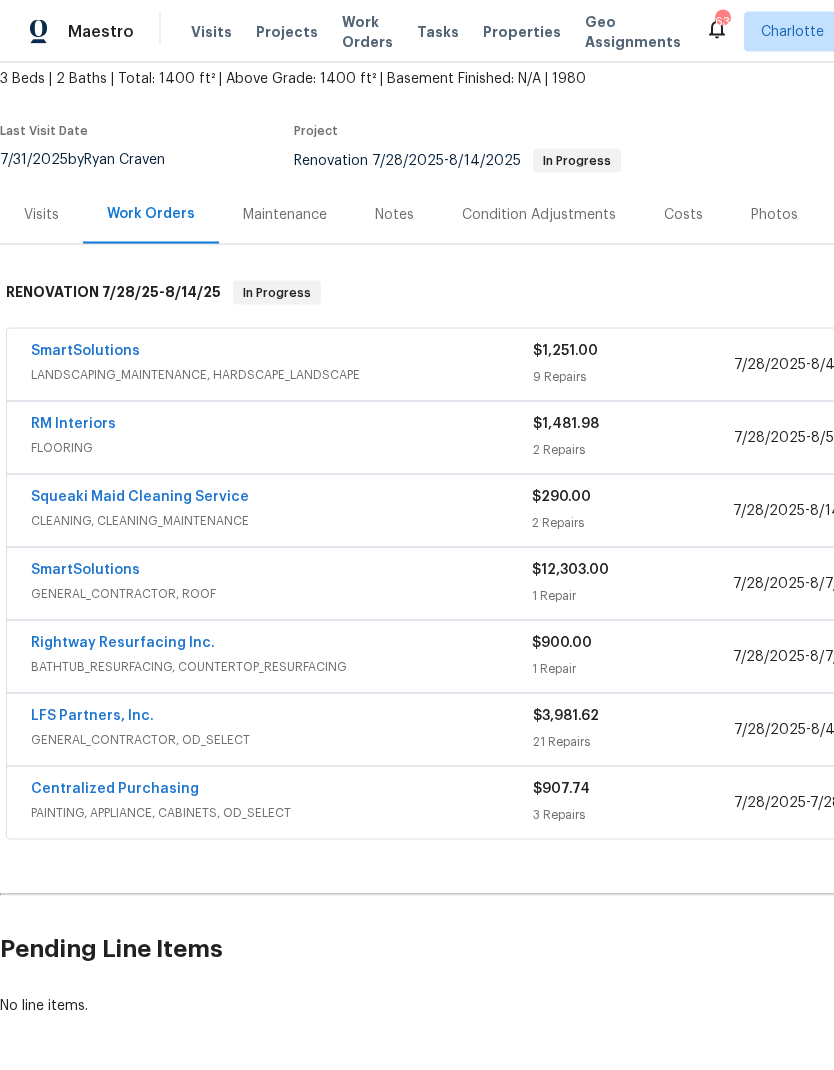 click on "SmartSolutions" at bounding box center (85, 570) 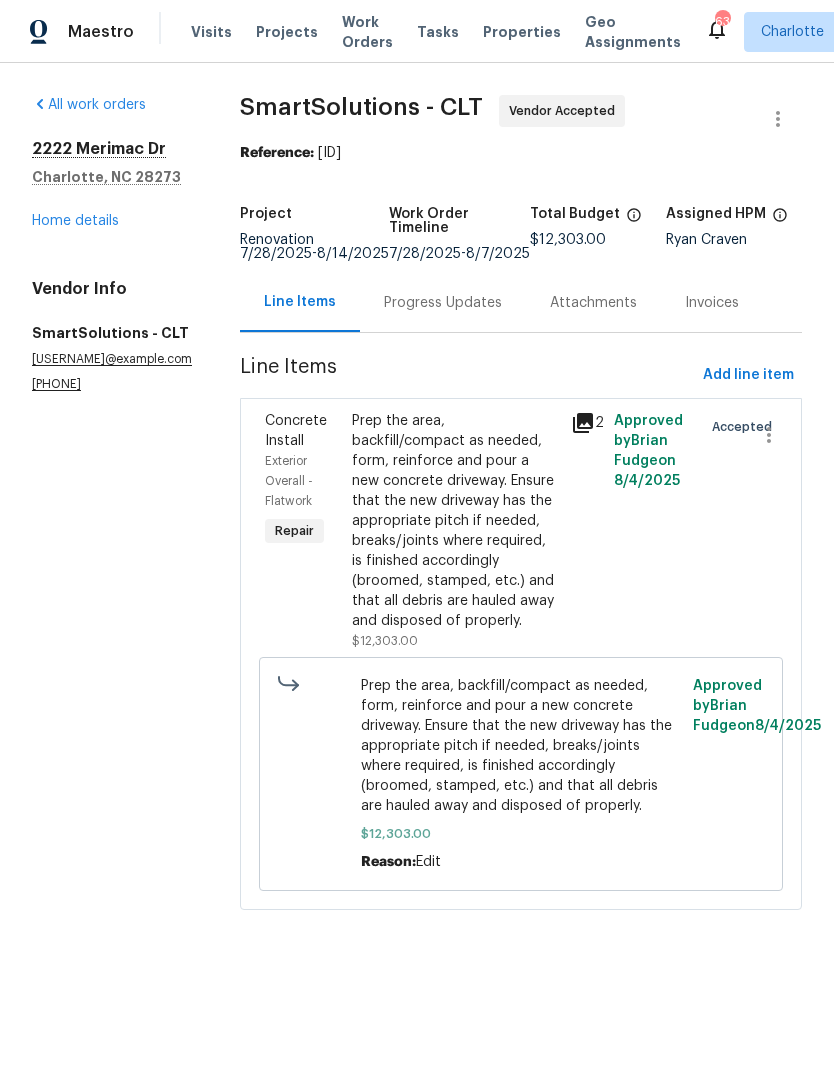 click on "Home details" at bounding box center [75, 221] 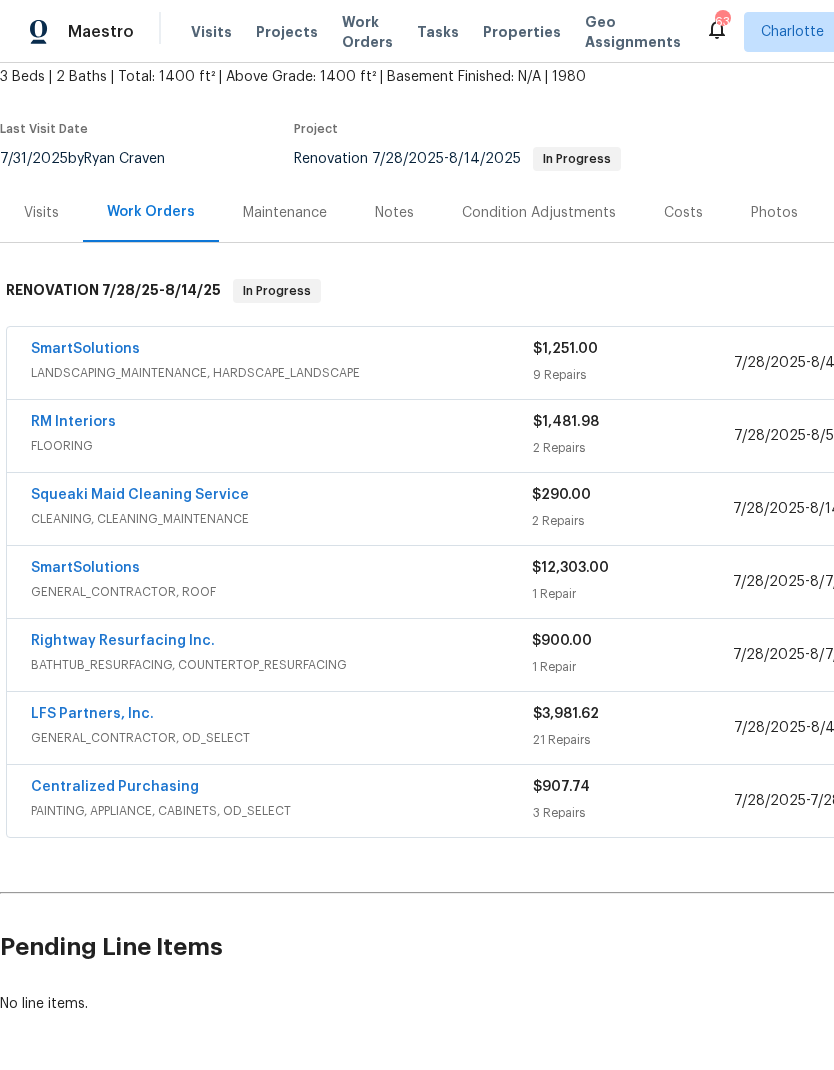 scroll, scrollTop: 119, scrollLeft: 0, axis: vertical 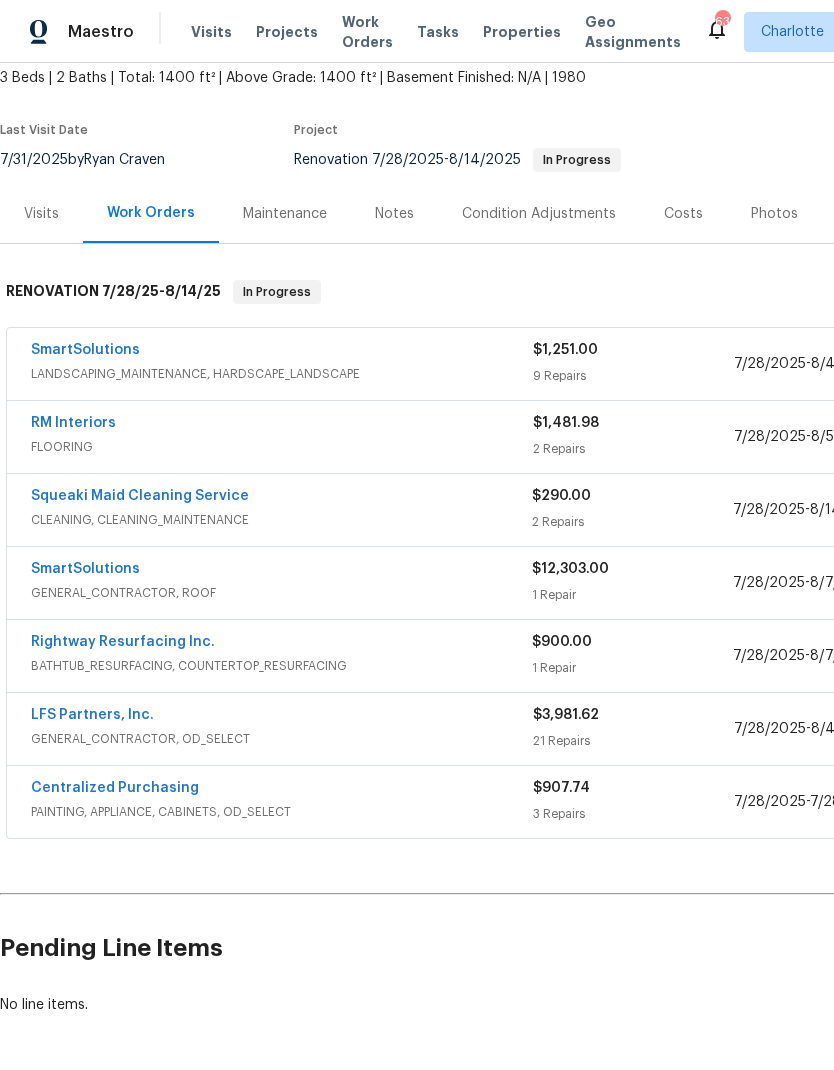 click on "SmartSolutions" at bounding box center (85, 569) 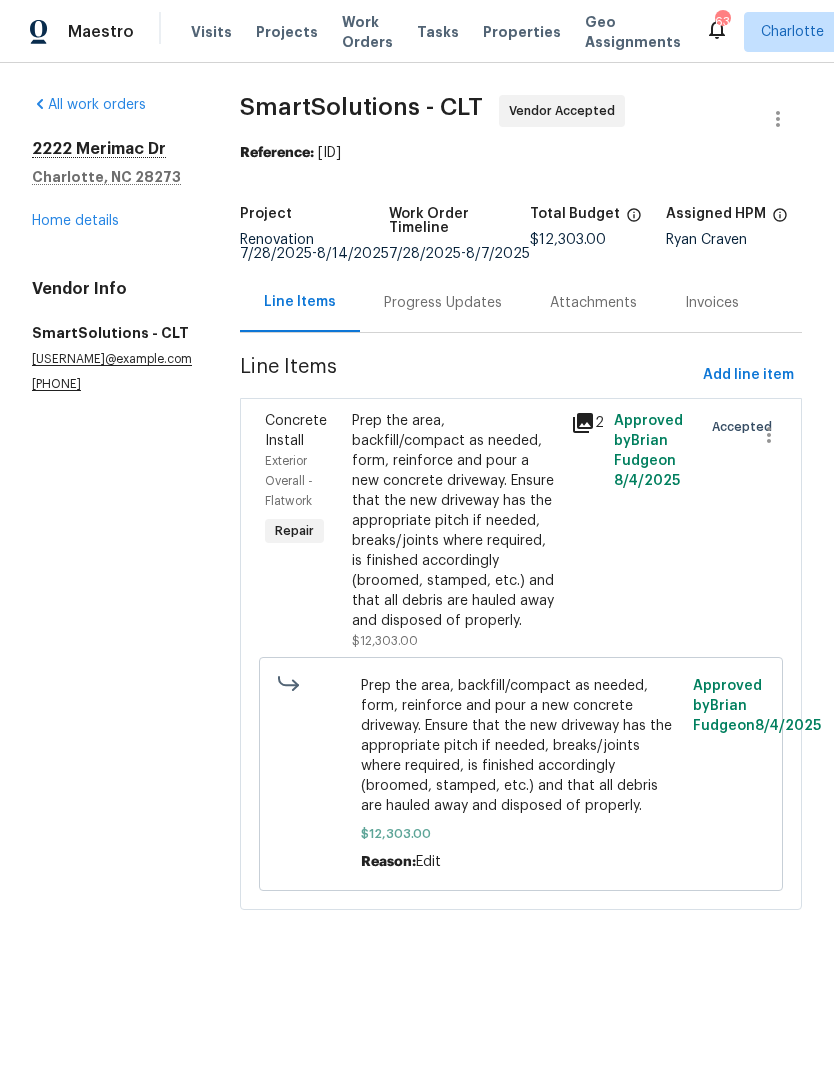 click on "2" at bounding box center [587, 423] 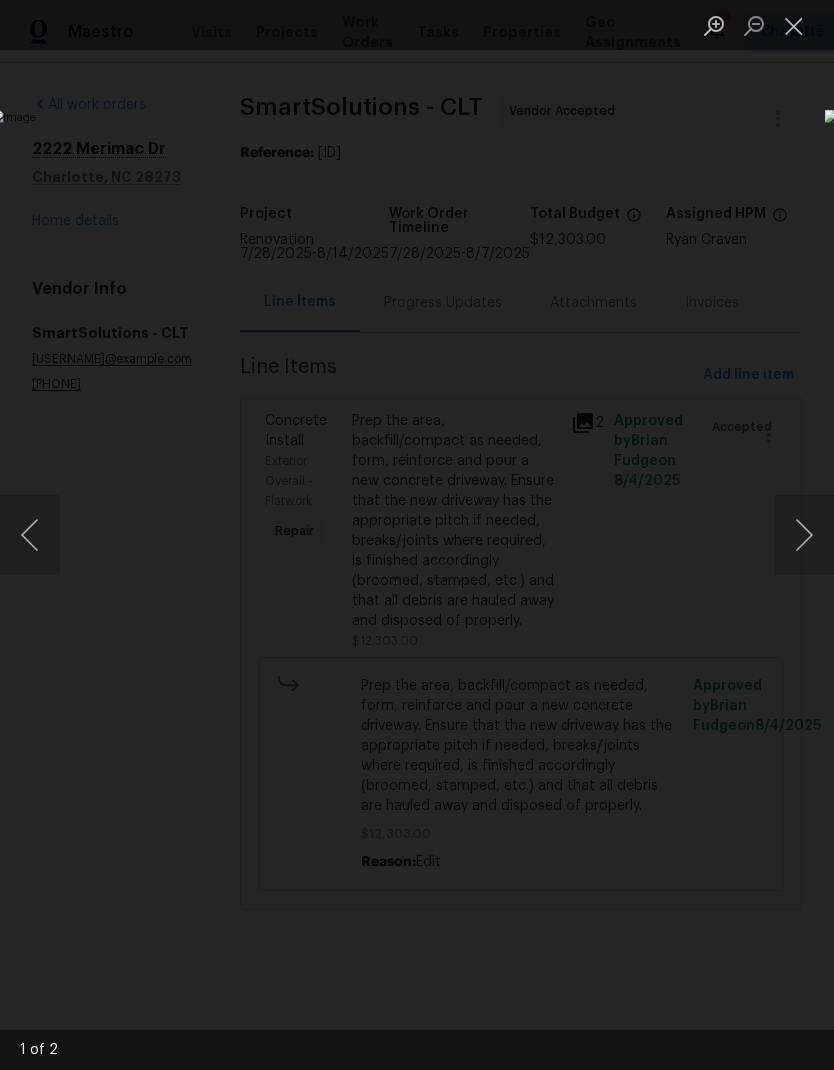 click at bounding box center (804, 535) 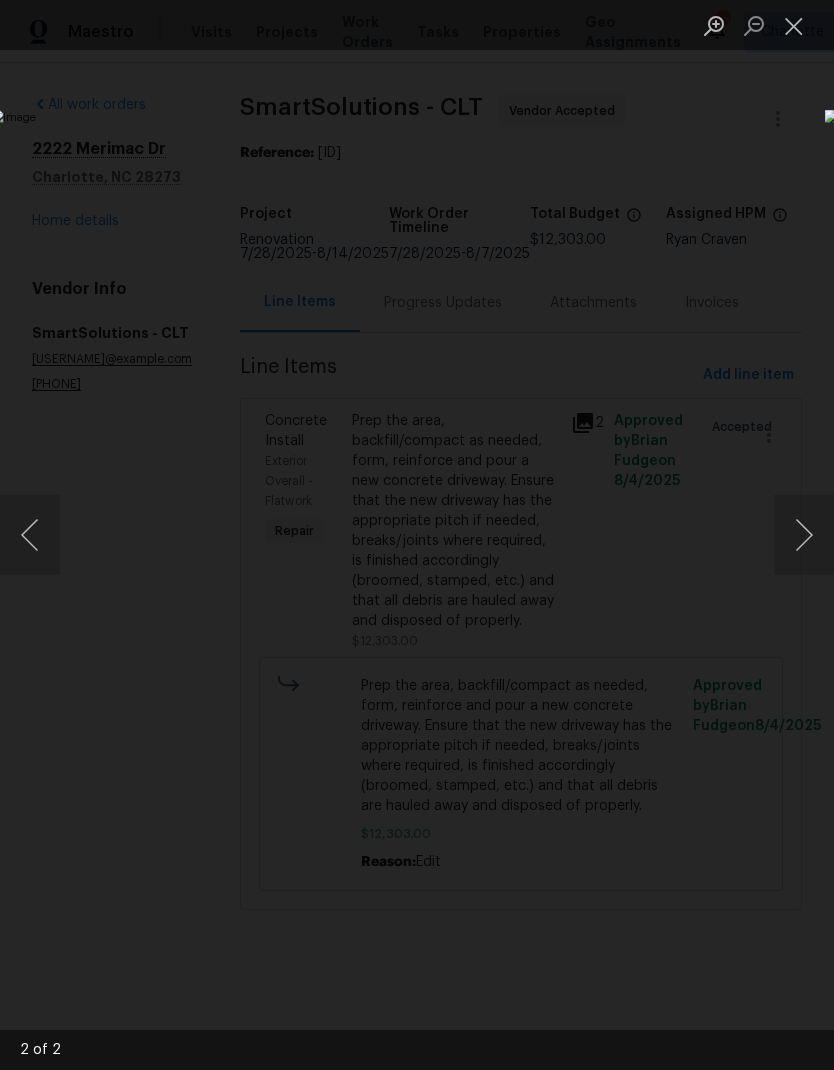 click at bounding box center (804, 535) 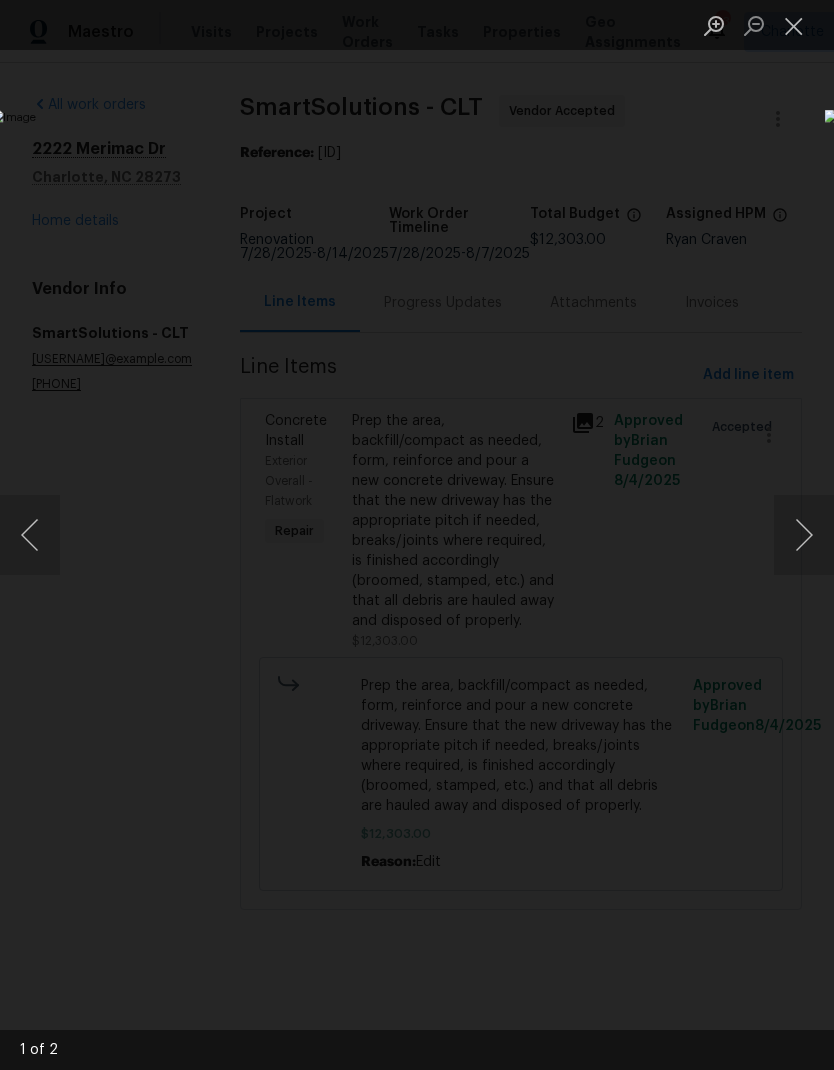 click at bounding box center (804, 535) 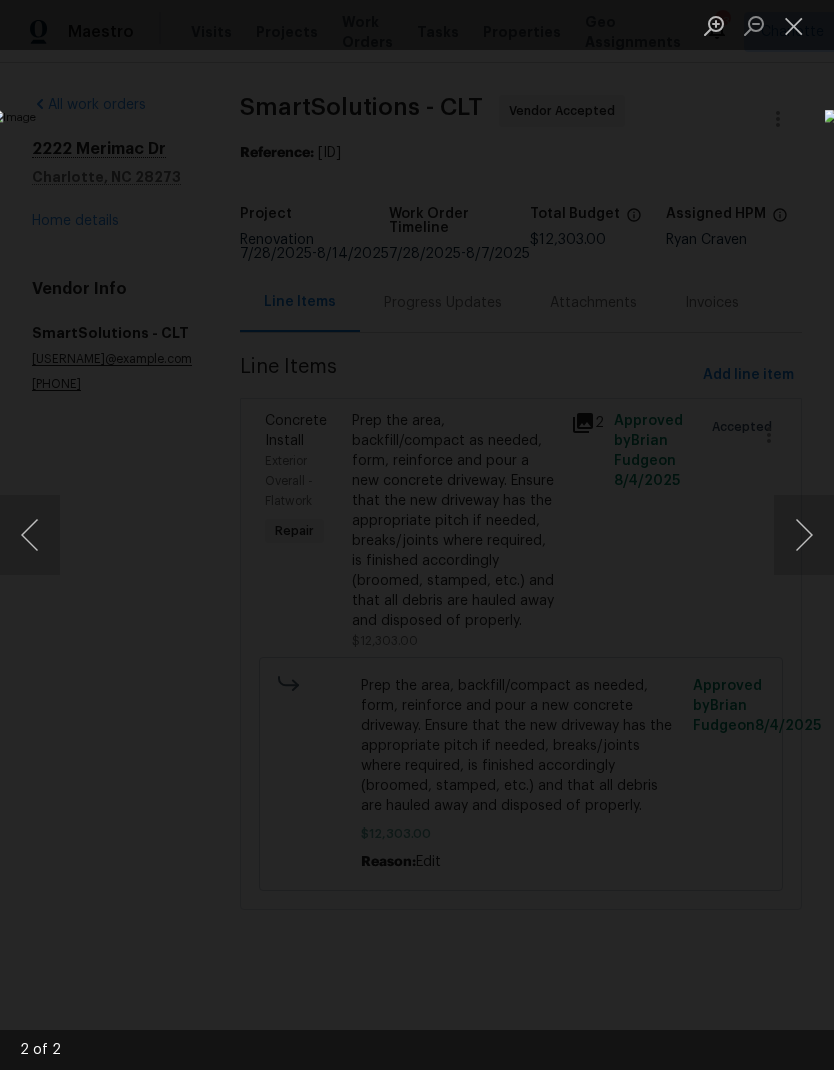 click at bounding box center (804, 535) 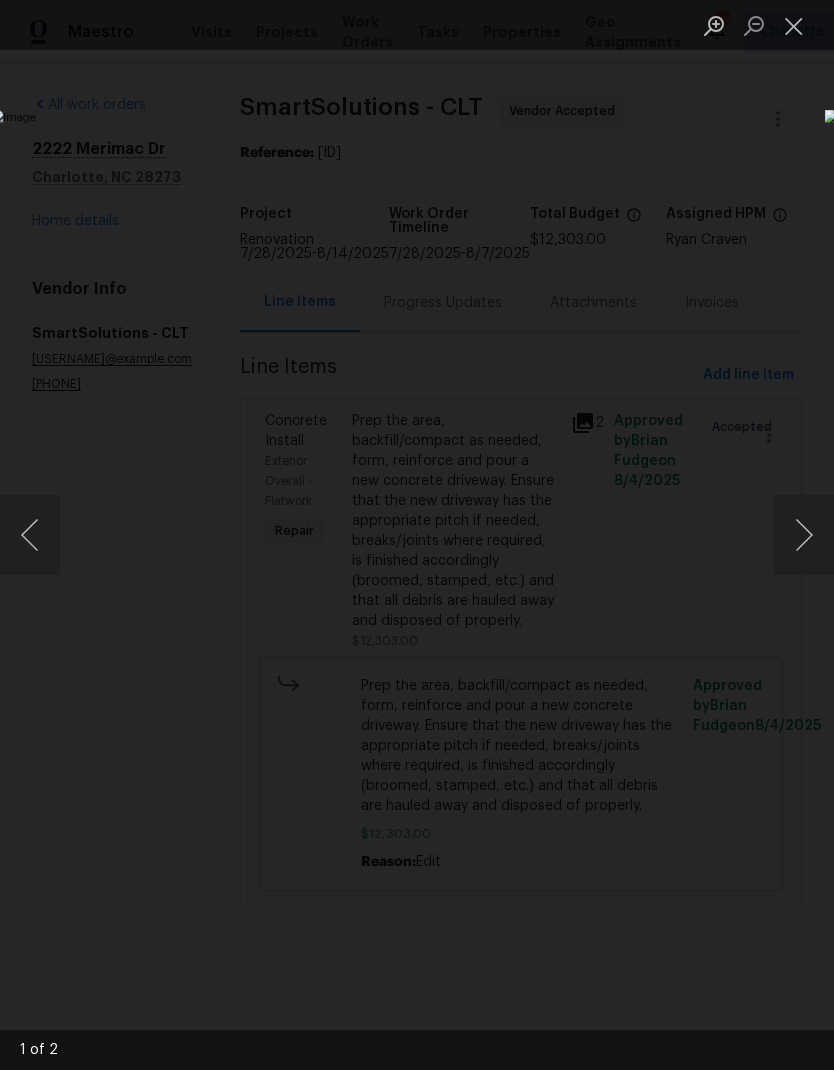 click at bounding box center (794, 25) 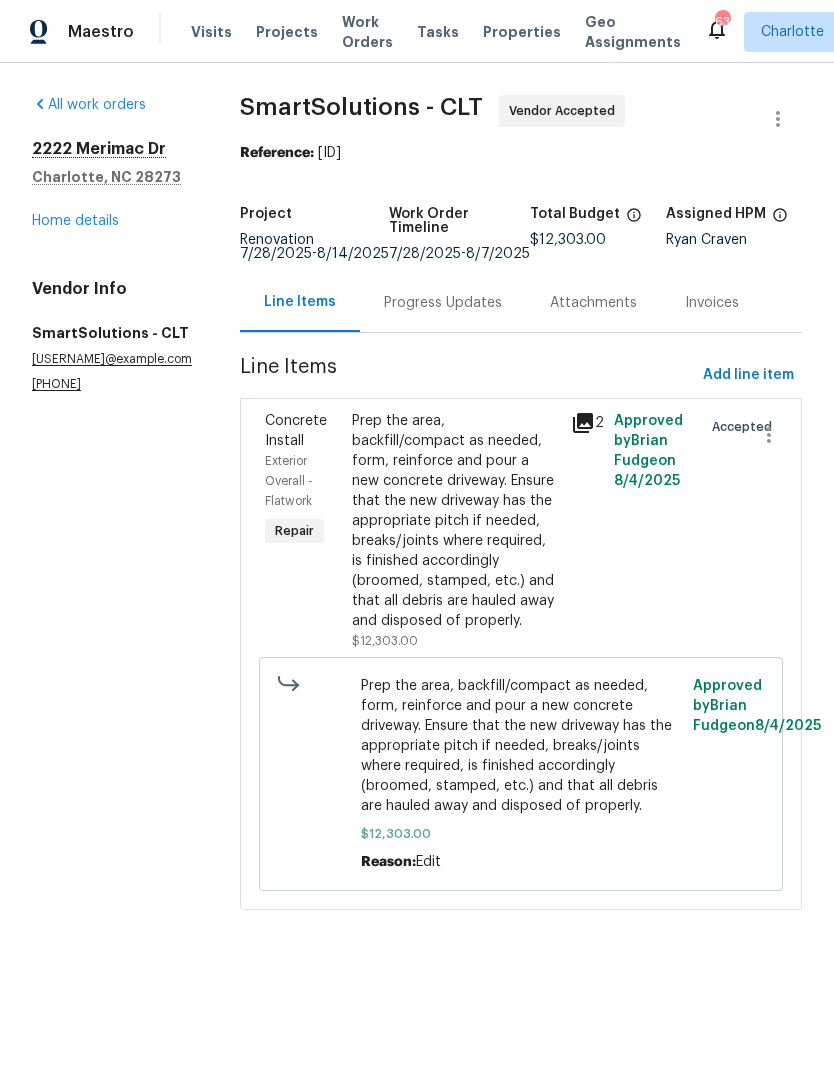 click on "Home details" at bounding box center [75, 221] 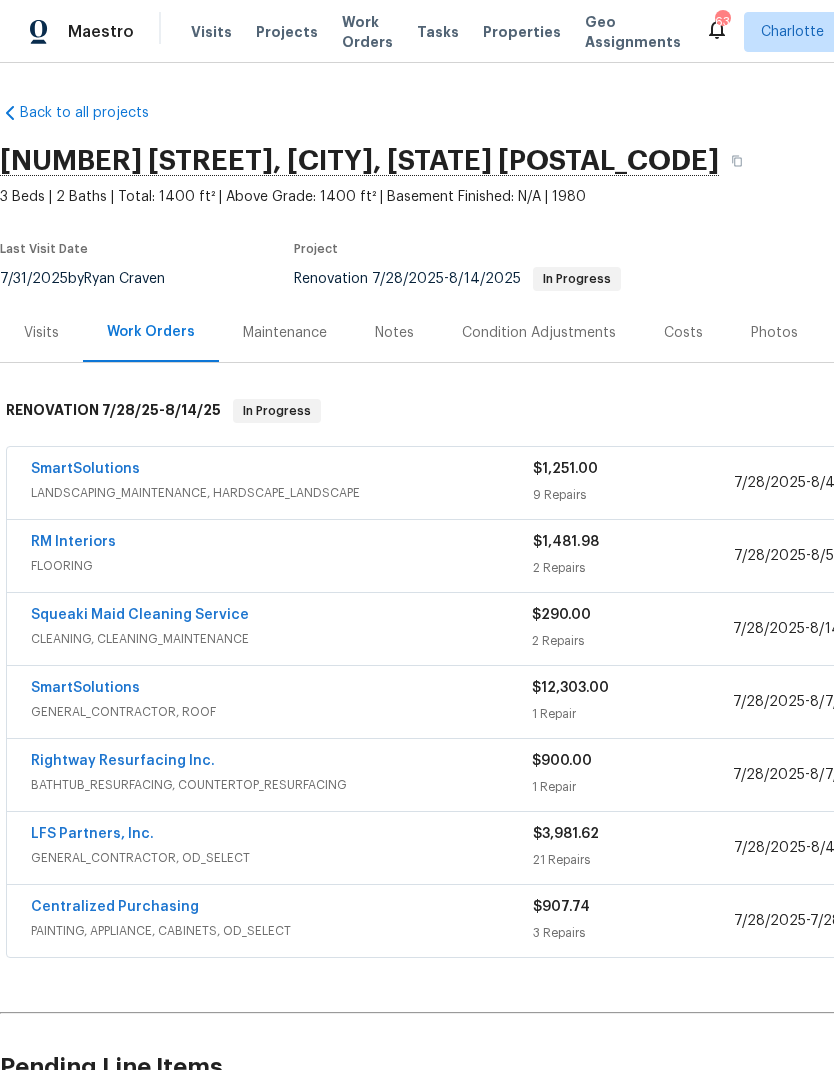 scroll, scrollTop: -6, scrollLeft: -3, axis: both 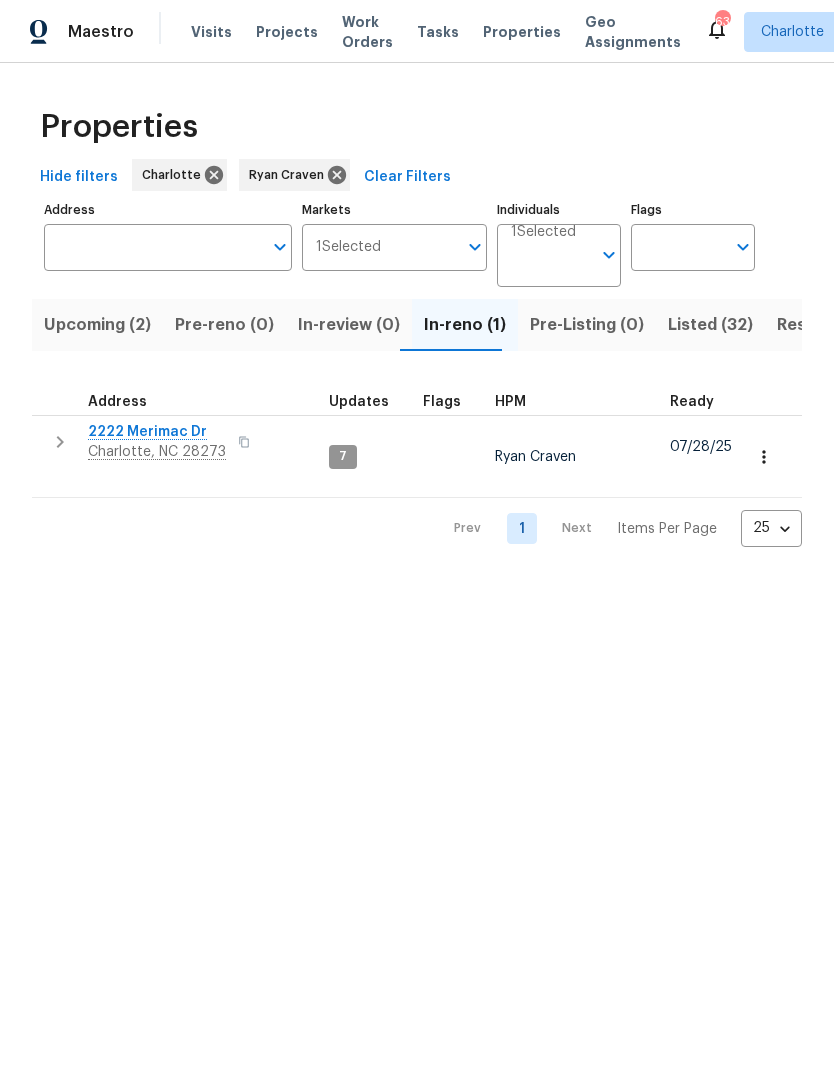 click on "Maestro" at bounding box center [101, 32] 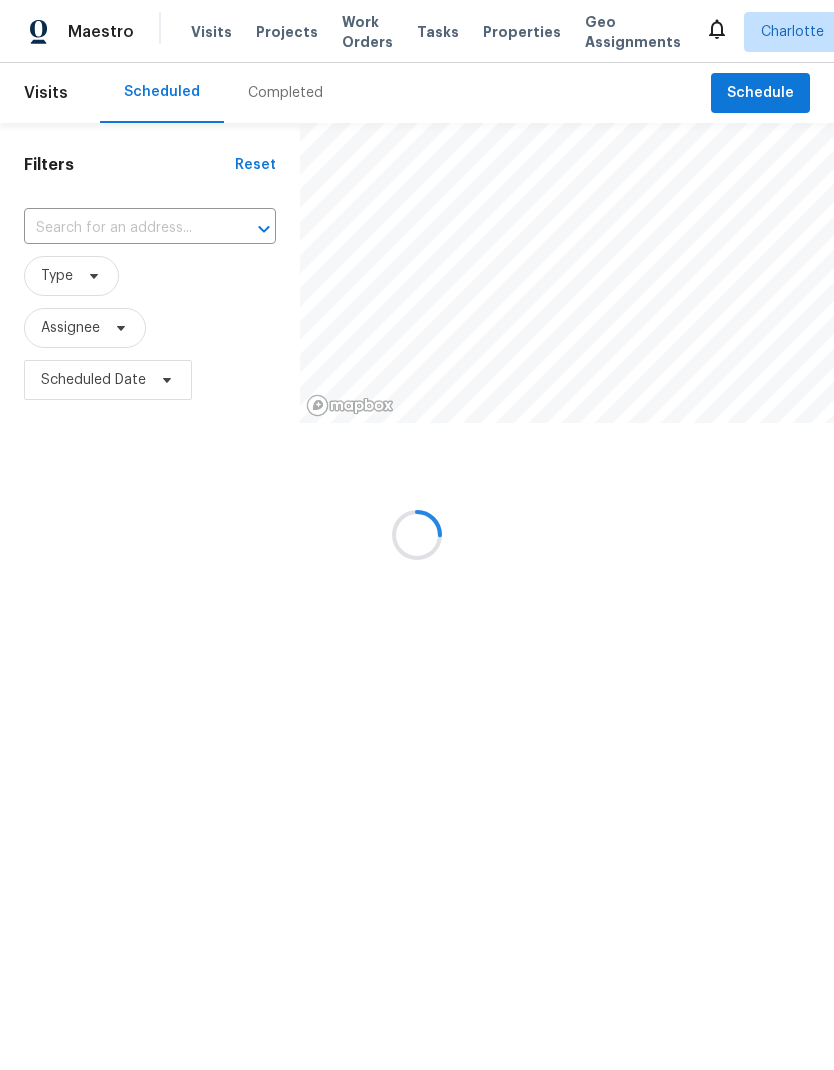 scroll, scrollTop: 0, scrollLeft: 0, axis: both 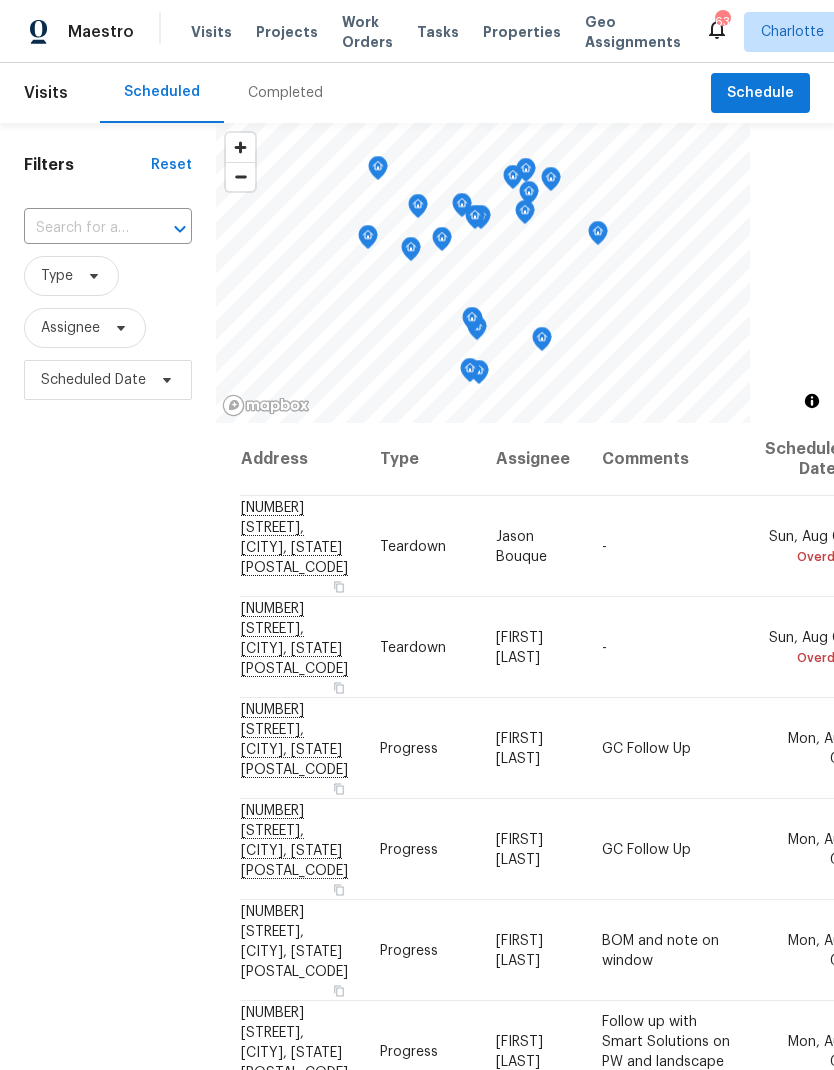 click on "Filters Reset ​ Type Assignee Scheduled Date" at bounding box center (108, 701) 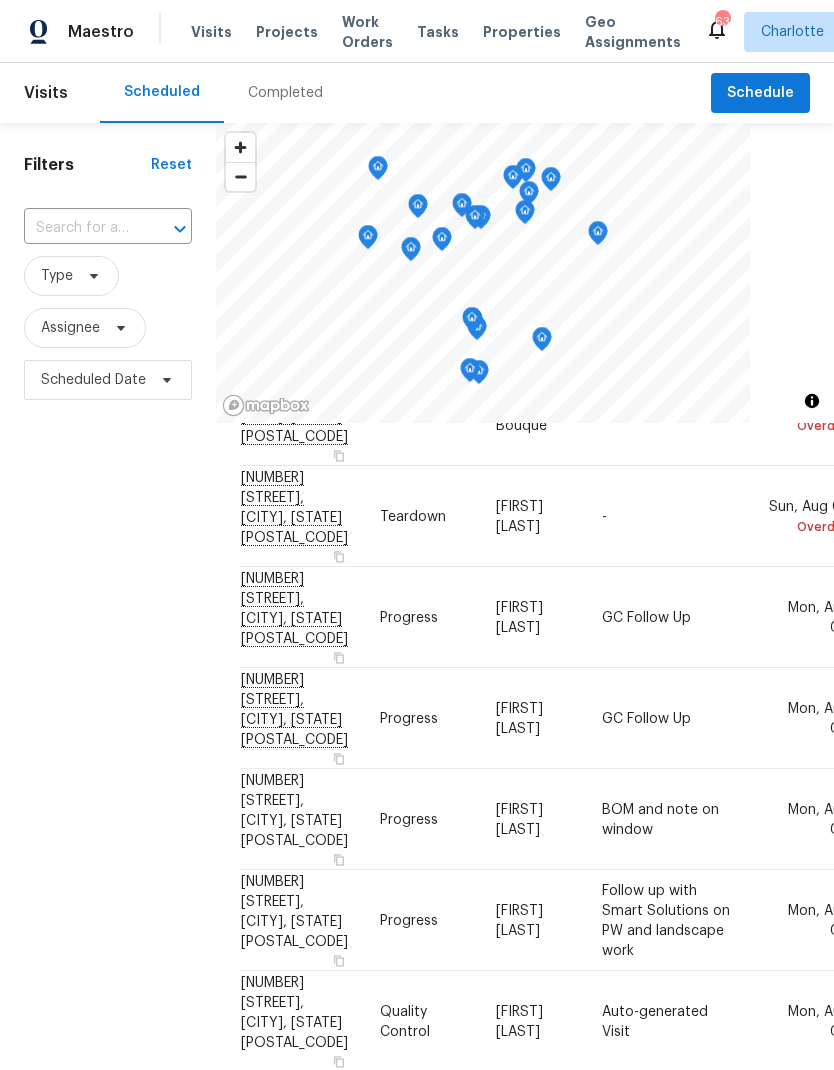 scroll, scrollTop: 127, scrollLeft: 0, axis: vertical 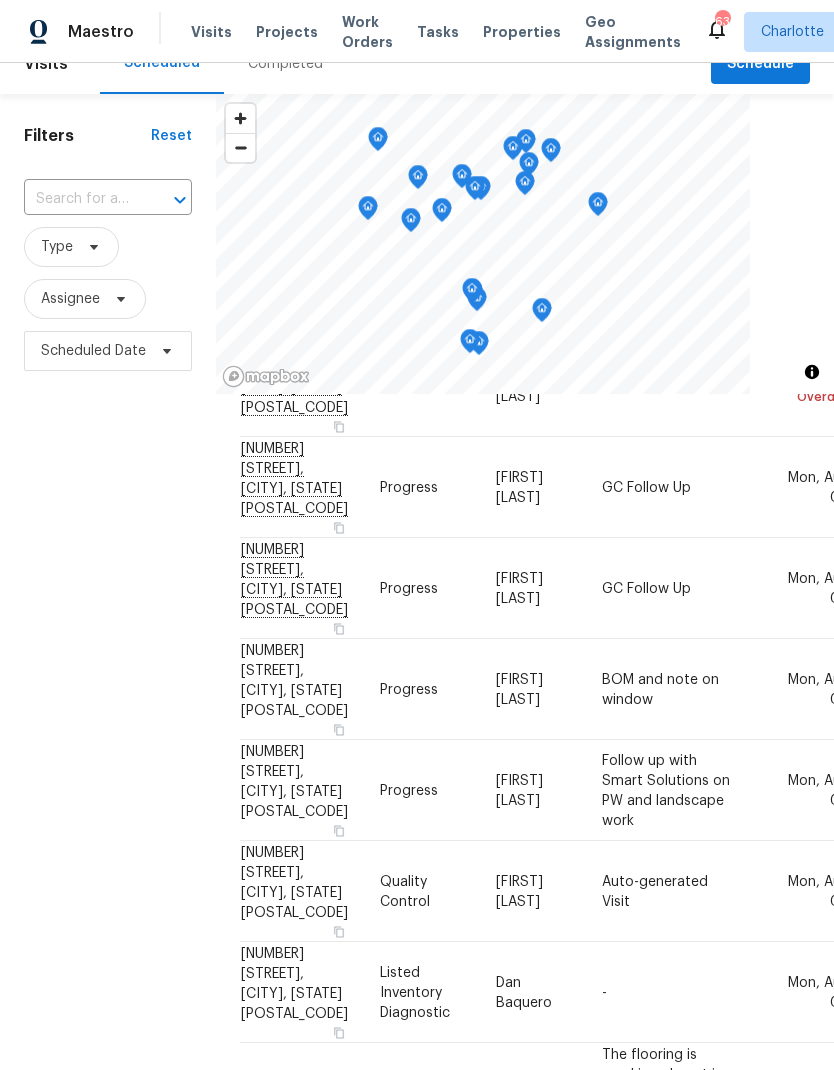 click on "Filters Reset ​ Type Assignee Scheduled Date" at bounding box center (108, 672) 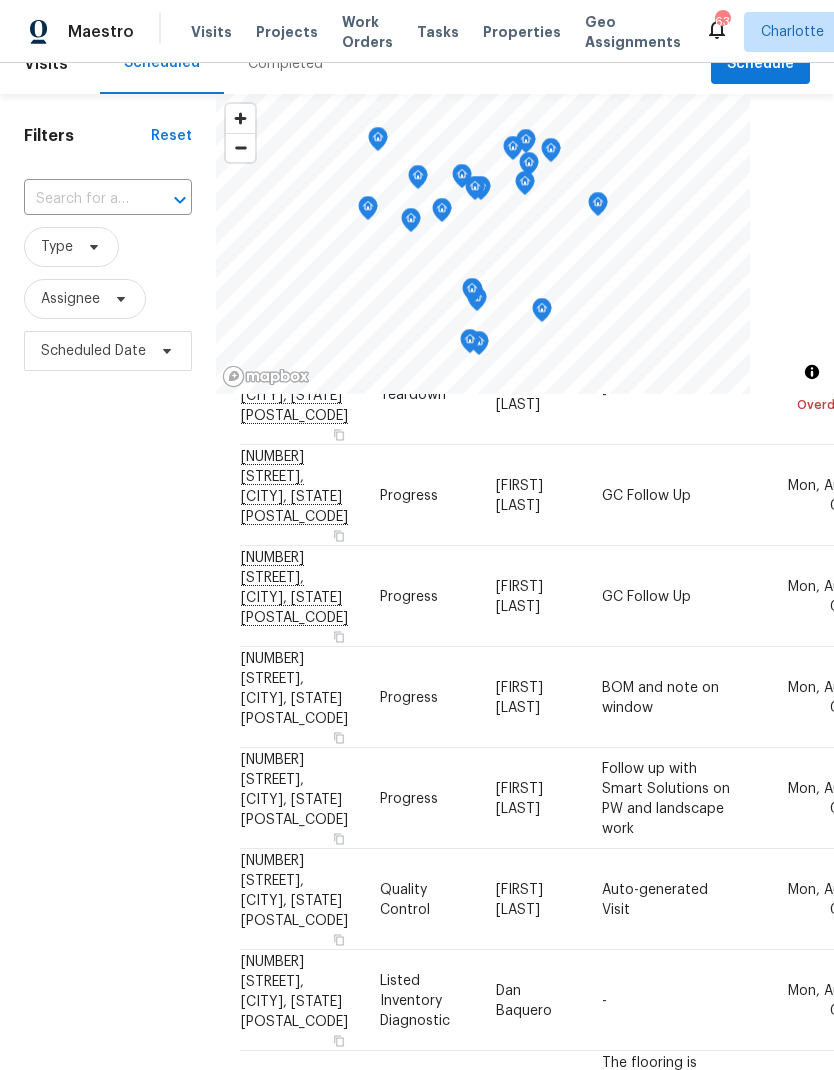 scroll, scrollTop: 252, scrollLeft: 0, axis: vertical 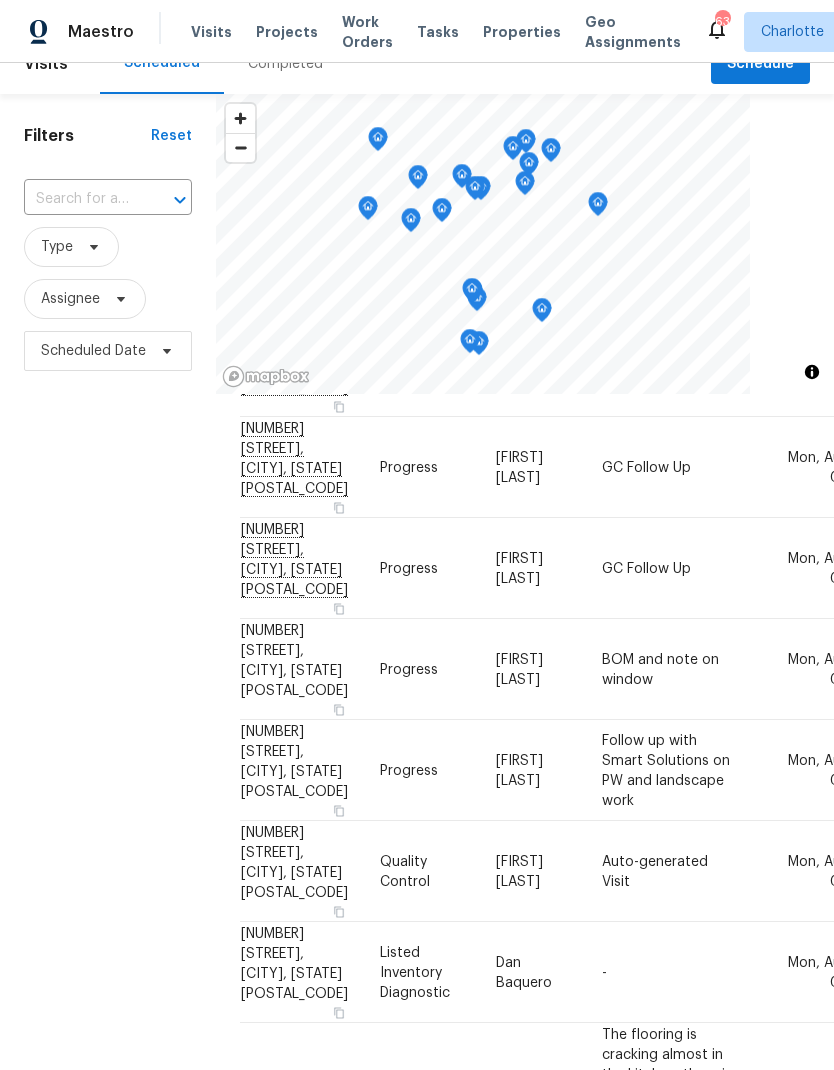click on "Filters Reset ​ Type Assignee Scheduled Date" at bounding box center (108, 672) 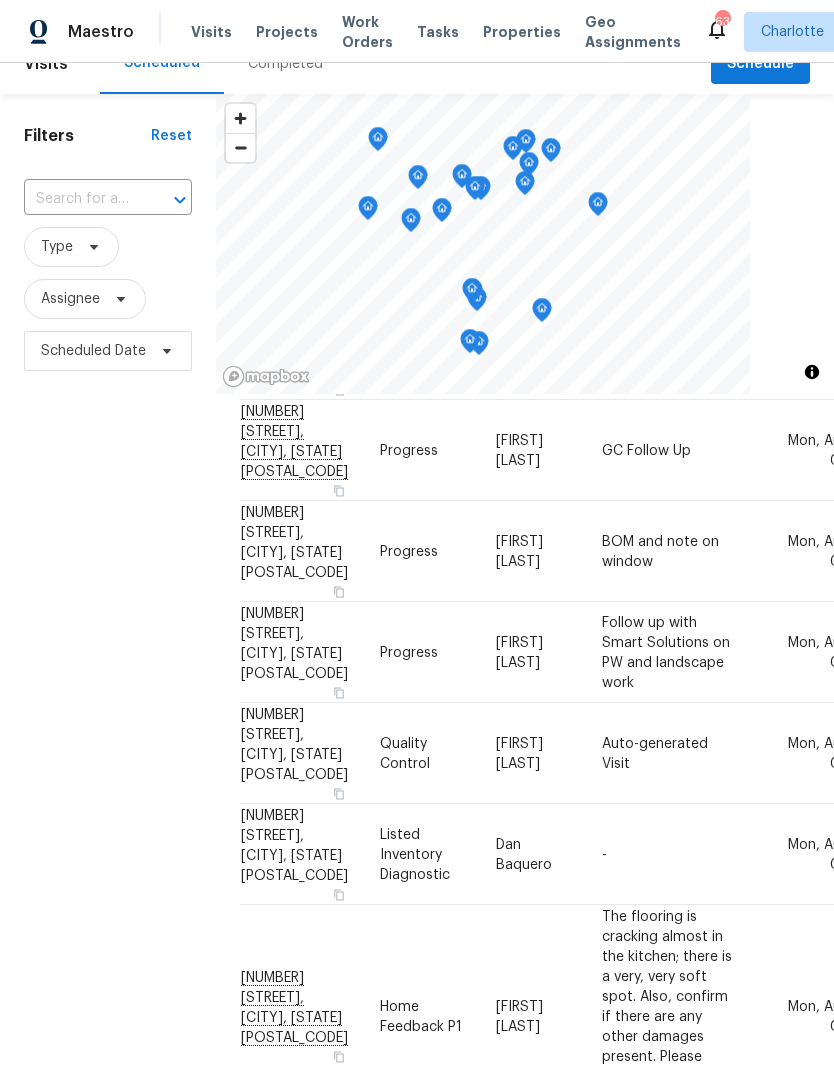 scroll, scrollTop: 374, scrollLeft: 0, axis: vertical 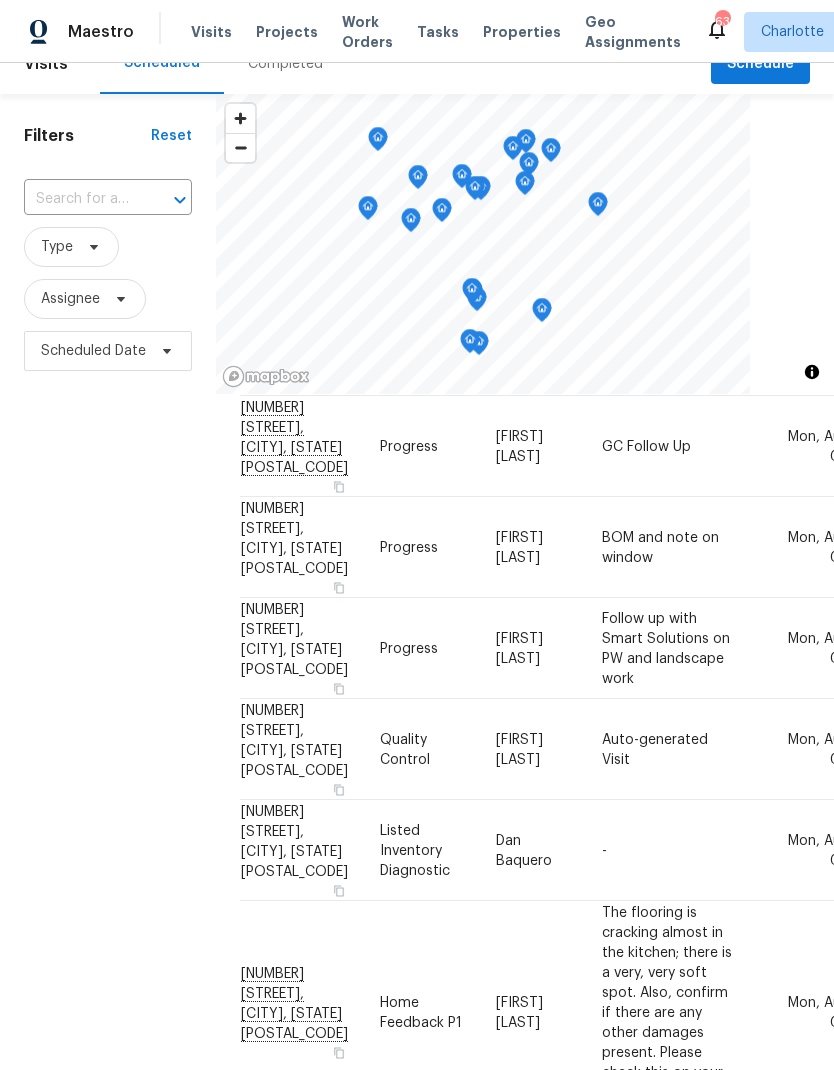 click on "Filters Reset ​ Type Assignee Scheduled Date" at bounding box center [108, 672] 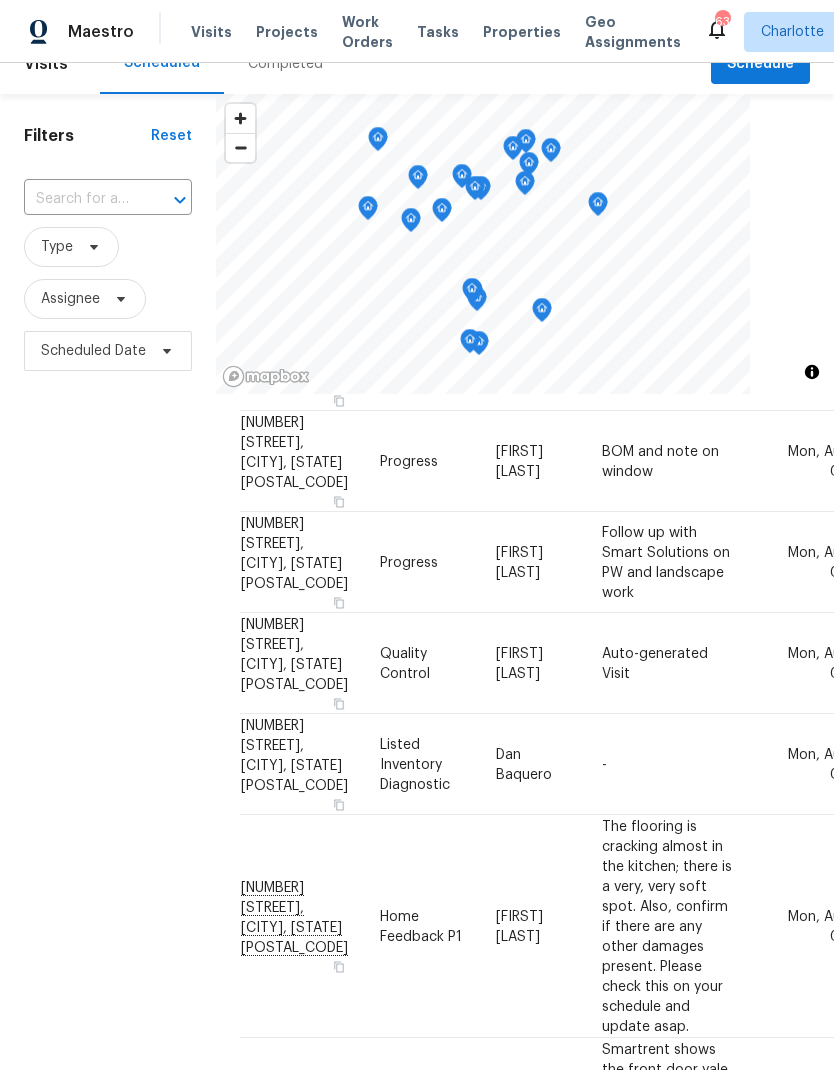 scroll, scrollTop: 468, scrollLeft: 0, axis: vertical 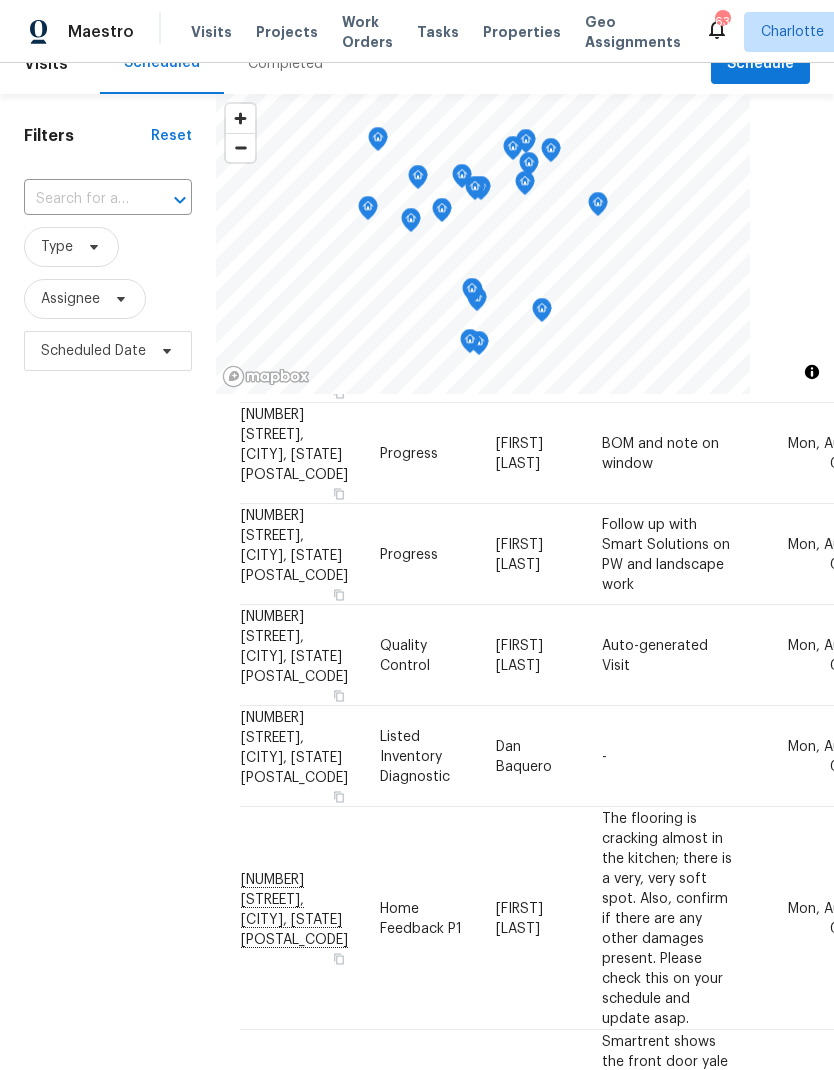 click on "Filters Reset ​ Type Assignee Scheduled Date" at bounding box center [108, 672] 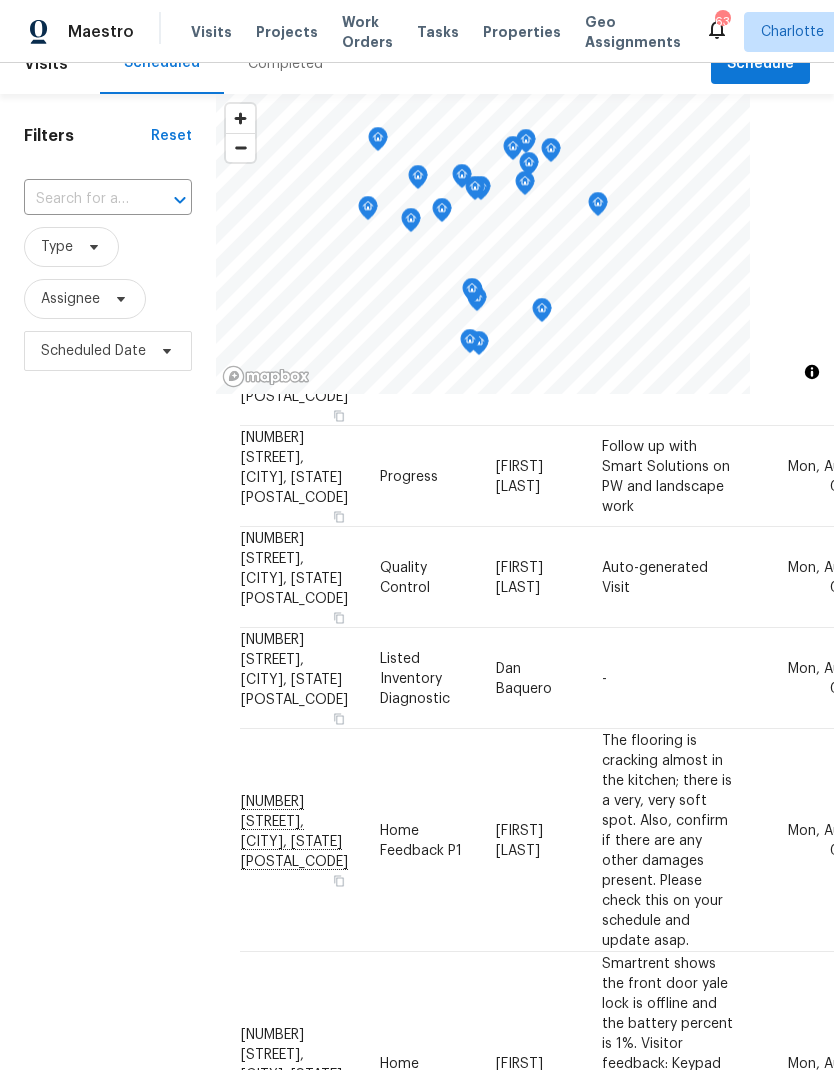 scroll, scrollTop: 548, scrollLeft: 0, axis: vertical 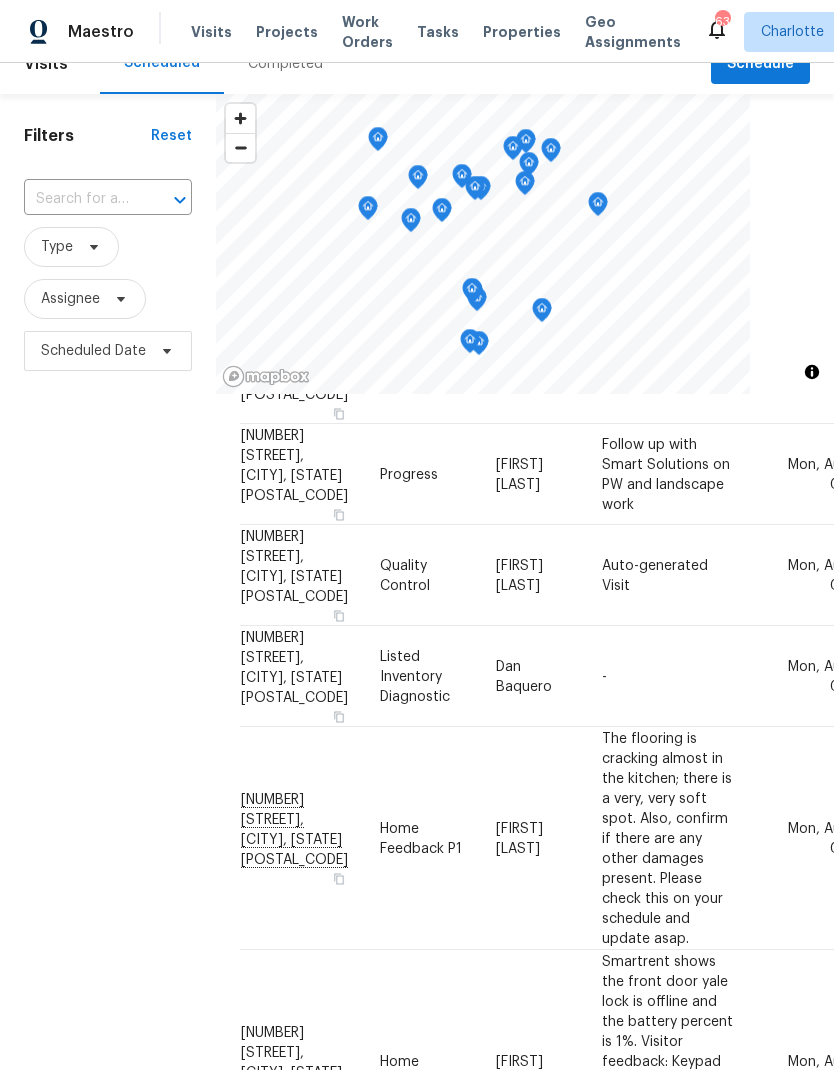 click on "Filters Reset ​ Type Assignee Scheduled Date" at bounding box center [108, 672] 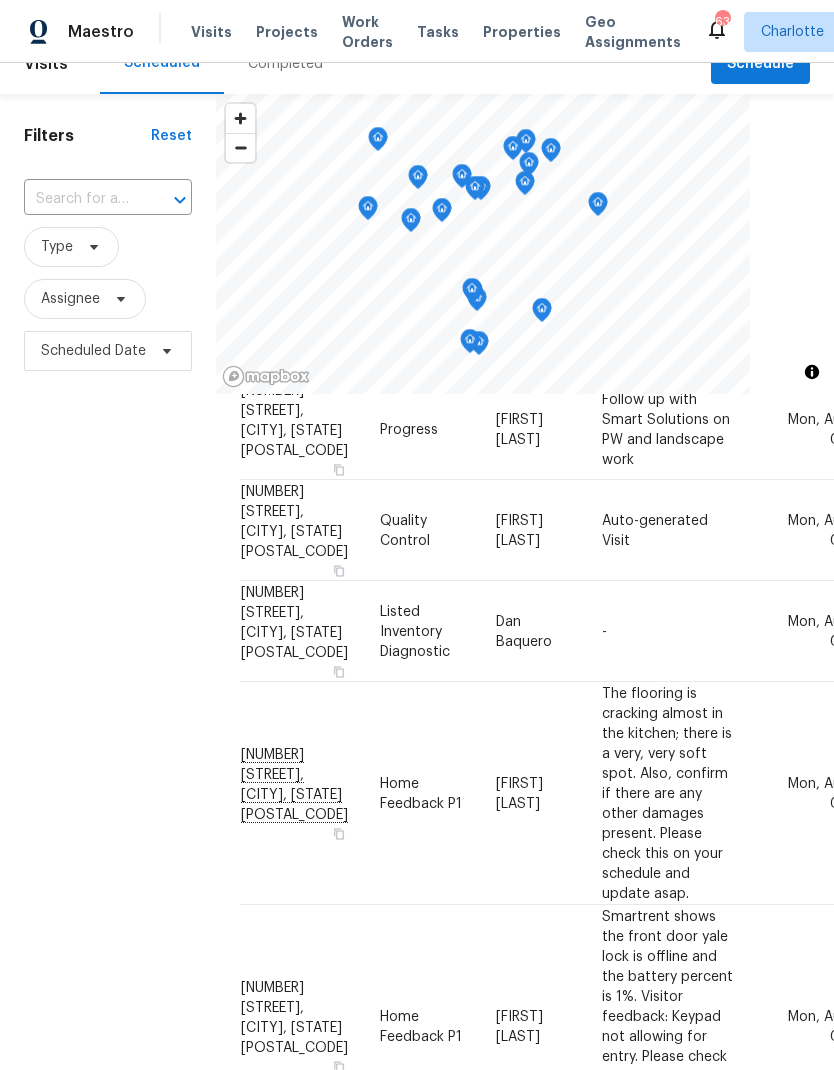 scroll, scrollTop: 597, scrollLeft: 0, axis: vertical 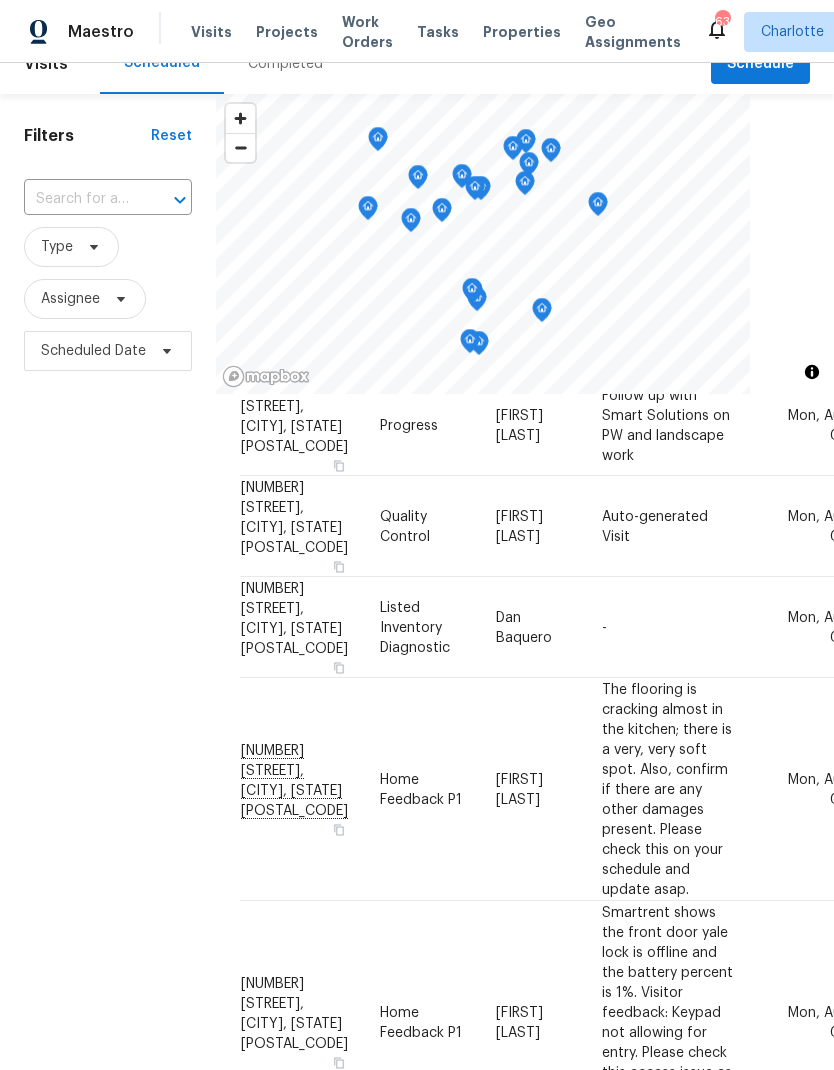 click on "Filters Reset ​ Type Assignee Scheduled Date" at bounding box center (108, 672) 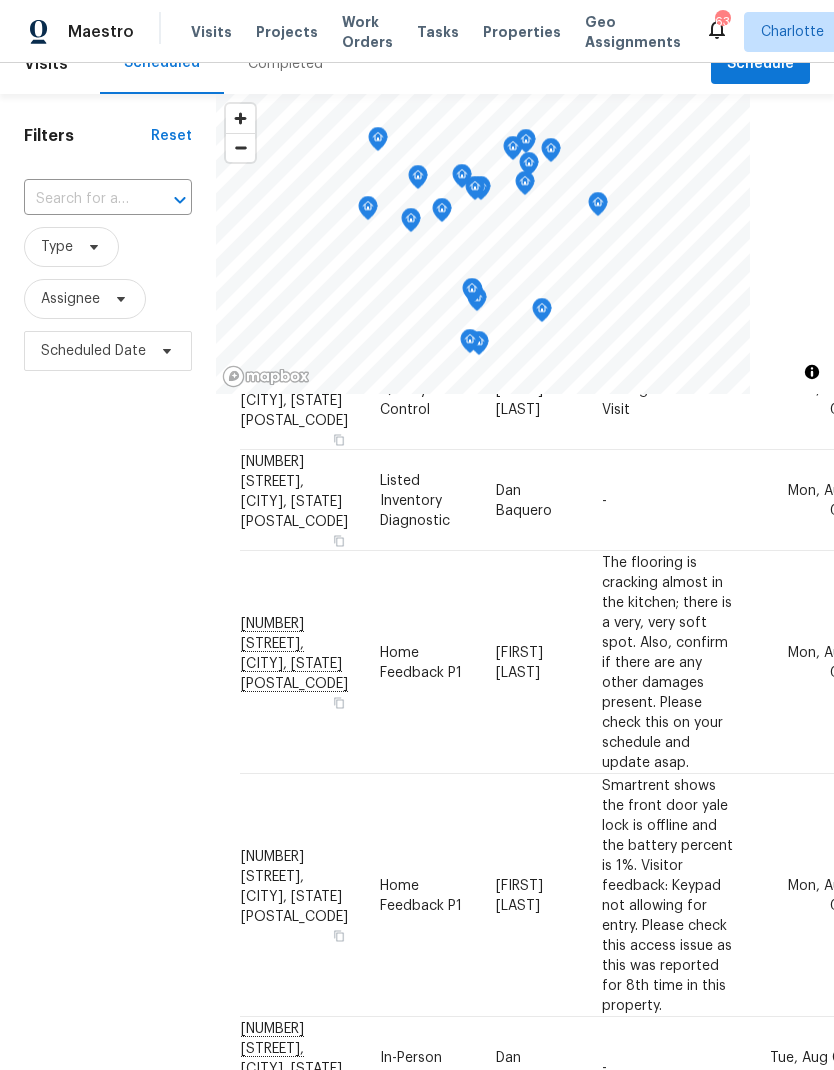 scroll, scrollTop: 725, scrollLeft: 0, axis: vertical 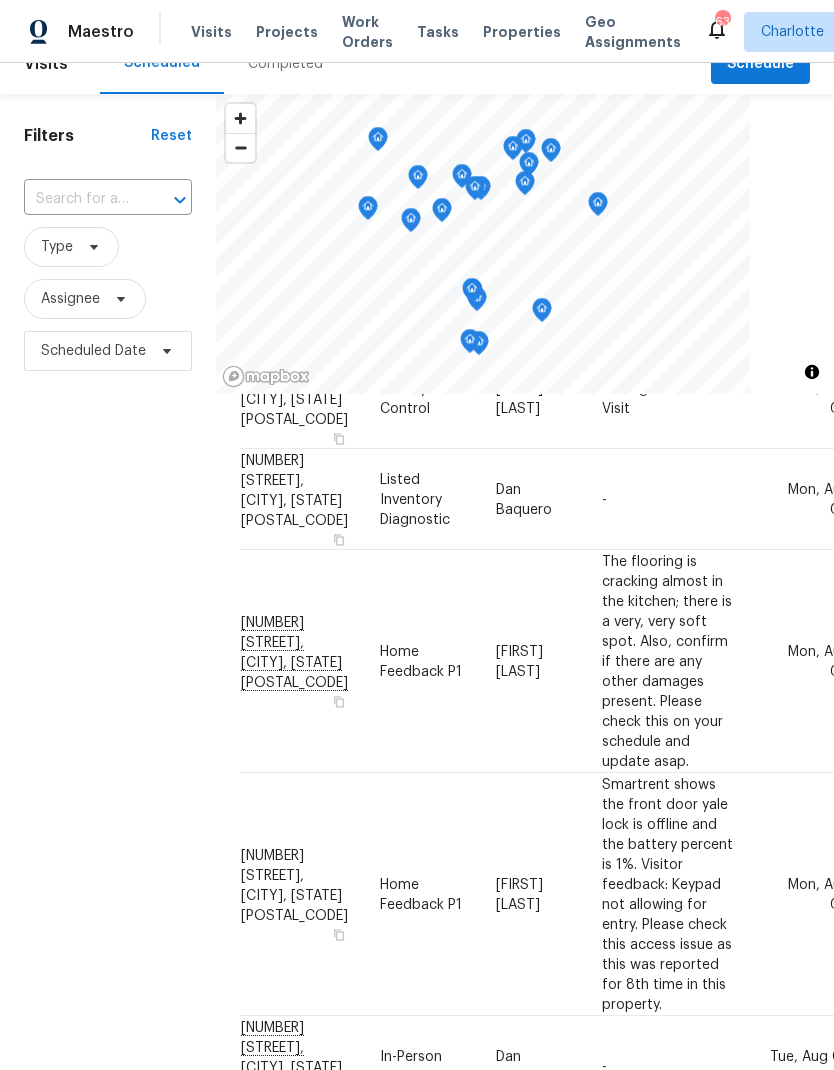 click on "Filters Reset ​ Type Assignee Scheduled Date" at bounding box center (108, 672) 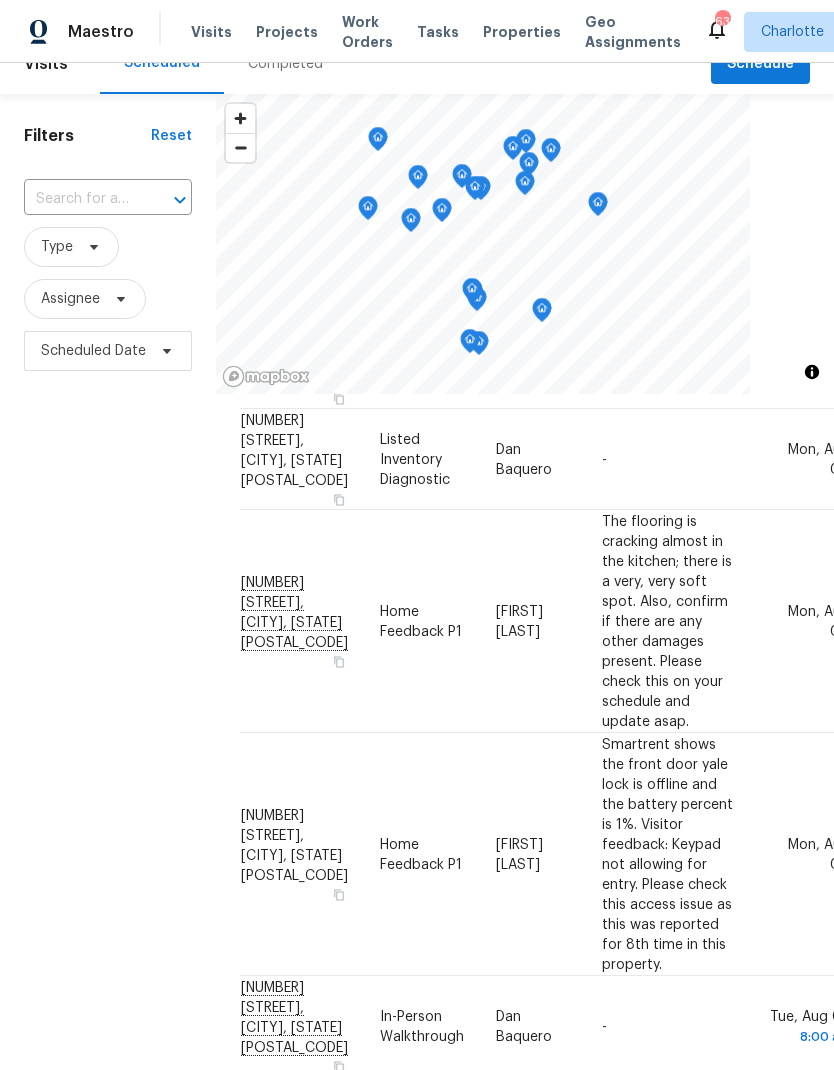 click on "Filters Reset ​ Type Assignee Scheduled Date" at bounding box center [108, 672] 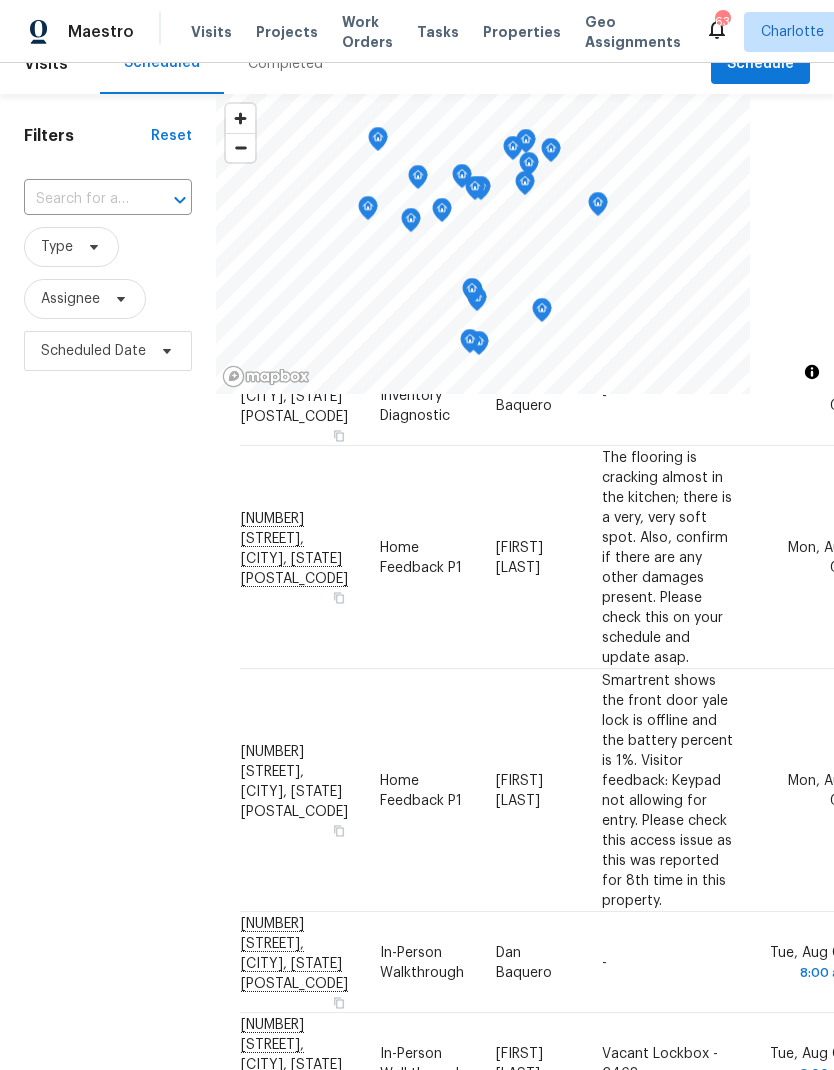 scroll, scrollTop: 845, scrollLeft: 0, axis: vertical 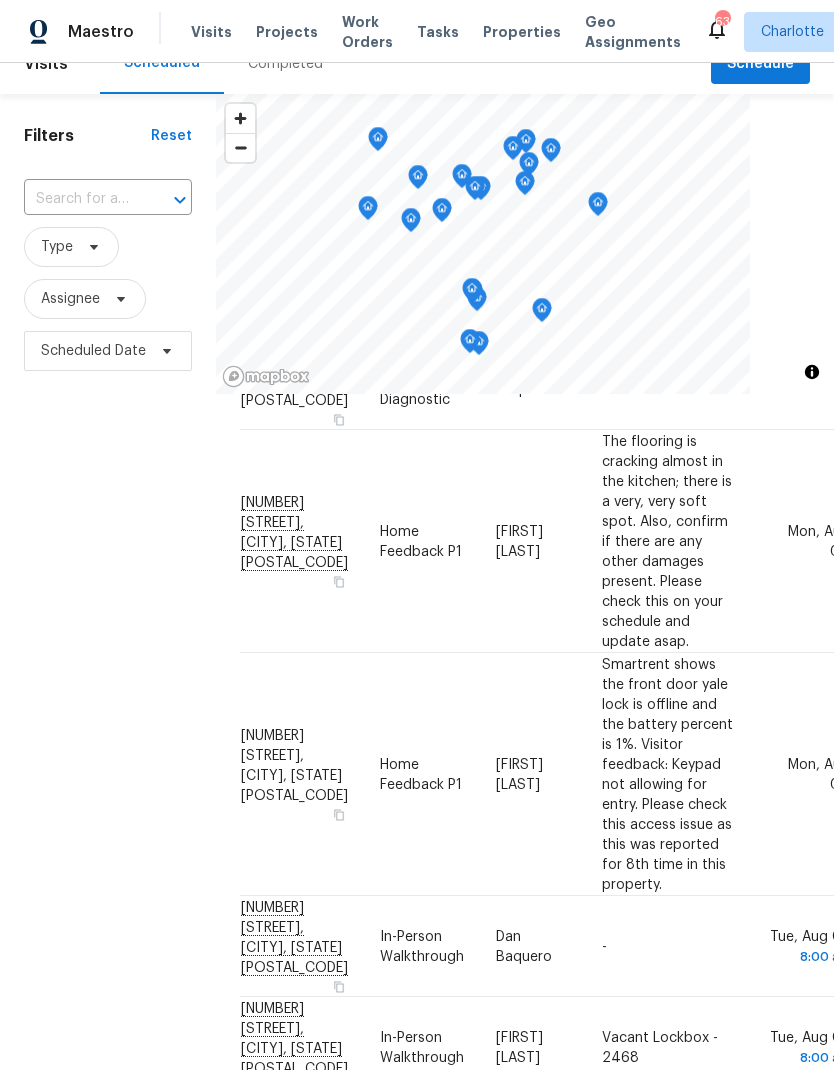 click on "Filters Reset ​ Type Assignee Scheduled Date" at bounding box center (108, 672) 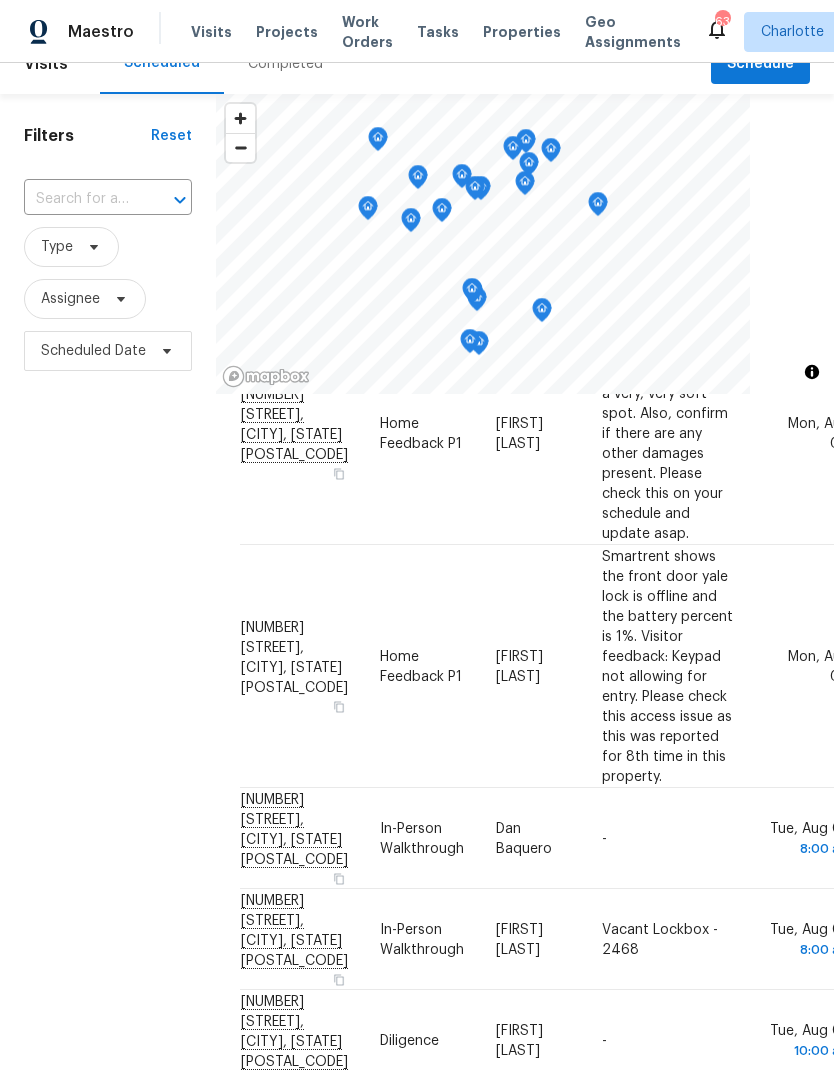 scroll, scrollTop: 955, scrollLeft: 0, axis: vertical 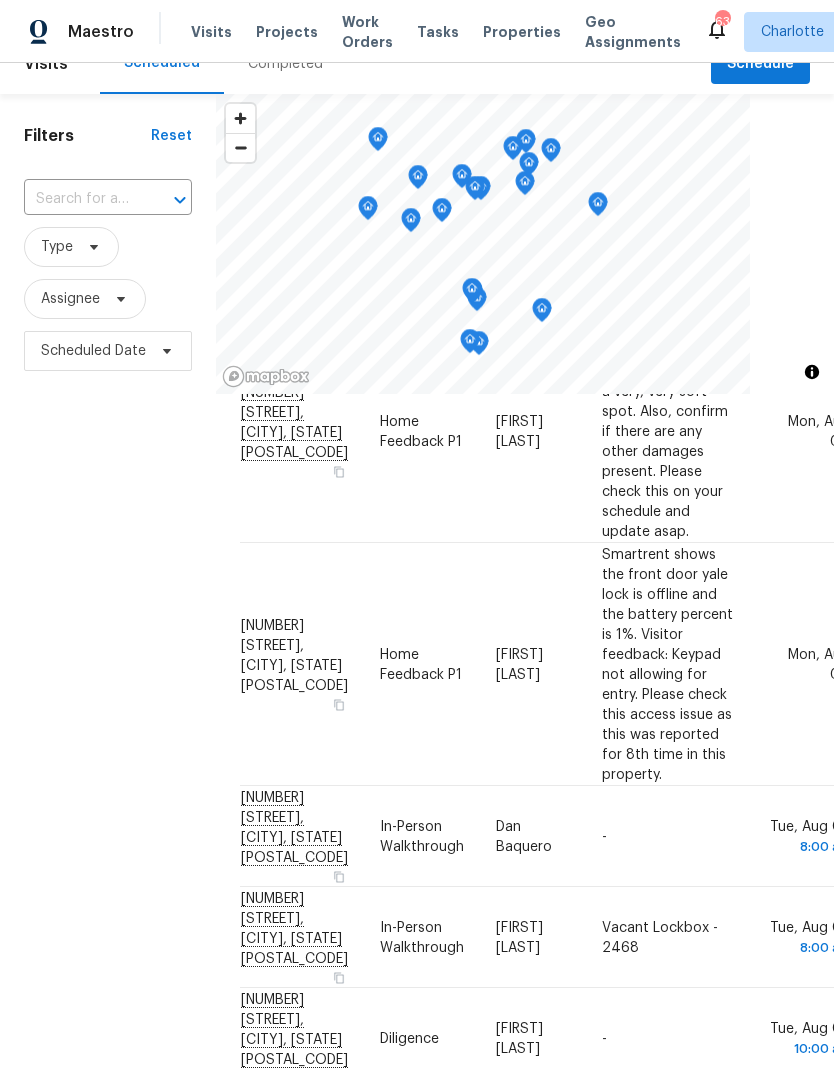click on "Filters Reset ​ Type Assignee Scheduled Date" at bounding box center (108, 672) 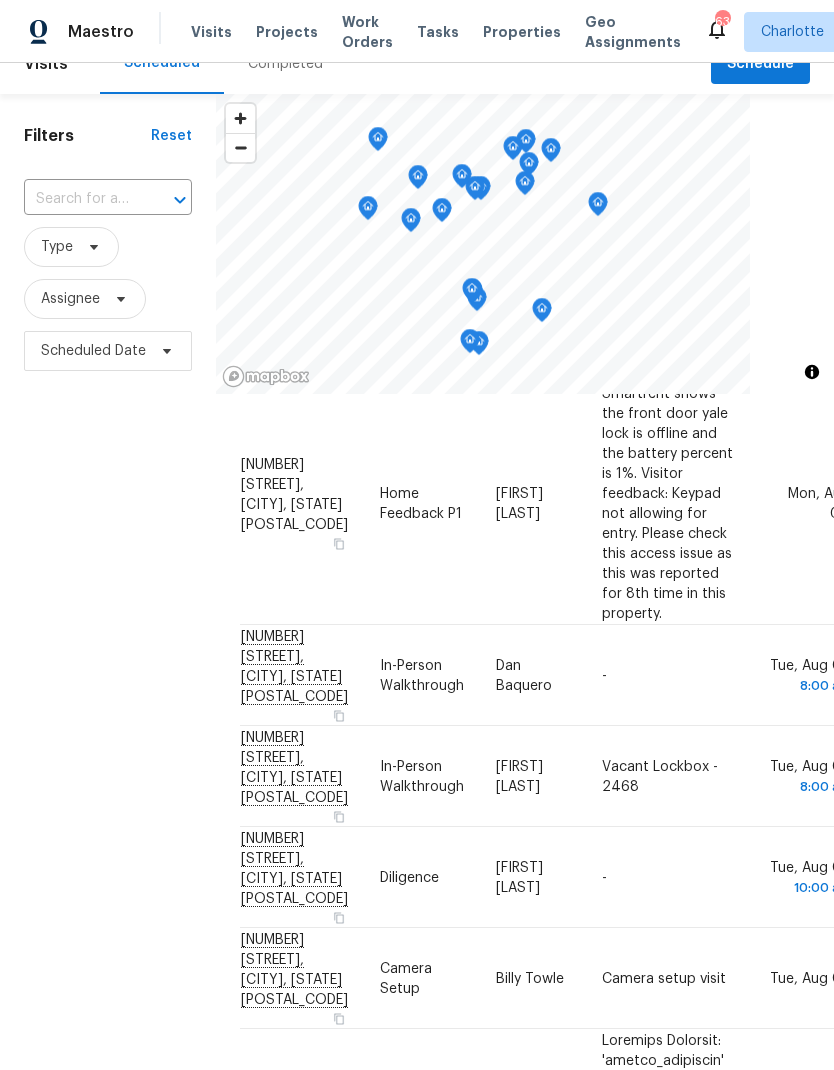 click on "Filters Reset ​ Type Assignee Scheduled Date" at bounding box center [108, 672] 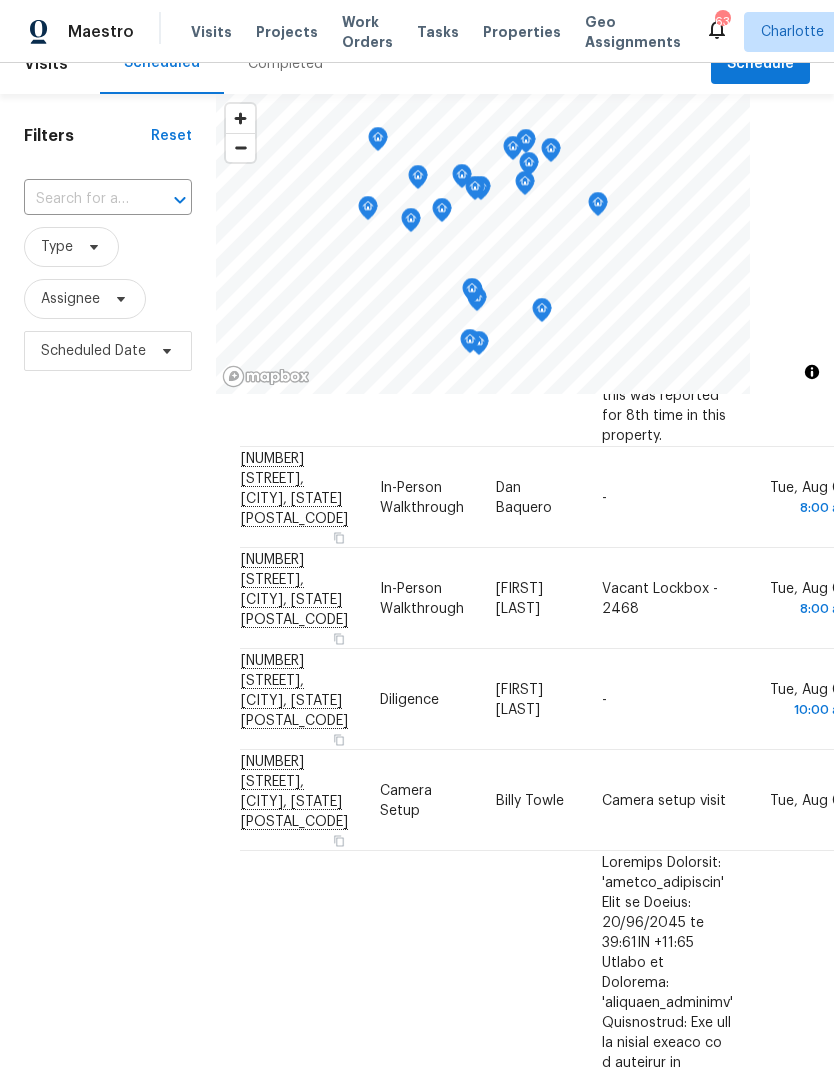 scroll, scrollTop: 1296, scrollLeft: 0, axis: vertical 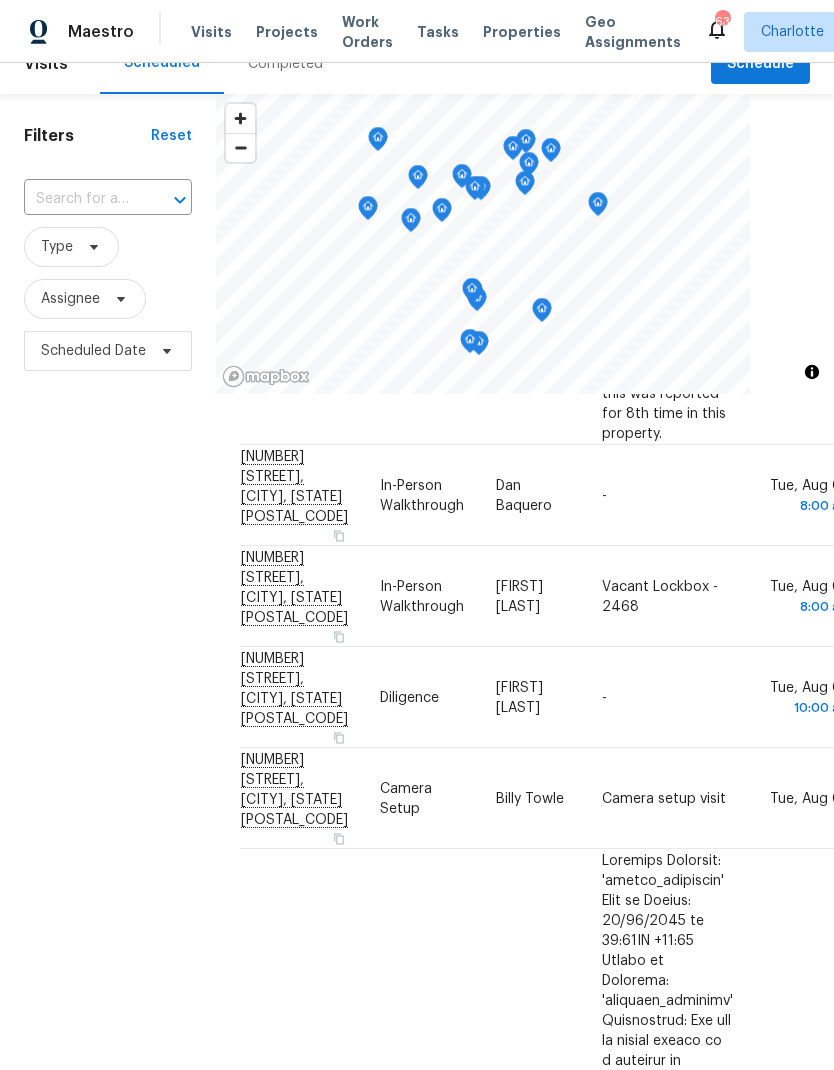 click on "Filters Reset ​ Type Assignee Scheduled Date" at bounding box center (108, 672) 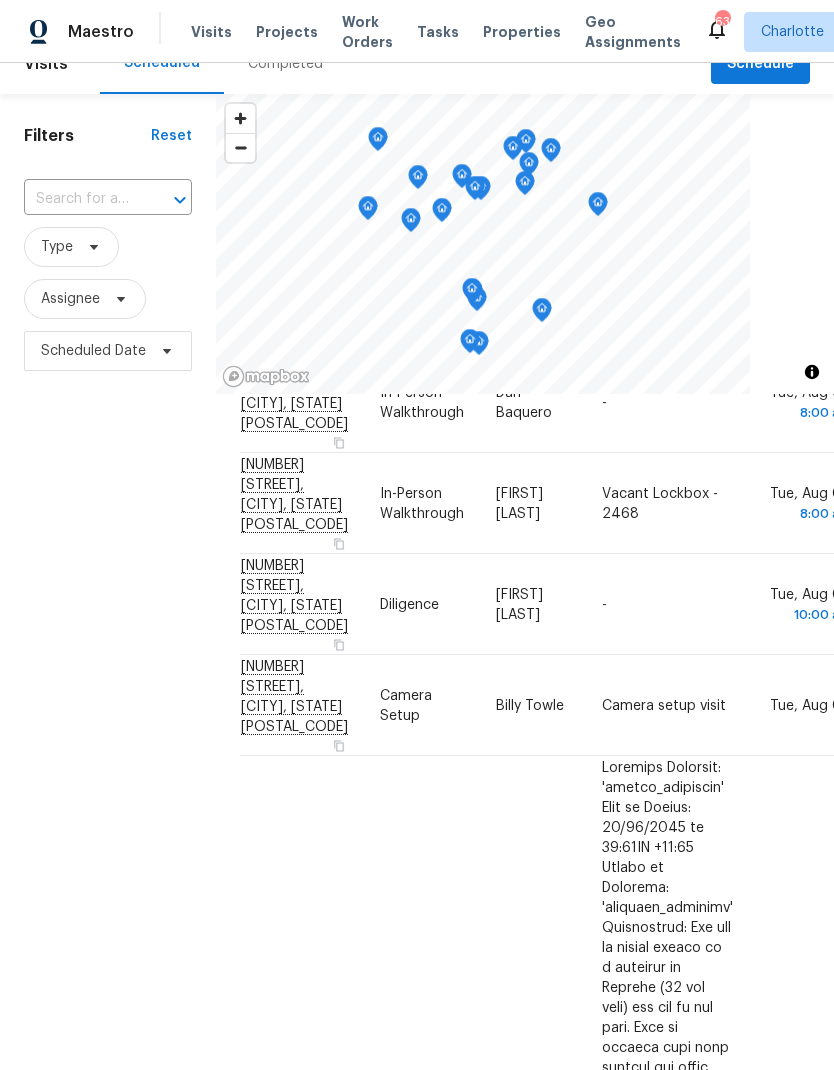 scroll, scrollTop: 1392, scrollLeft: 0, axis: vertical 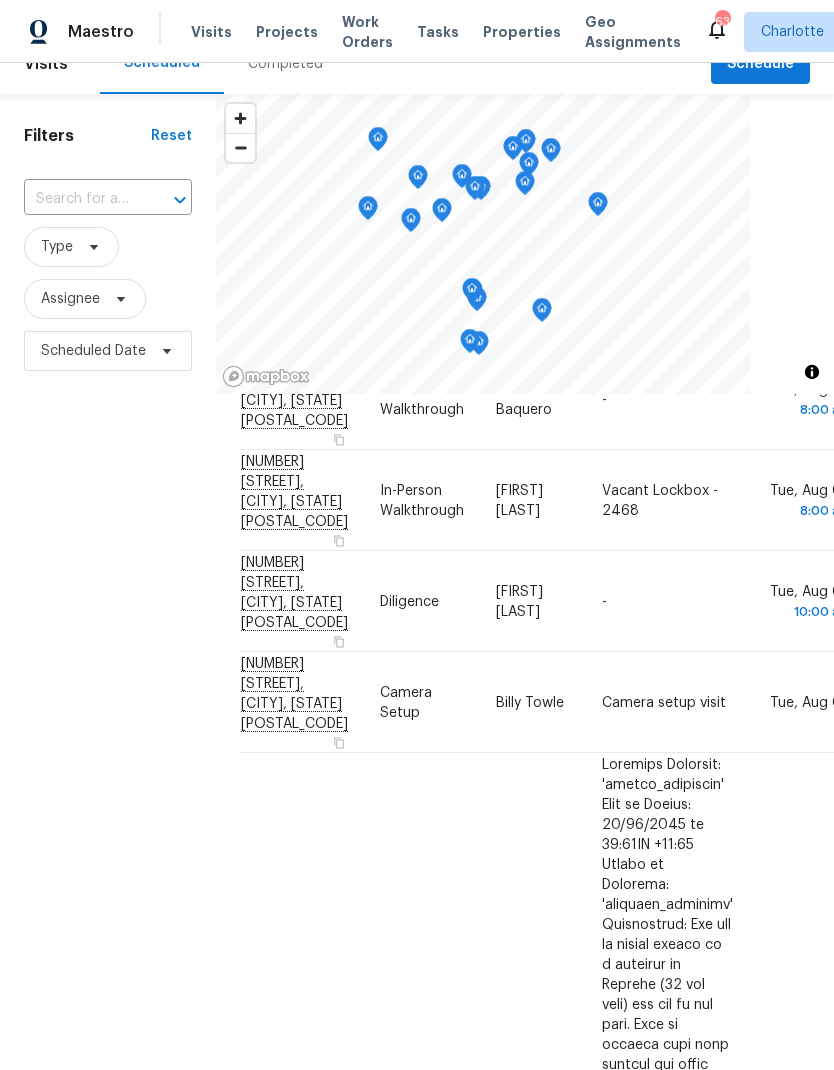 click on "Filters Reset ​ Type Assignee Scheduled Date" at bounding box center [108, 672] 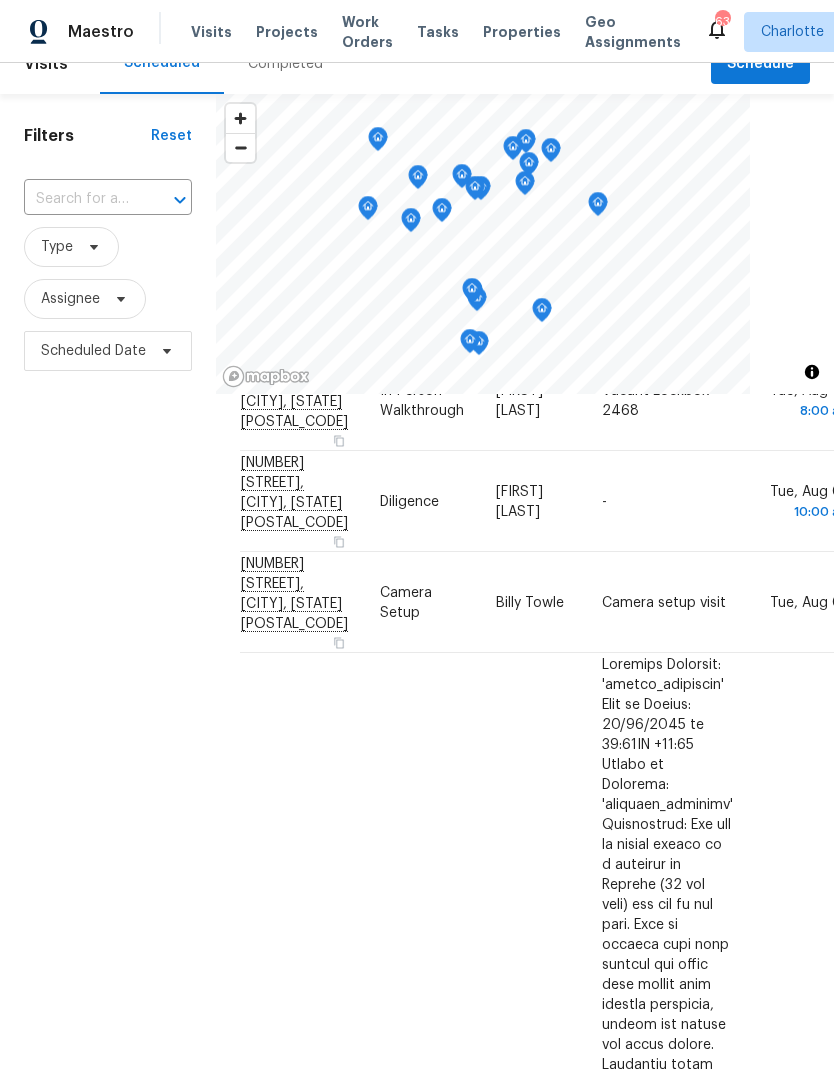 click on "Filters Reset ​ Type Assignee Scheduled Date" at bounding box center [108, 672] 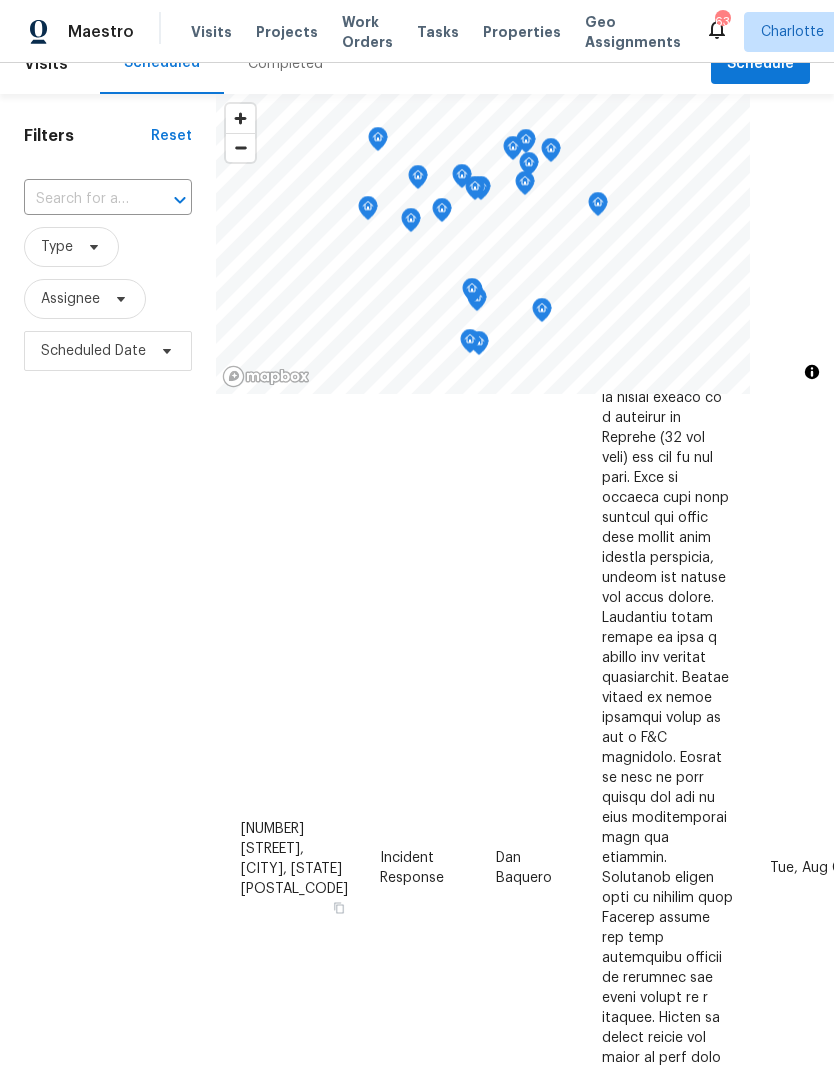 click on "Filters Reset ​ Type Assignee Scheduled Date" at bounding box center [108, 672] 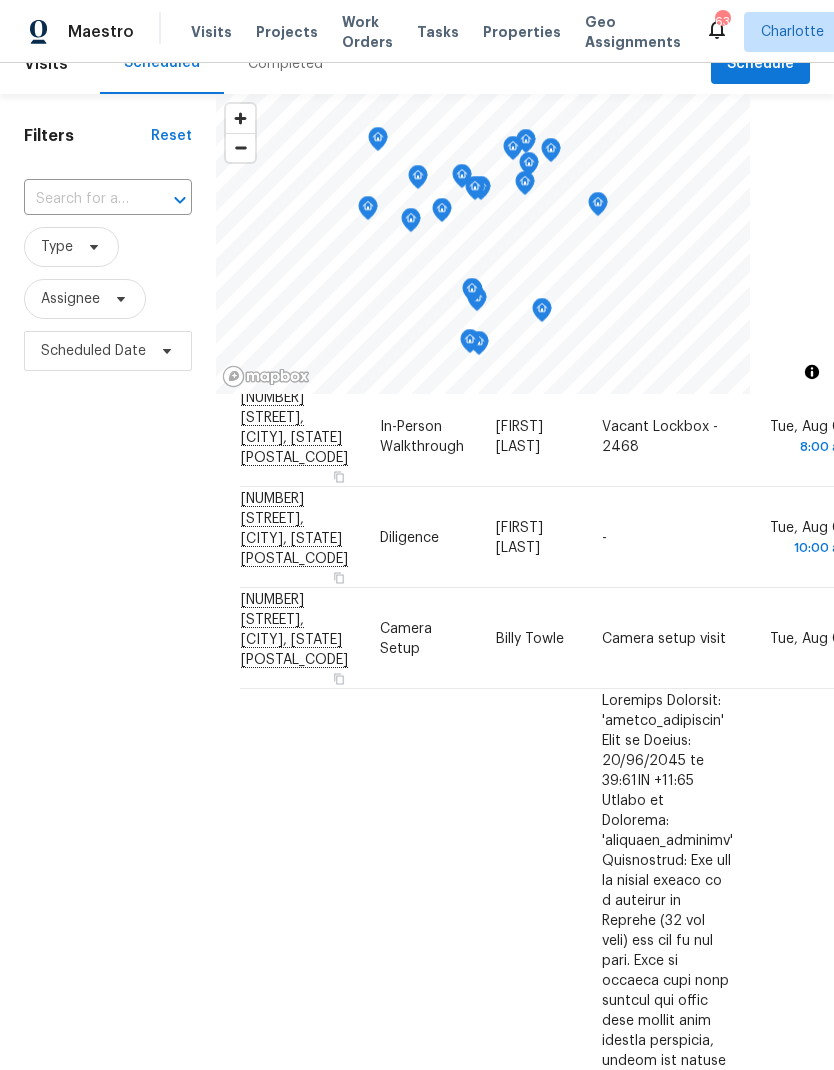 scroll, scrollTop: 1454, scrollLeft: 0, axis: vertical 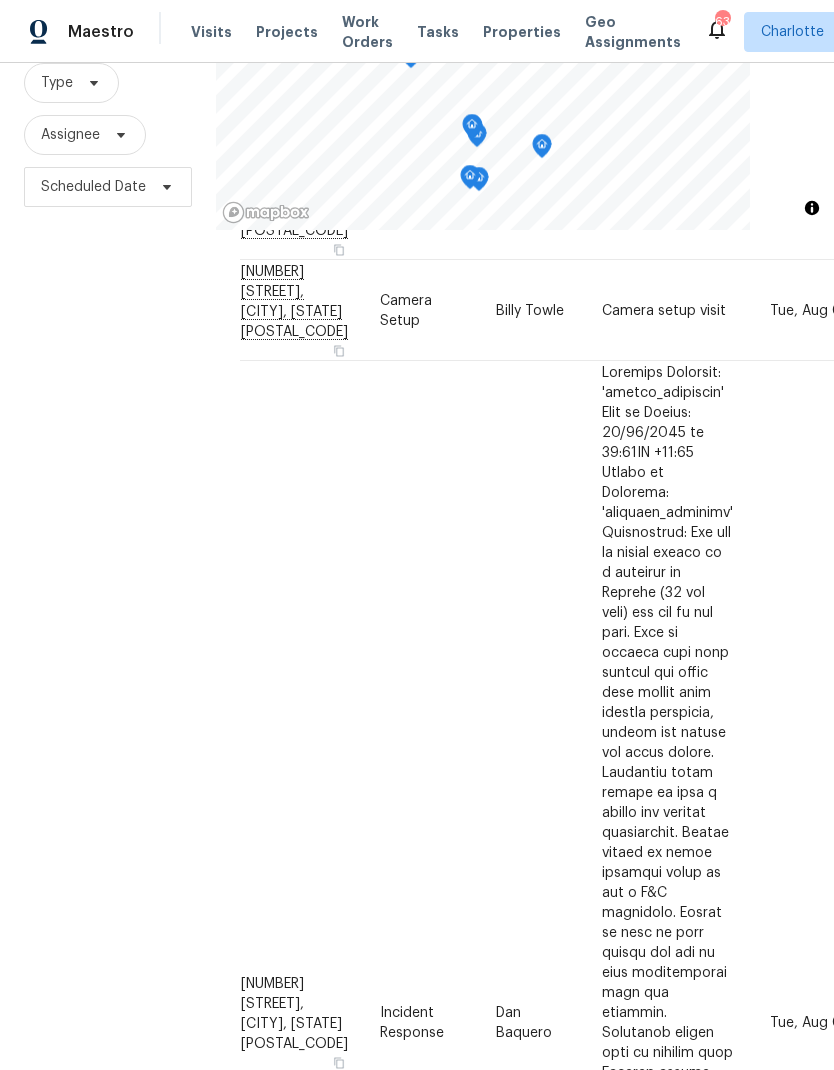 click on "Filters Reset ​ Type Assignee Scheduled Date" at bounding box center (108, 508) 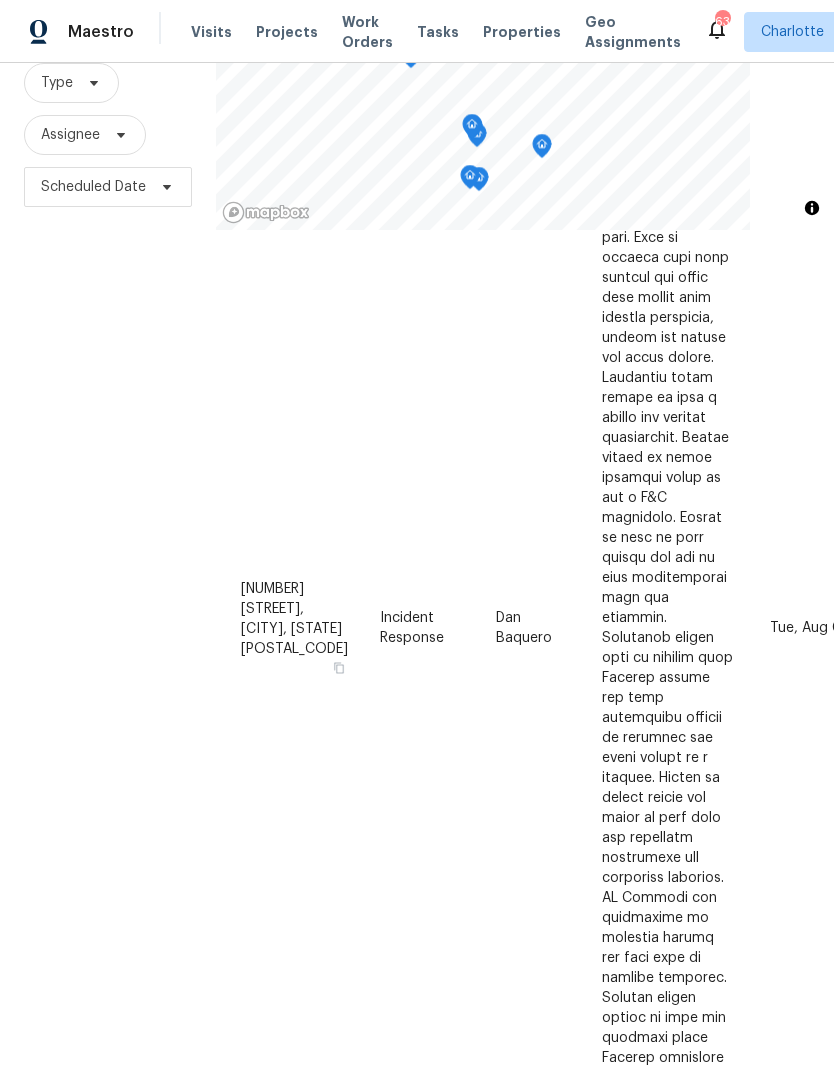 scroll, scrollTop: 2026, scrollLeft: 0, axis: vertical 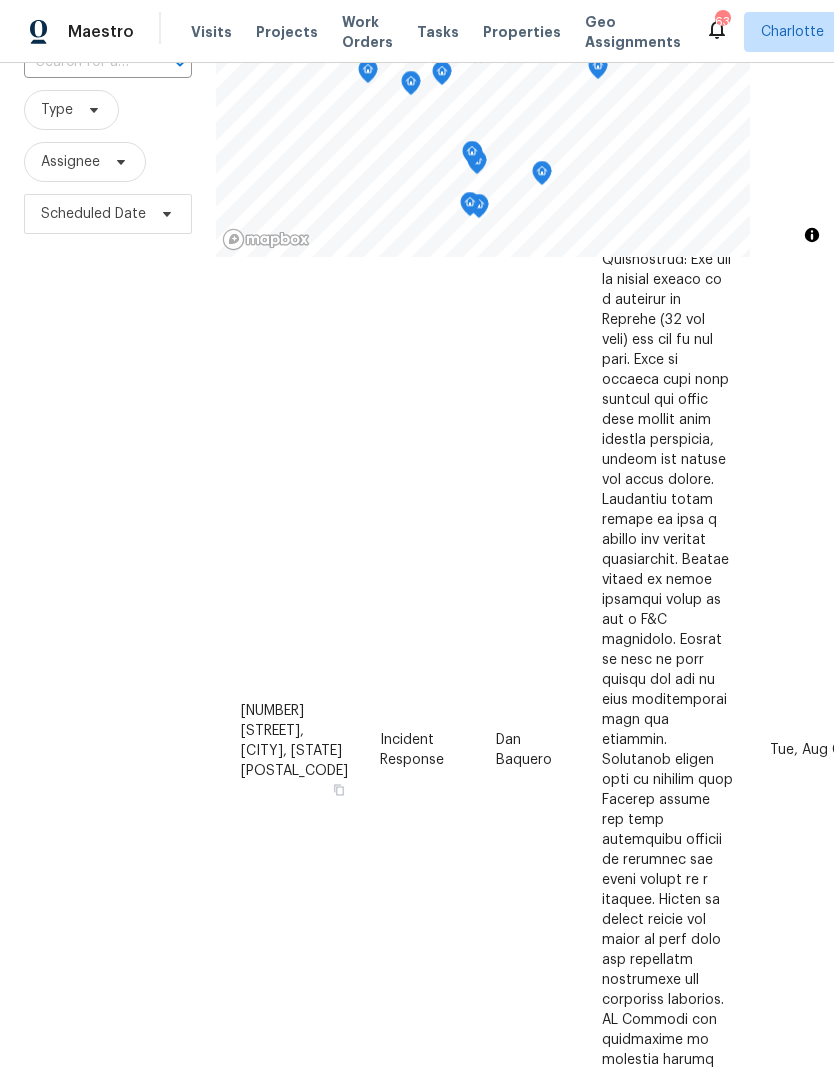 click on "Filters Reset ​ Type Assignee Scheduled Date" at bounding box center (108, 535) 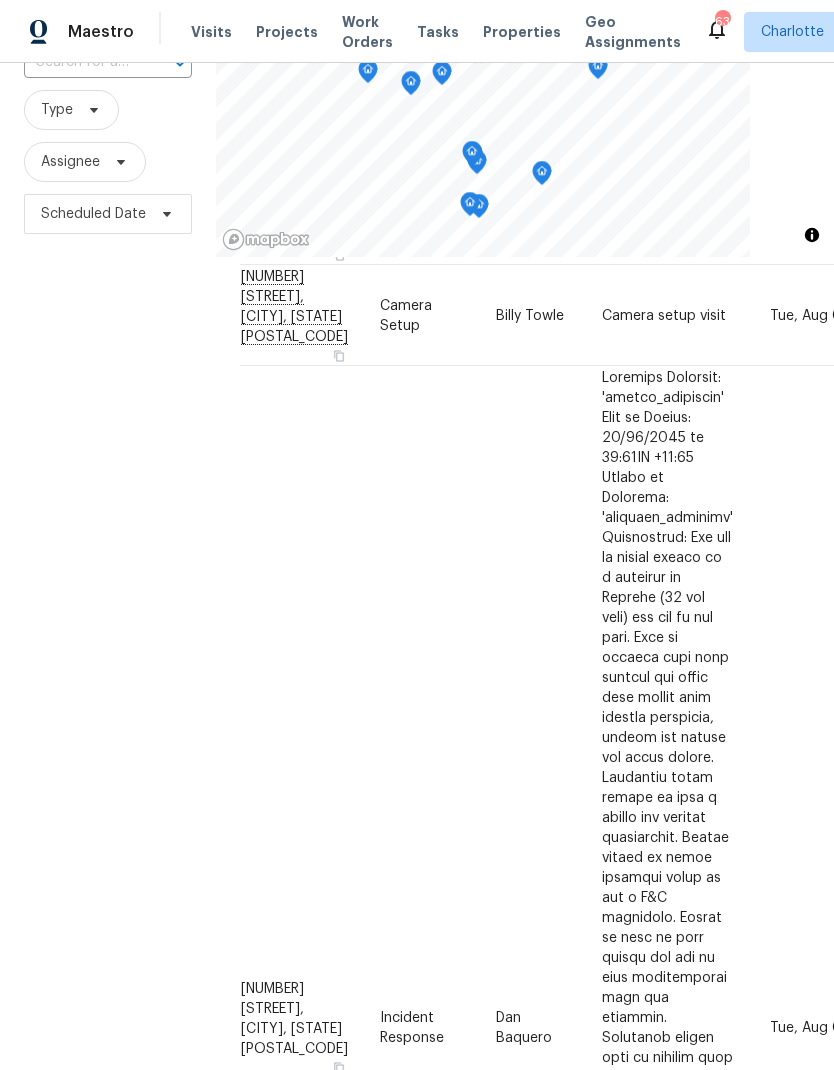 click on "Filters Reset ​ Type Assignee Scheduled Date" at bounding box center (108, 535) 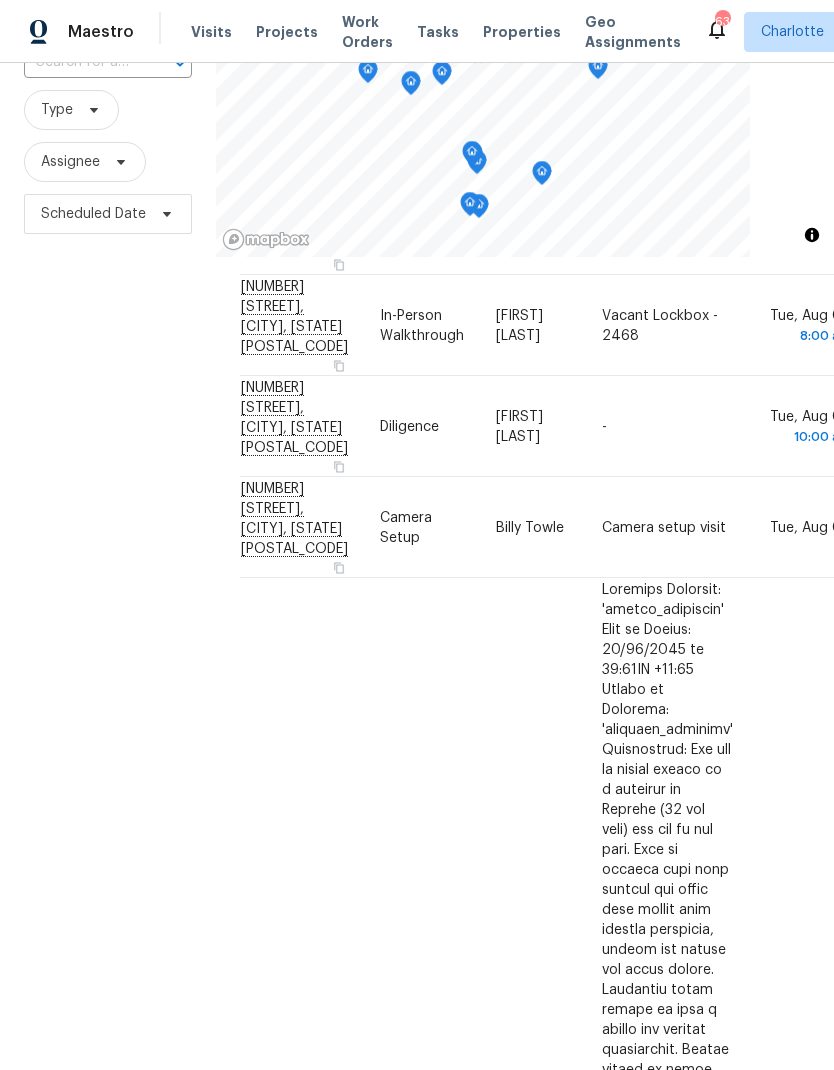 scroll, scrollTop: 1394, scrollLeft: 0, axis: vertical 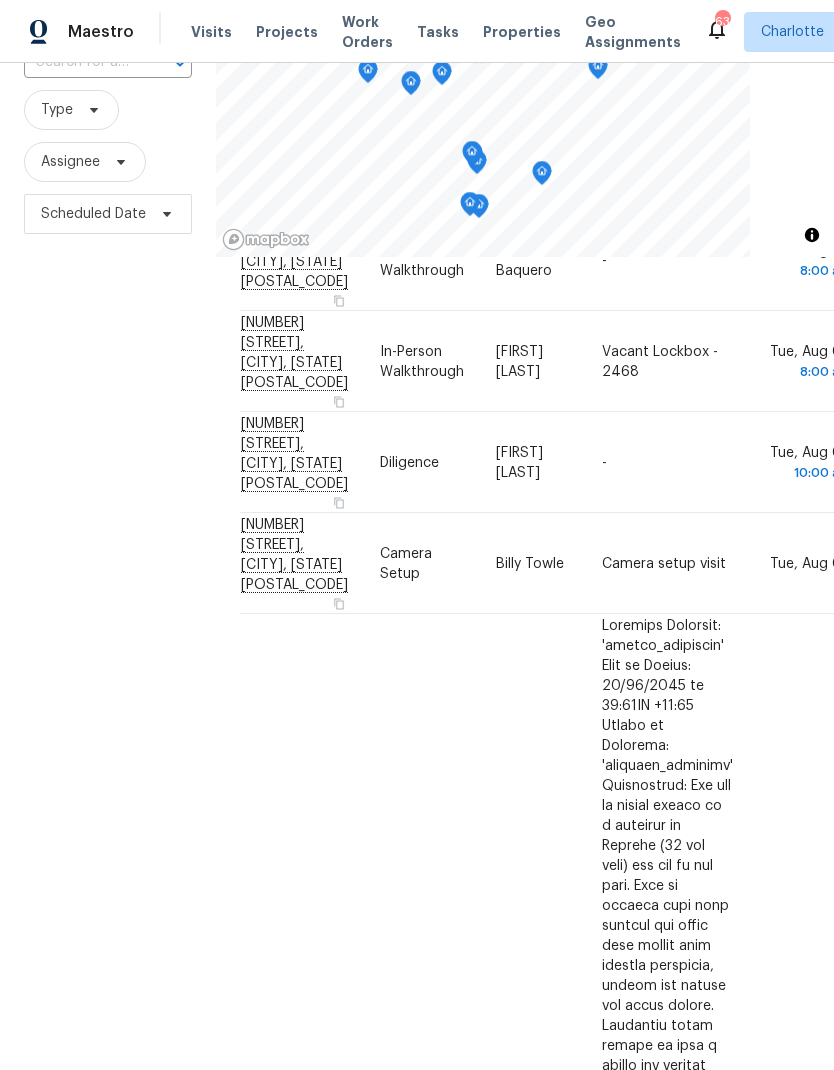 click on "Filters Reset ​ Type Assignee Scheduled Date" at bounding box center (108, 535) 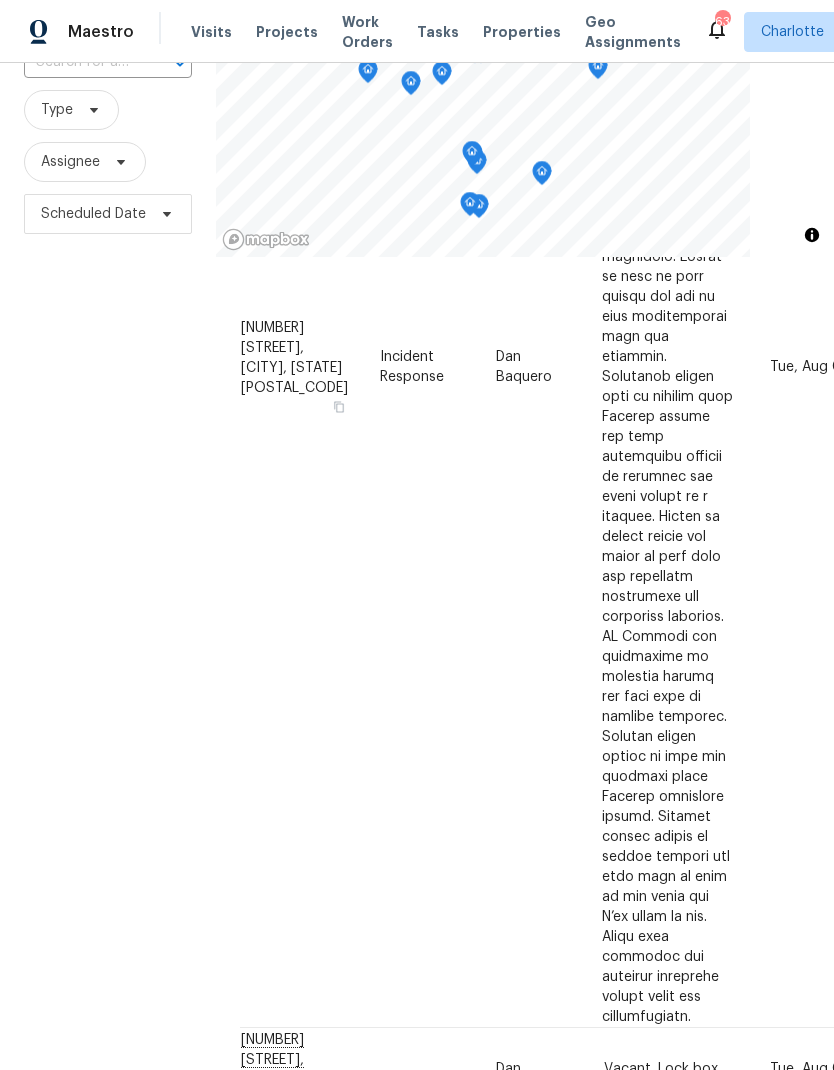 click on "Filters Reset ​ Type Assignee Scheduled Date" at bounding box center [108, 535] 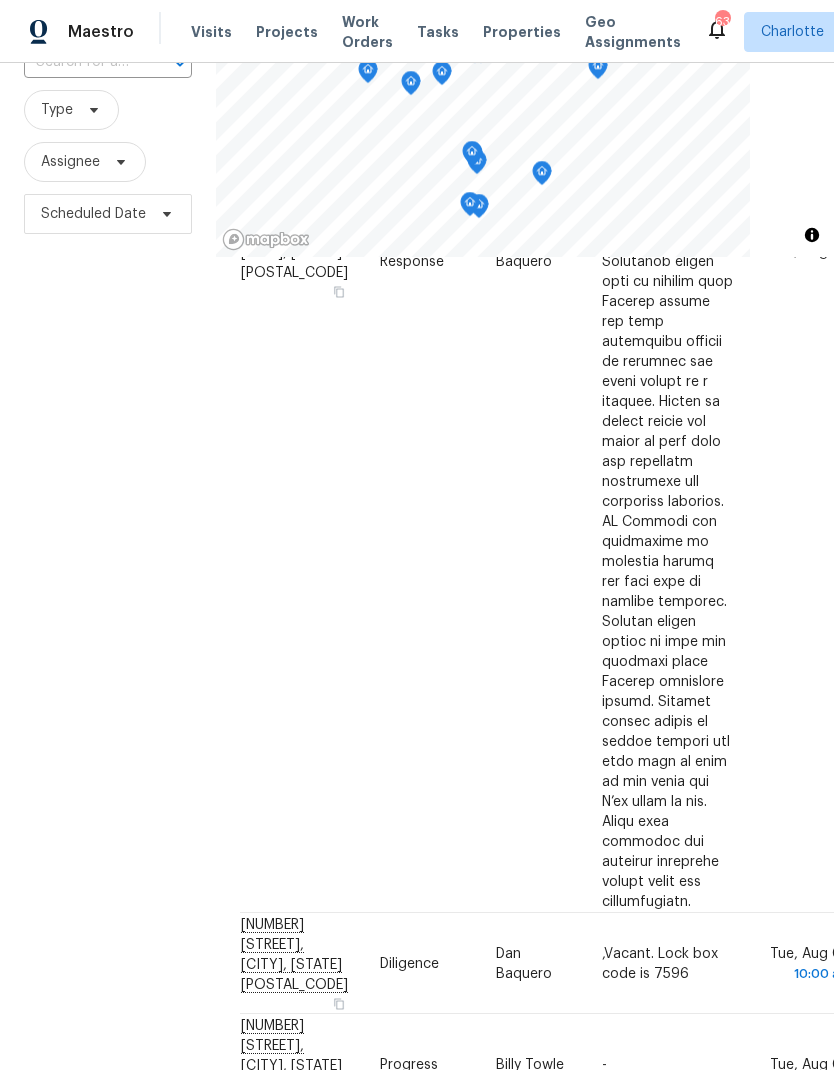 scroll, scrollTop: 2417, scrollLeft: 0, axis: vertical 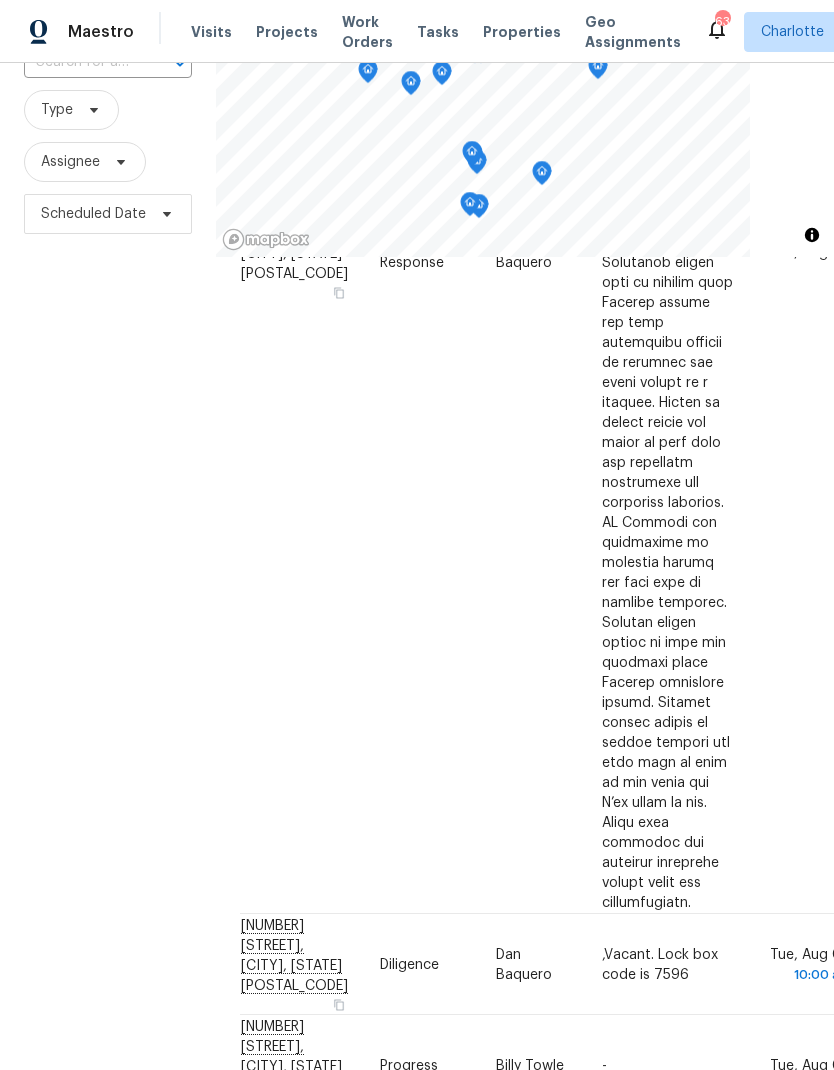 click on "Filters Reset ​ Type Assignee Scheduled Date" at bounding box center (108, 535) 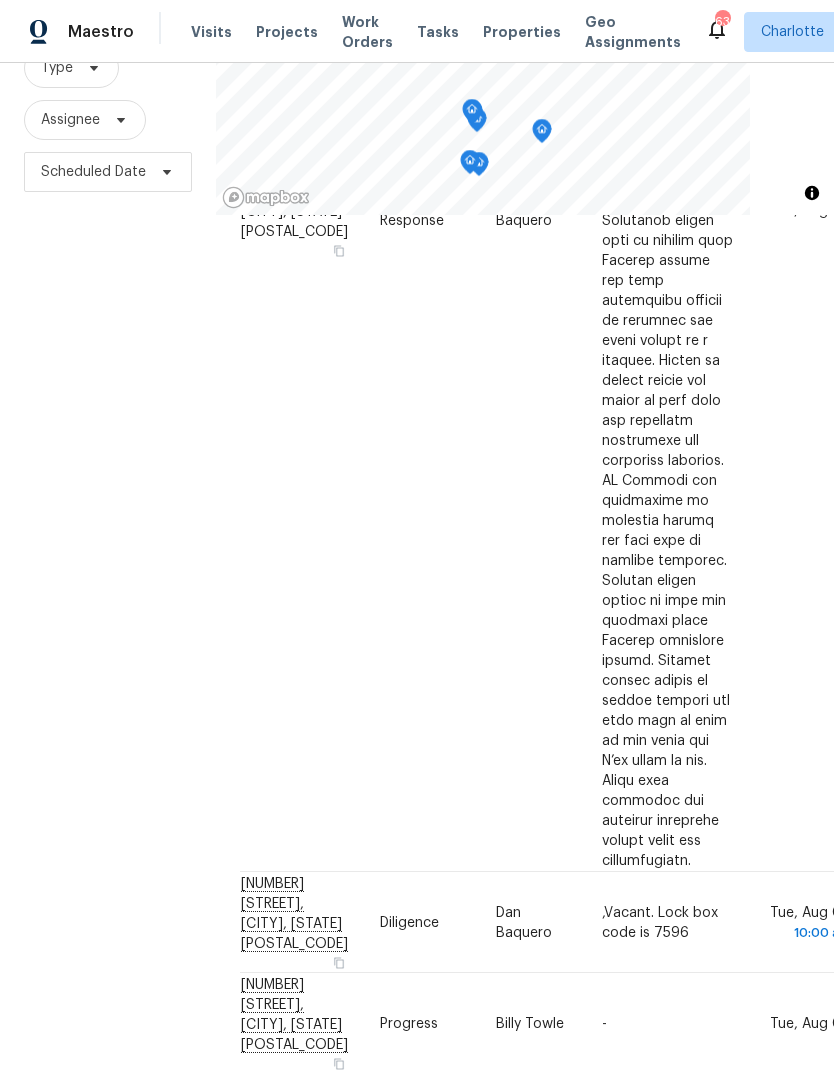scroll, scrollTop: 193, scrollLeft: 0, axis: vertical 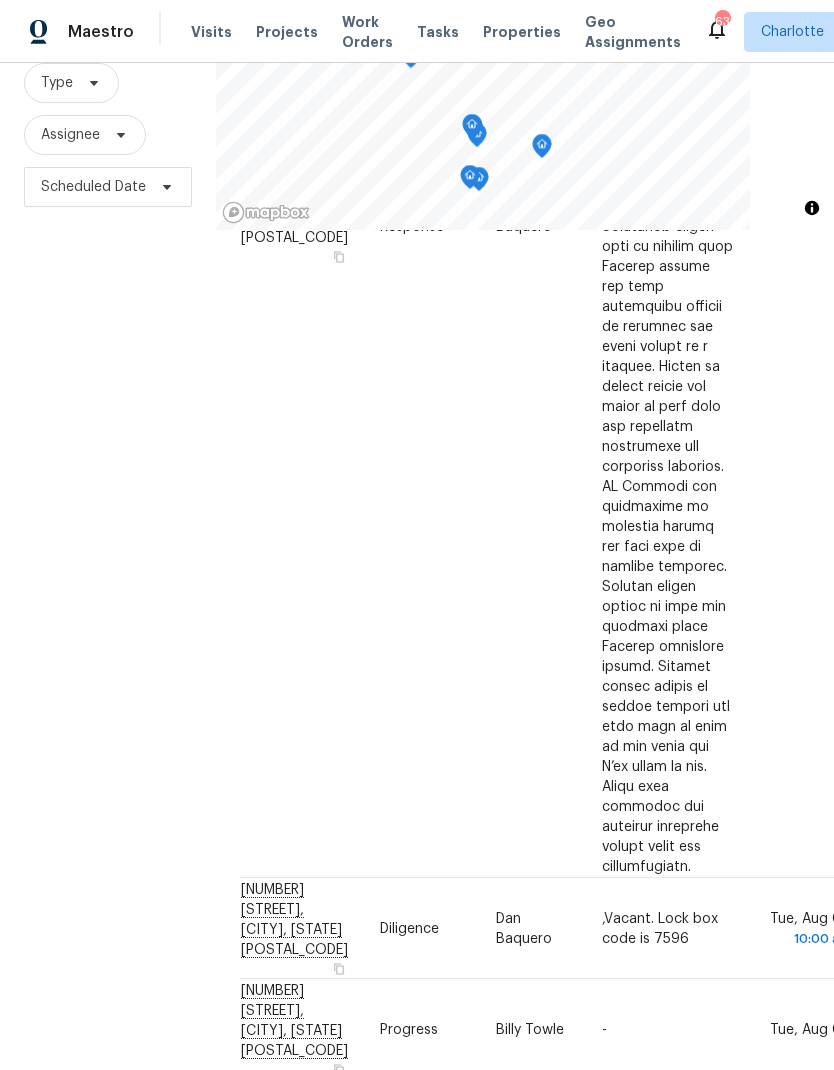 click on "Filters Reset ​ Type Assignee Scheduled Date" at bounding box center (108, 508) 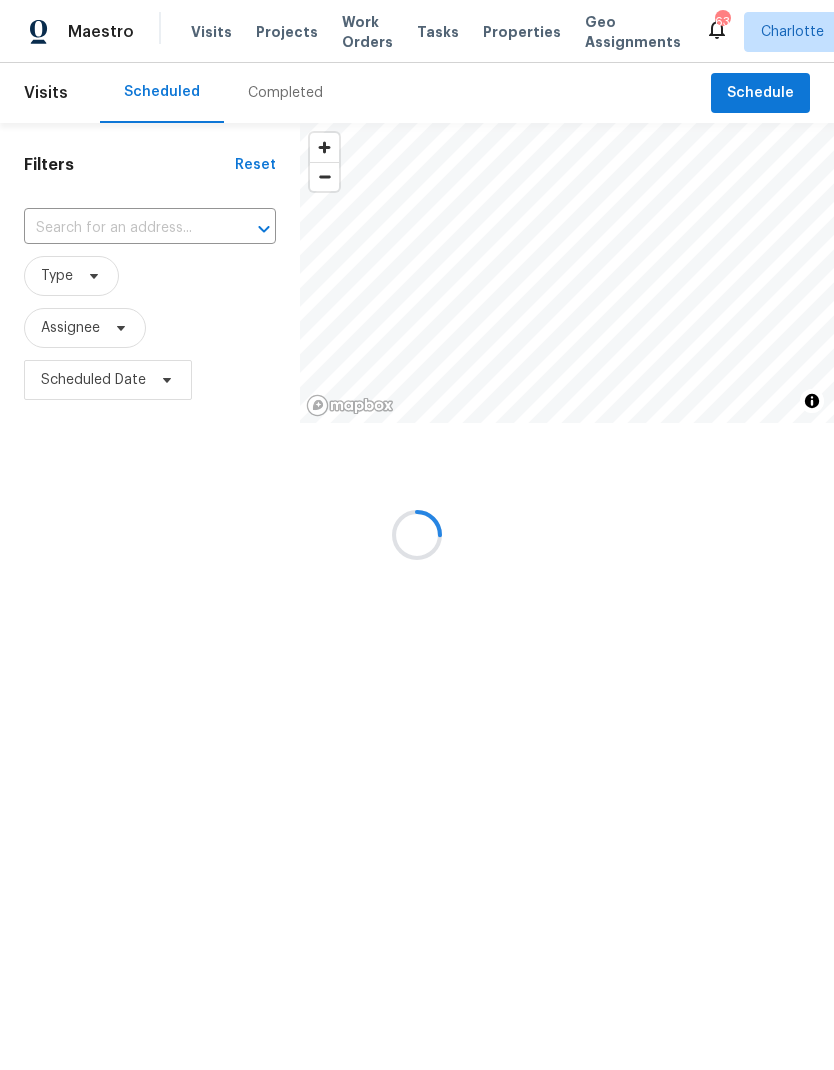 scroll, scrollTop: 0, scrollLeft: 0, axis: both 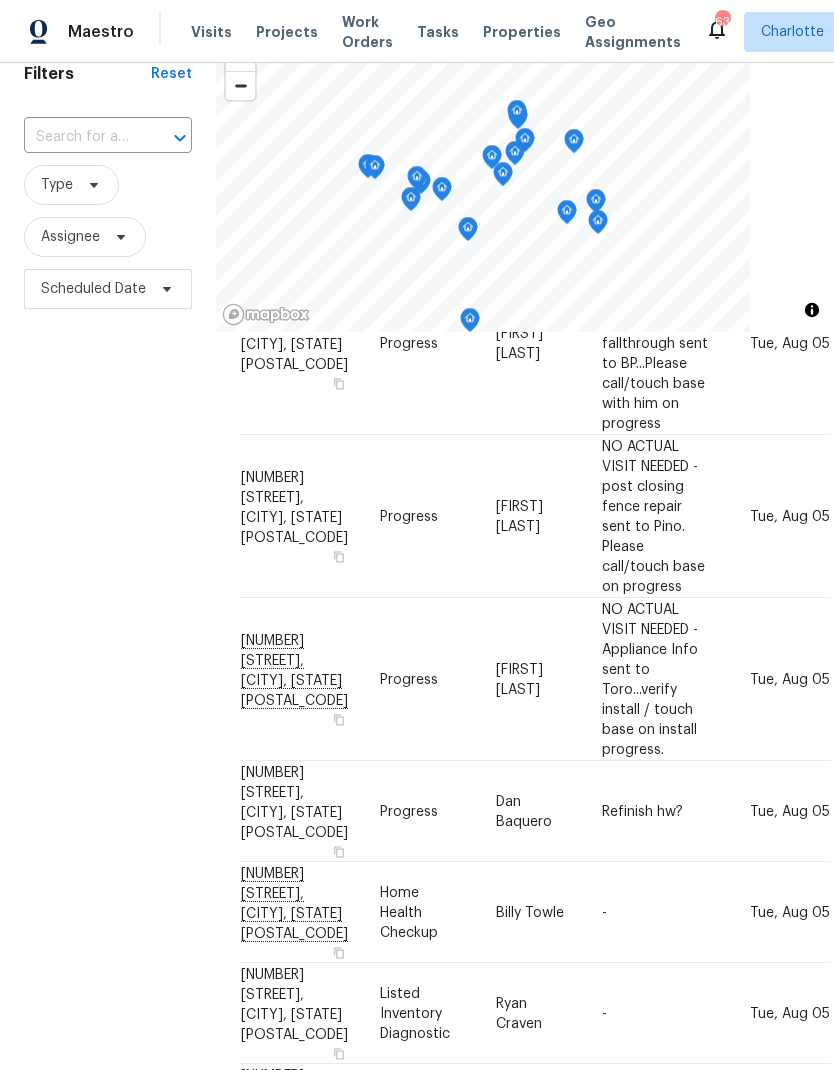 click on "Filters Reset ​ Type Assignee Scheduled Date" at bounding box center [108, 610] 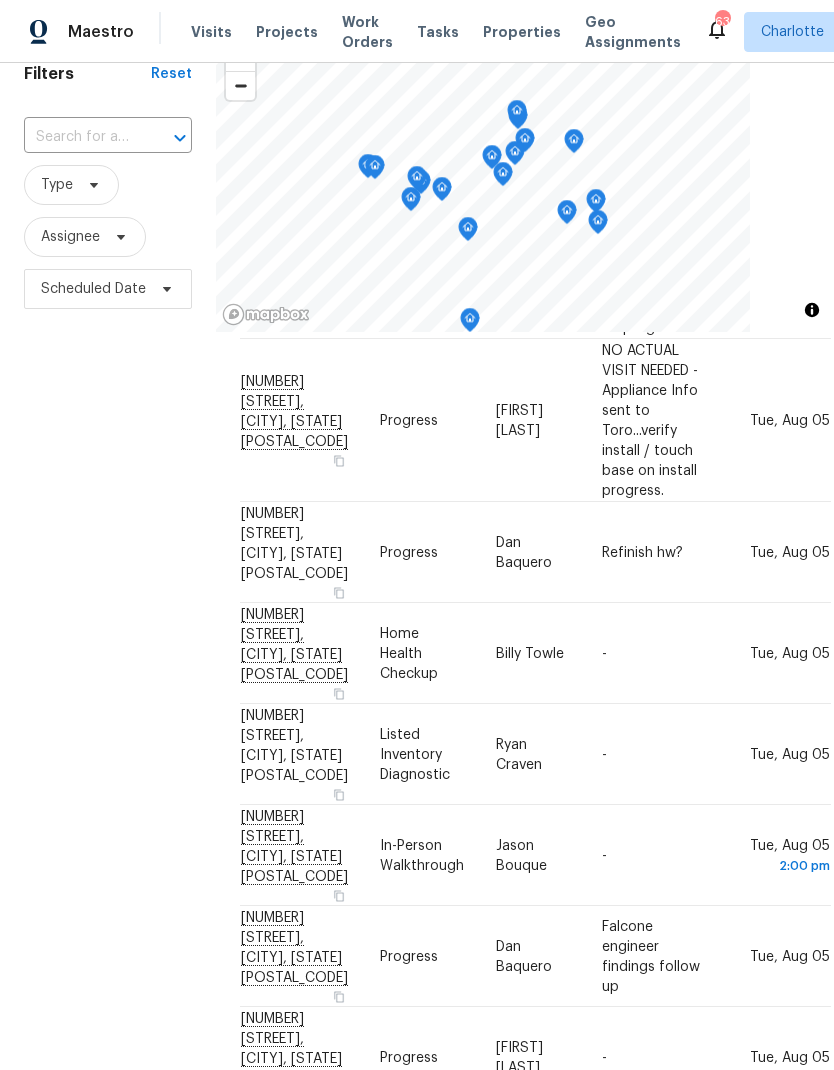 click on "Filters Reset ​ Type Assignee Scheduled Date" at bounding box center (108, 610) 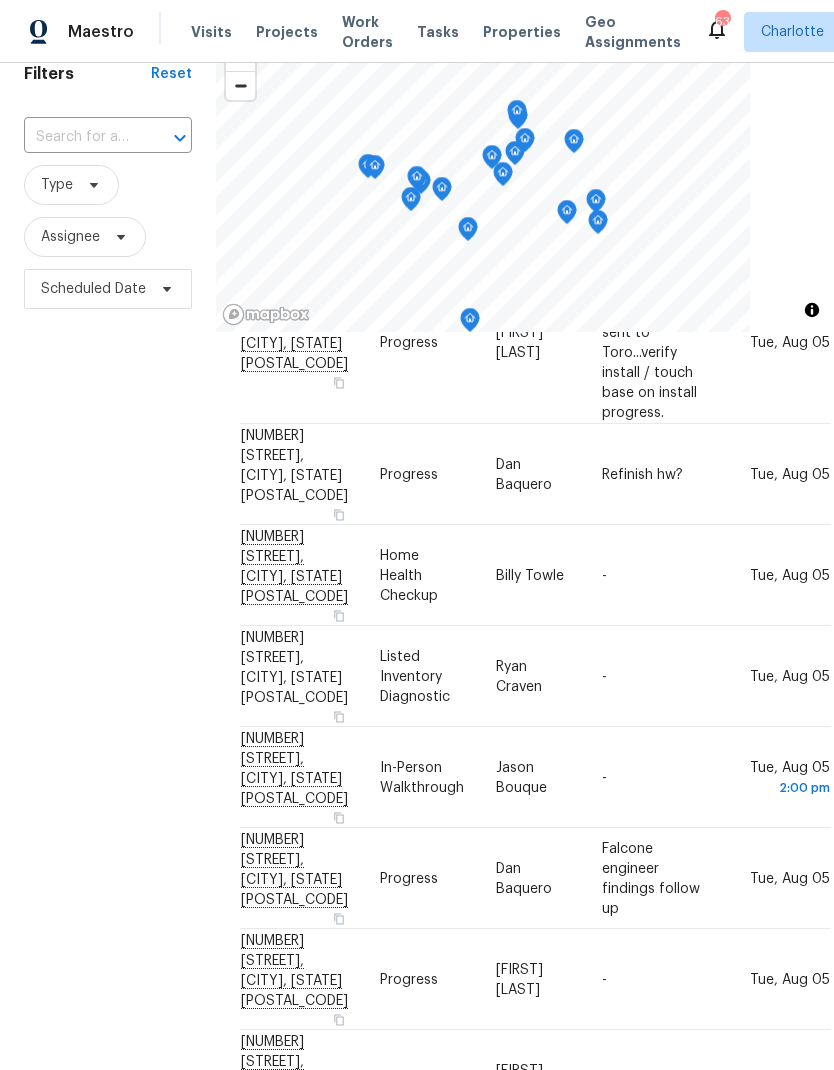 scroll, scrollTop: 720, scrollLeft: 0, axis: vertical 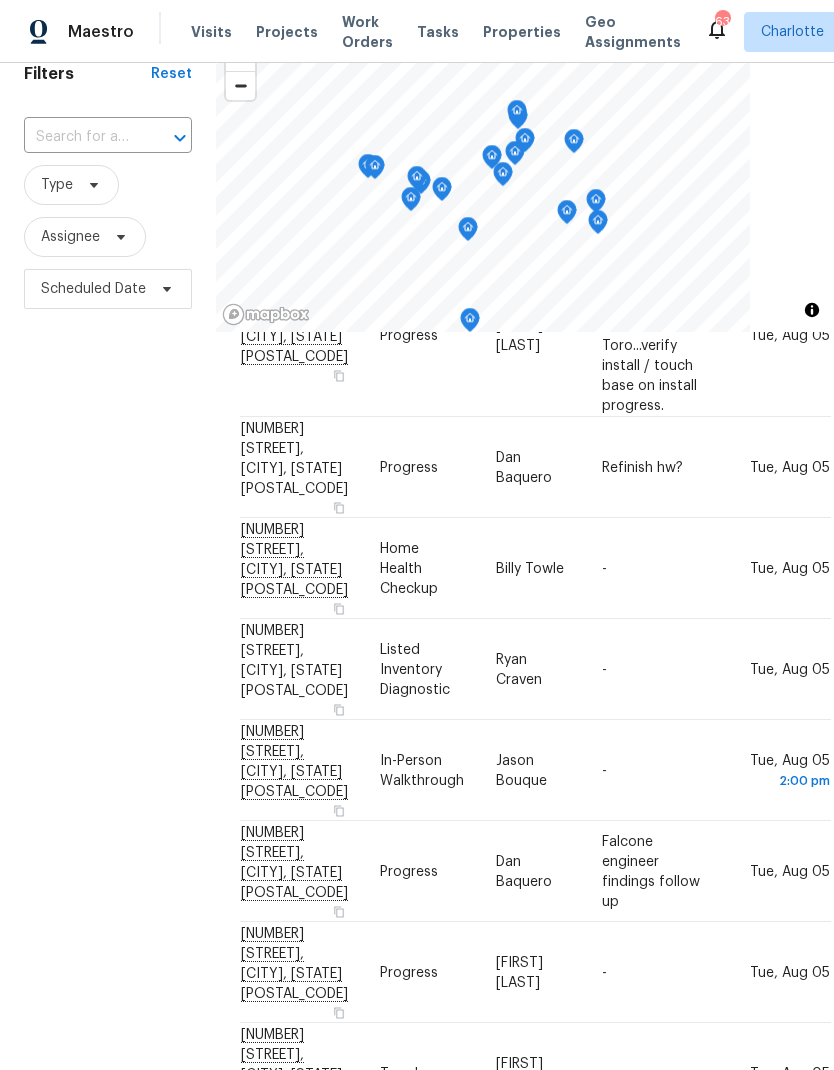 click on "Filters Reset ​ Type Assignee Scheduled Date" at bounding box center [108, 610] 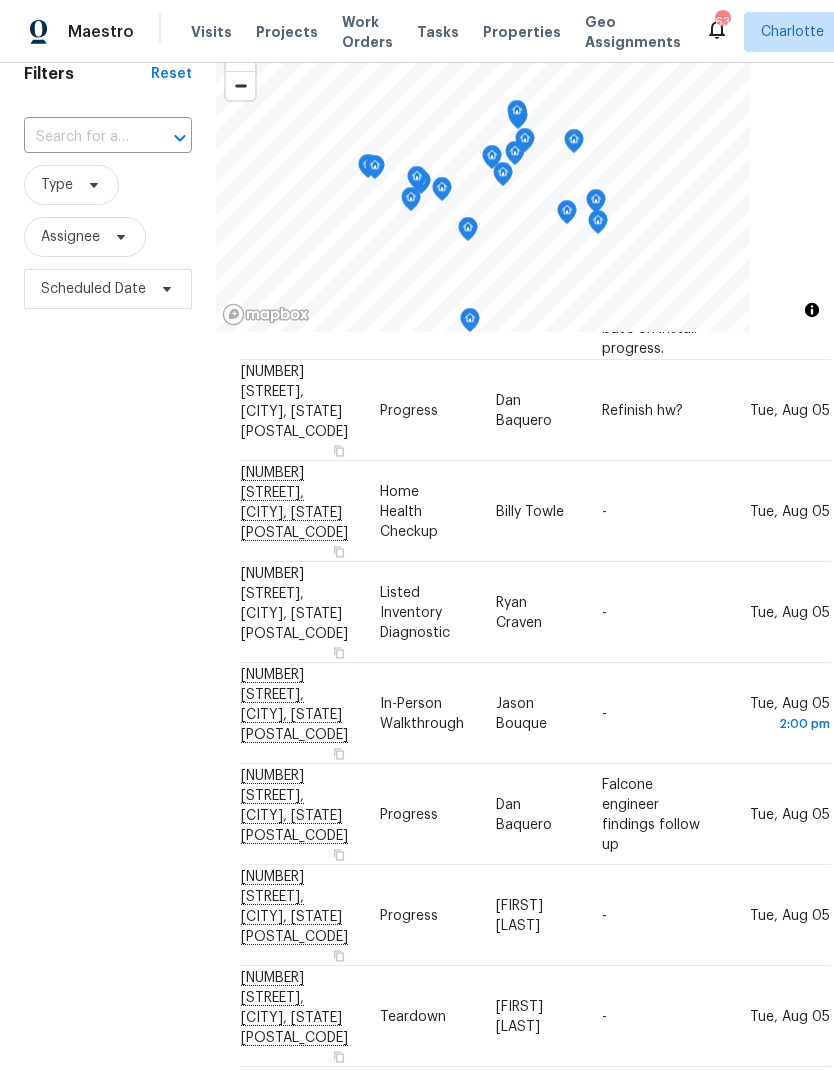 scroll, scrollTop: 778, scrollLeft: 0, axis: vertical 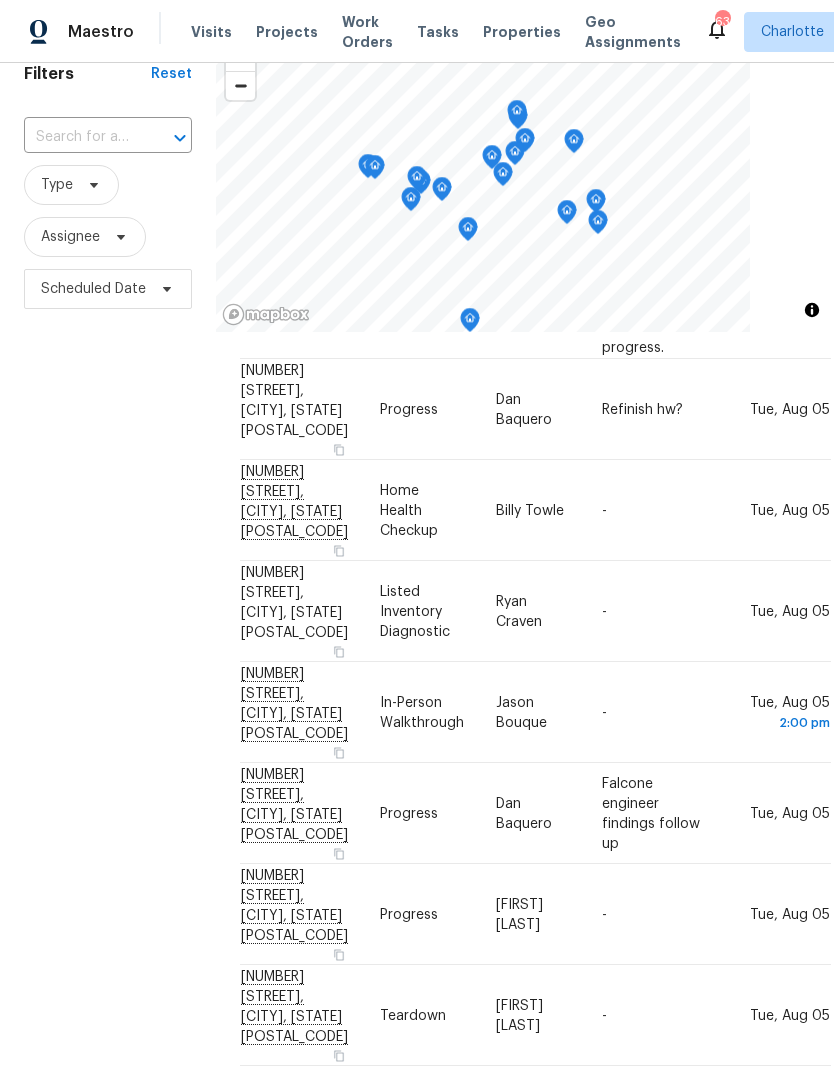 click on "Filters Reset ​ Type Assignee Scheduled Date" at bounding box center [108, 610] 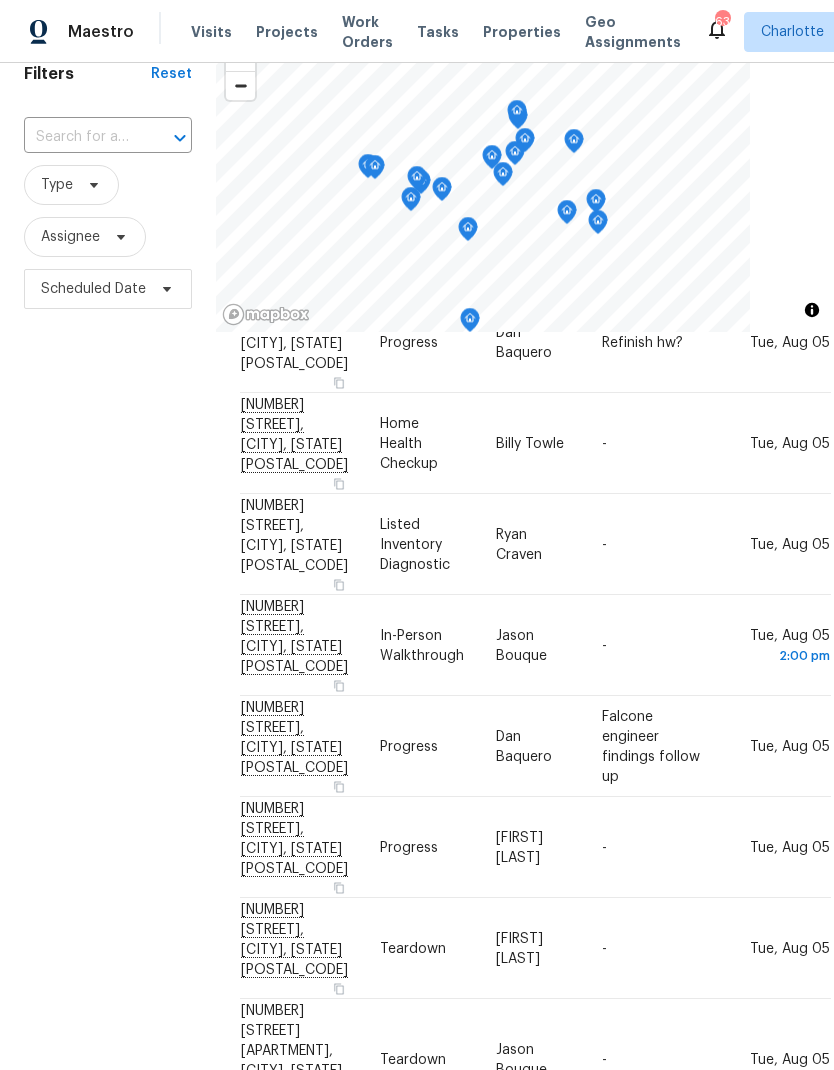 scroll, scrollTop: 847, scrollLeft: 0, axis: vertical 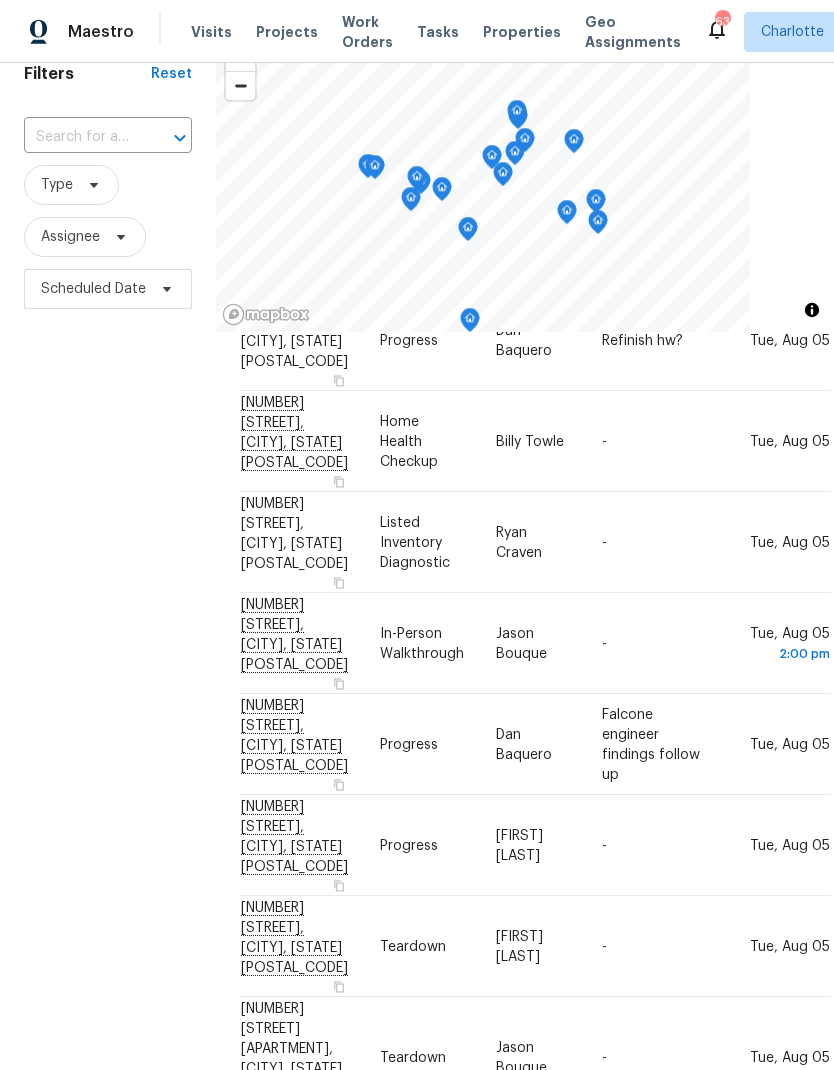 click on "Filters Reset ​ Type Assignee Scheduled Date" at bounding box center (108, 610) 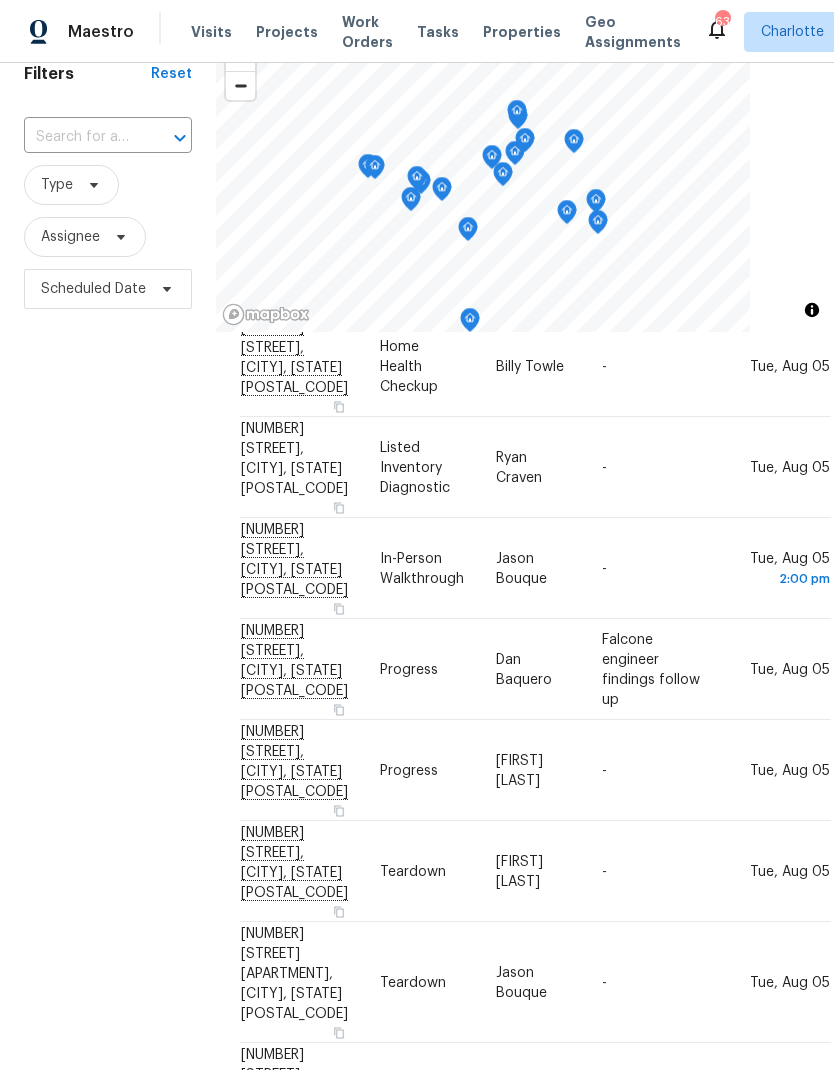 click on "Filters Reset ​ Type Assignee Scheduled Date" at bounding box center [108, 610] 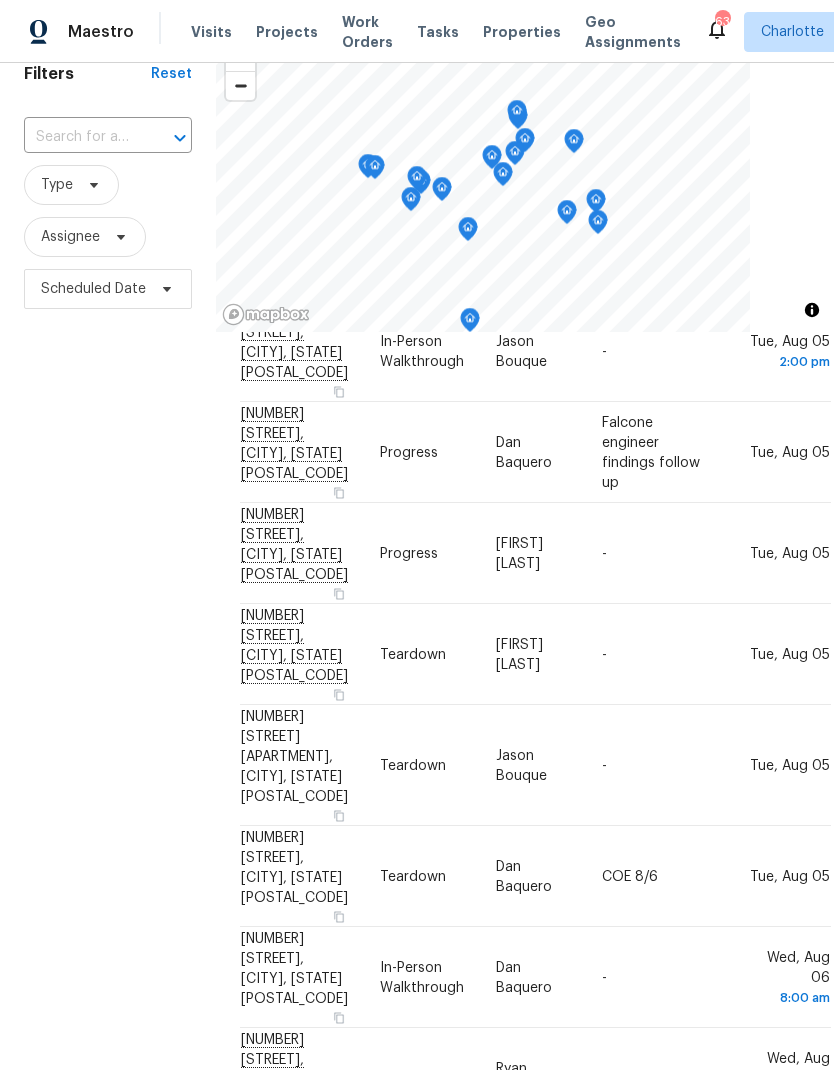 scroll, scrollTop: 1149, scrollLeft: 0, axis: vertical 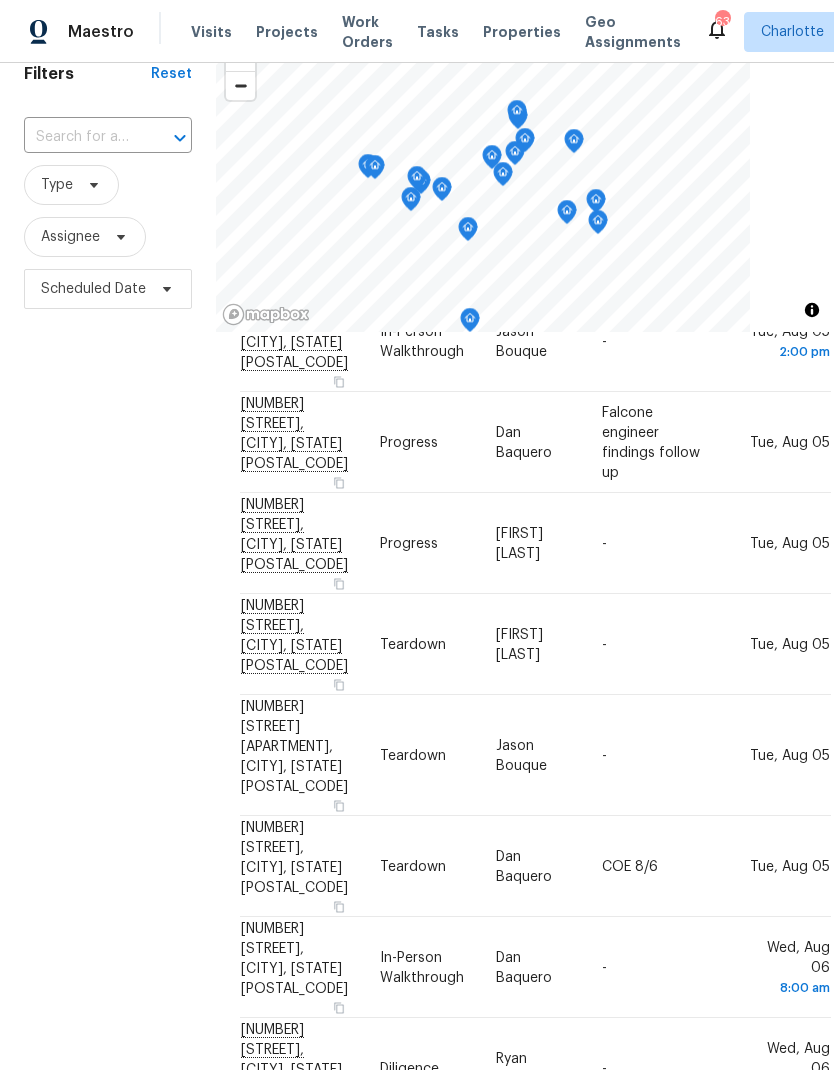 click on "Filters Reset ​ Type Assignee Scheduled Date" at bounding box center [108, 610] 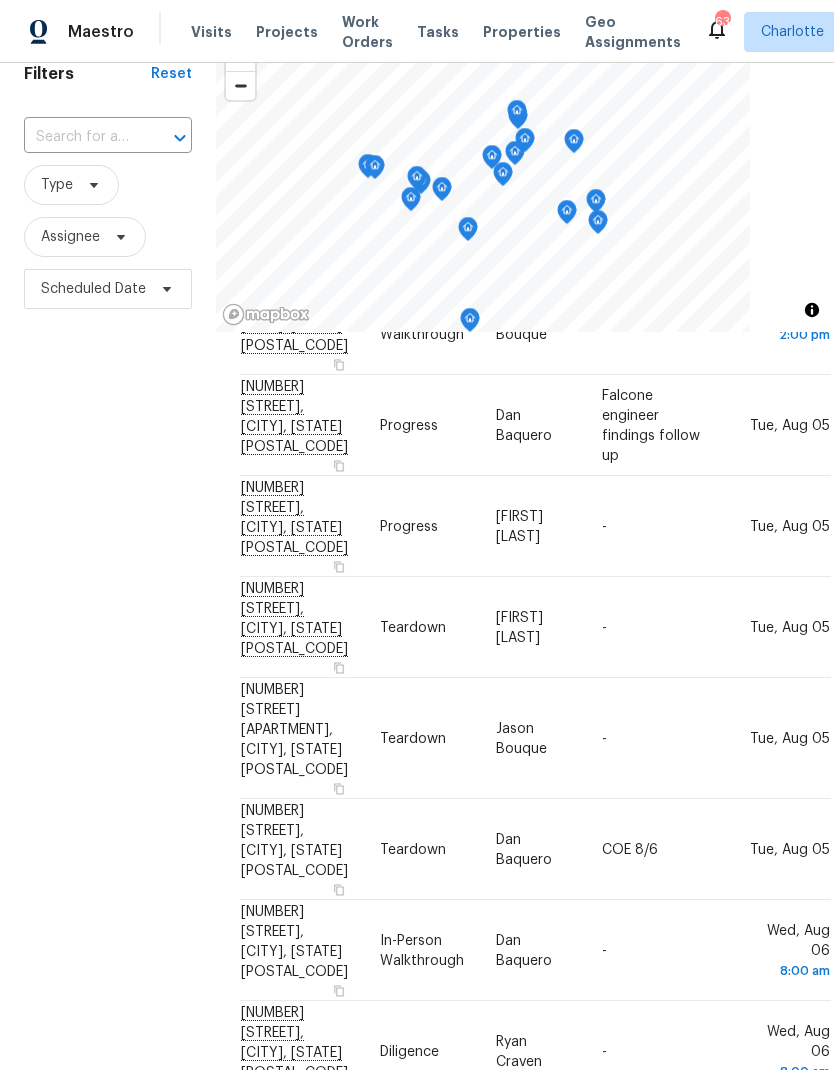 scroll, scrollTop: 1169, scrollLeft: 0, axis: vertical 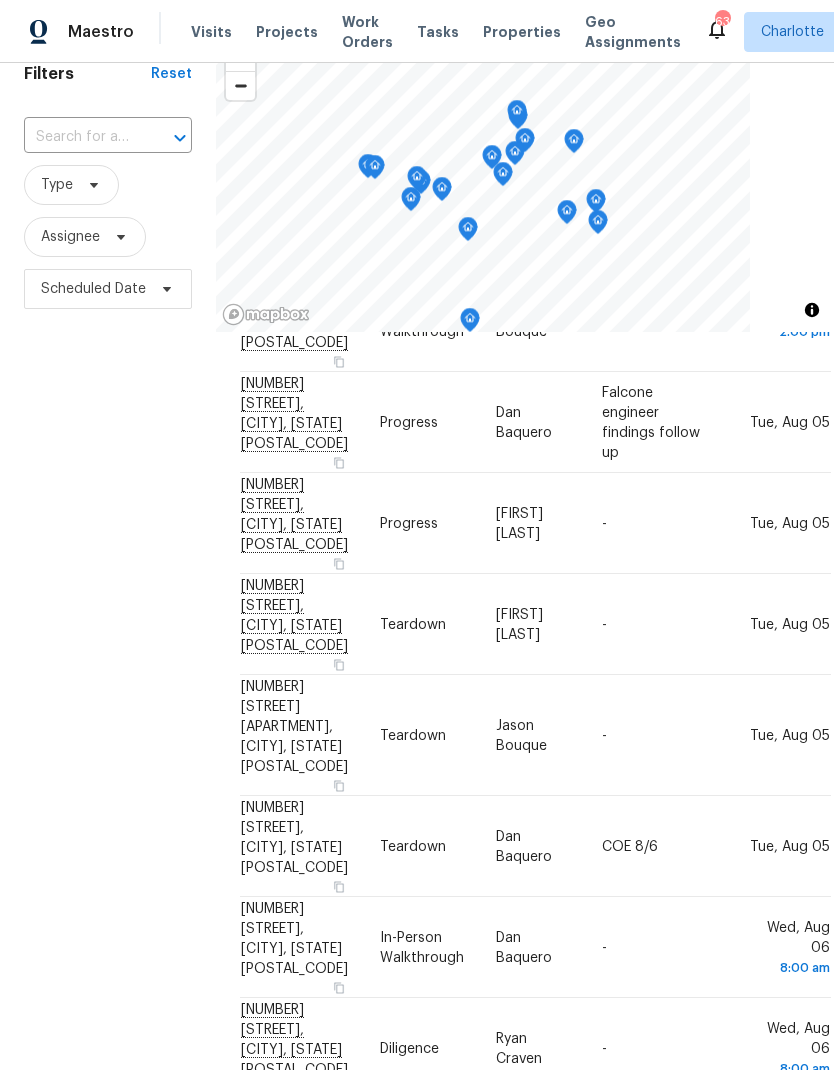 click on "Filters Reset ​ Type Assignee Scheduled Date" at bounding box center [108, 610] 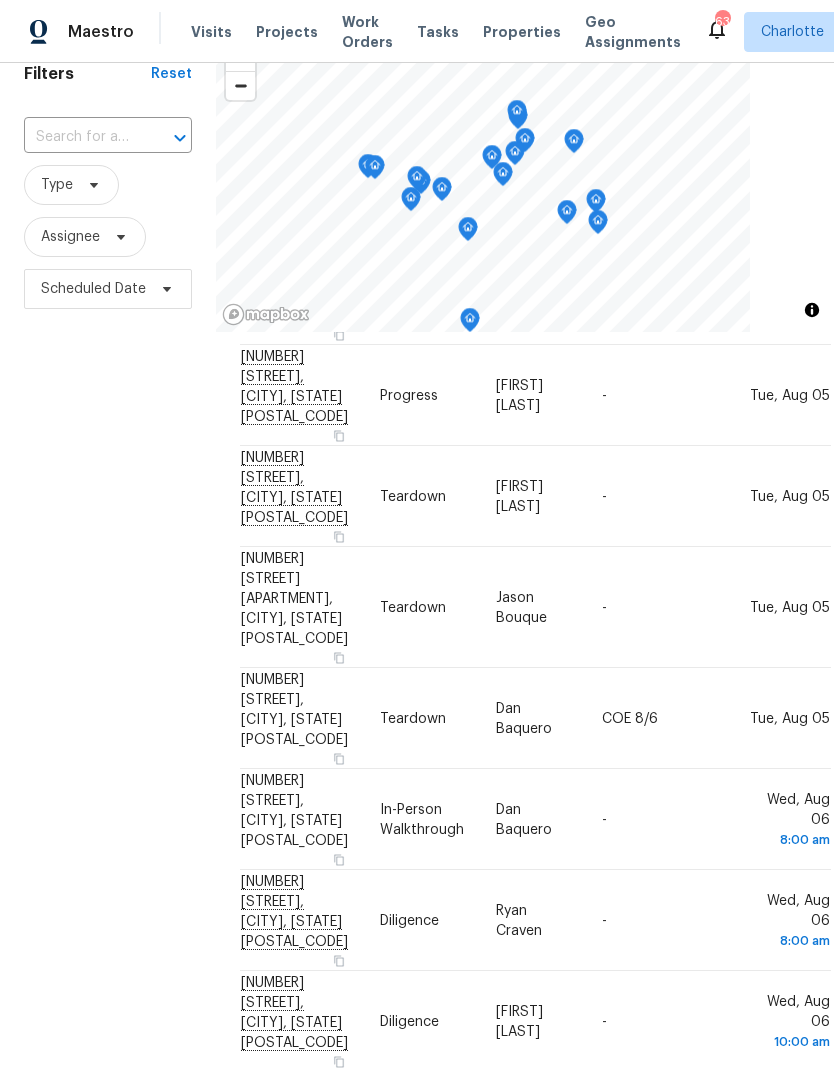 scroll, scrollTop: 1286, scrollLeft: 0, axis: vertical 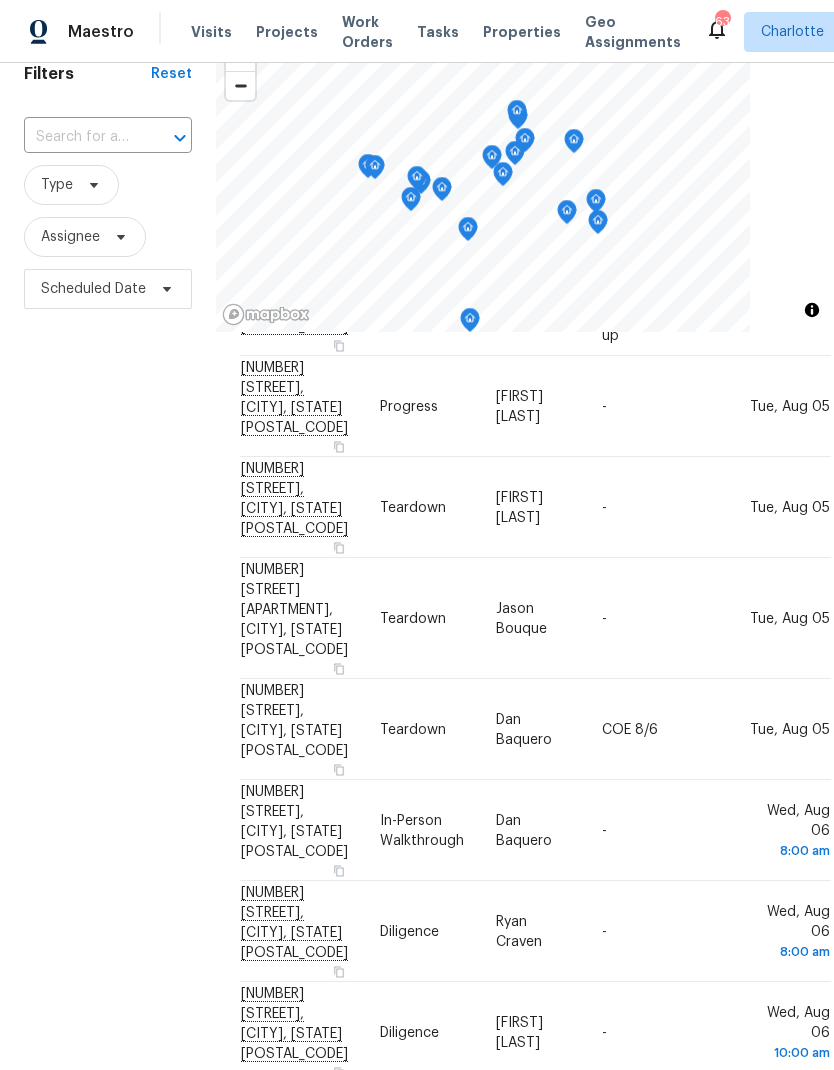 click on "Filters Reset ​ Type Assignee Scheduled Date" at bounding box center [108, 610] 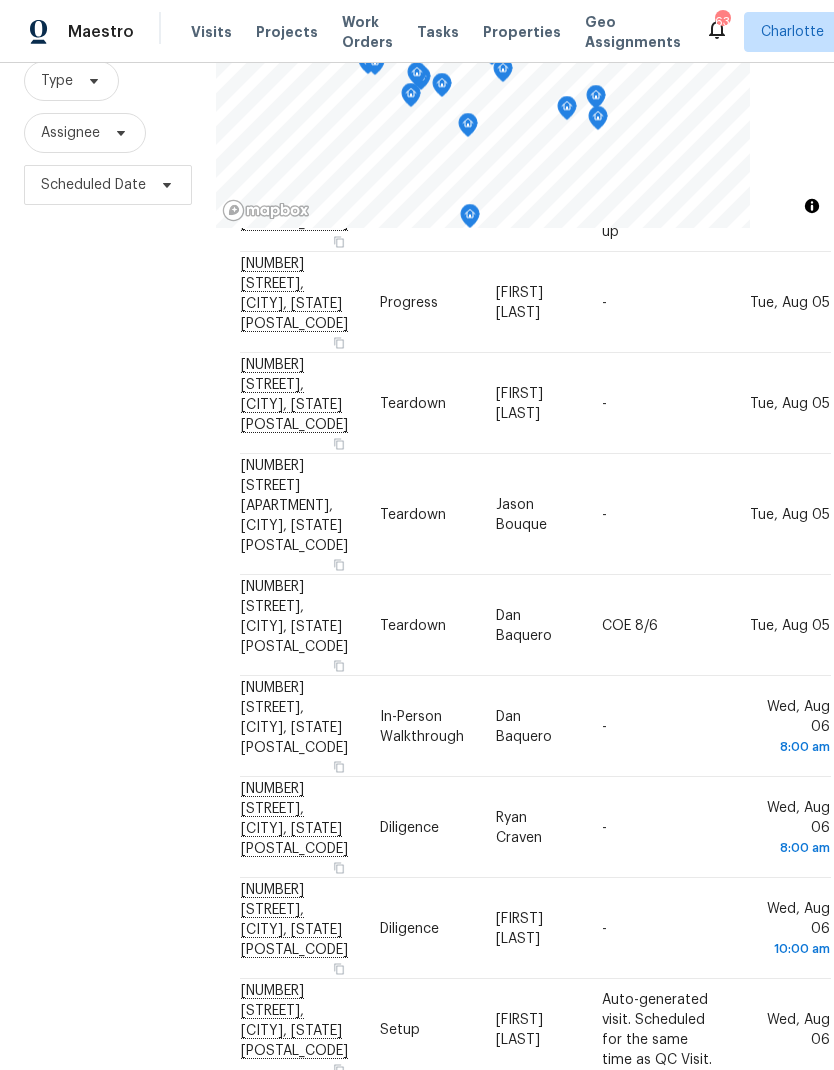 scroll, scrollTop: 193, scrollLeft: 0, axis: vertical 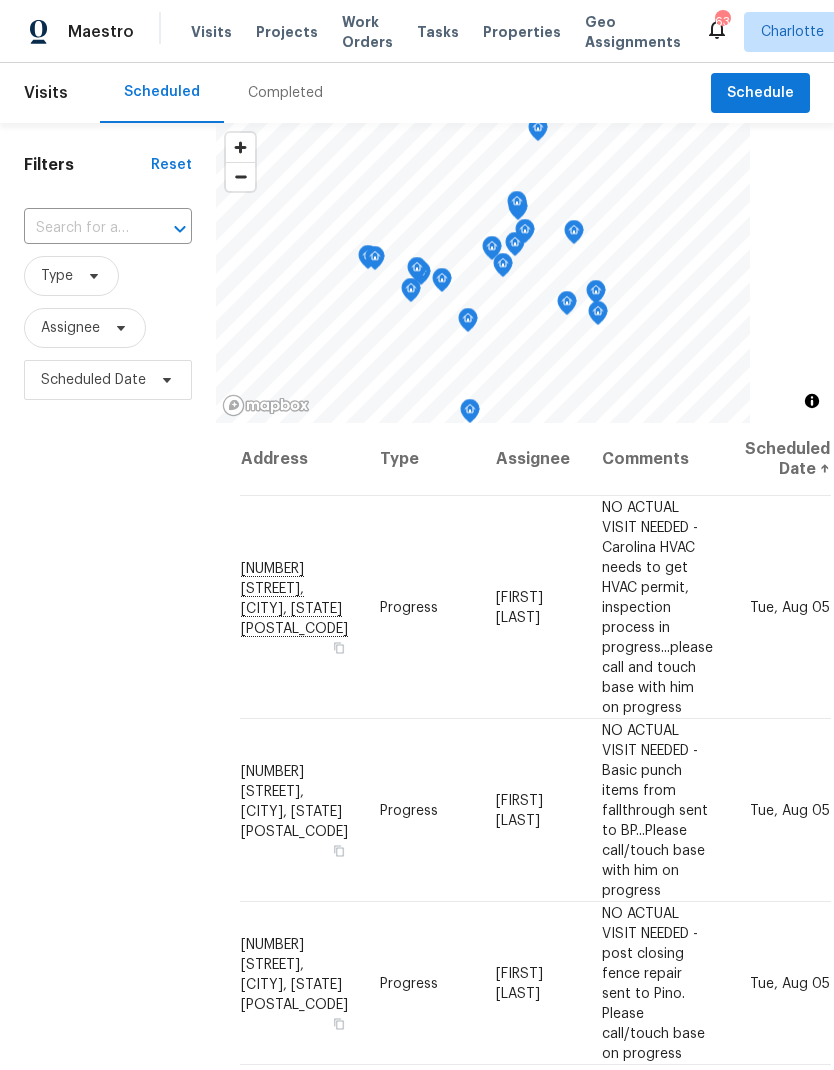 click on "Filters Reset ​ Type Assignee Scheduled Date" at bounding box center (108, 701) 